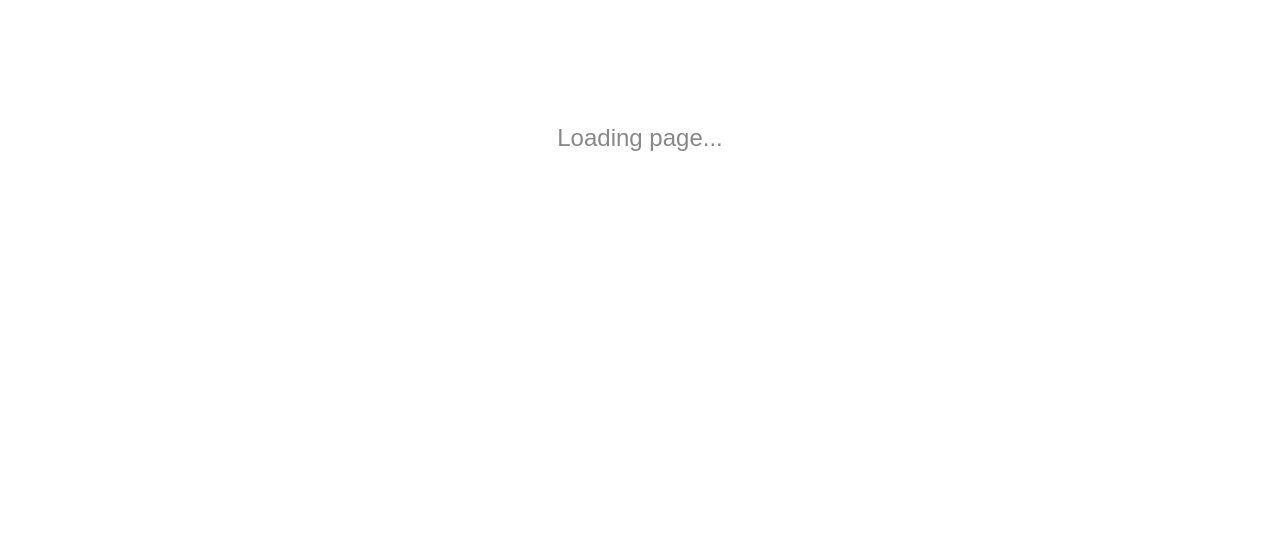 scroll, scrollTop: 0, scrollLeft: 0, axis: both 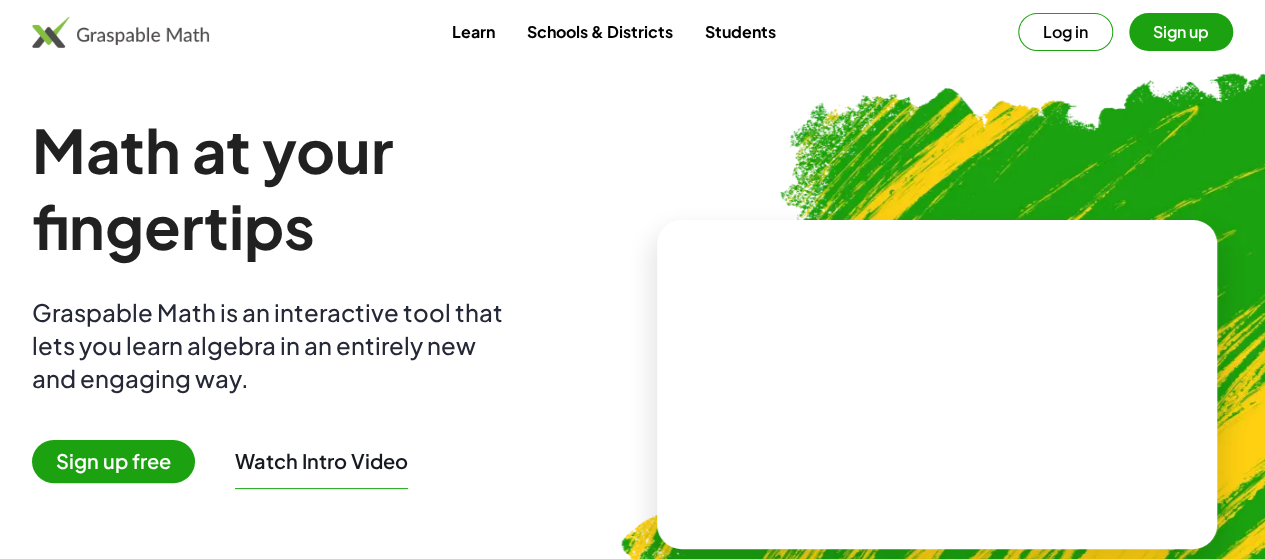 drag, startPoint x: 0, startPoint y: 0, endPoint x: 556, endPoint y: 275, distance: 620.2911 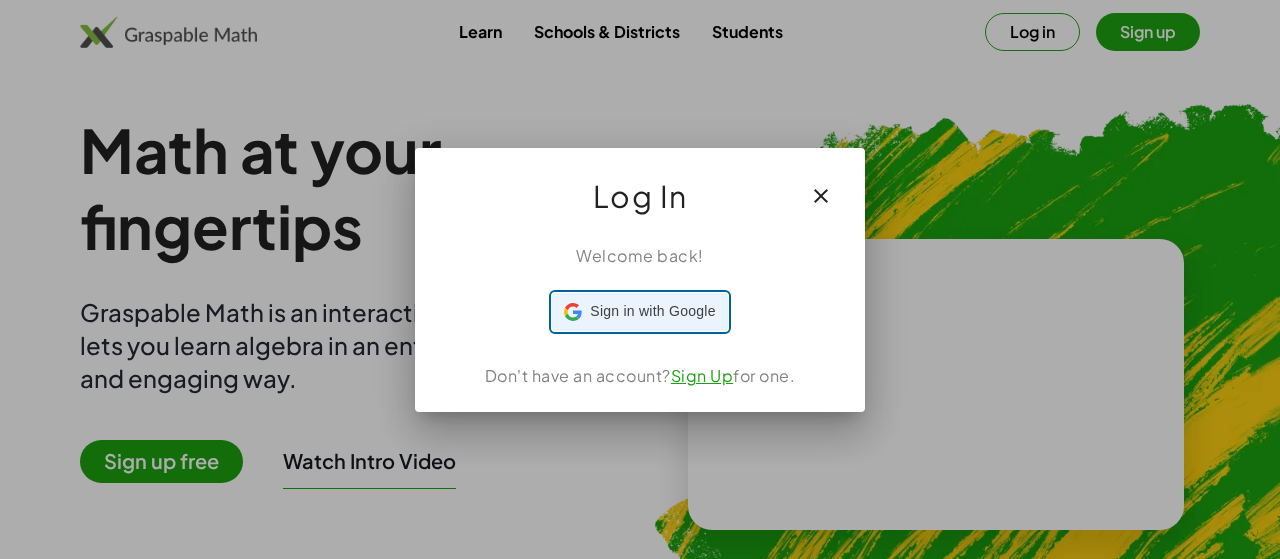 click on "Sign in with Google" at bounding box center [652, 311] 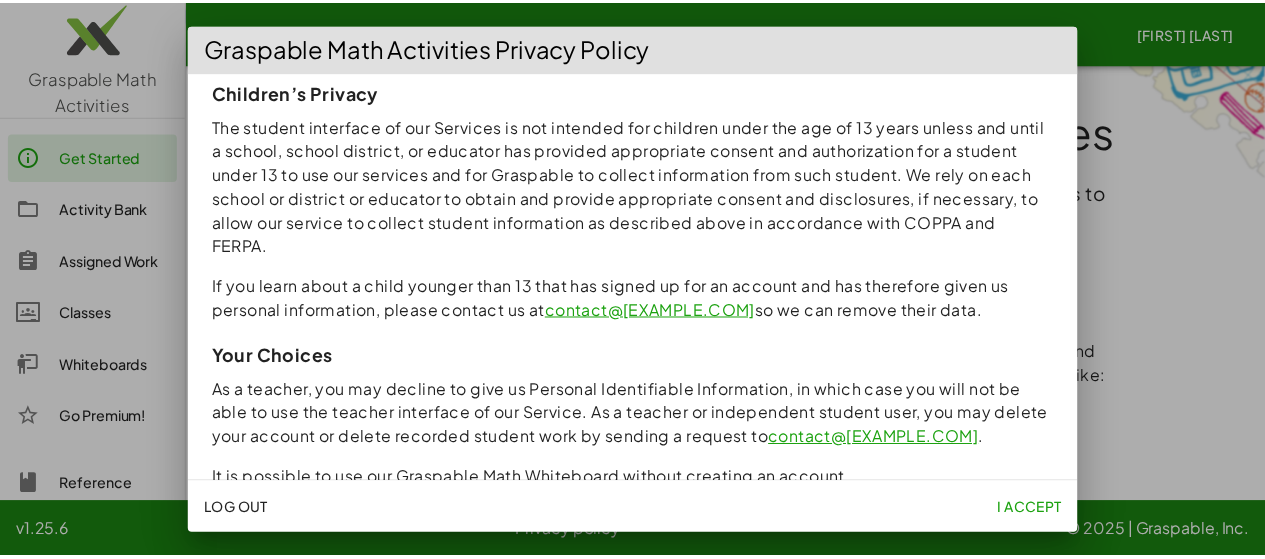 scroll, scrollTop: 1600, scrollLeft: 0, axis: vertical 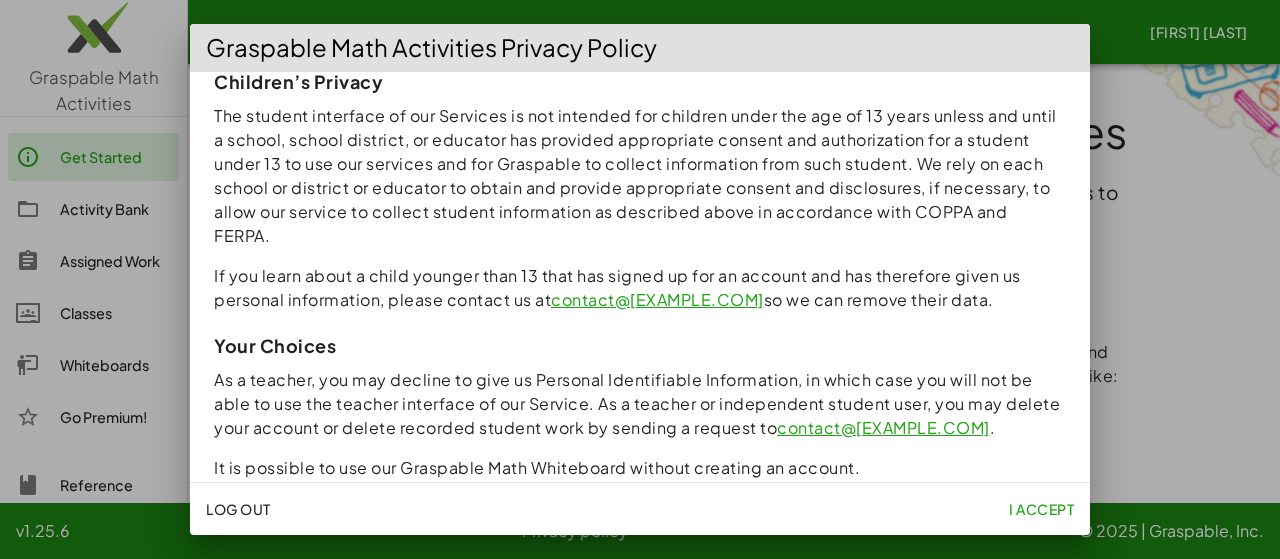 click on "I accept" 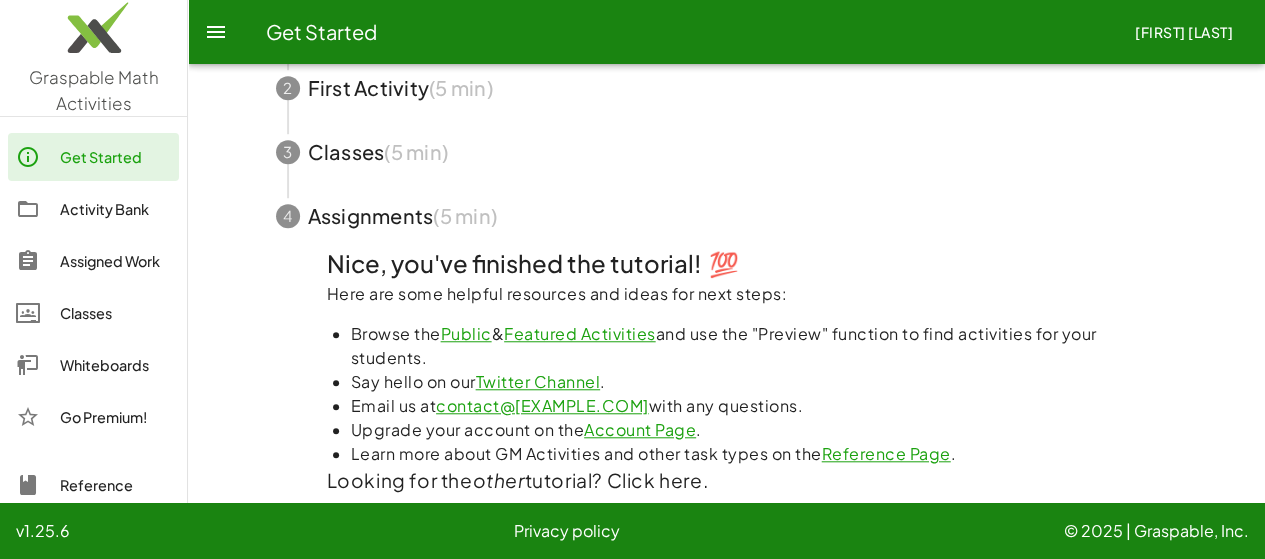 scroll, scrollTop: 763, scrollLeft: 0, axis: vertical 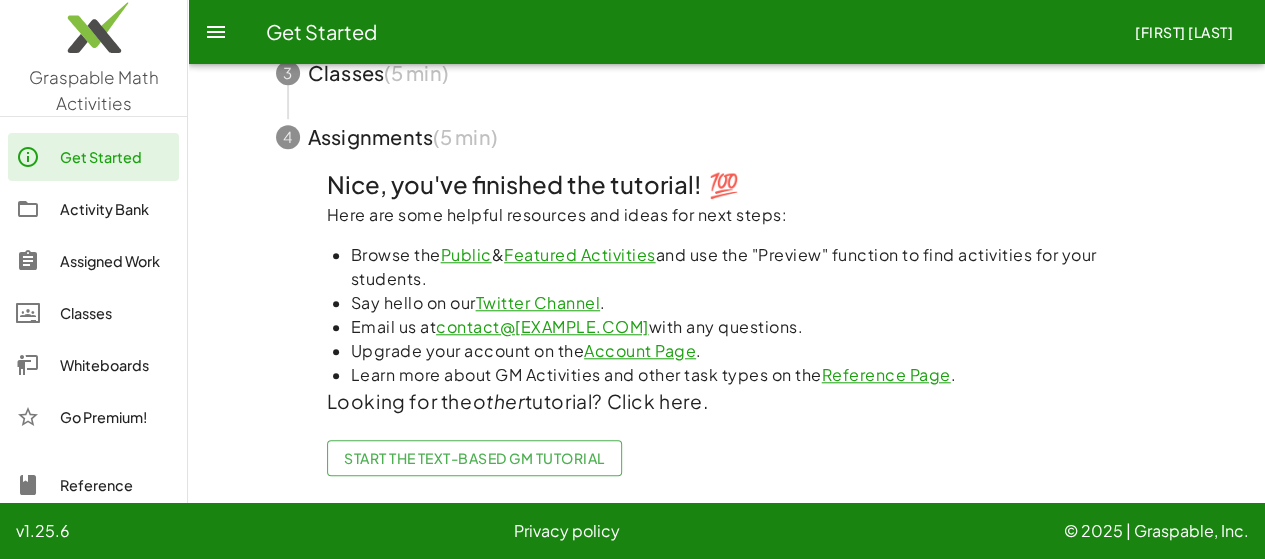 click on "Classes" 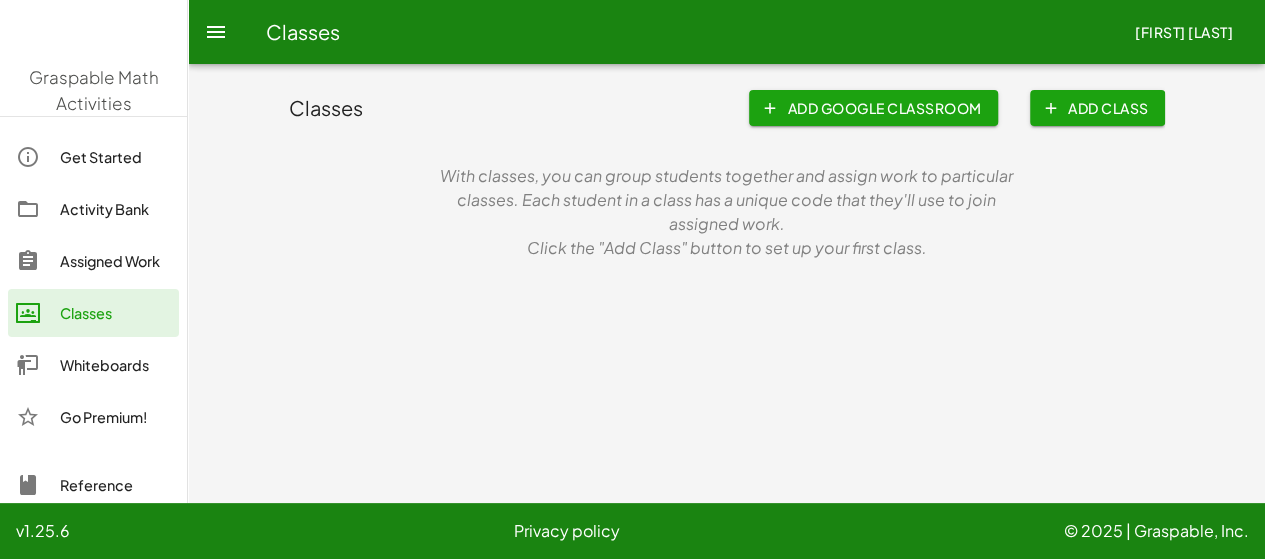 scroll, scrollTop: 0, scrollLeft: 0, axis: both 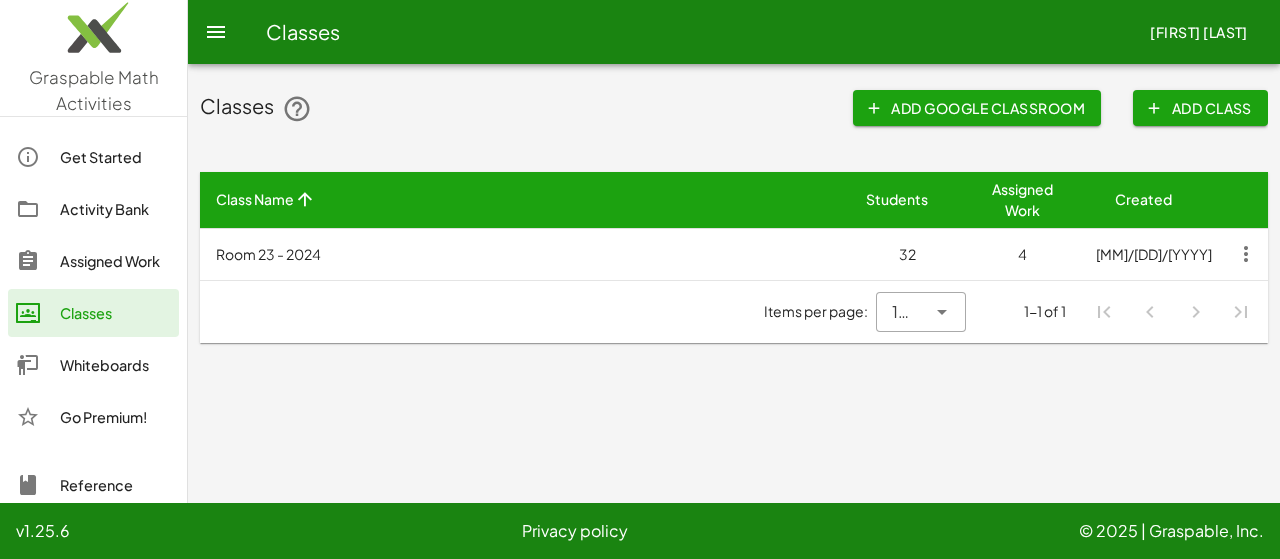 click on "4" at bounding box center [1022, 254] 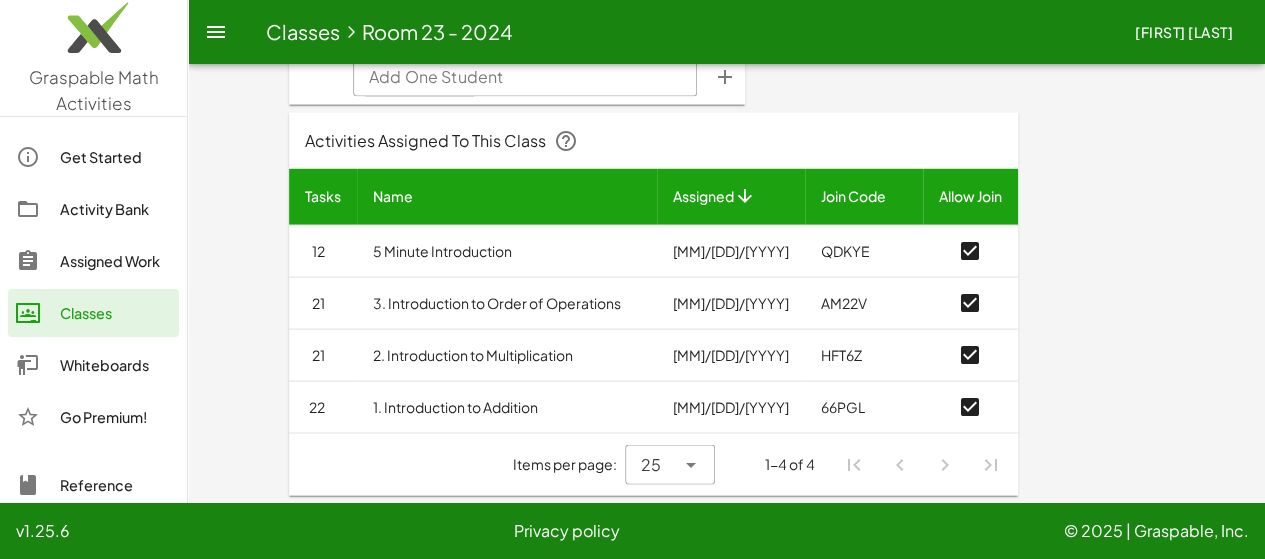 scroll, scrollTop: 1903, scrollLeft: 0, axis: vertical 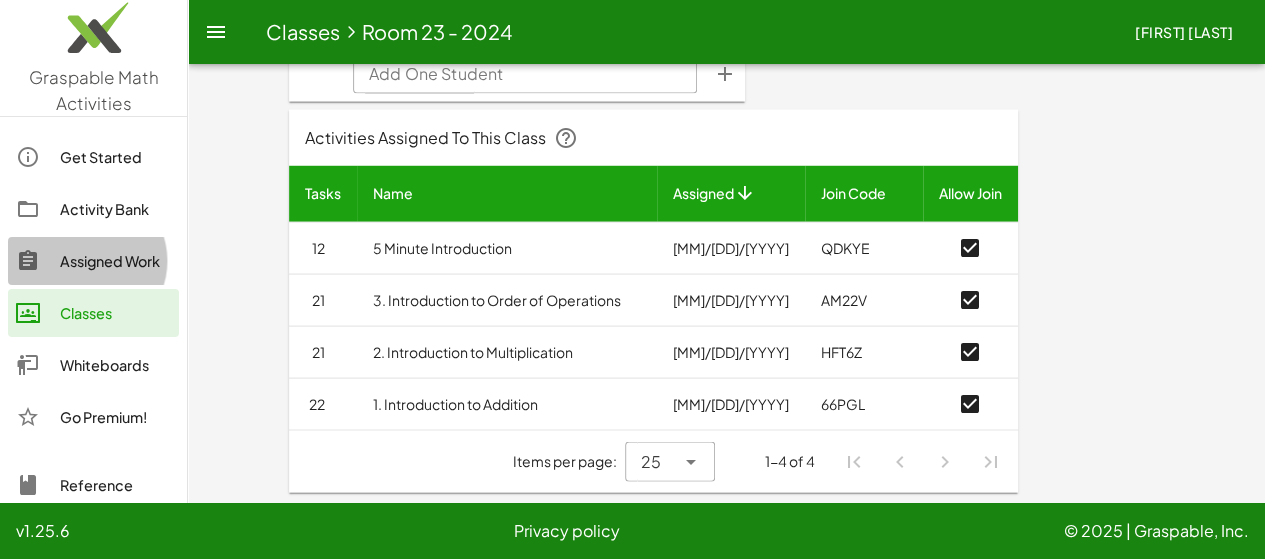 click on "Assigned Work" 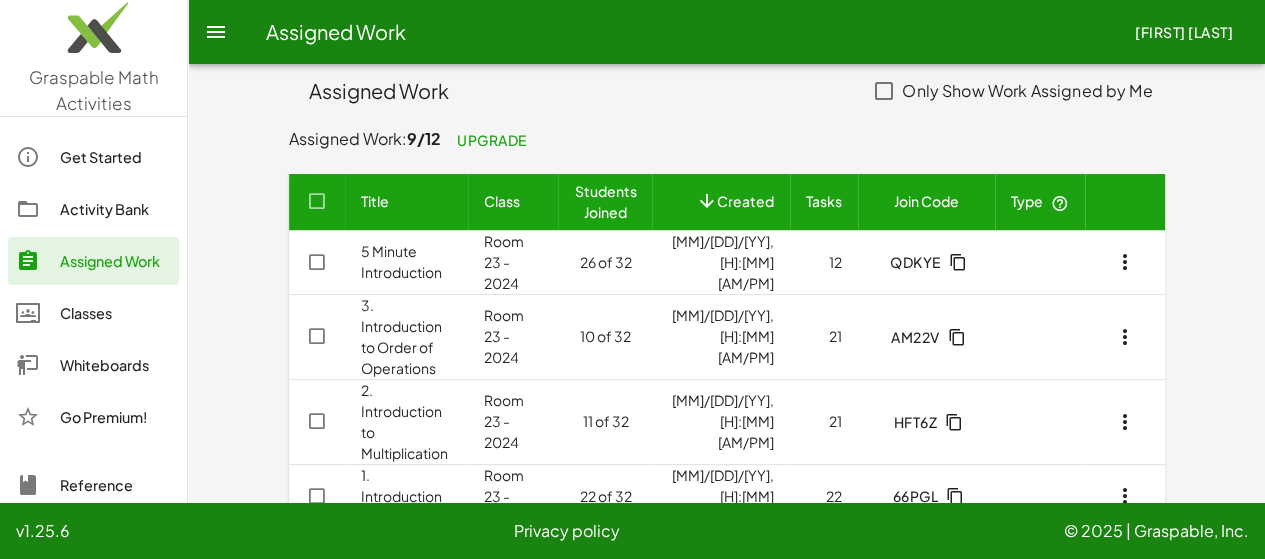 scroll, scrollTop: 26, scrollLeft: 0, axis: vertical 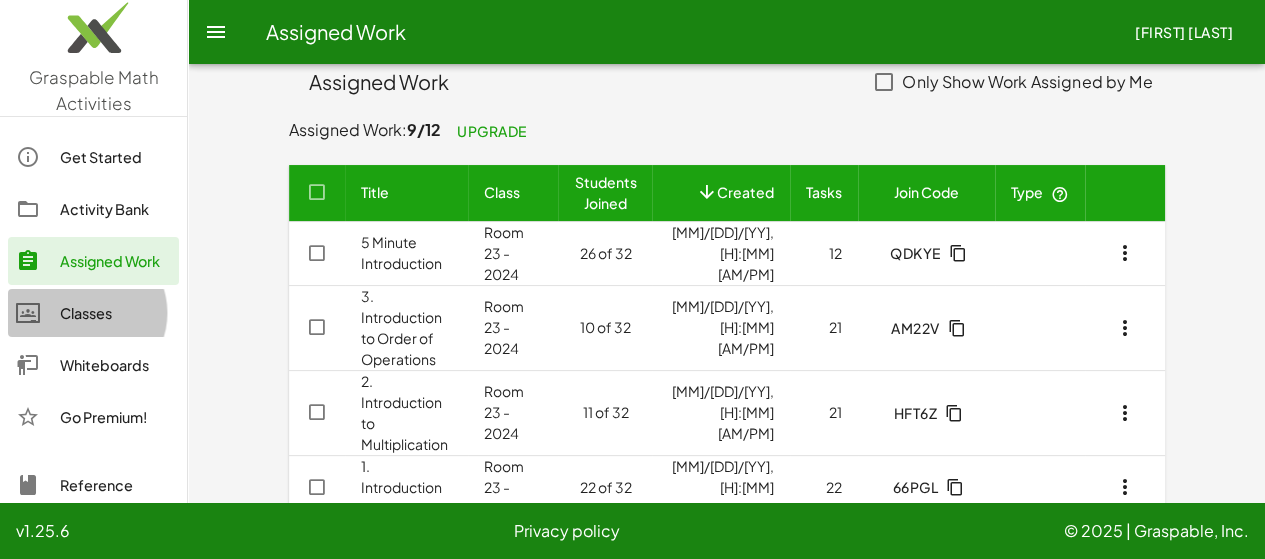 click on "Classes" 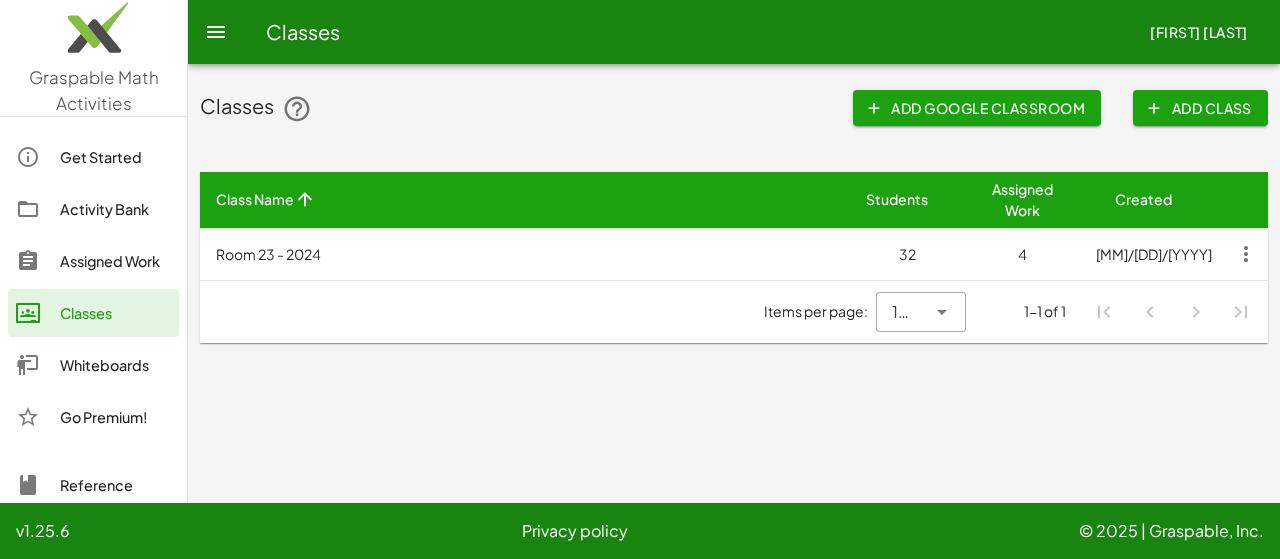 click on "Add Google Classroom" 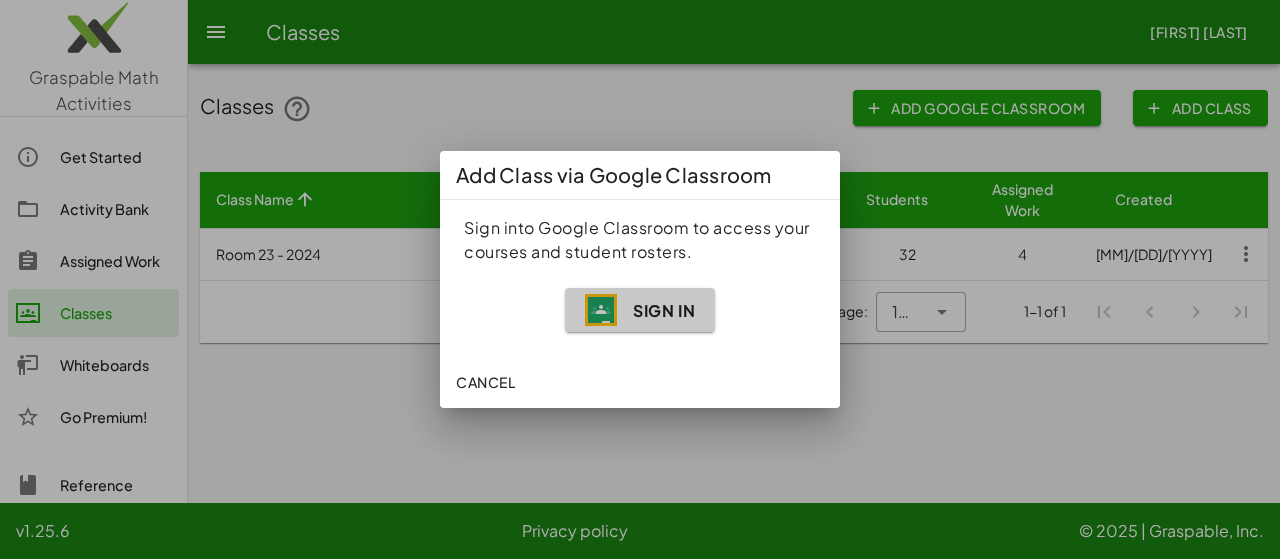 click on "Sign In" 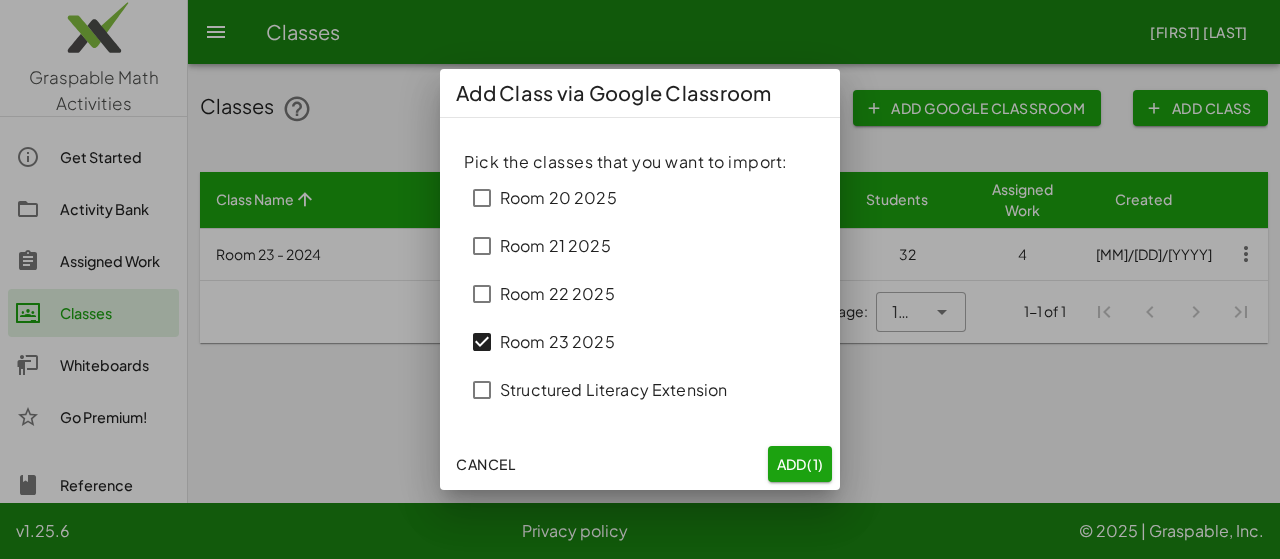 click on "Add  (1)" 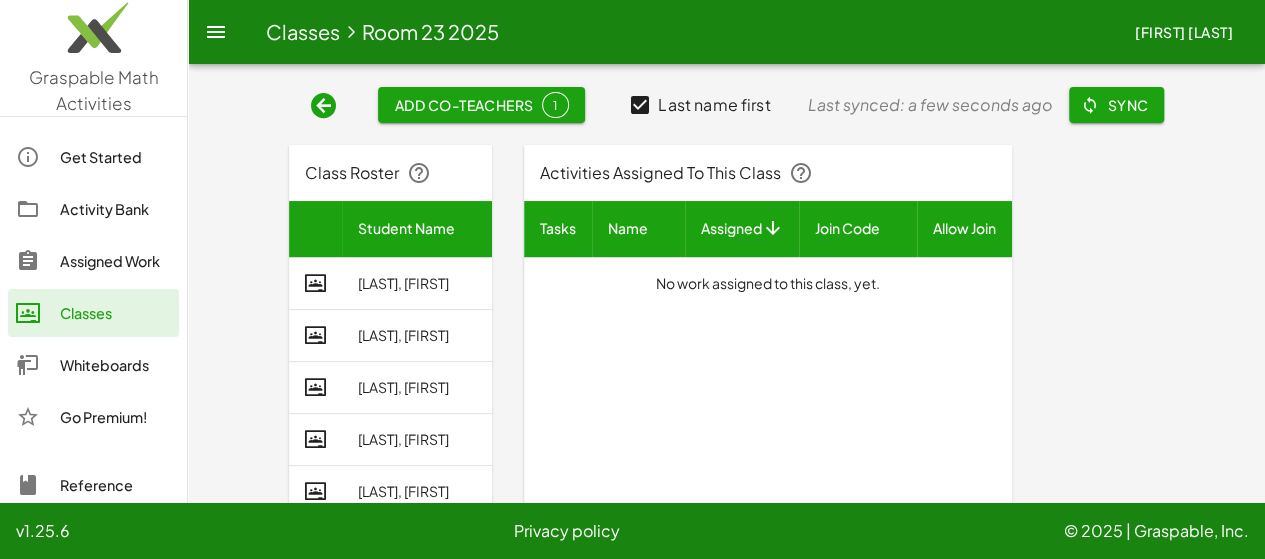 scroll, scrollTop: 0, scrollLeft: 0, axis: both 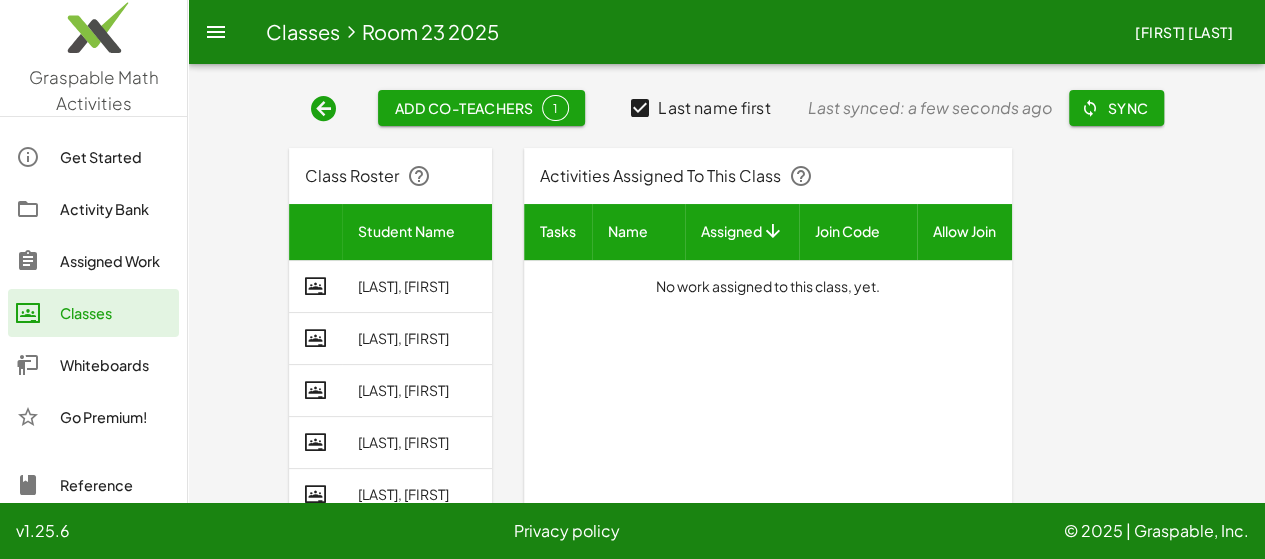 click on "Assigned Work" 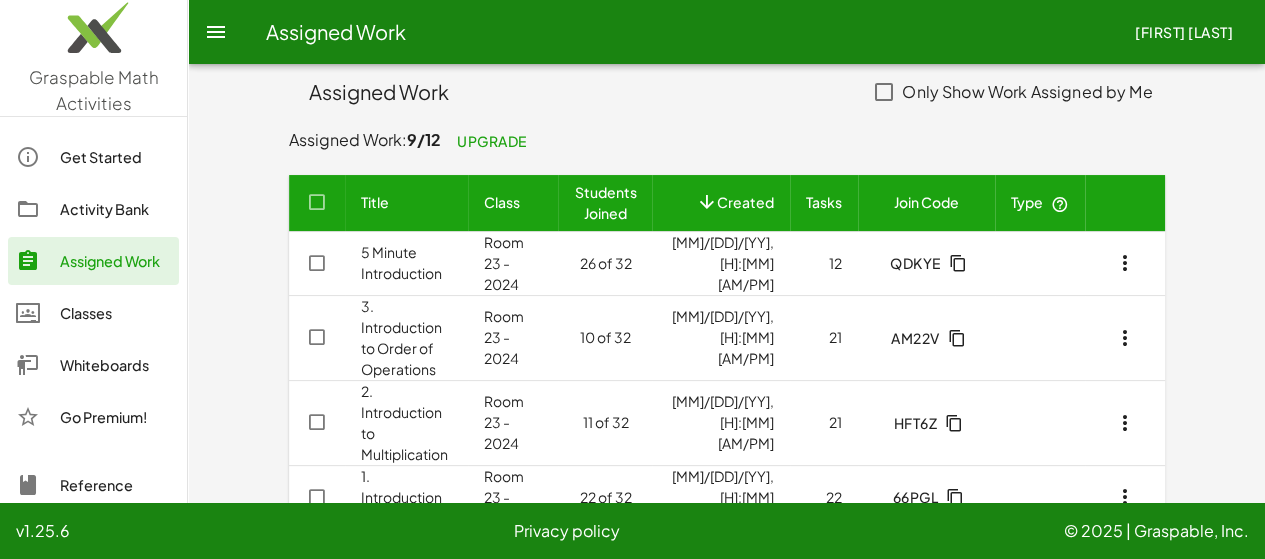 scroll, scrollTop: 26, scrollLeft: 0, axis: vertical 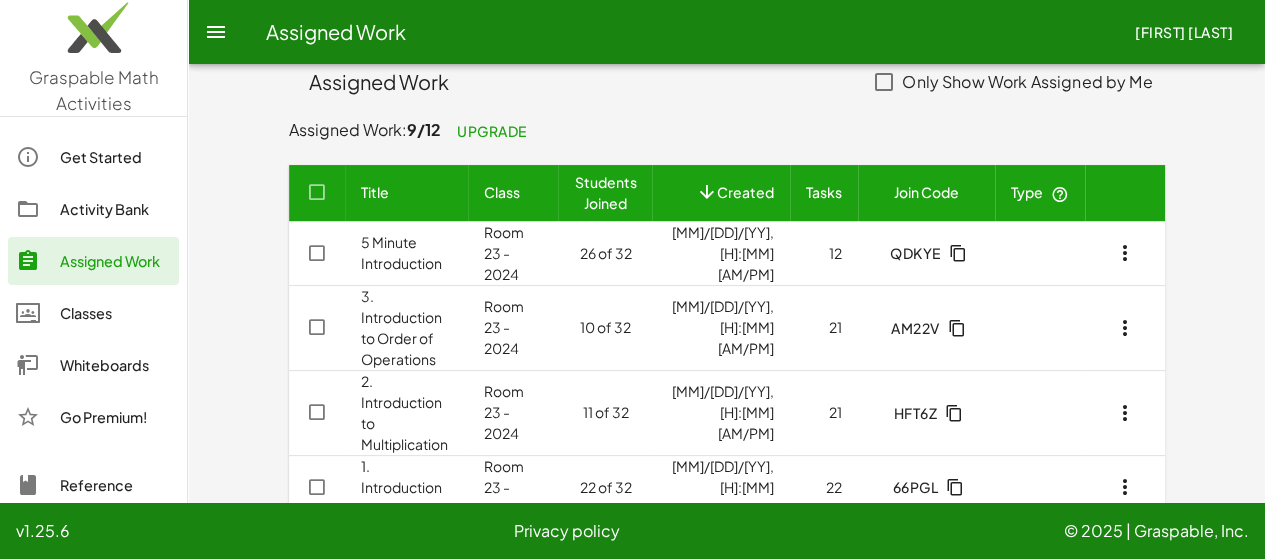 click on "Activity Bank" 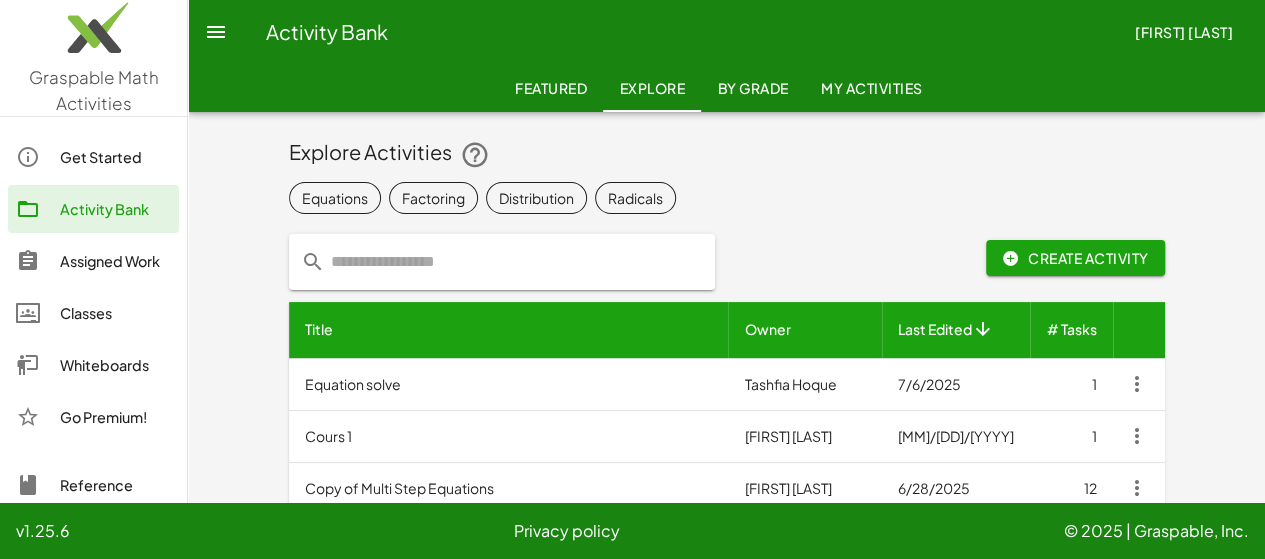 scroll, scrollTop: 0, scrollLeft: 0, axis: both 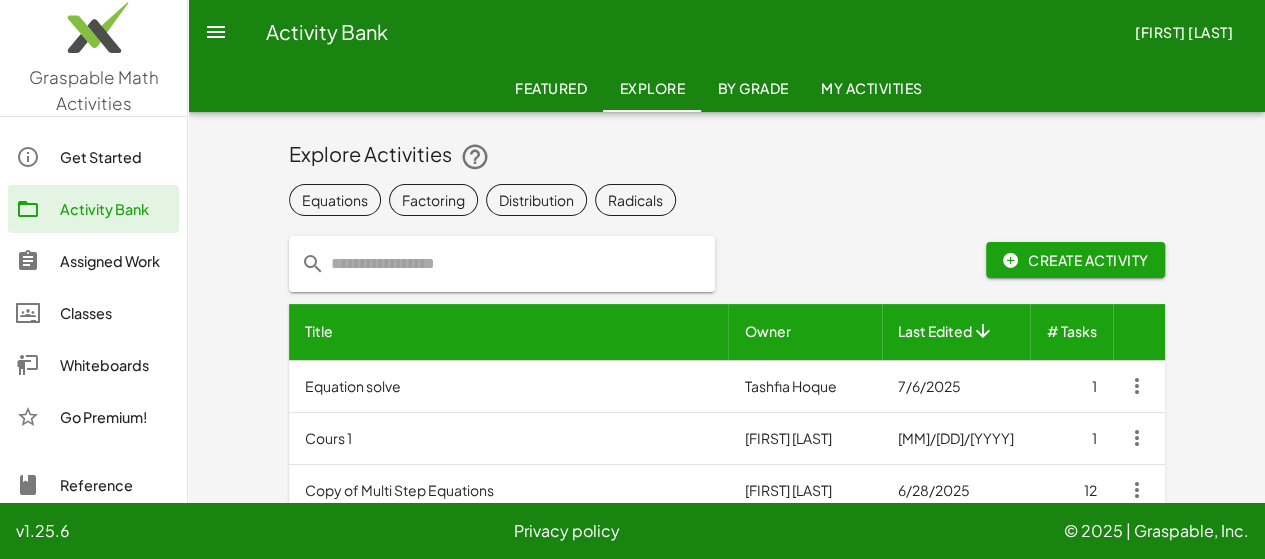 click on "Featured" 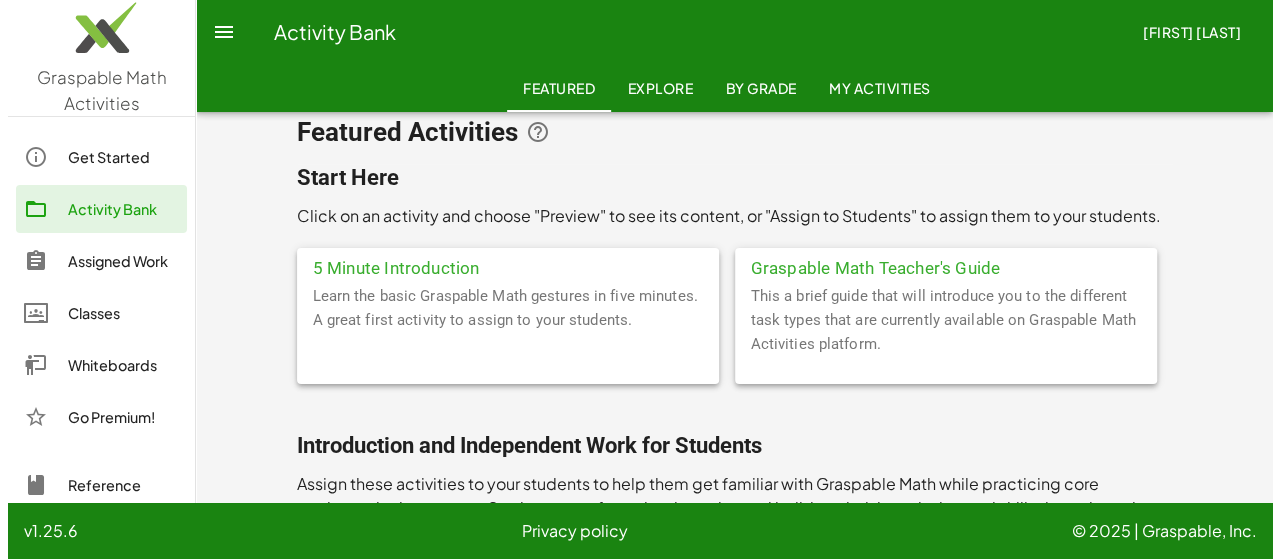 scroll, scrollTop: 0, scrollLeft: 0, axis: both 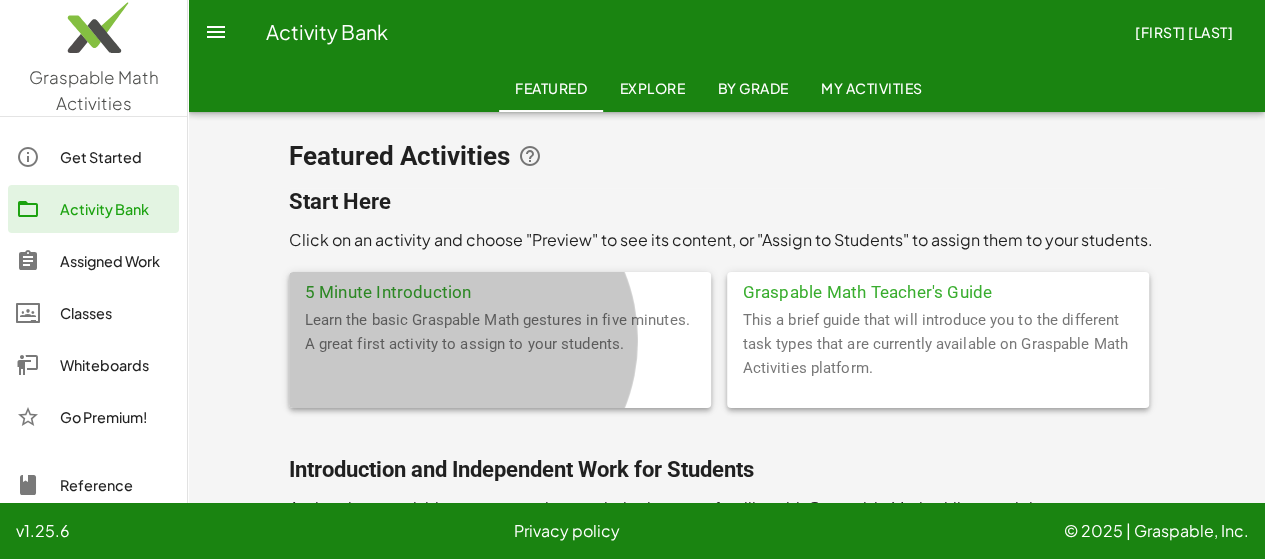 click on "Learn the basic Graspable Math gestures in five minutes. A great first activity to assign to your students." 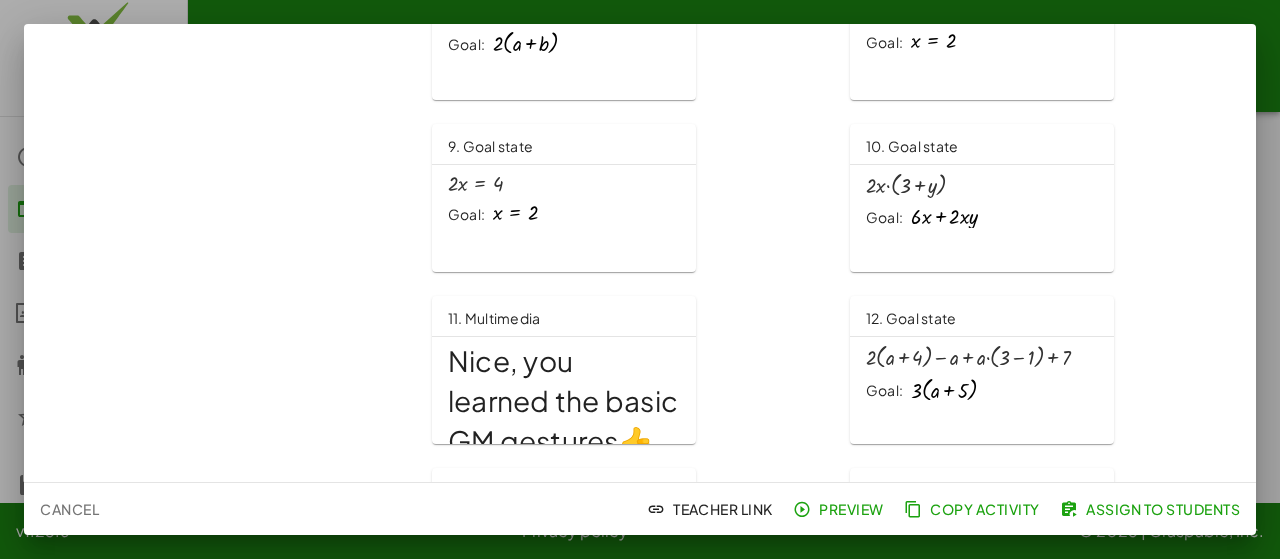 scroll, scrollTop: 706, scrollLeft: 0, axis: vertical 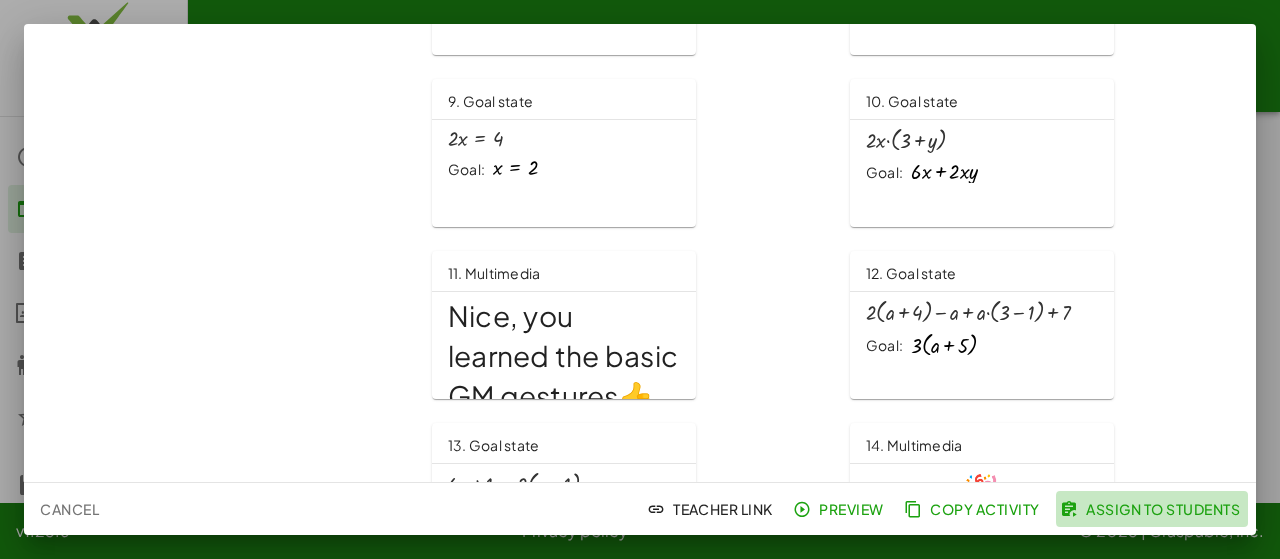 click on "Assign to Students" 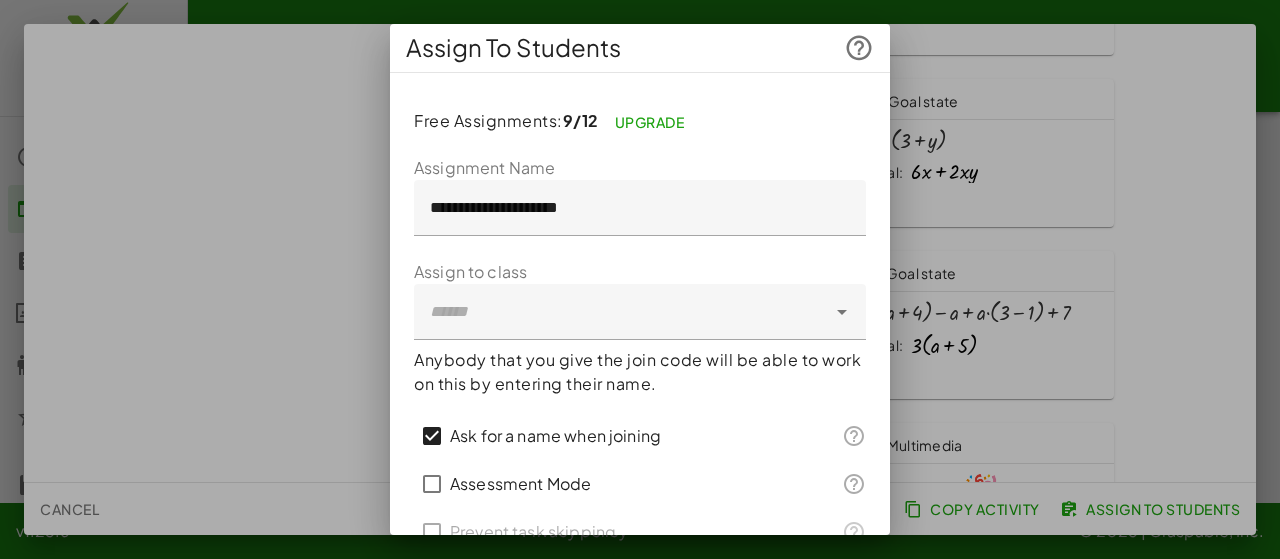 click 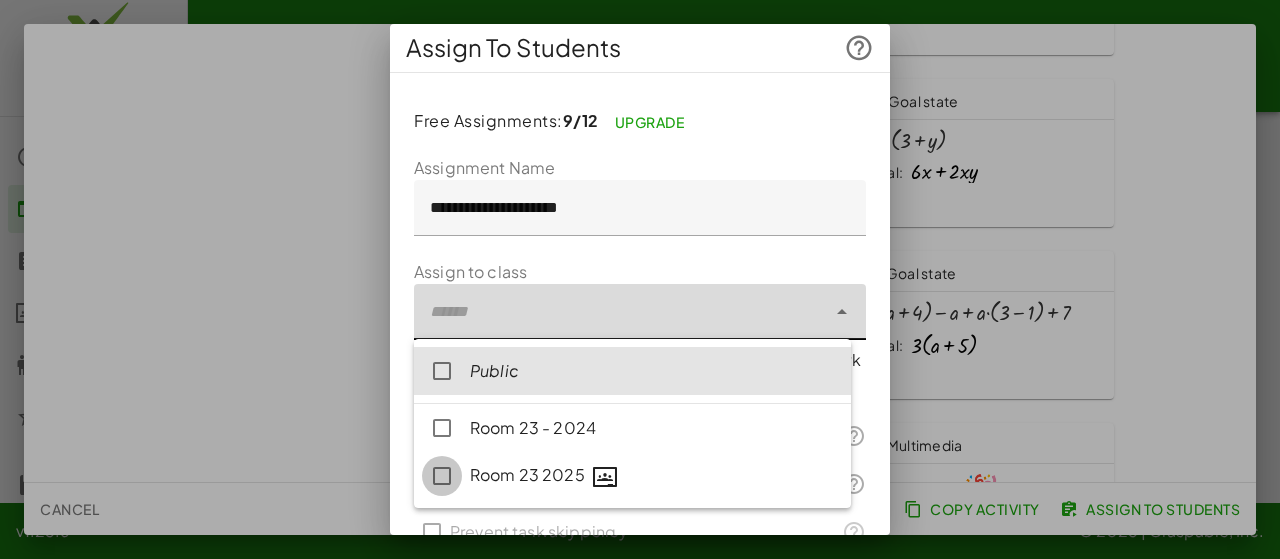 type on "**********" 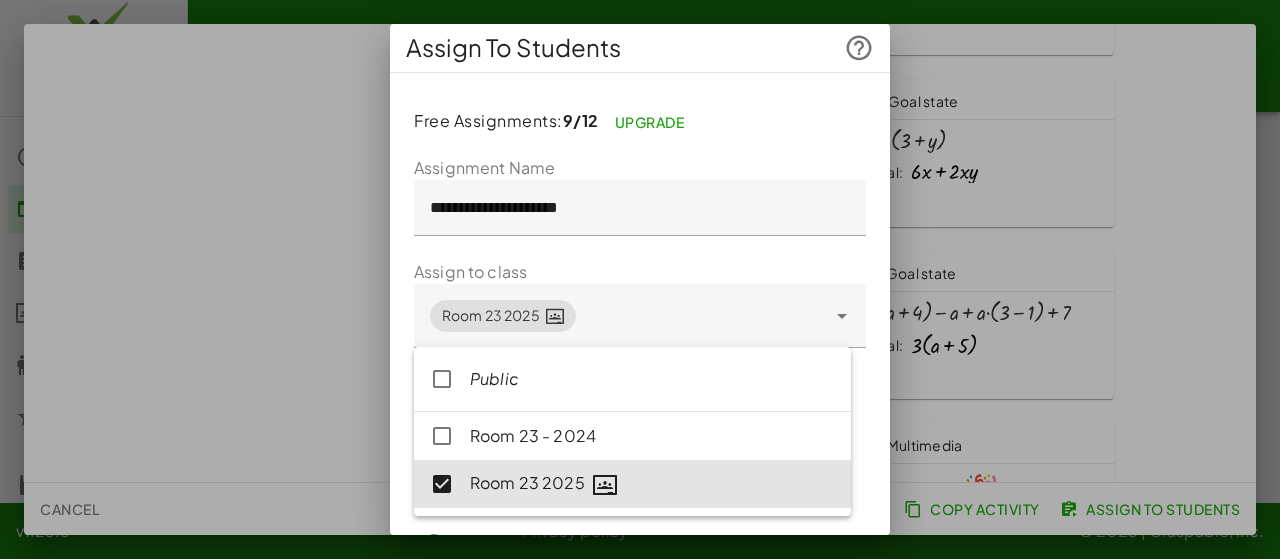click at bounding box center [640, 279] 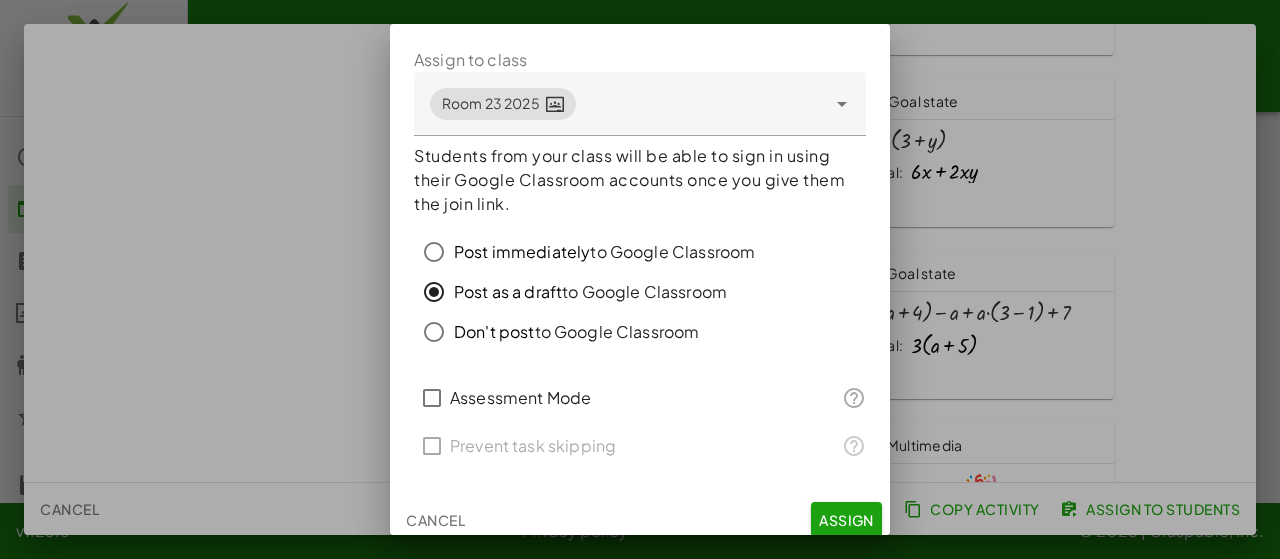 scroll, scrollTop: 222, scrollLeft: 0, axis: vertical 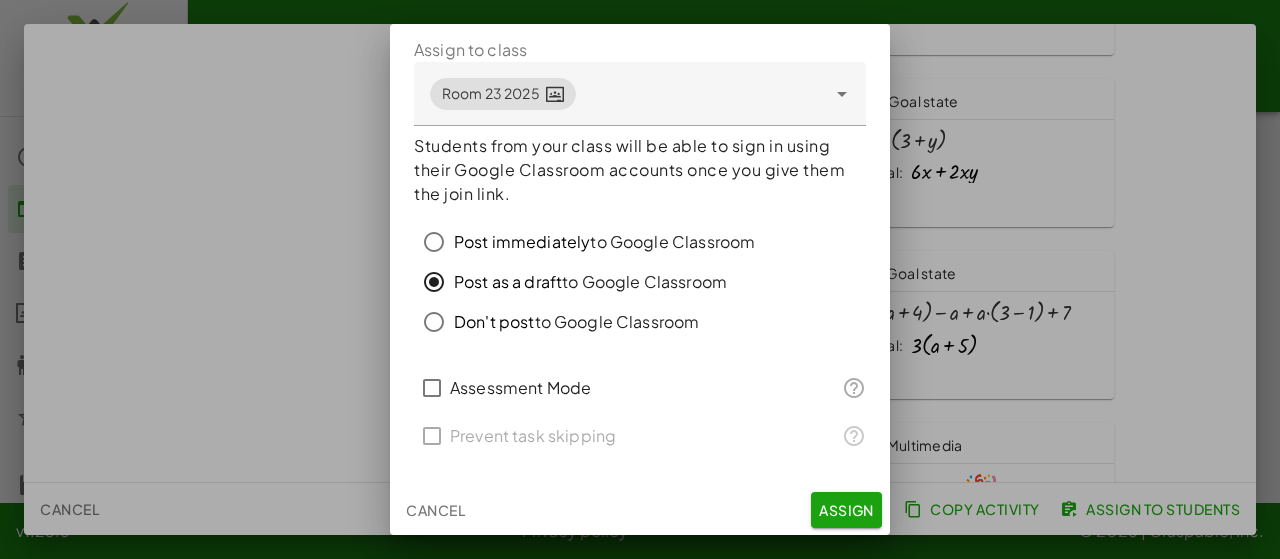 click on "Assign" 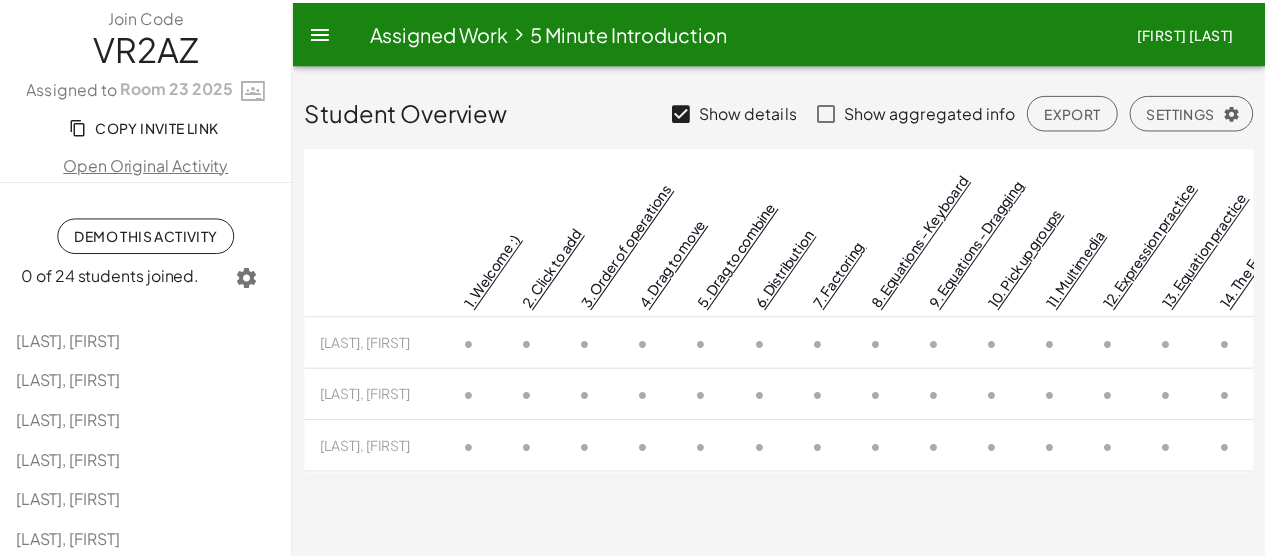 scroll, scrollTop: 0, scrollLeft: 0, axis: both 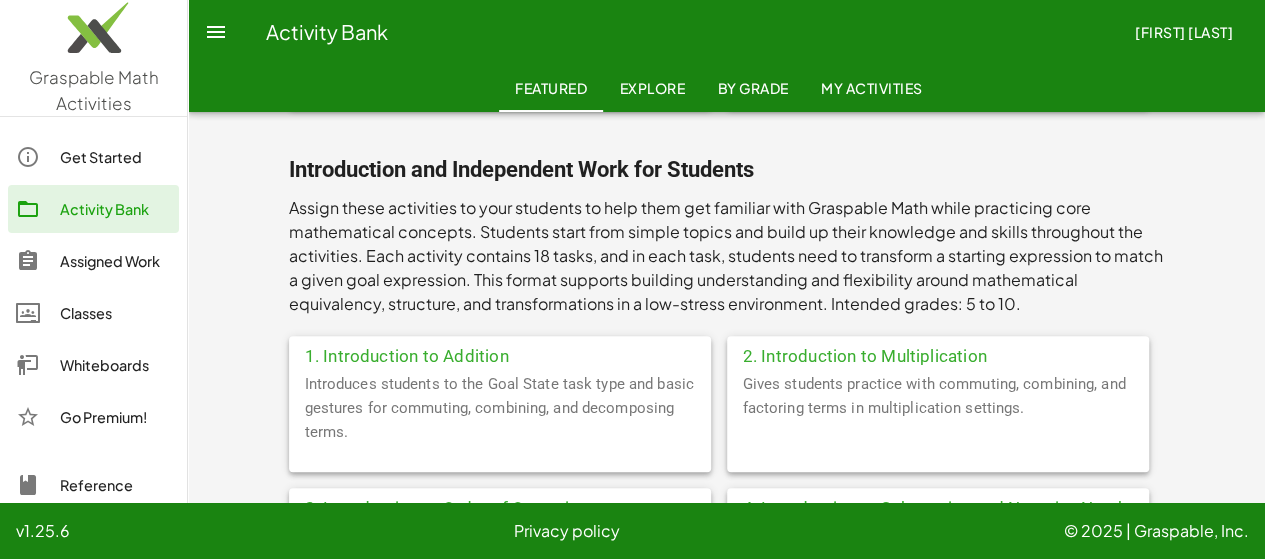 click on "Introduces students to the Goal State task type and basic gestures for commuting, combining, and decomposing terms." 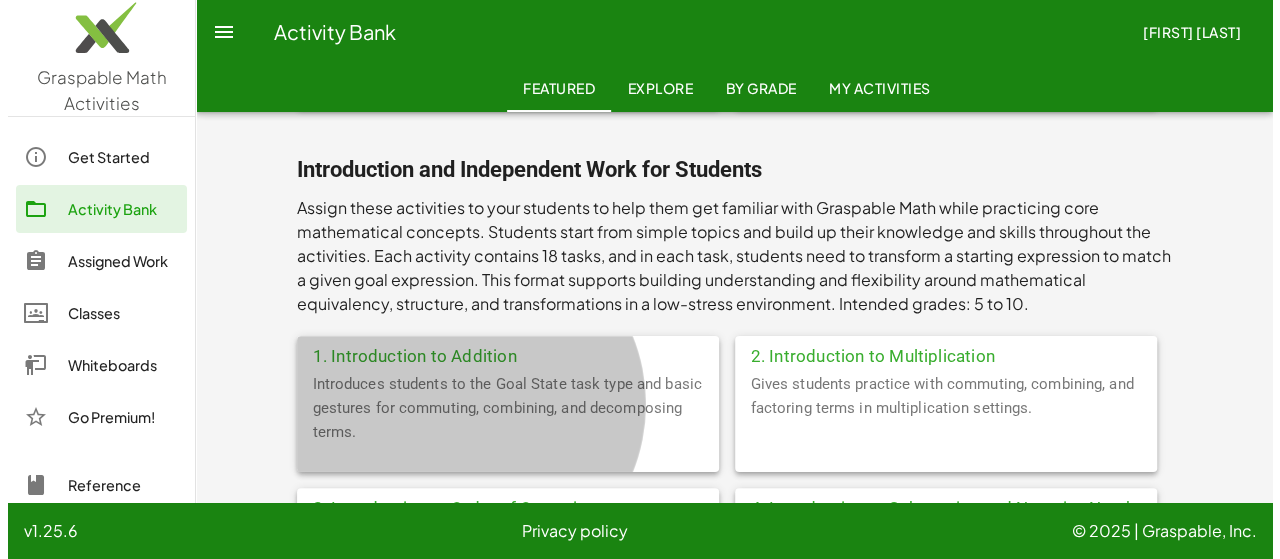 scroll, scrollTop: 0, scrollLeft: 0, axis: both 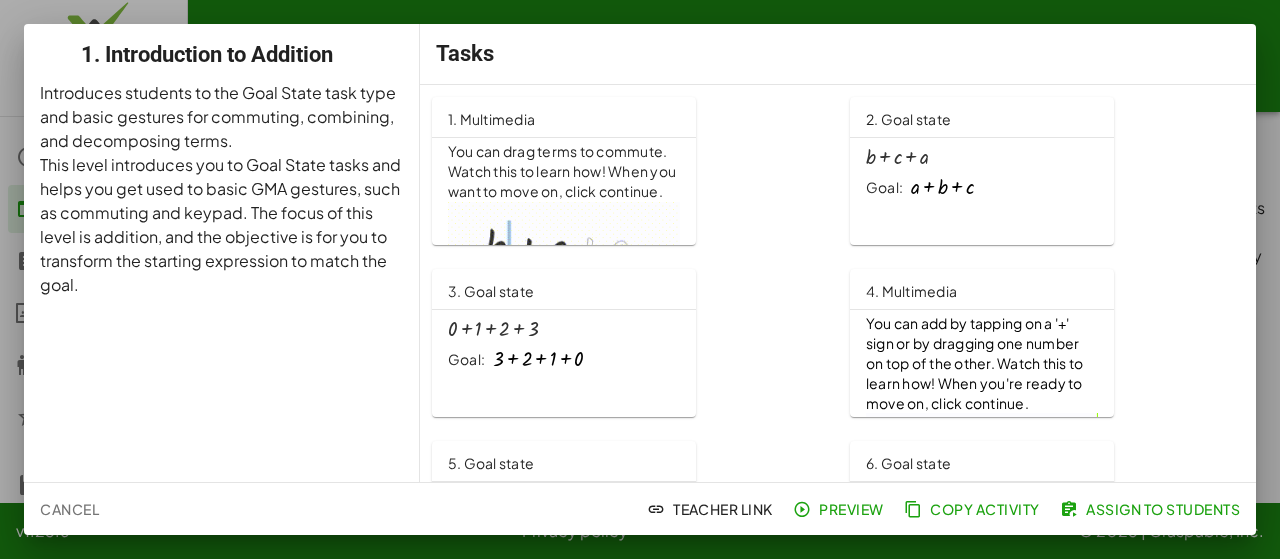 click on "Assign to Students" 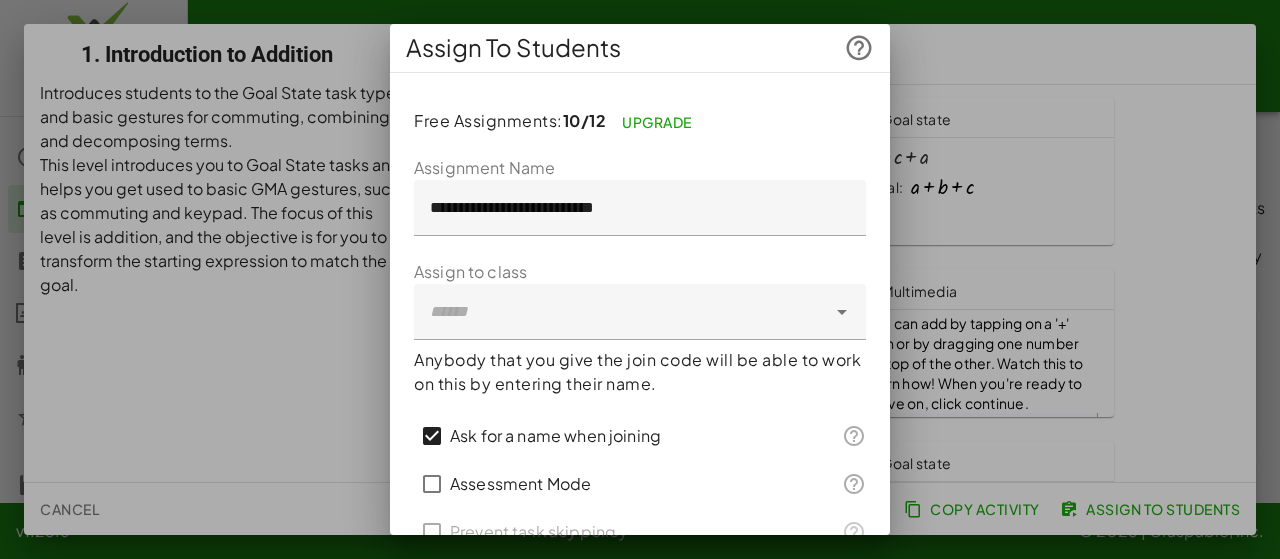 click 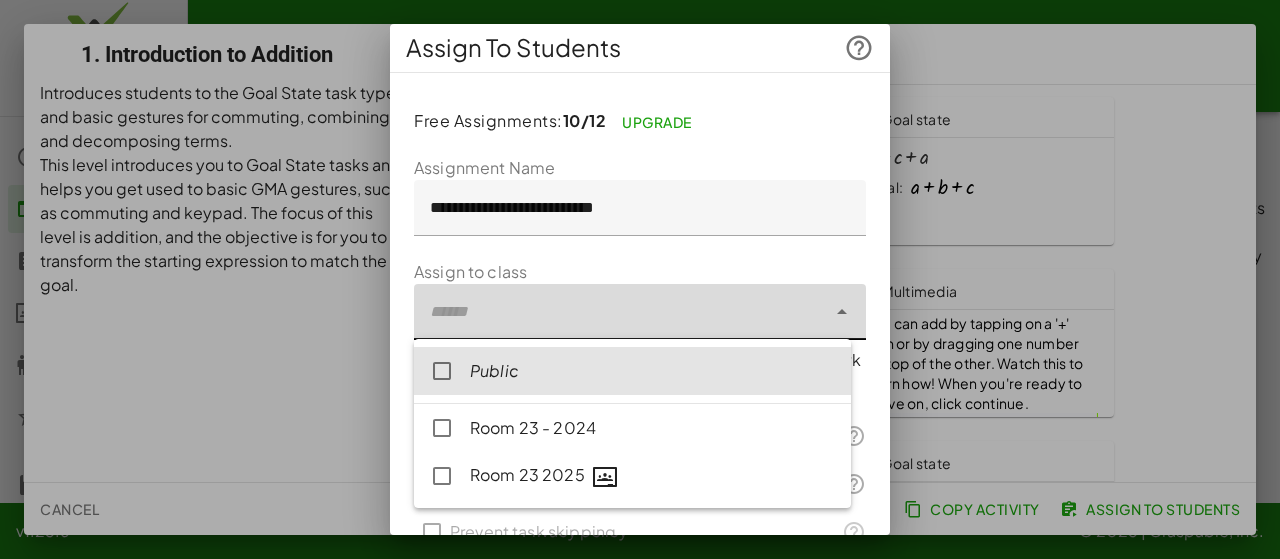 click on "Room 23 2025" 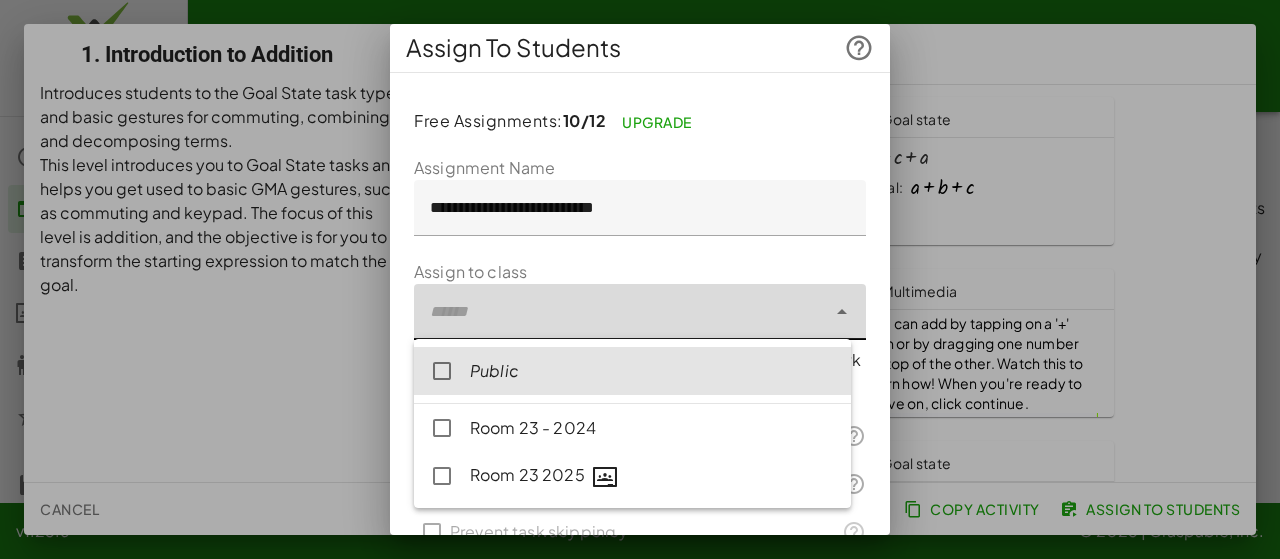 type on "**********" 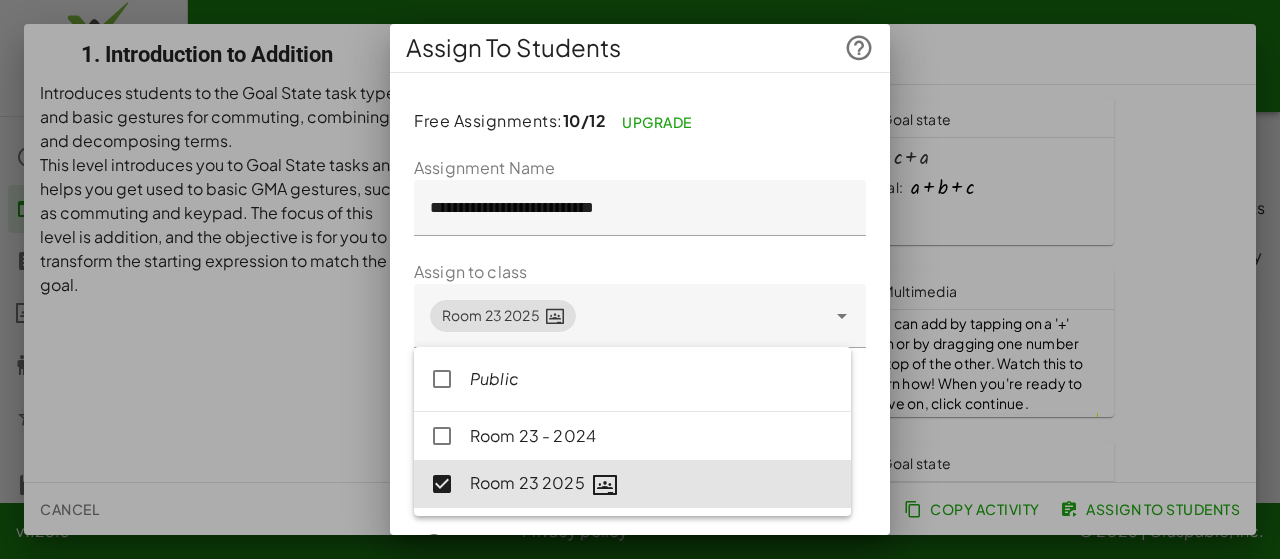 click at bounding box center (640, 279) 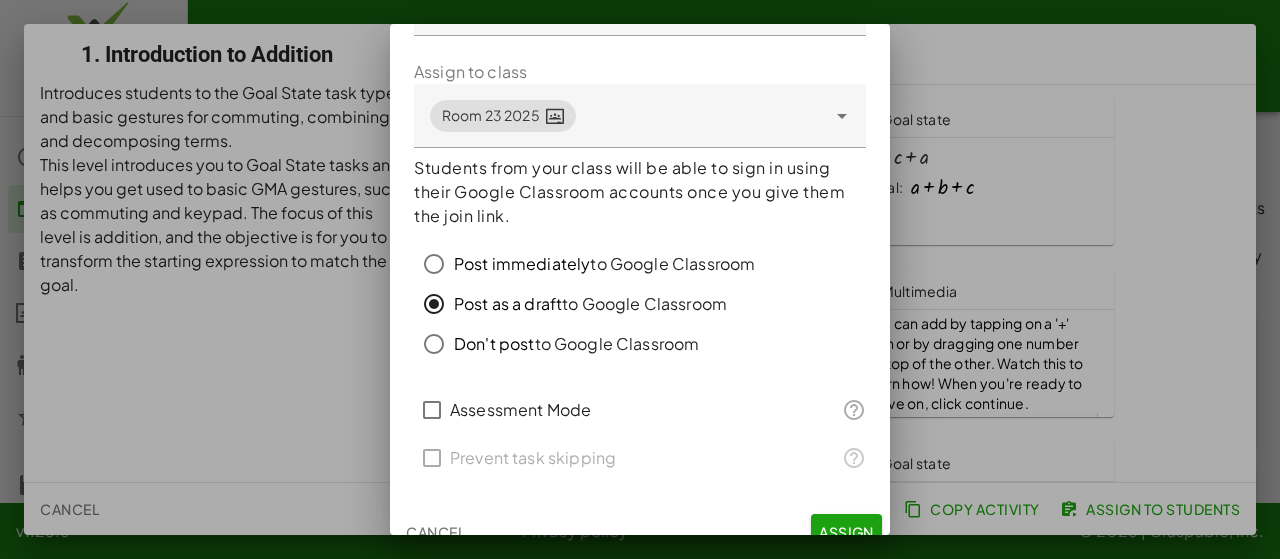 scroll, scrollTop: 222, scrollLeft: 0, axis: vertical 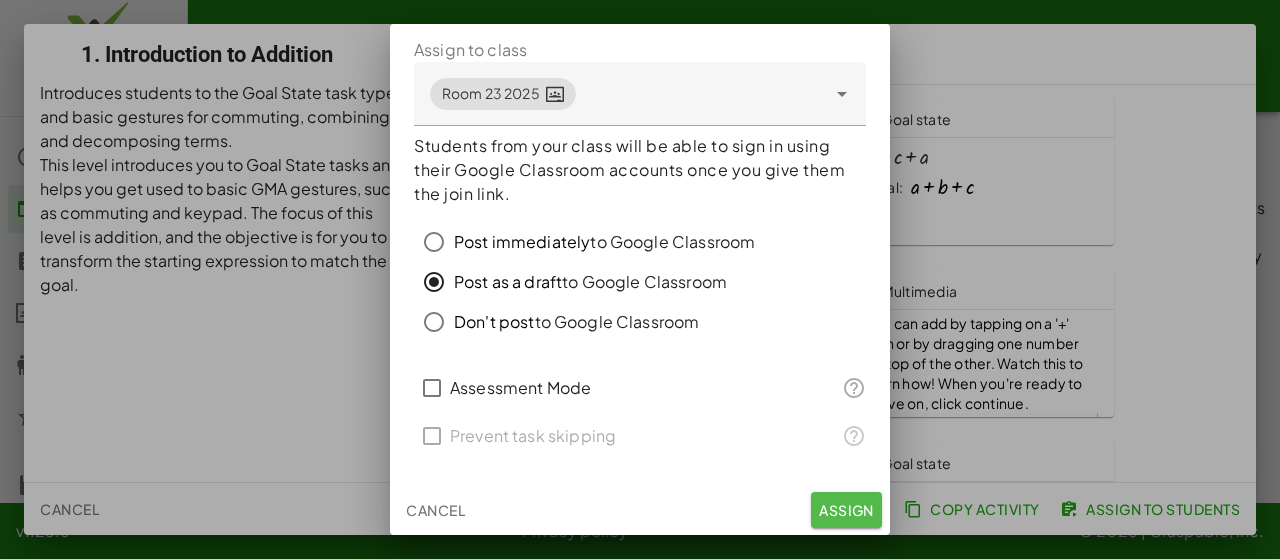 click on "Assign" 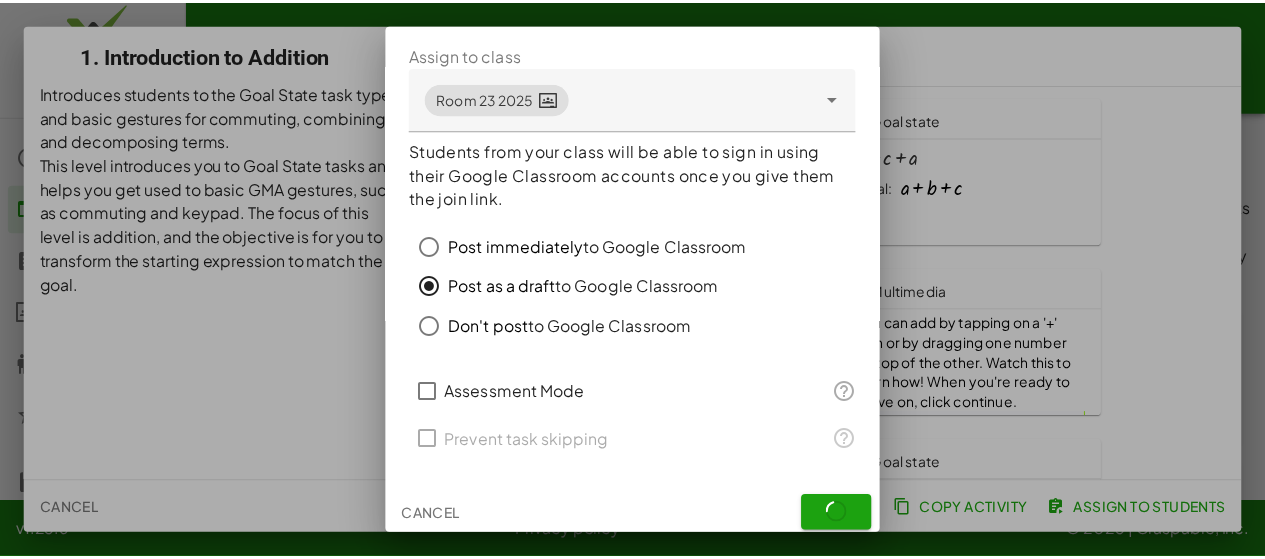 scroll, scrollTop: 222, scrollLeft: 0, axis: vertical 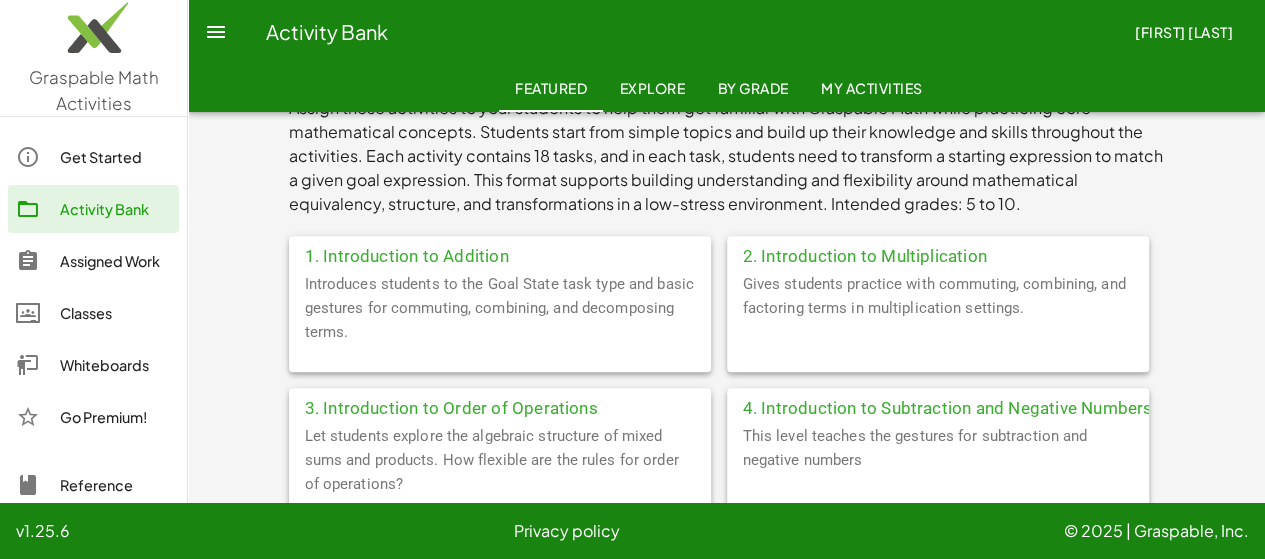 click on "2. Introduction to Multiplication" 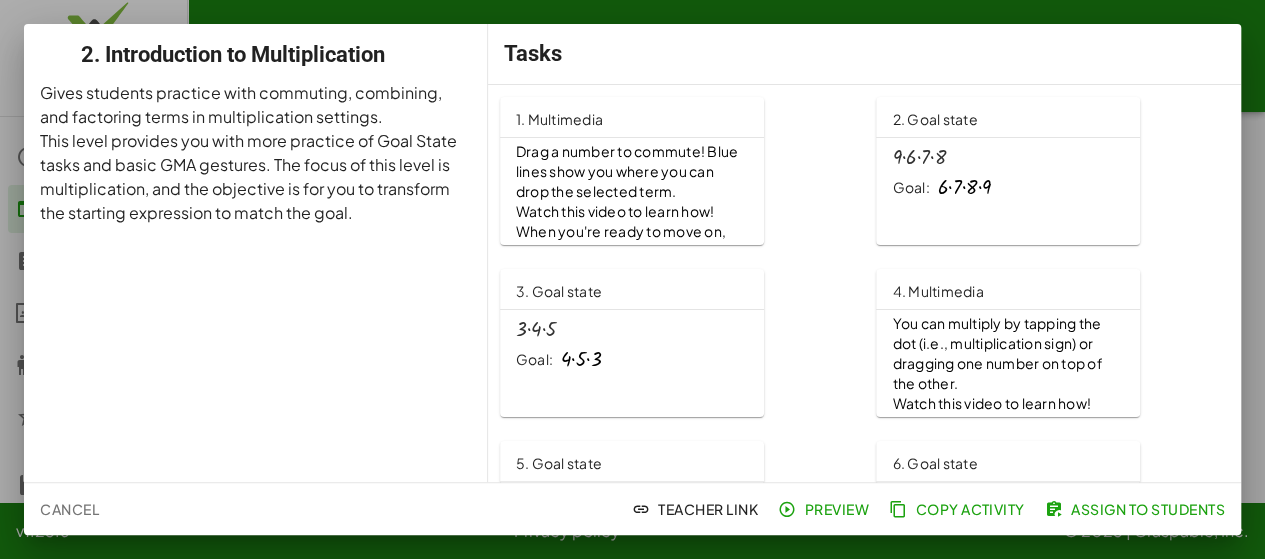 scroll, scrollTop: 0, scrollLeft: 0, axis: both 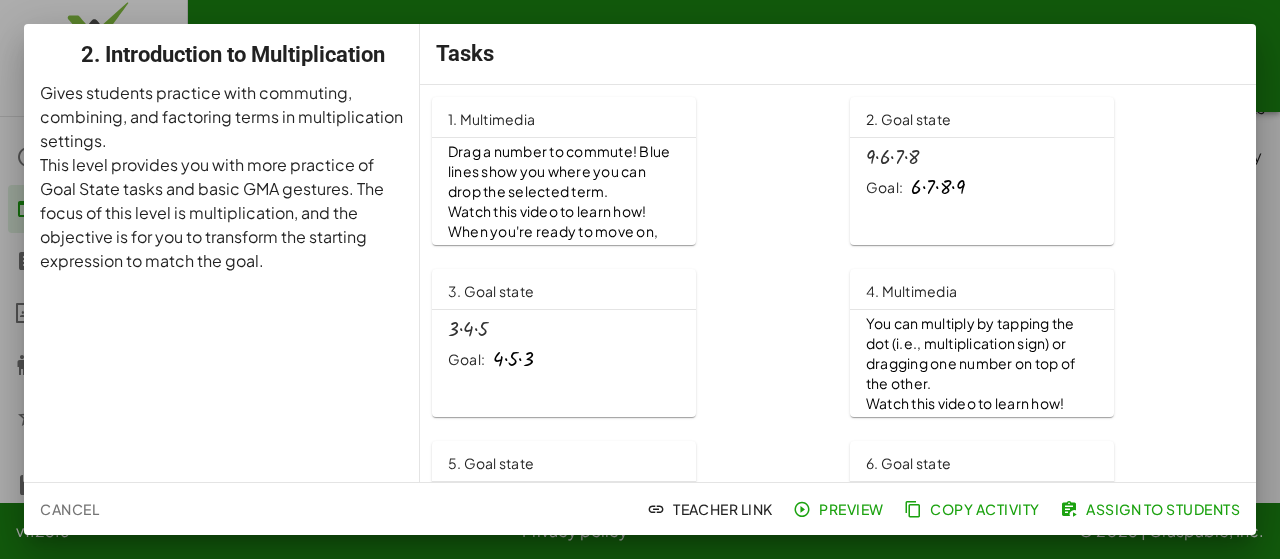click on "Copy Activity" 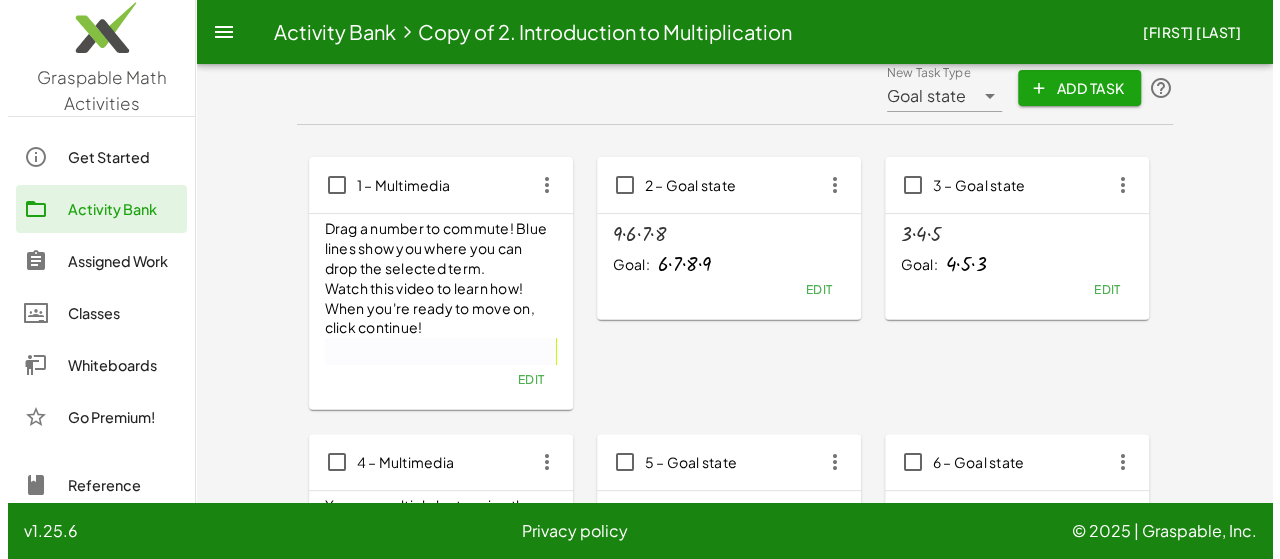 scroll, scrollTop: 0, scrollLeft: 0, axis: both 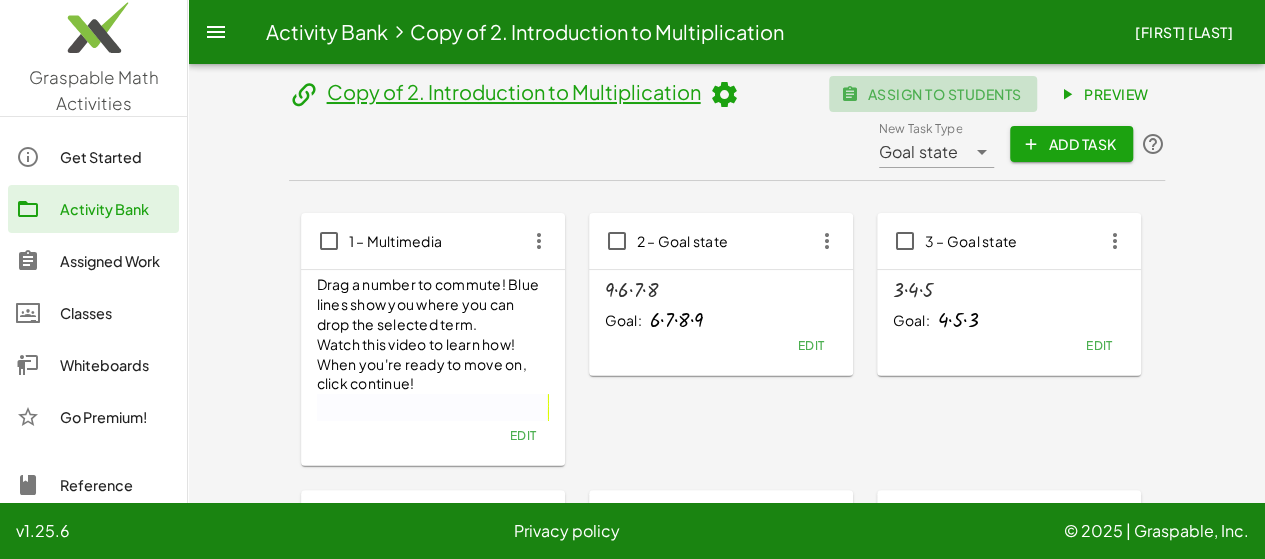 click on "assign to students" 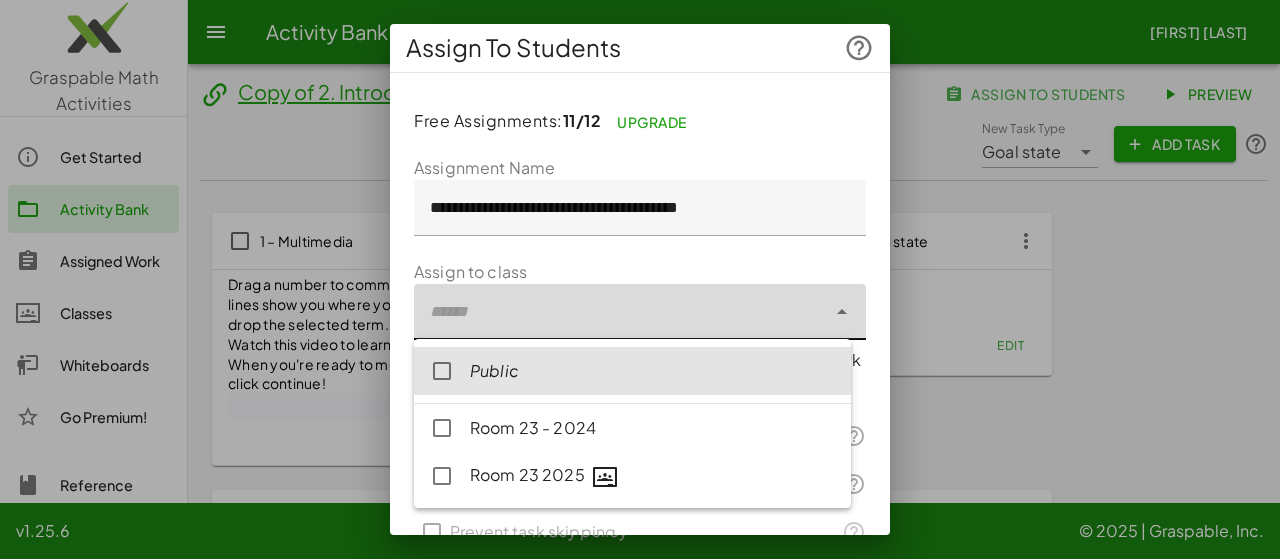 click 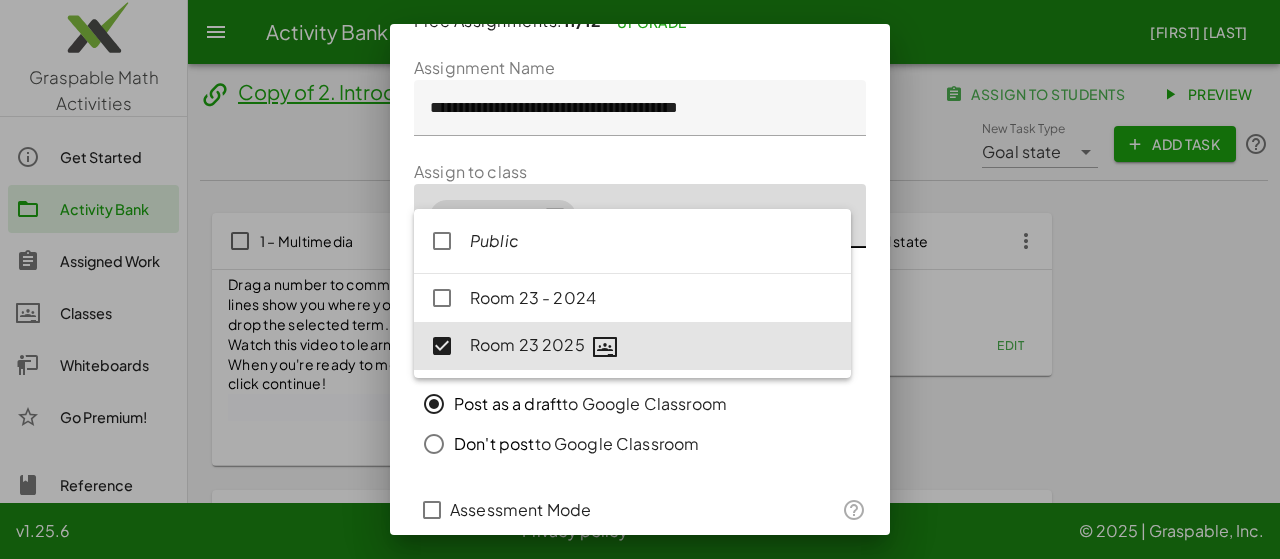 scroll, scrollTop: 222, scrollLeft: 0, axis: vertical 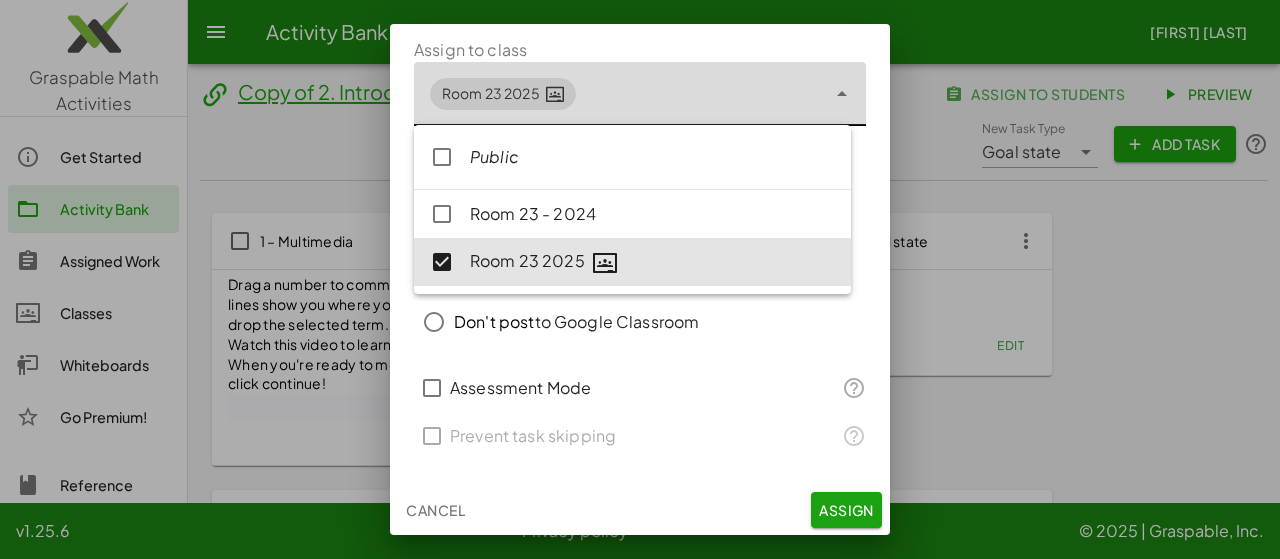click on "Assign" 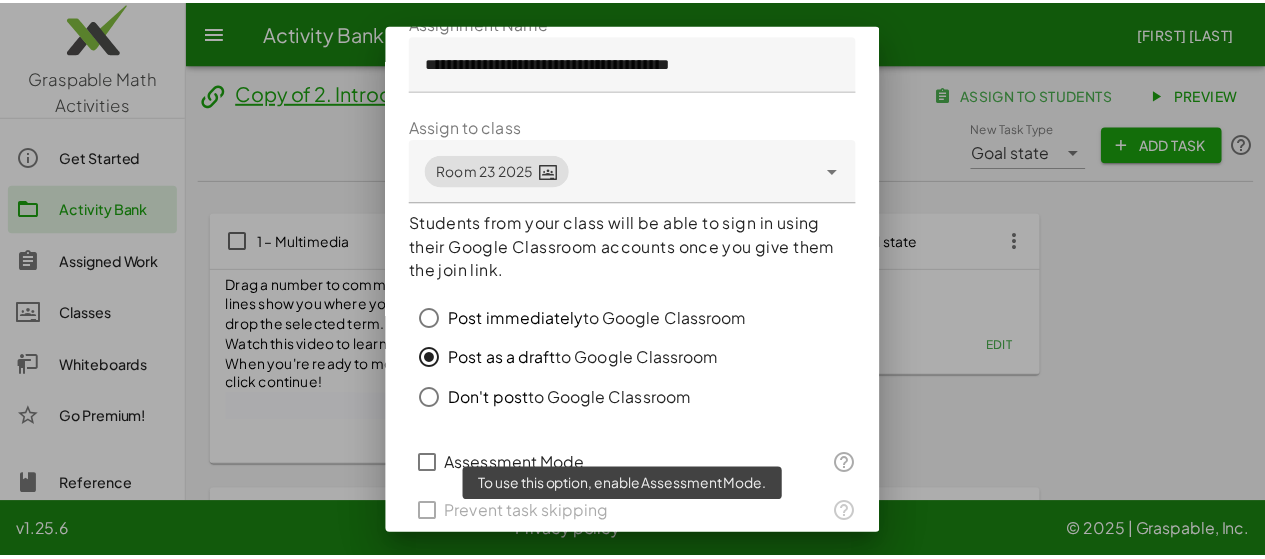 scroll, scrollTop: 299, scrollLeft: 0, axis: vertical 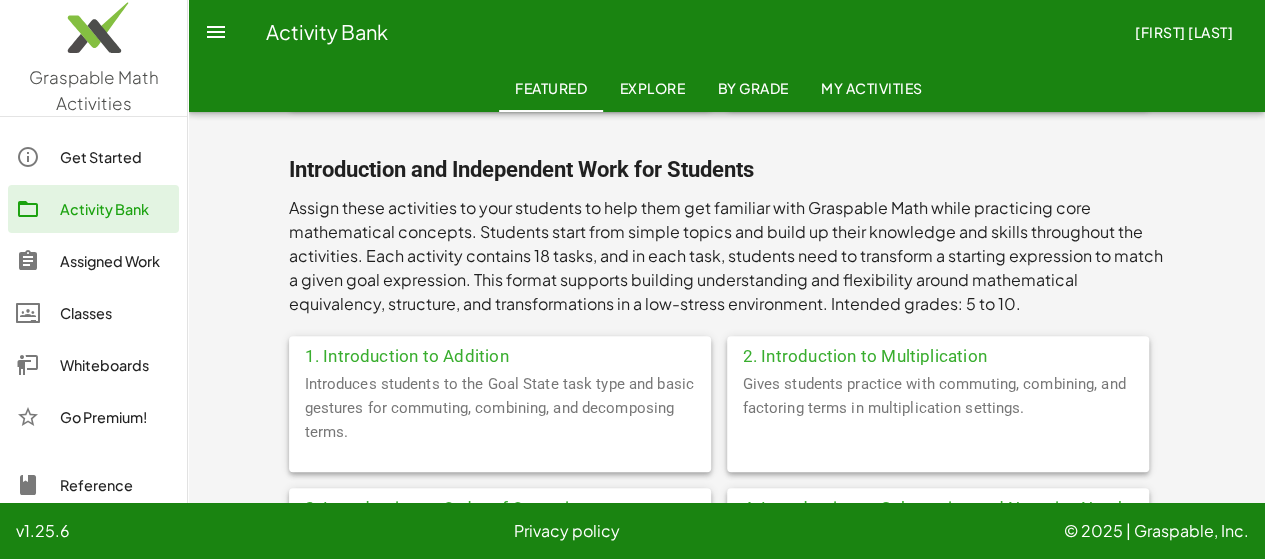 click on "3. Introduction to Order of Operations" 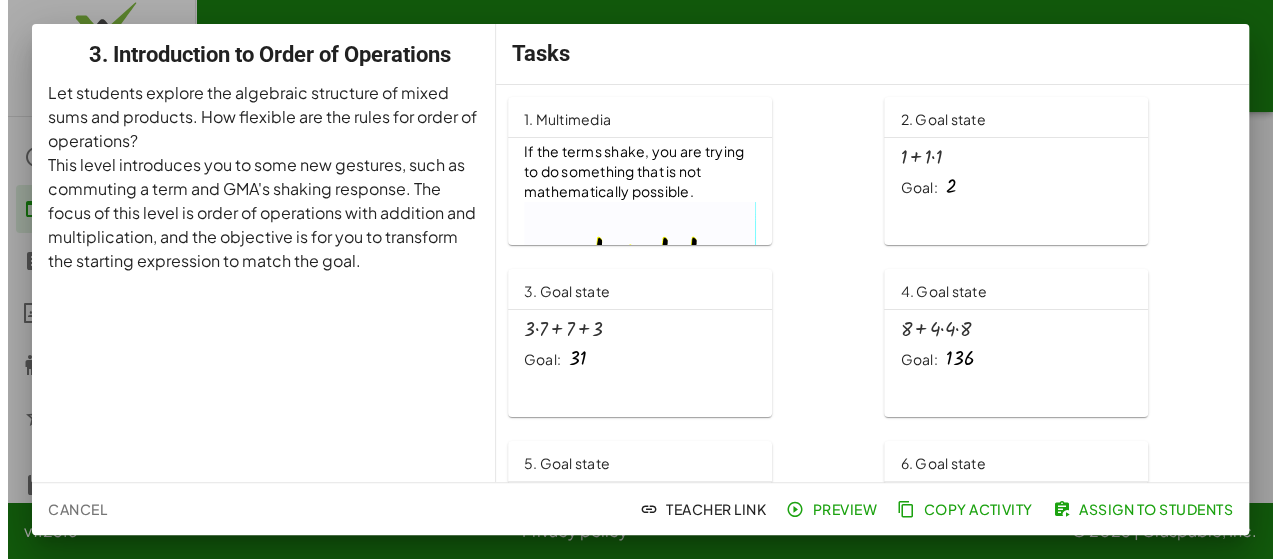scroll, scrollTop: 0, scrollLeft: 0, axis: both 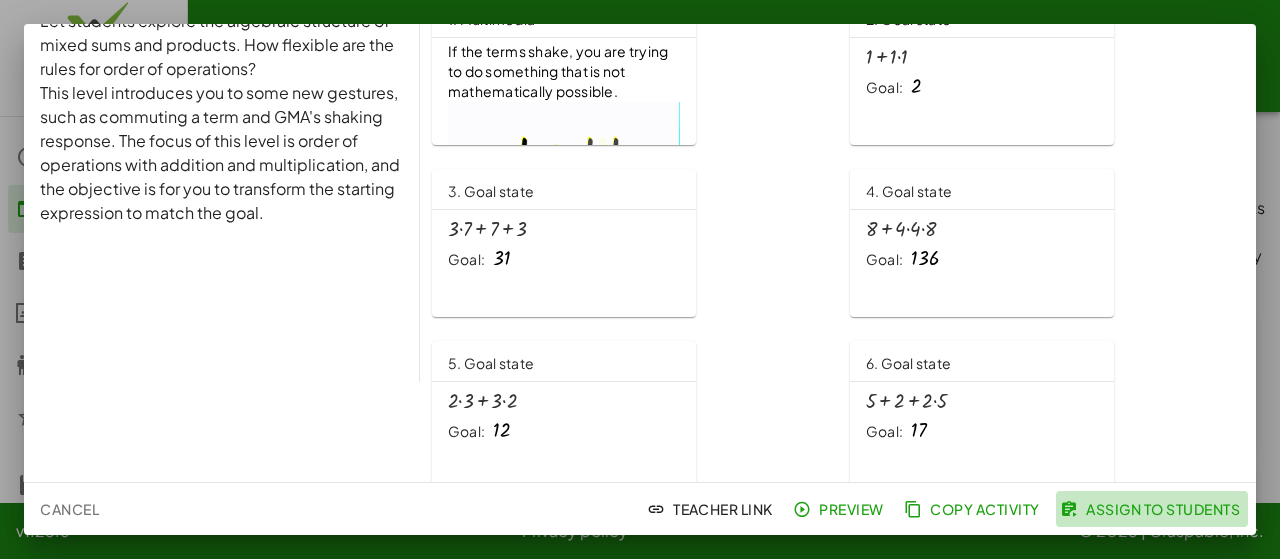 click on "Assign to Students" 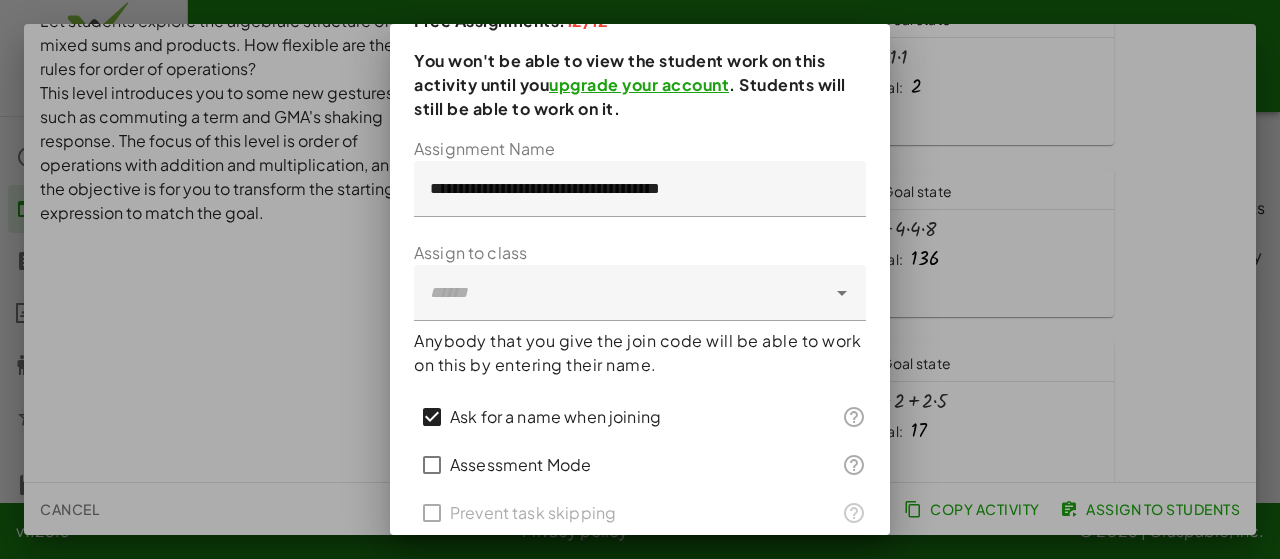 scroll, scrollTop: 173, scrollLeft: 0, axis: vertical 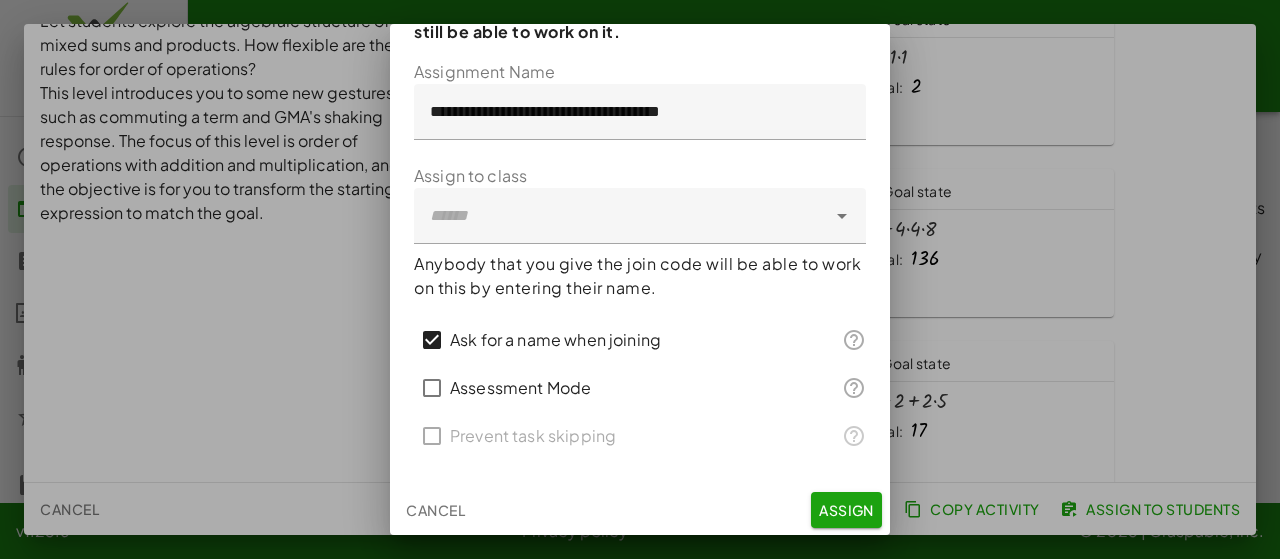 click 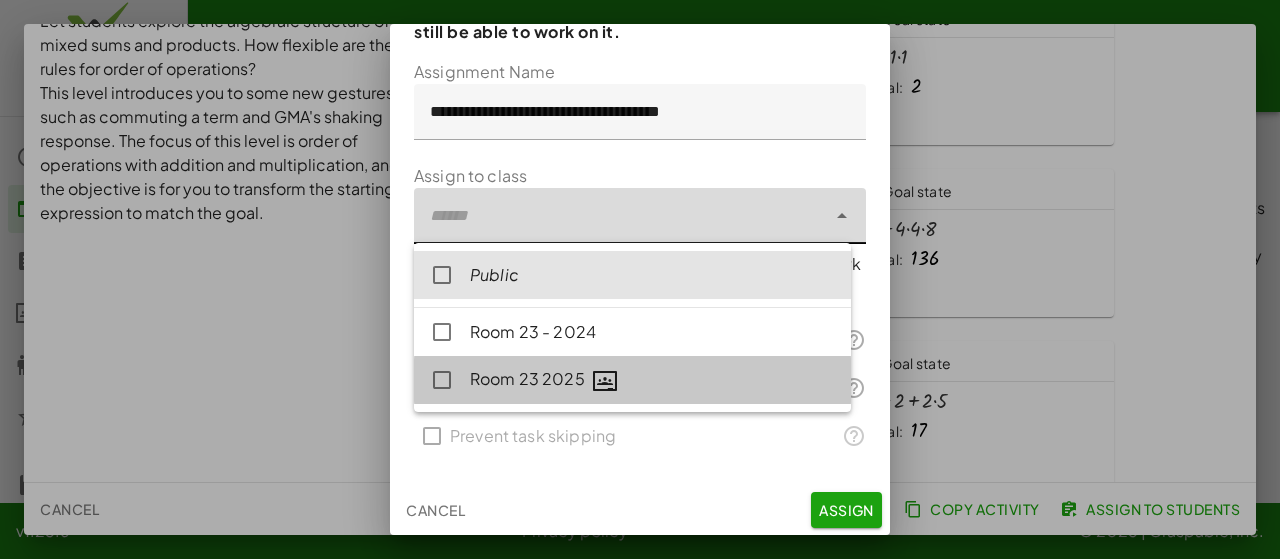 click on "Room 23 2025" 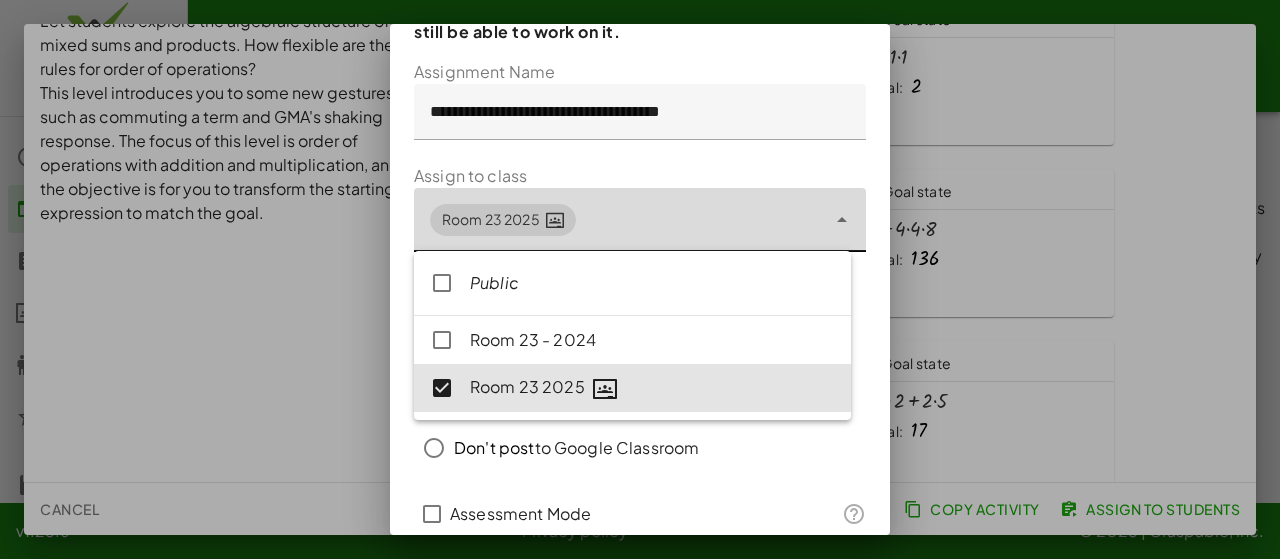 click on "**********" 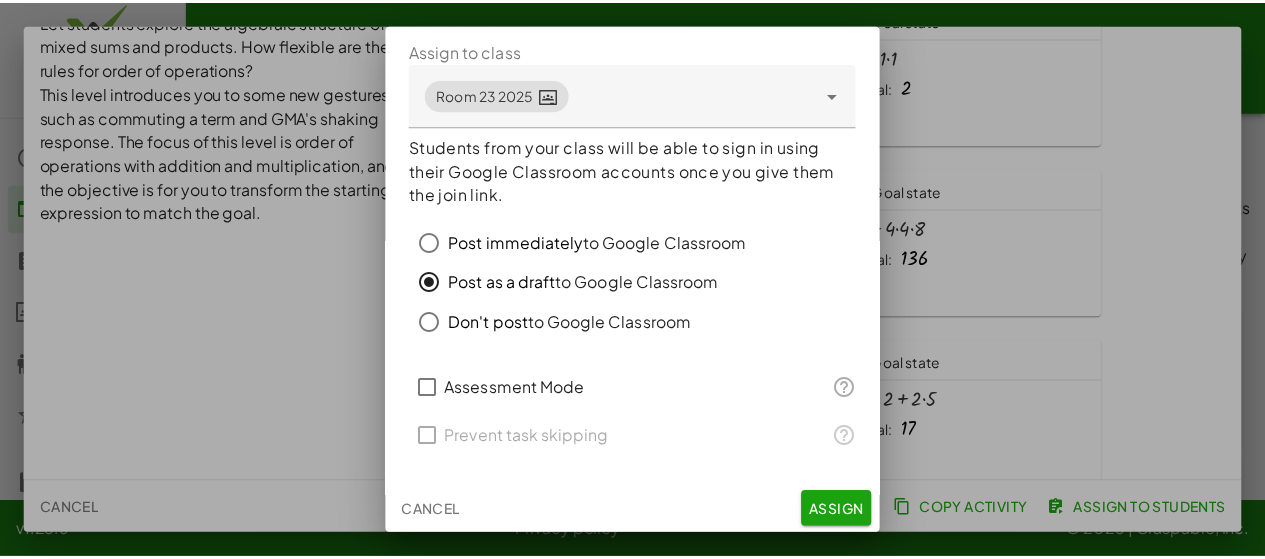 scroll, scrollTop: 299, scrollLeft: 0, axis: vertical 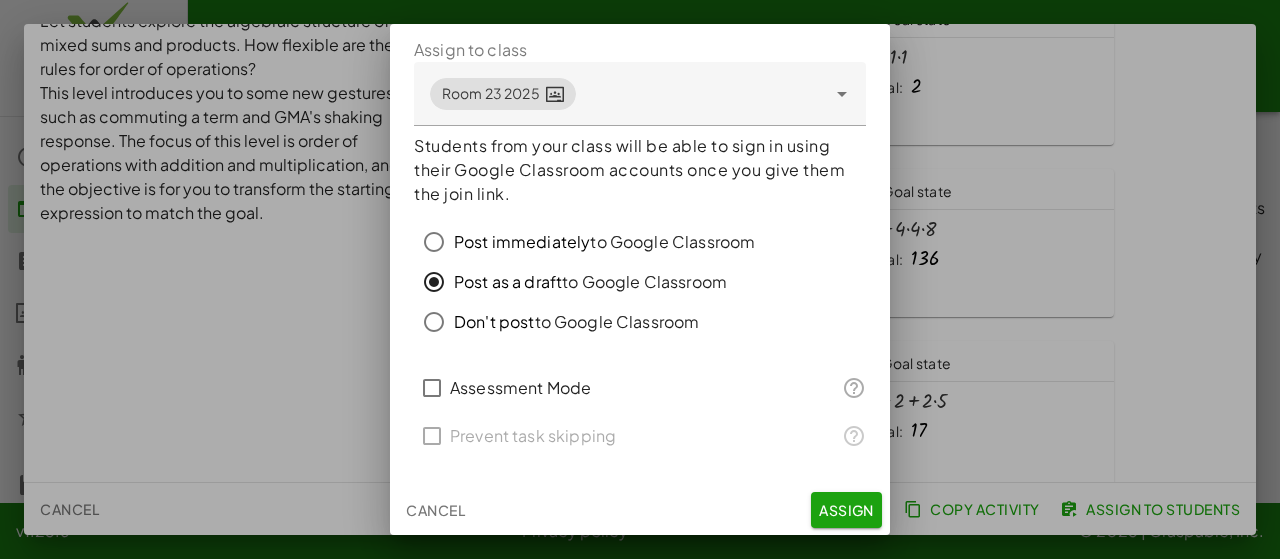 click on "Assign" 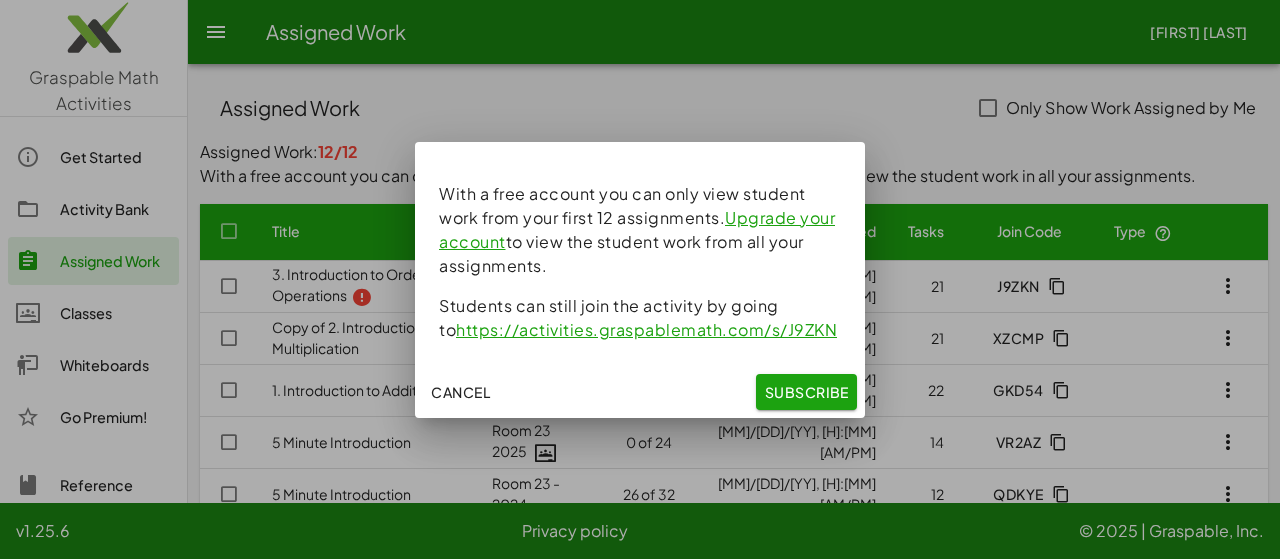 click on "Cancel" 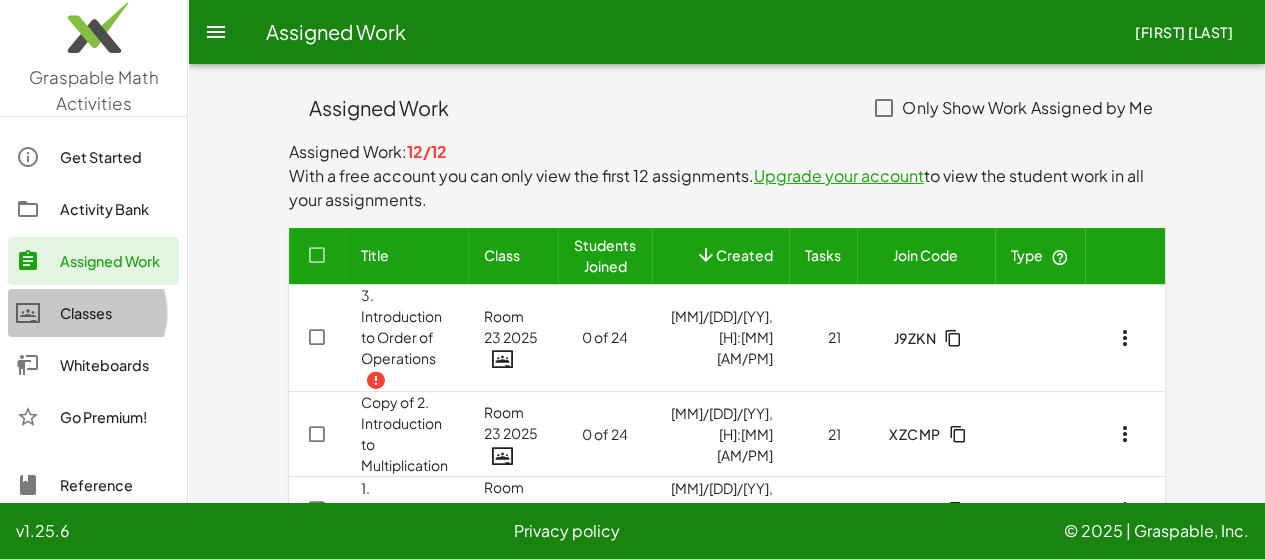 click on "Classes" 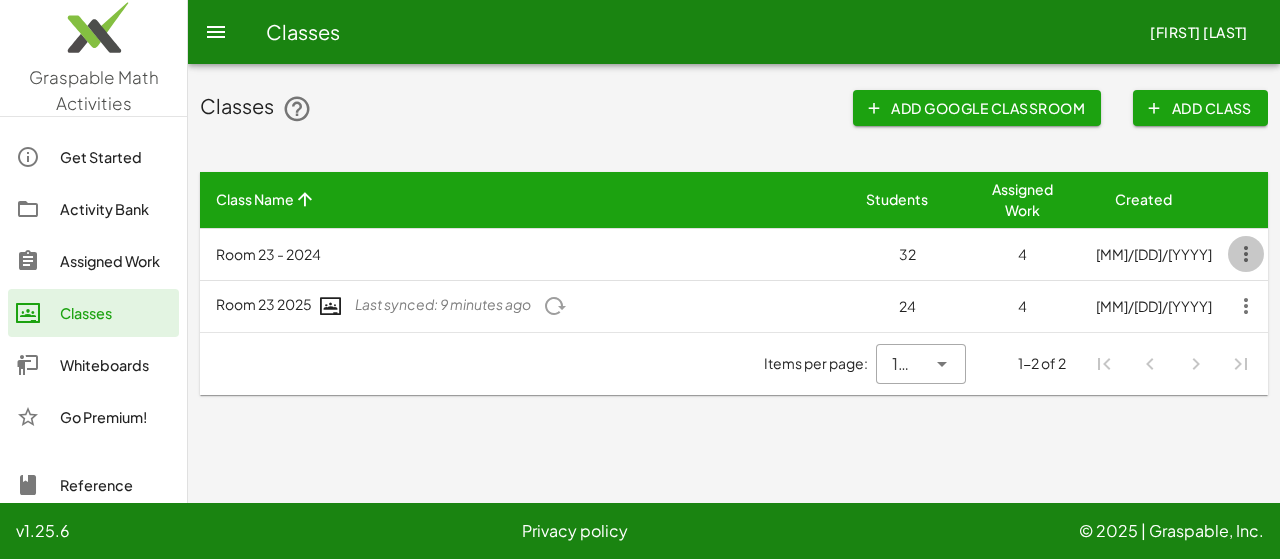 click 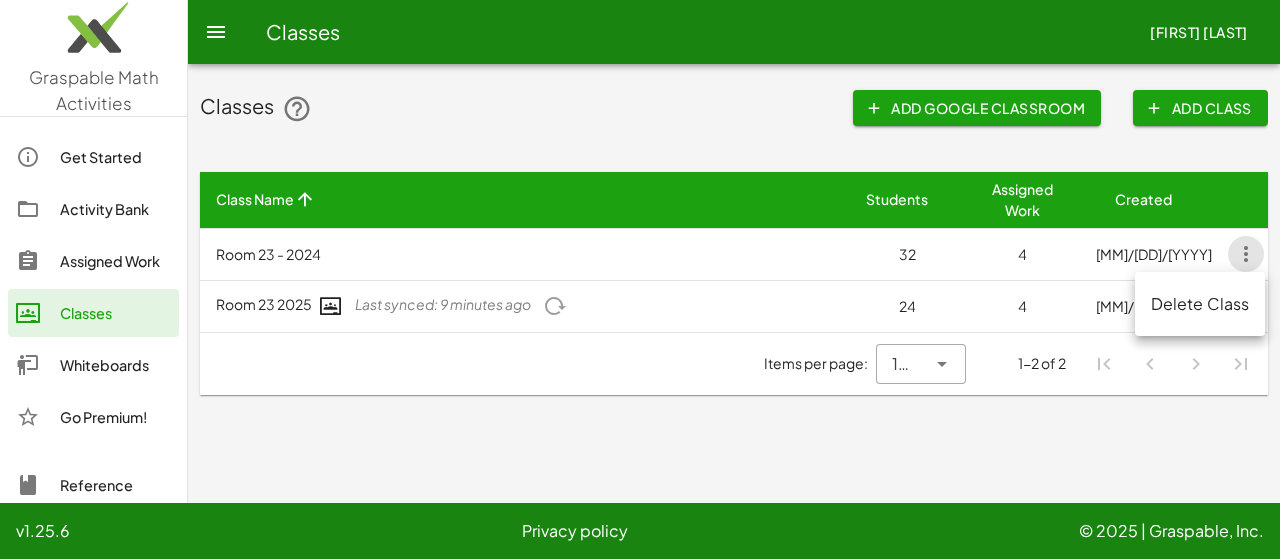 click on "Delete Class" 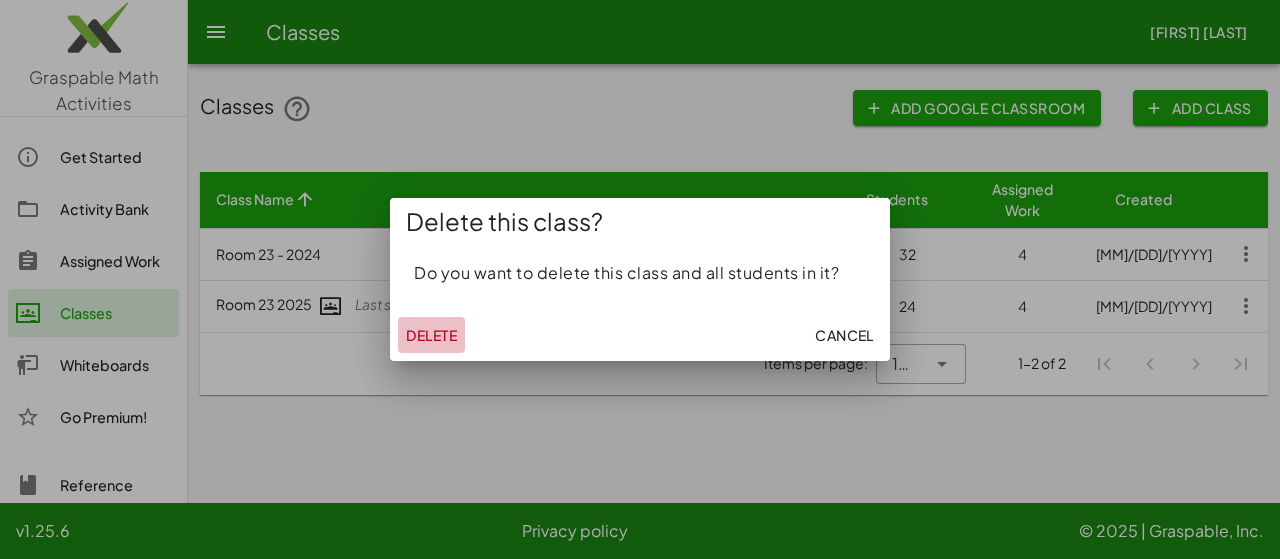 click on "Delete" 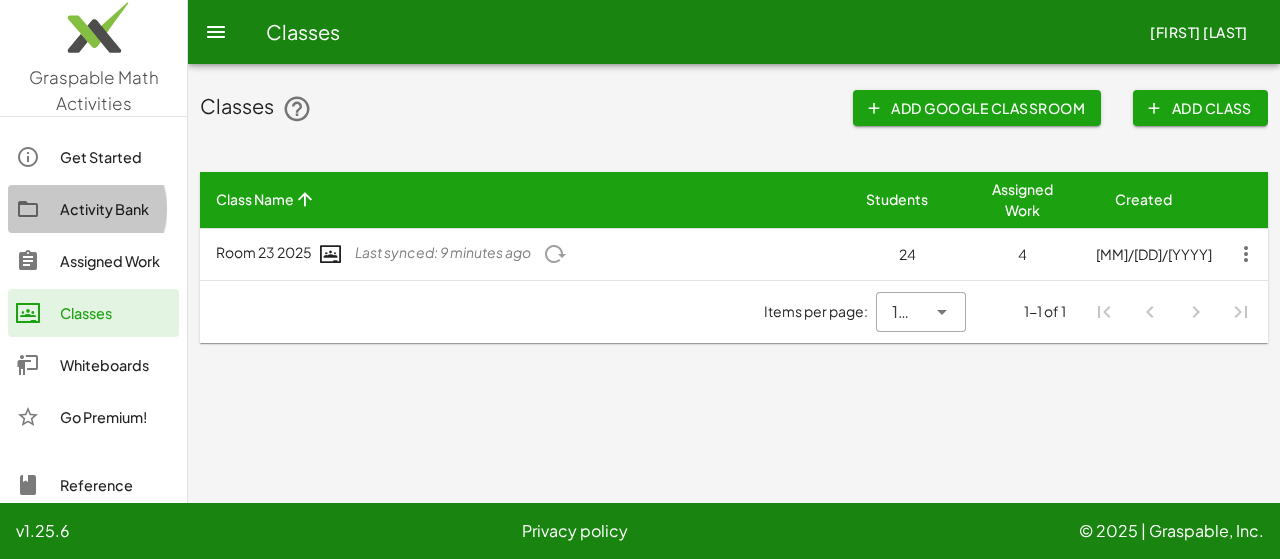 click on "Activity Bank" 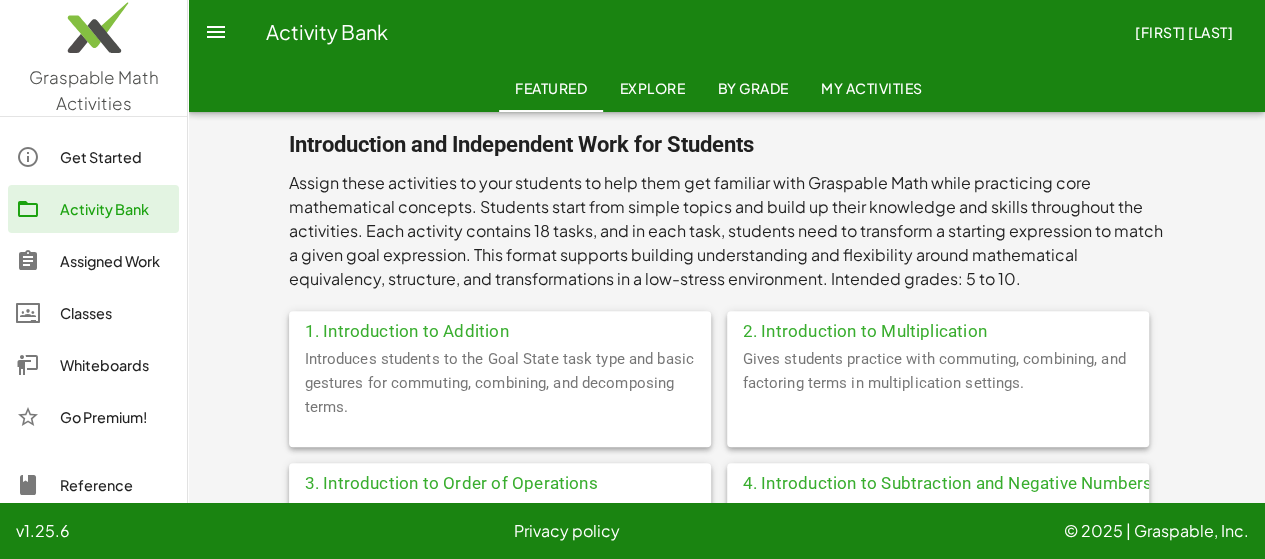 scroll, scrollTop: 600, scrollLeft: 0, axis: vertical 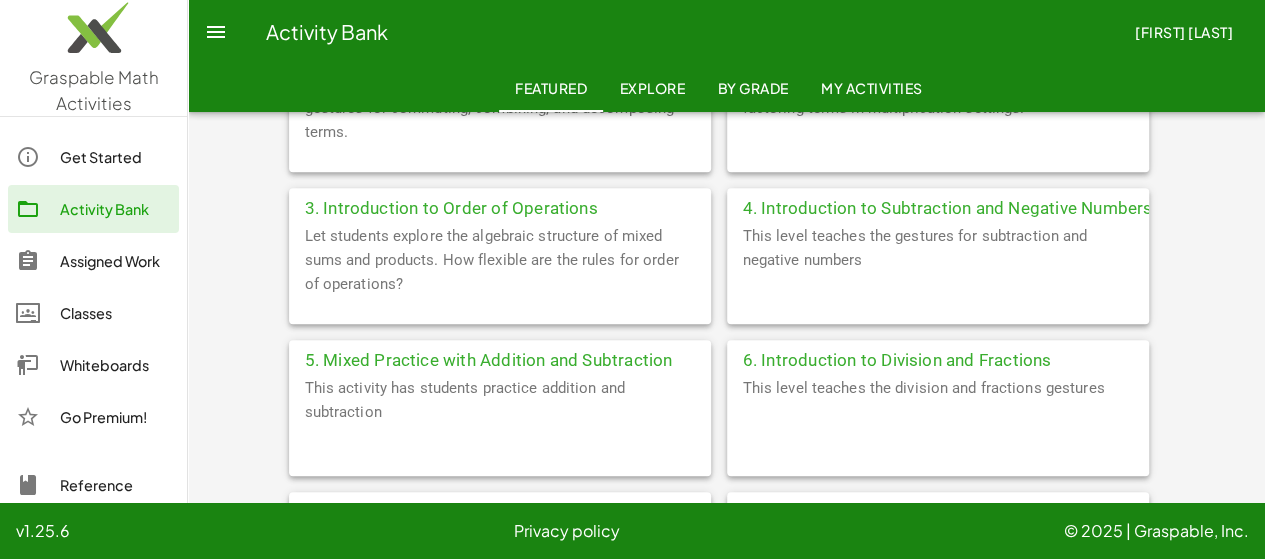 click on "4. Introduction to Subtraction and Negative Numbers" 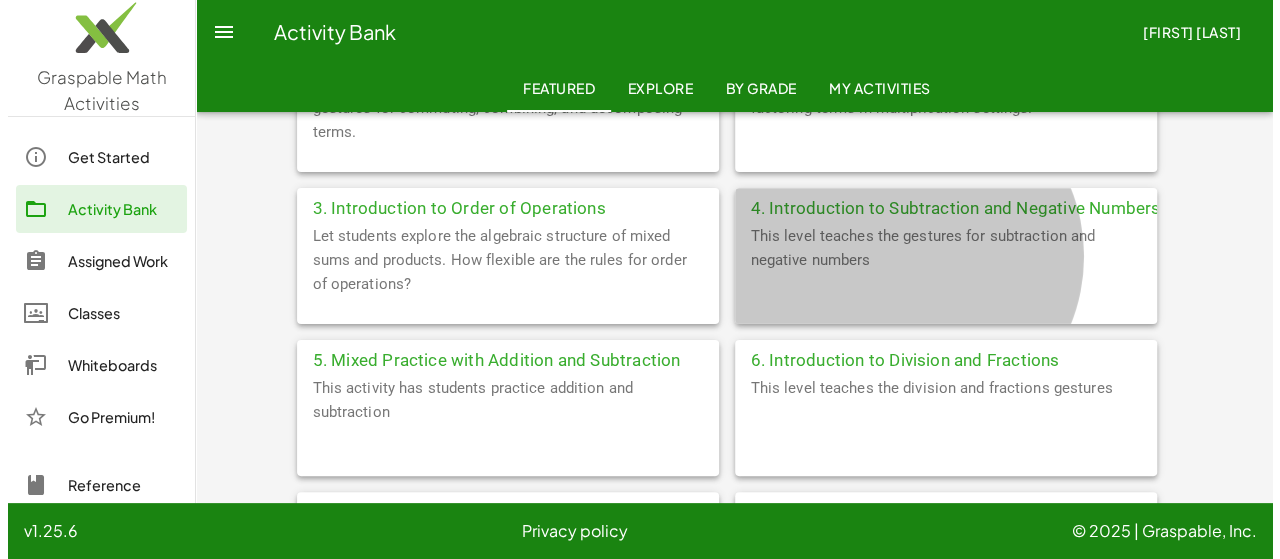 scroll, scrollTop: 0, scrollLeft: 0, axis: both 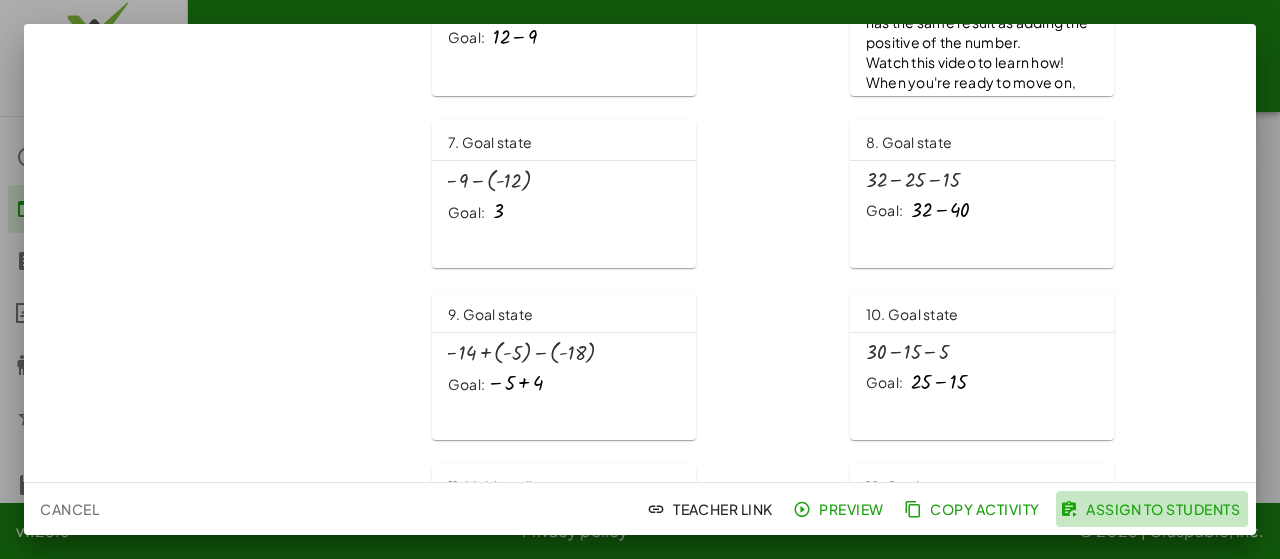 click on "Assign to Students" 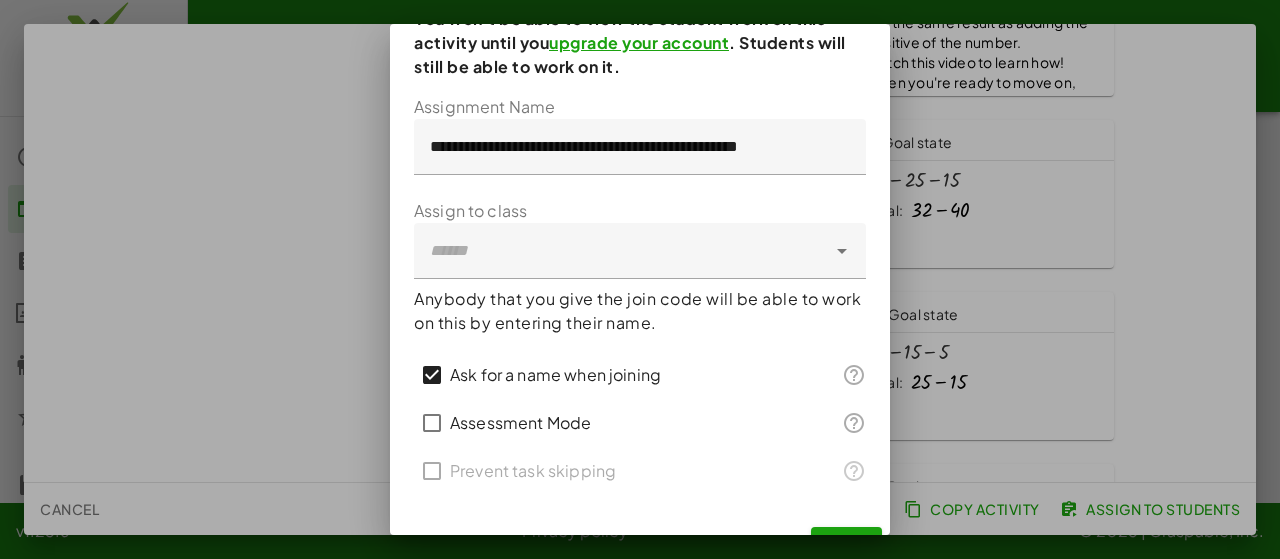 scroll, scrollTop: 173, scrollLeft: 0, axis: vertical 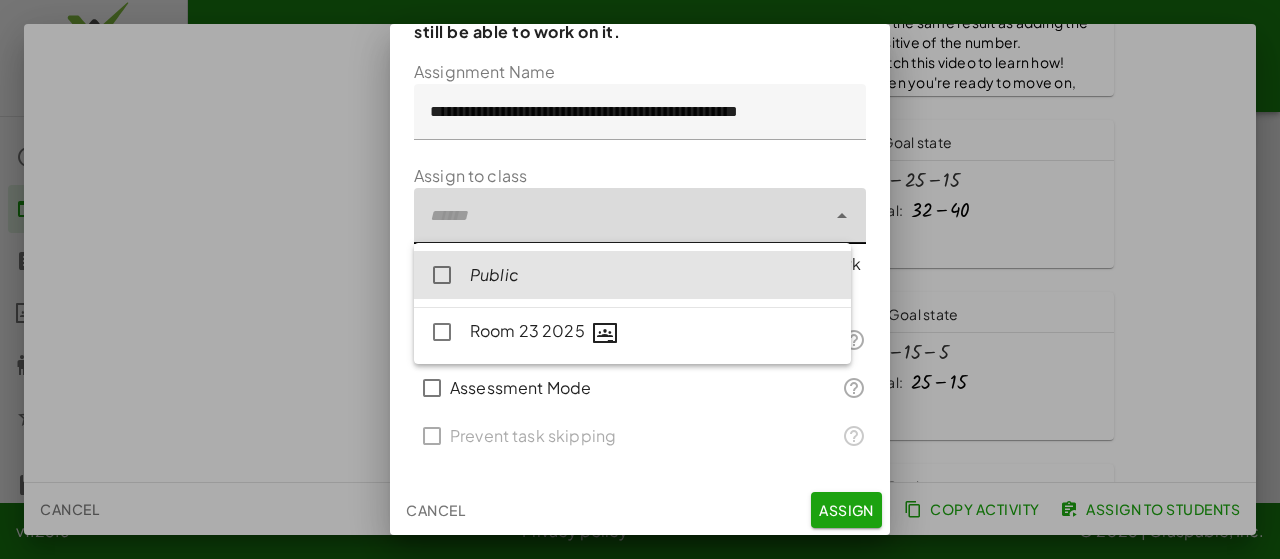 click 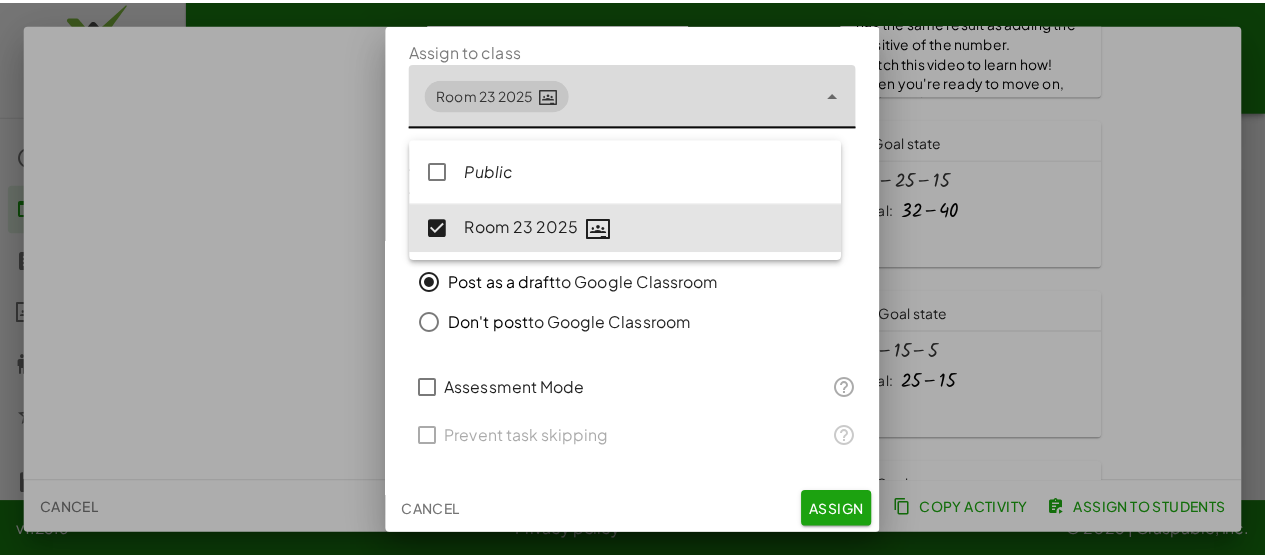 scroll, scrollTop: 299, scrollLeft: 0, axis: vertical 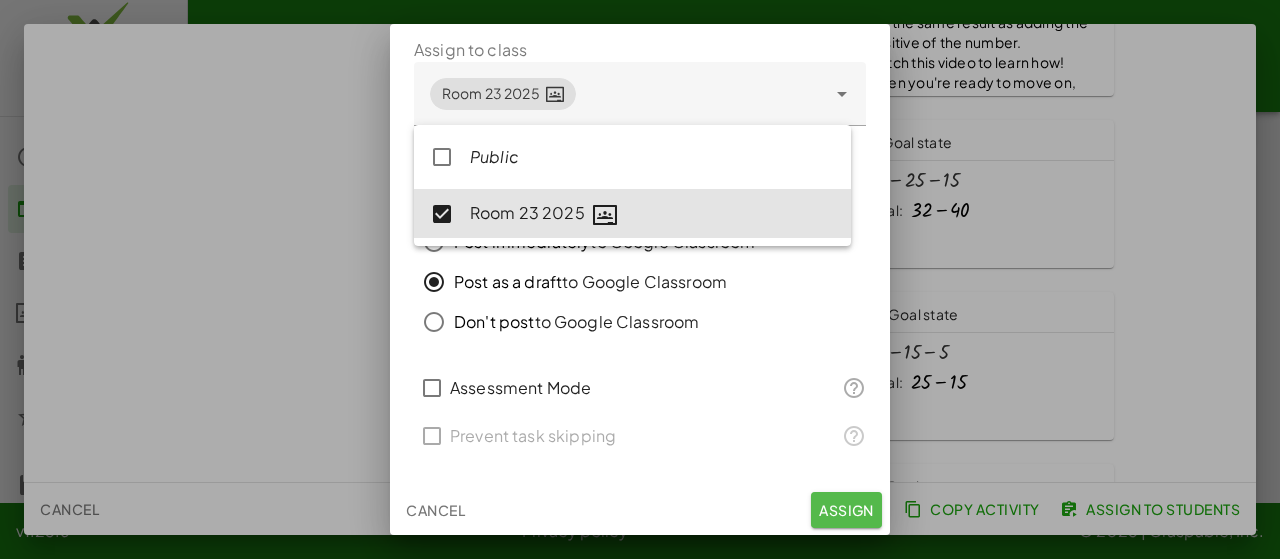 click on "Assign" 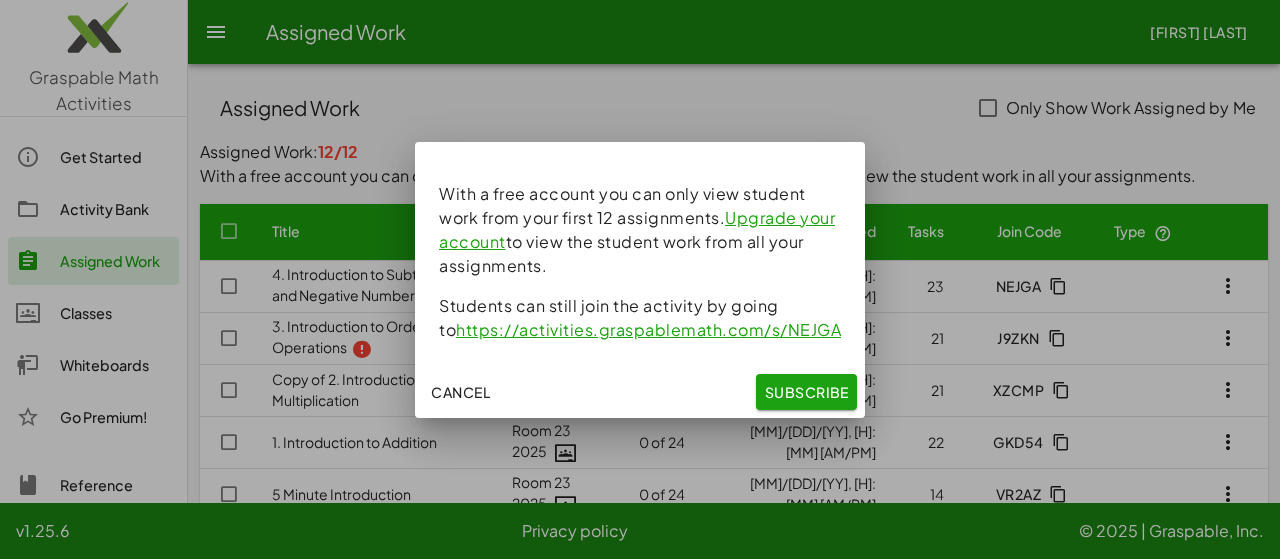 click on "Cancel" 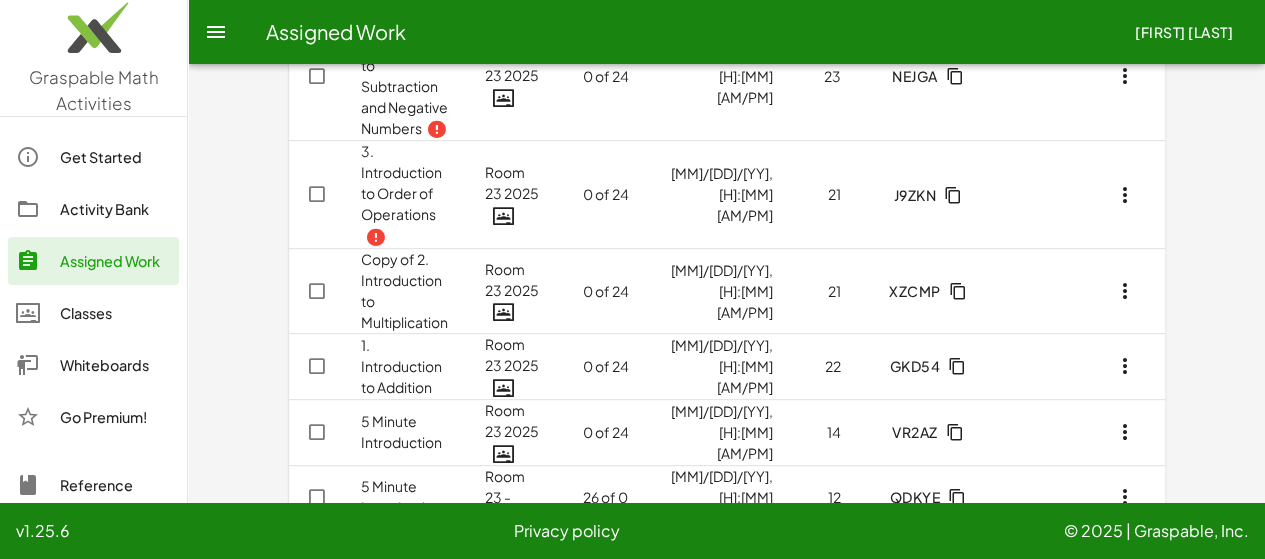 scroll, scrollTop: 298, scrollLeft: 0, axis: vertical 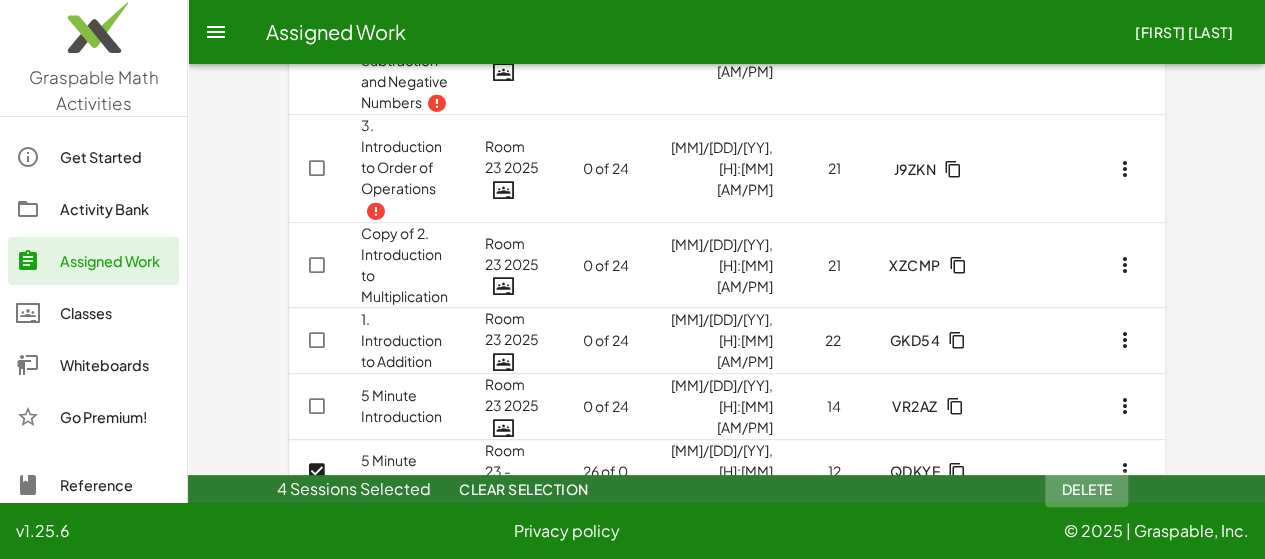 click on "Delete" 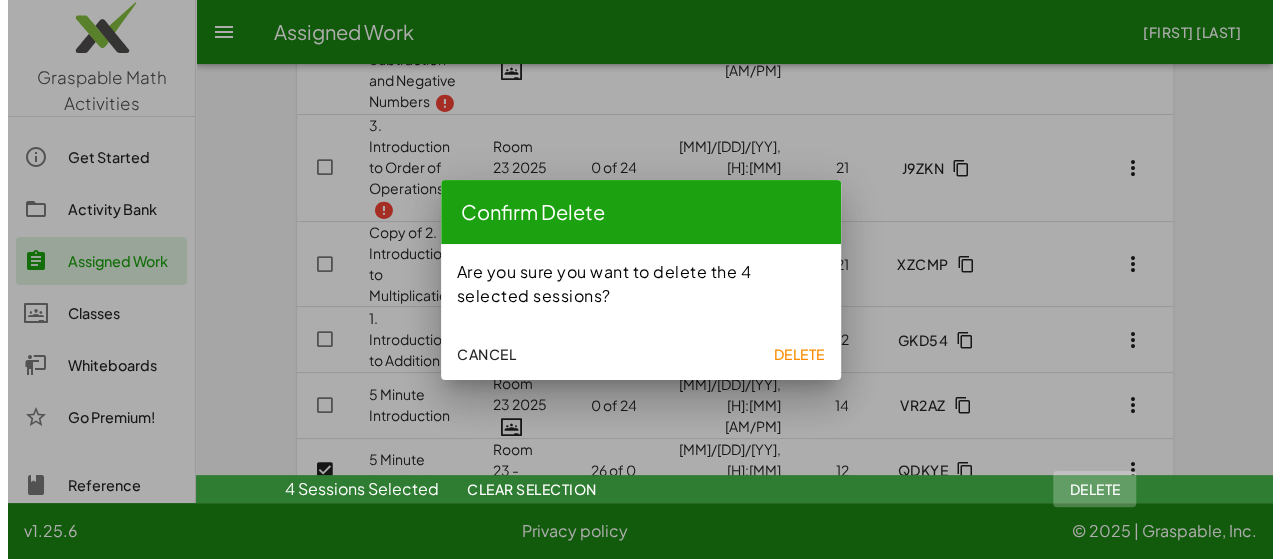 scroll, scrollTop: 0, scrollLeft: 0, axis: both 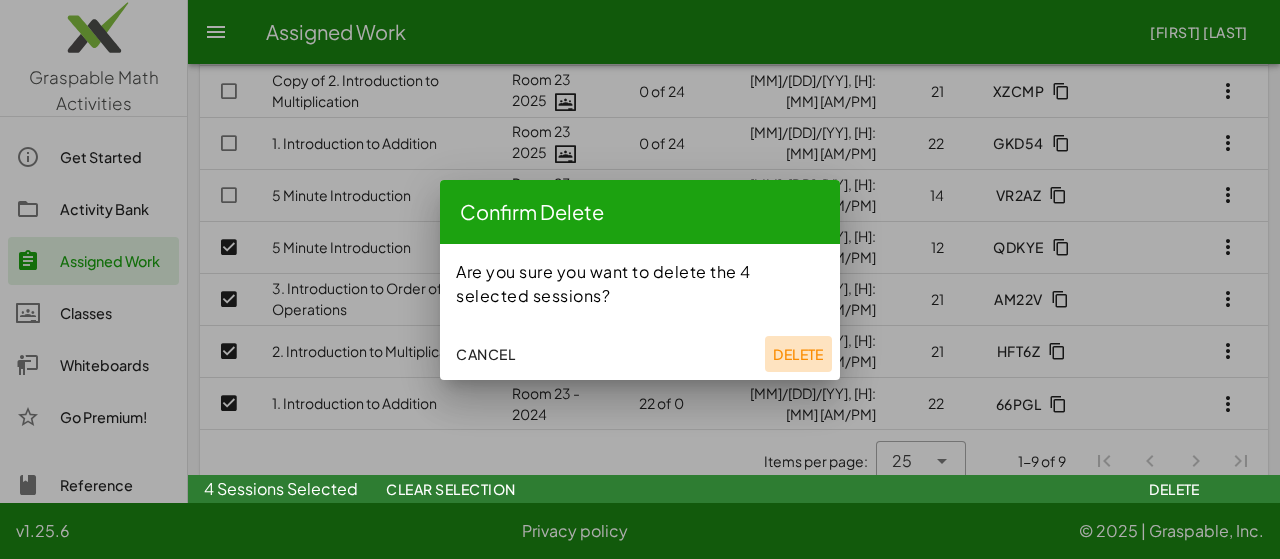 click on "Delete" 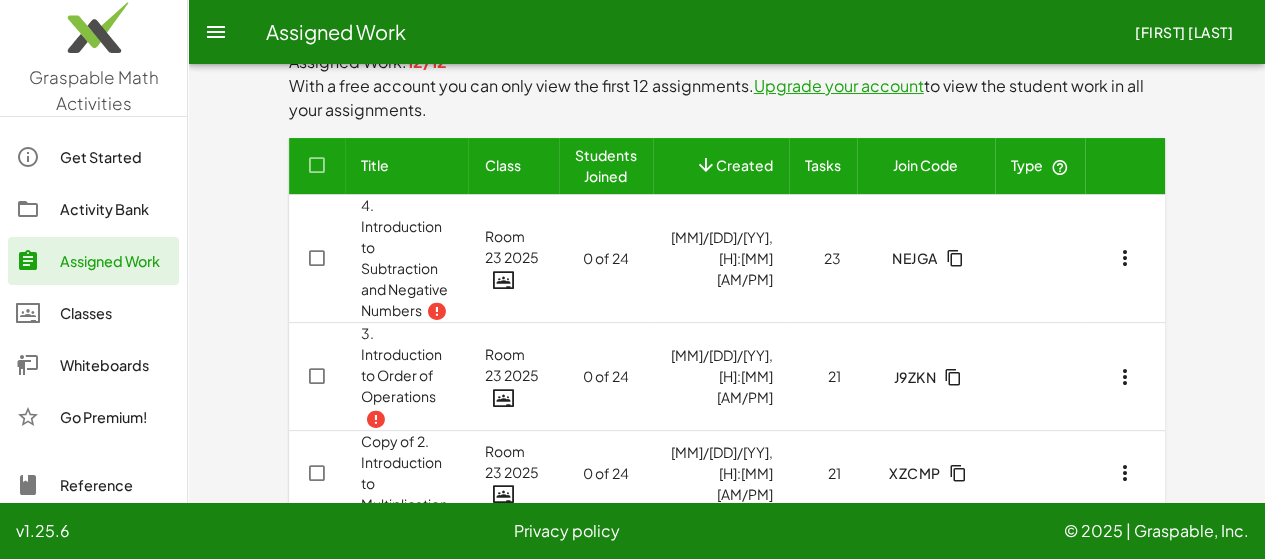 scroll, scrollTop: 90, scrollLeft: 0, axis: vertical 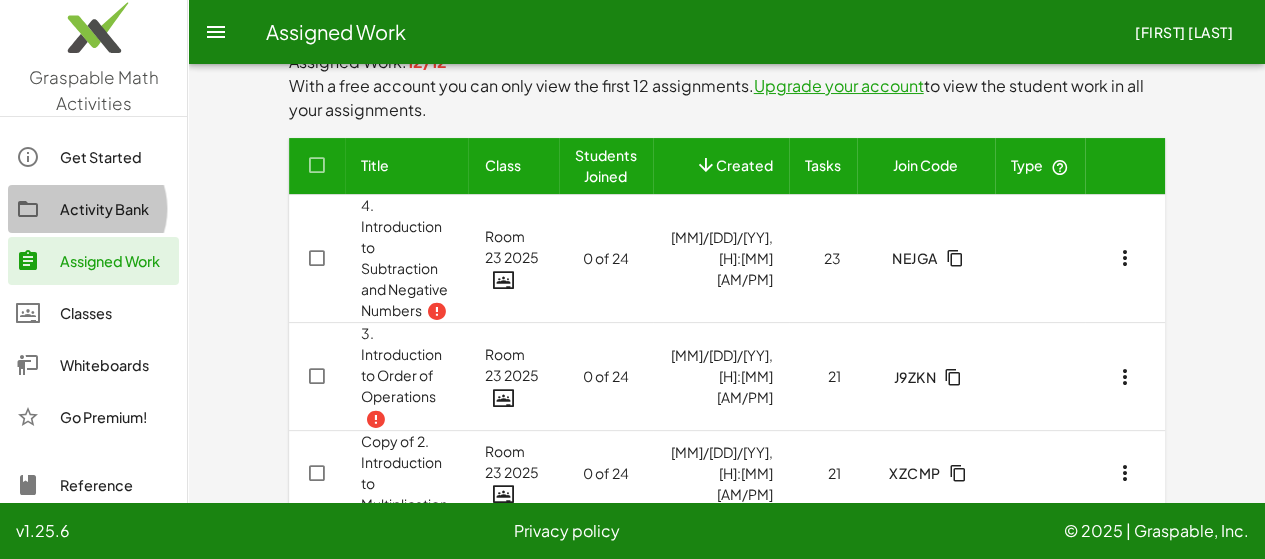 click on "Activity Bank" 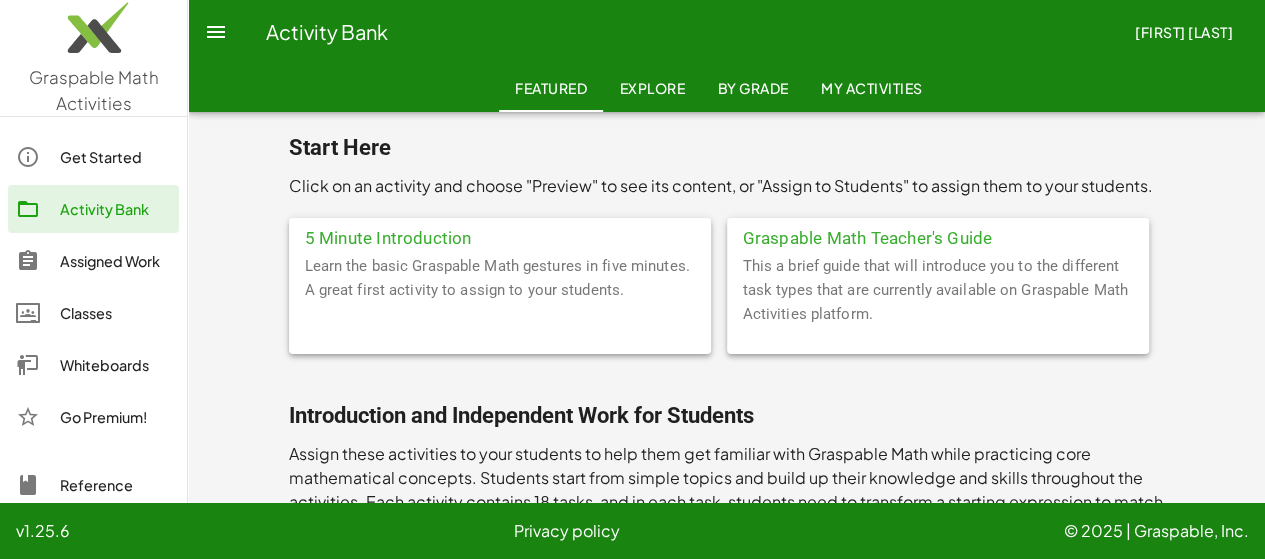 scroll, scrollTop: 500, scrollLeft: 0, axis: vertical 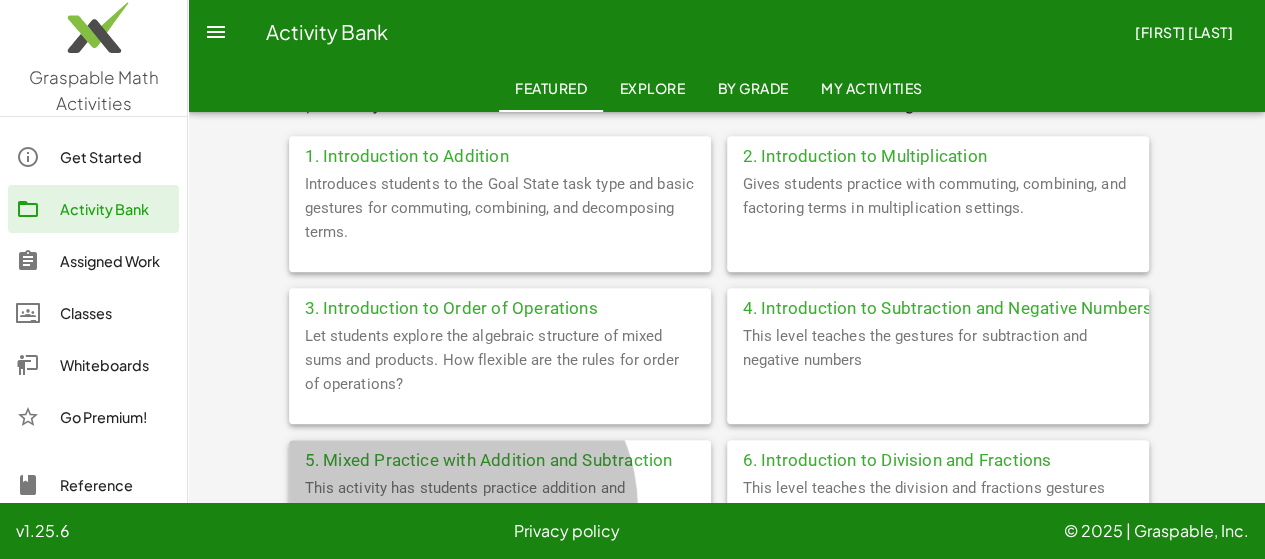 click on "5. Mixed Practice with Addition and Subtraction" 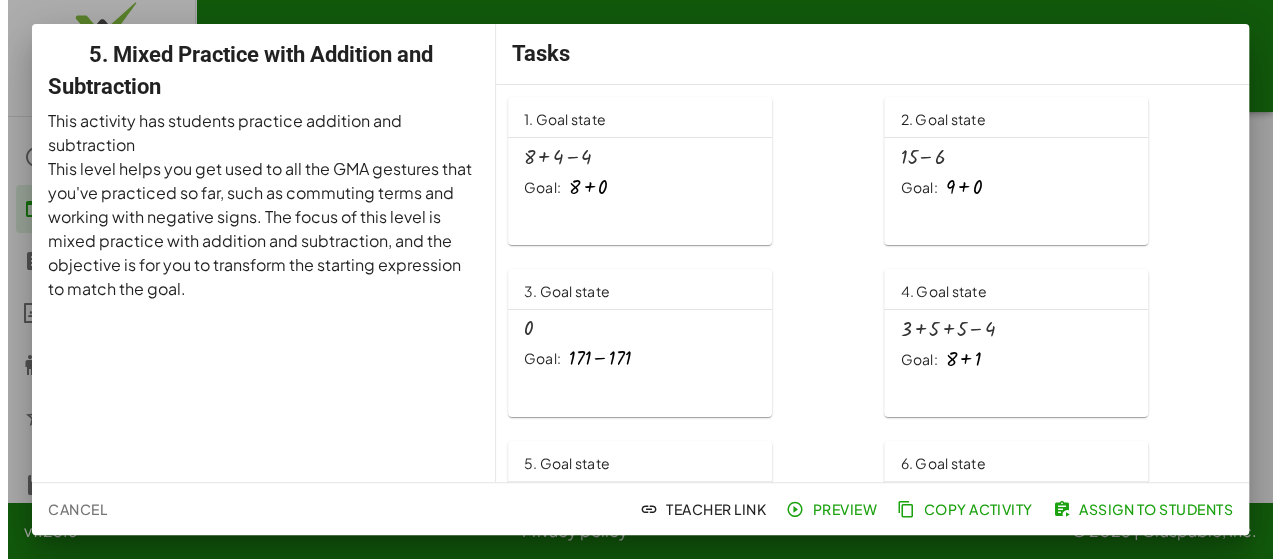scroll, scrollTop: 0, scrollLeft: 0, axis: both 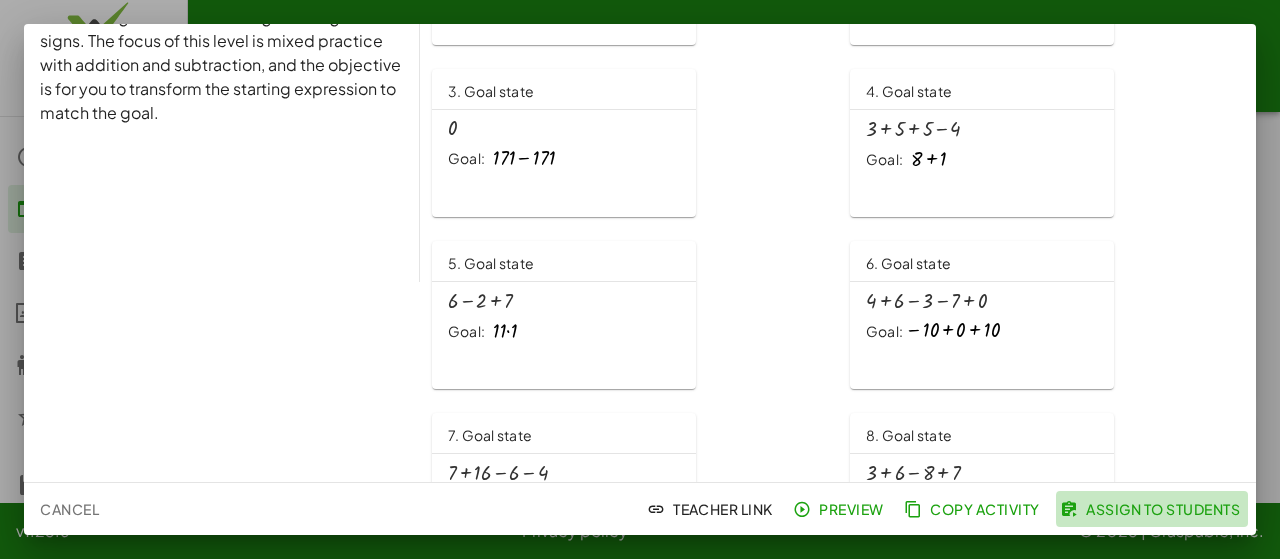 click on "Assign to Students" 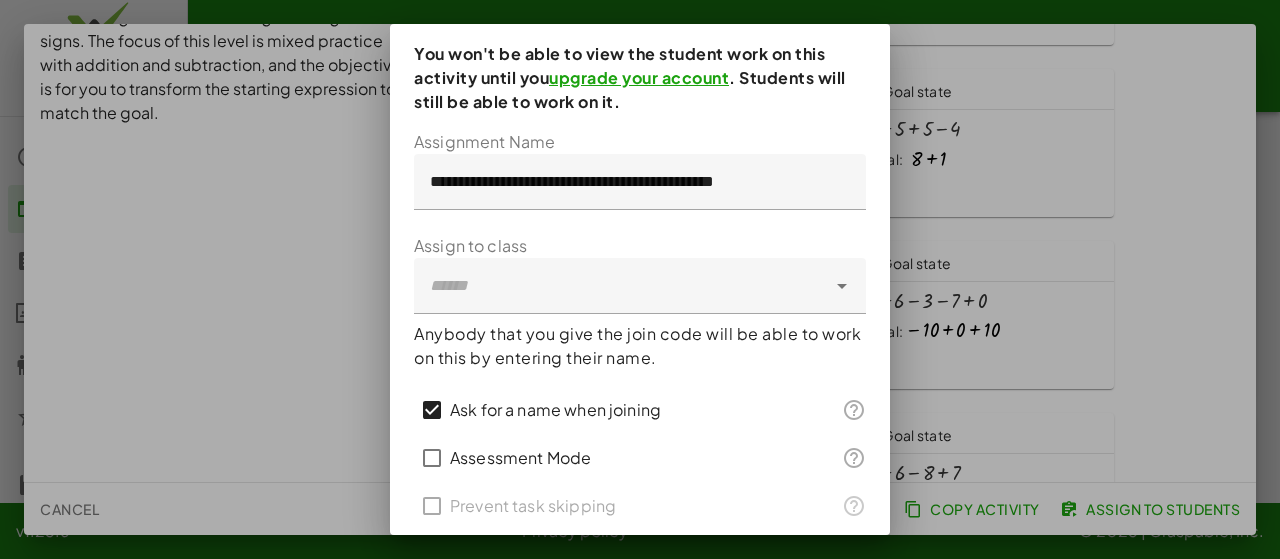 scroll, scrollTop: 173, scrollLeft: 0, axis: vertical 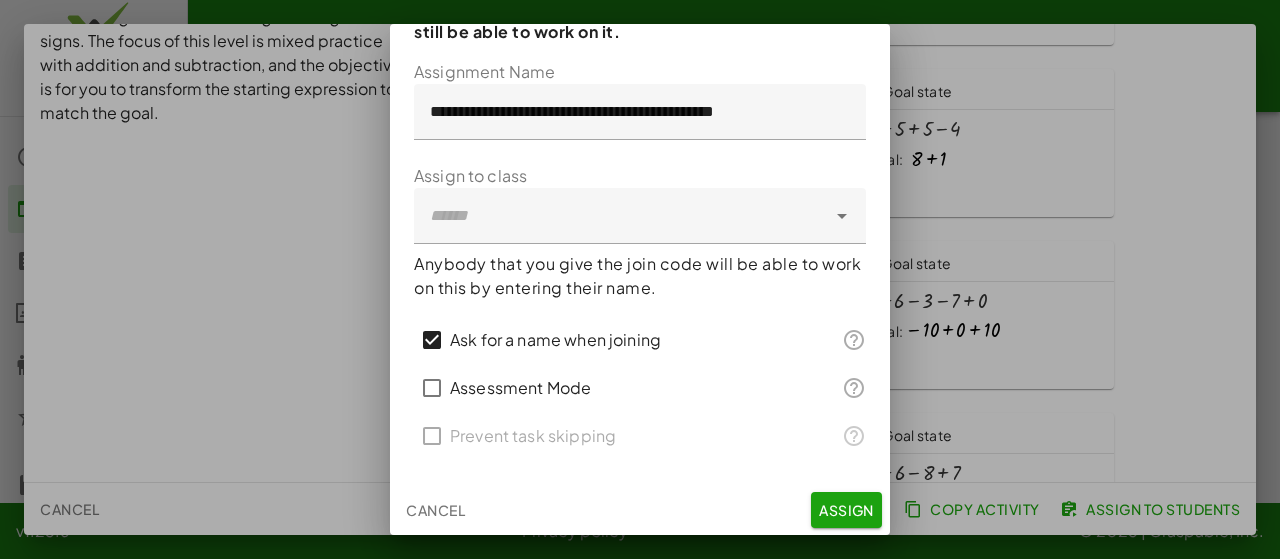 click 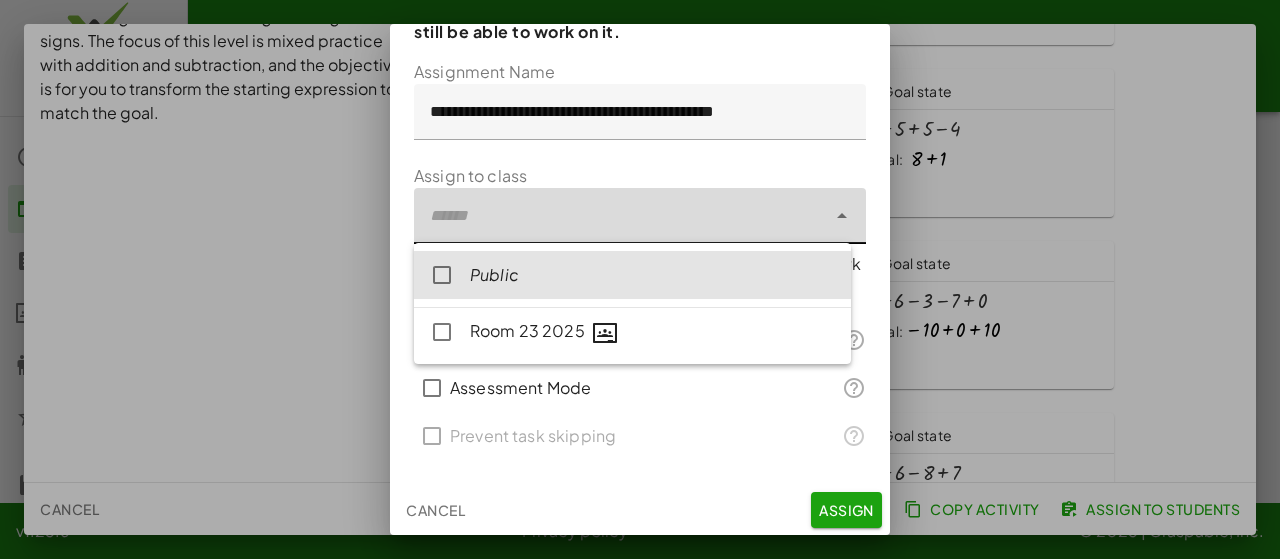 click on "Room 23 2025" 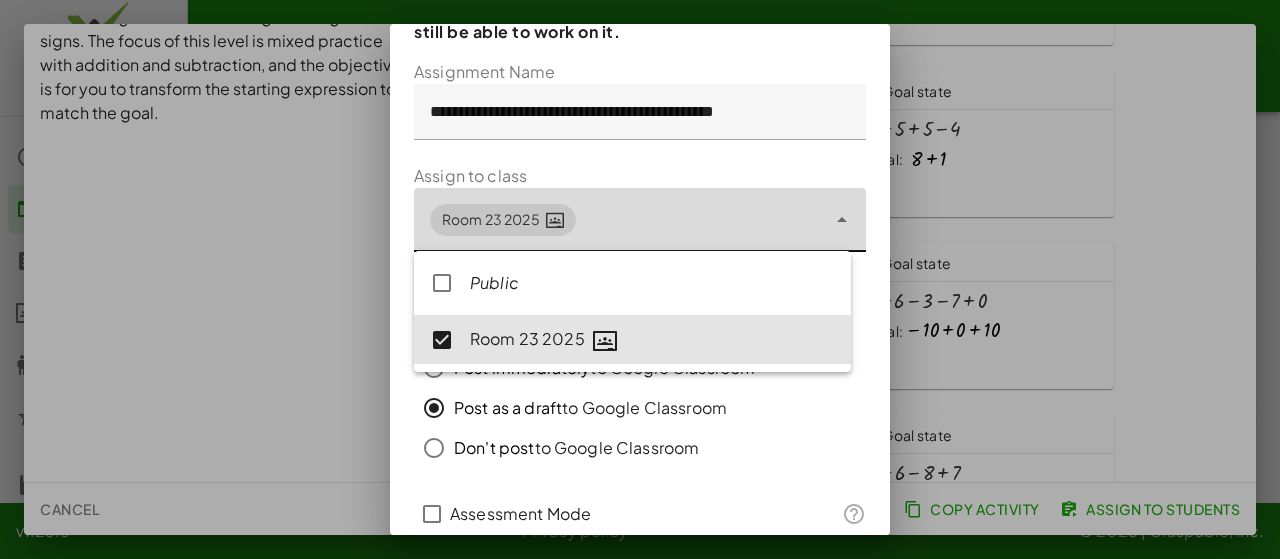click at bounding box center [640, 279] 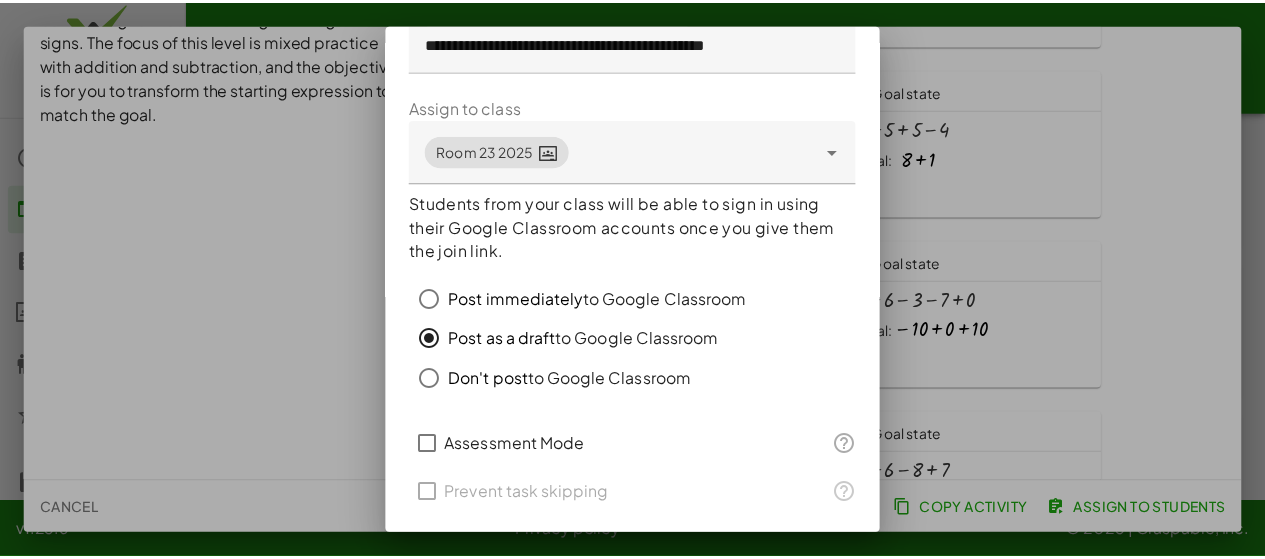 scroll, scrollTop: 299, scrollLeft: 0, axis: vertical 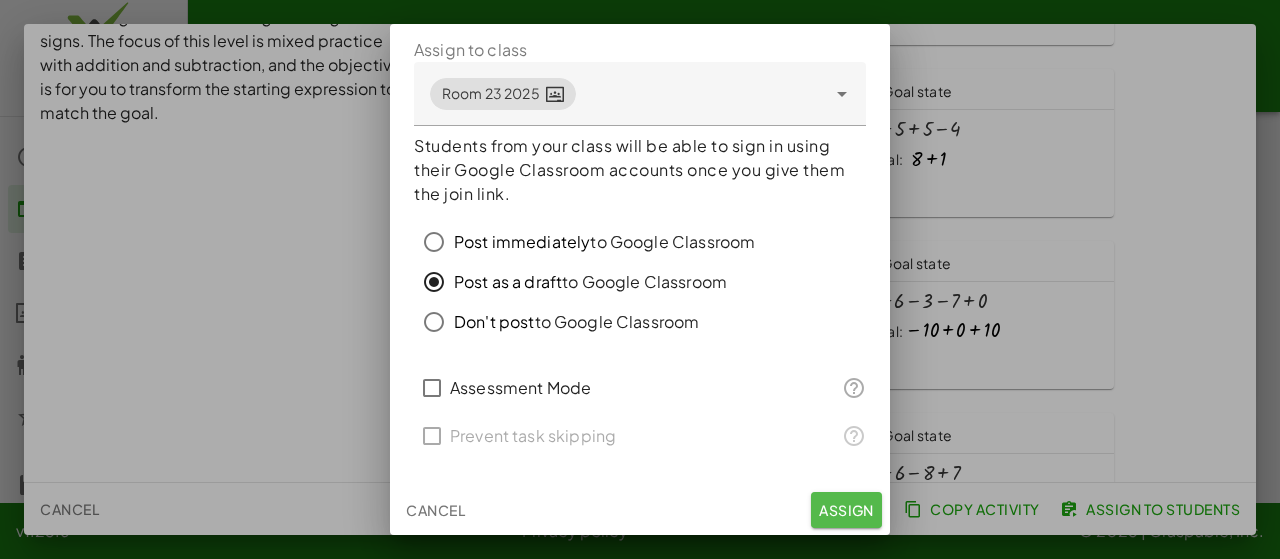 click on "Assign" 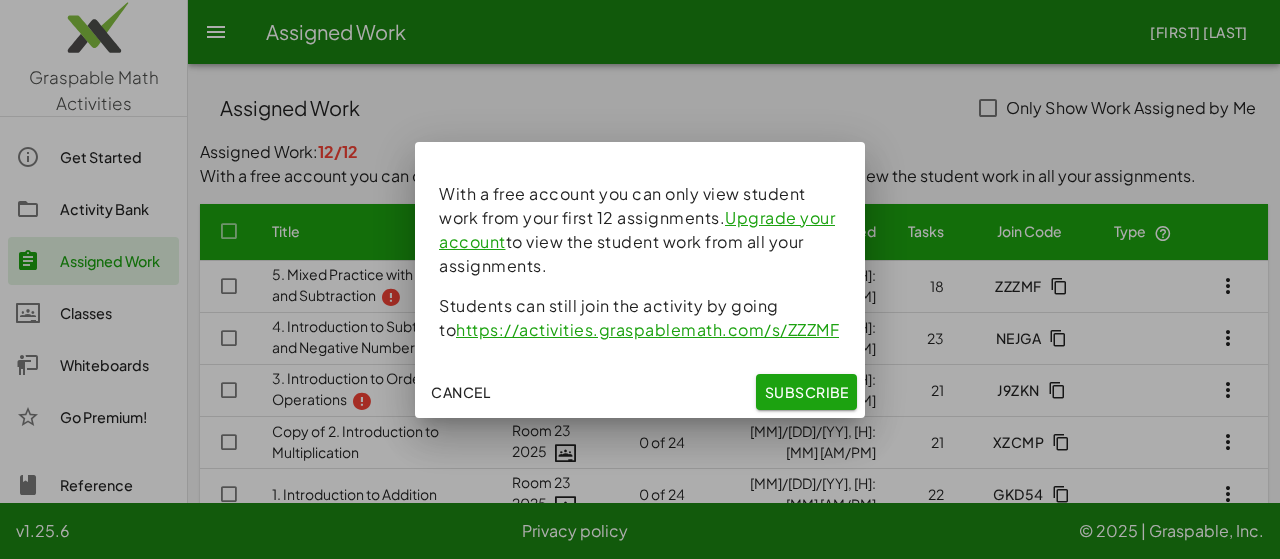 click on "Cancel" 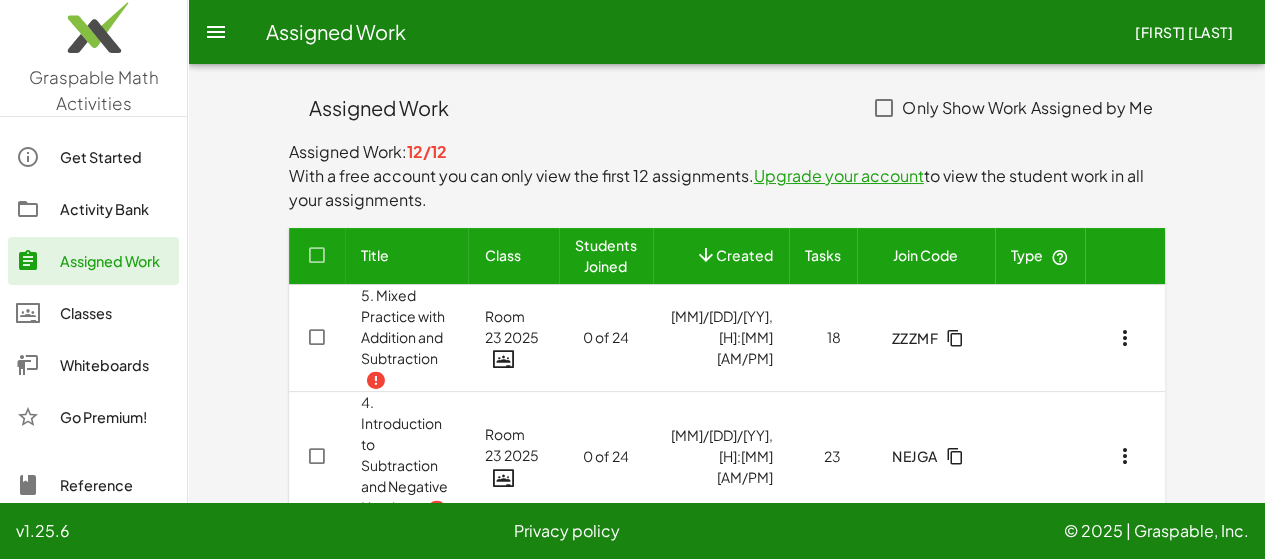 scroll, scrollTop: 100, scrollLeft: 0, axis: vertical 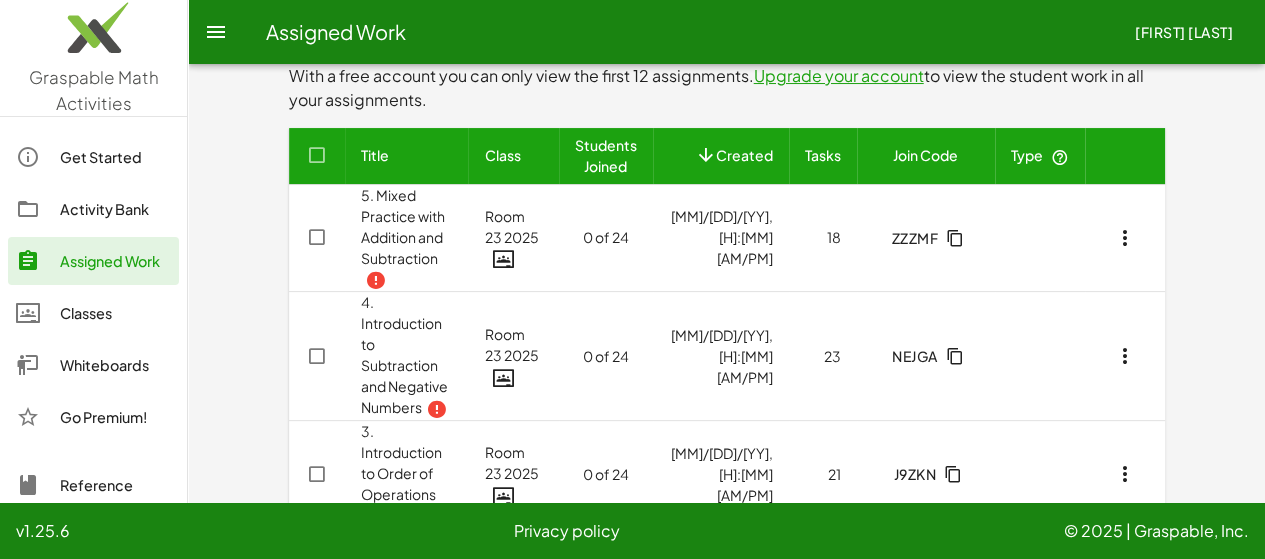 click on "5 Minute Introduction" at bounding box center (401, 711) 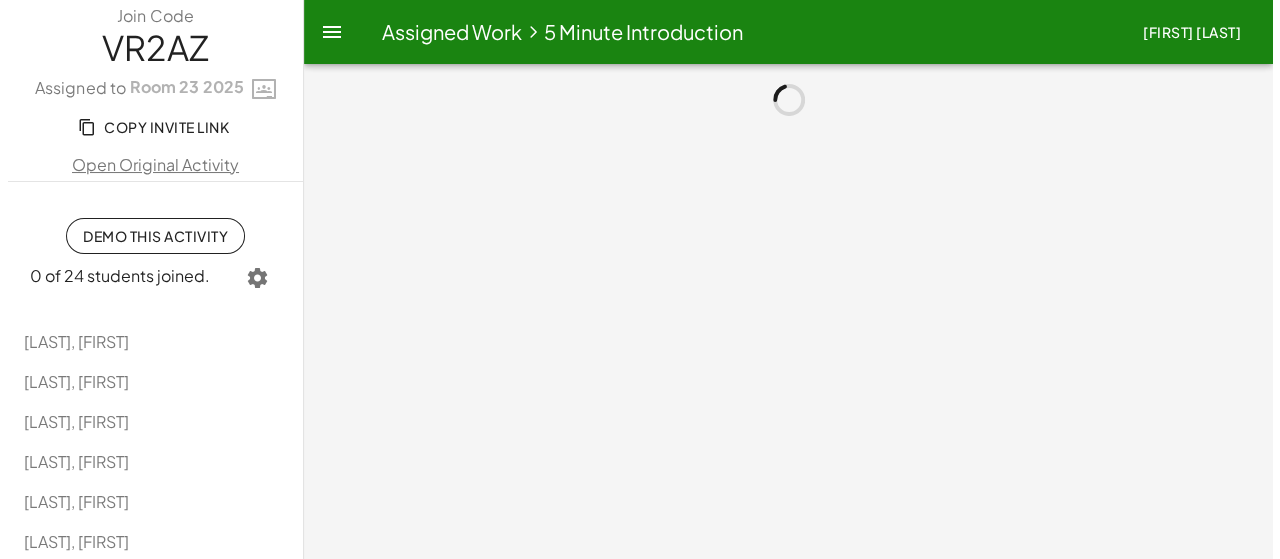 scroll, scrollTop: 0, scrollLeft: 0, axis: both 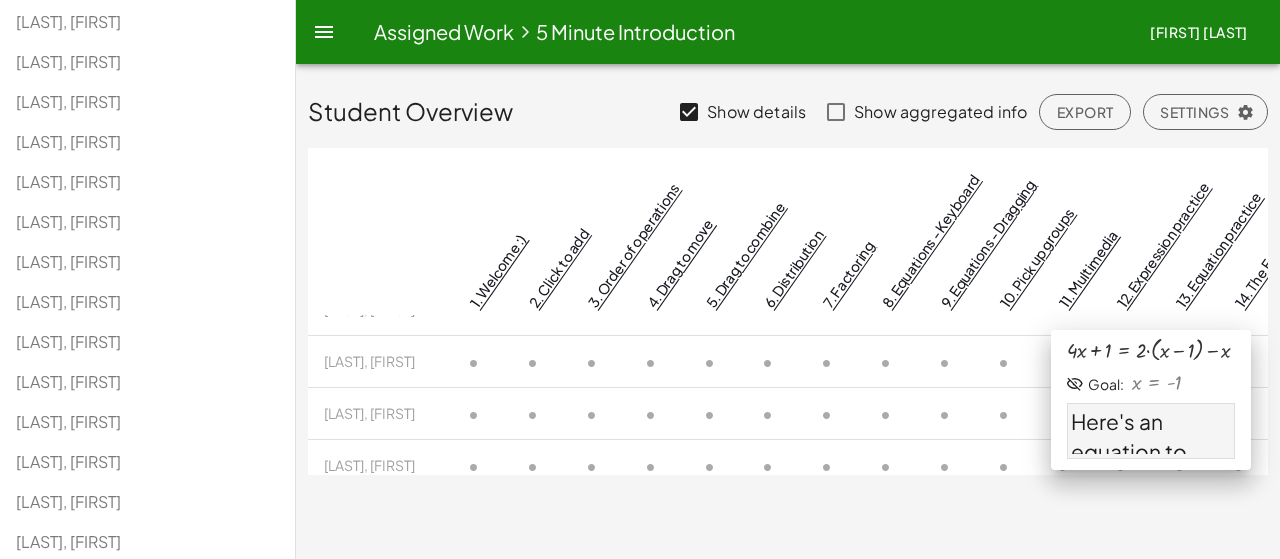 click on "13. Equation practice" at bounding box center (1218, 249) 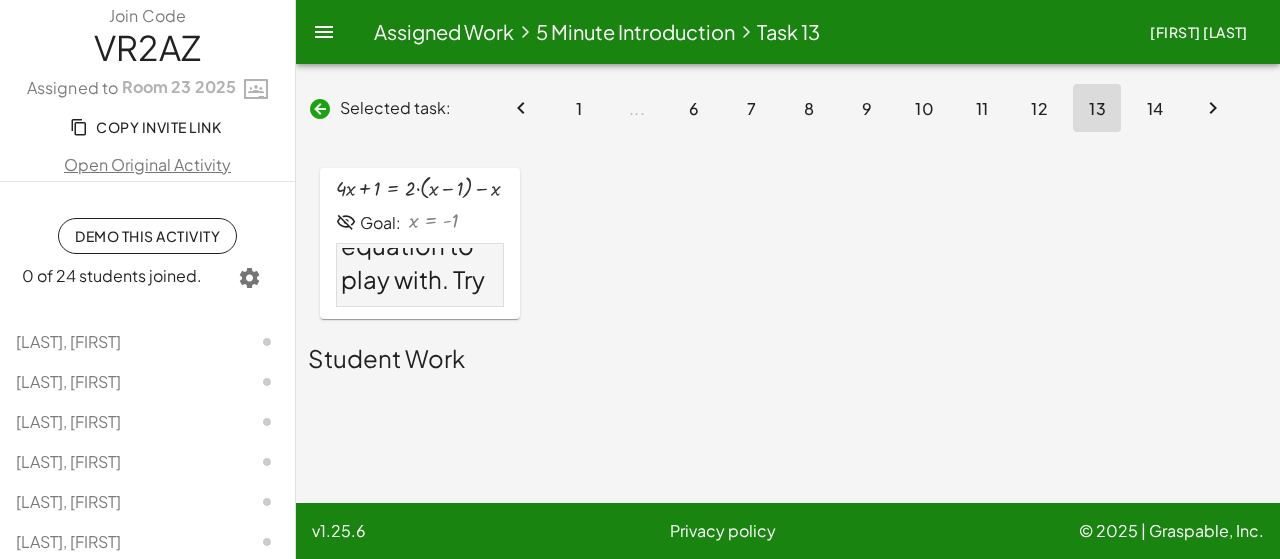 scroll, scrollTop: 0, scrollLeft: 0, axis: both 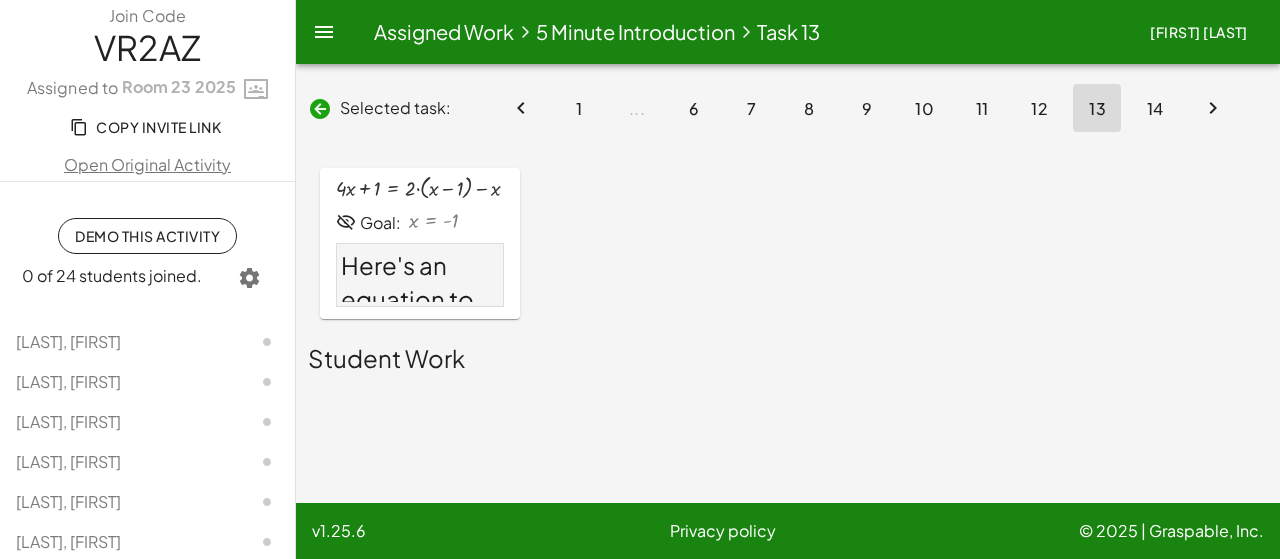 click at bounding box center [346, 222] 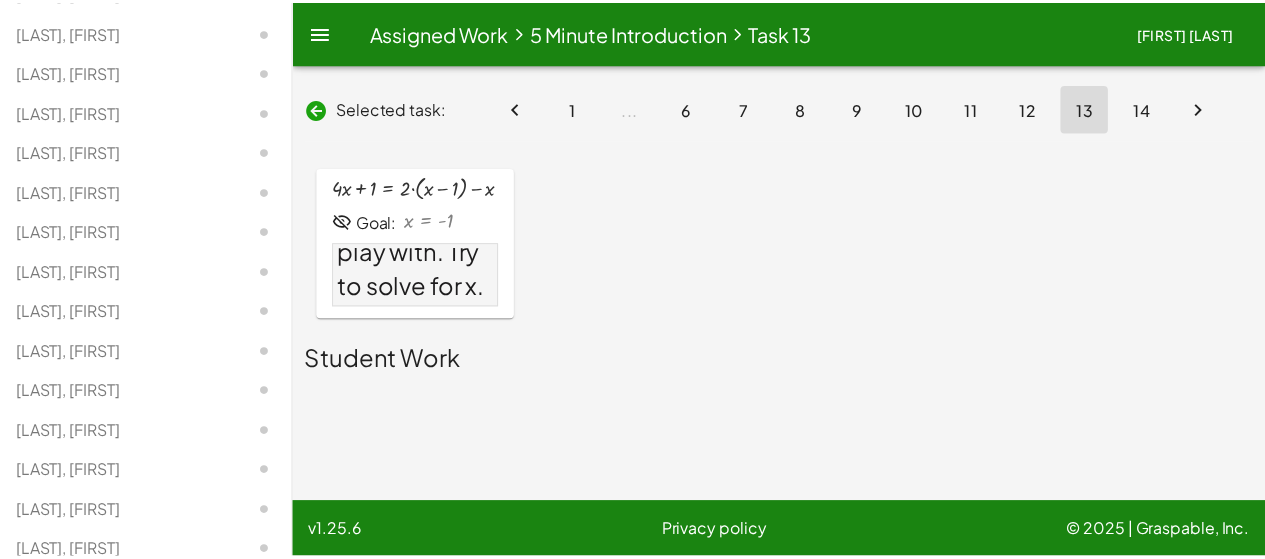 scroll, scrollTop: 0, scrollLeft: 0, axis: both 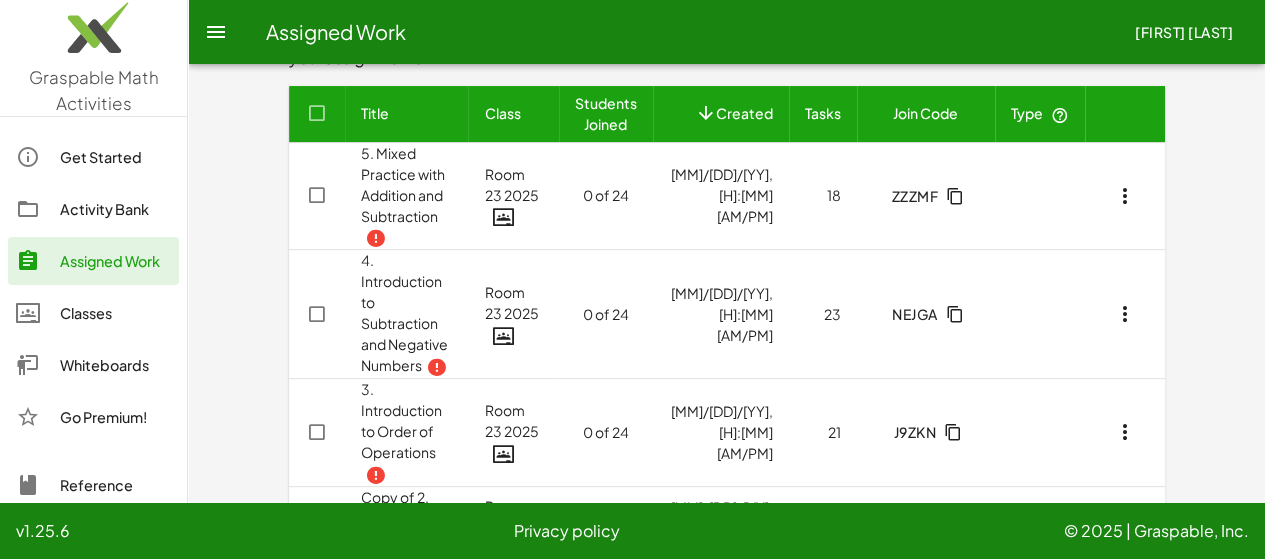 click on "1. Introduction to Addition" at bounding box center [401, 604] 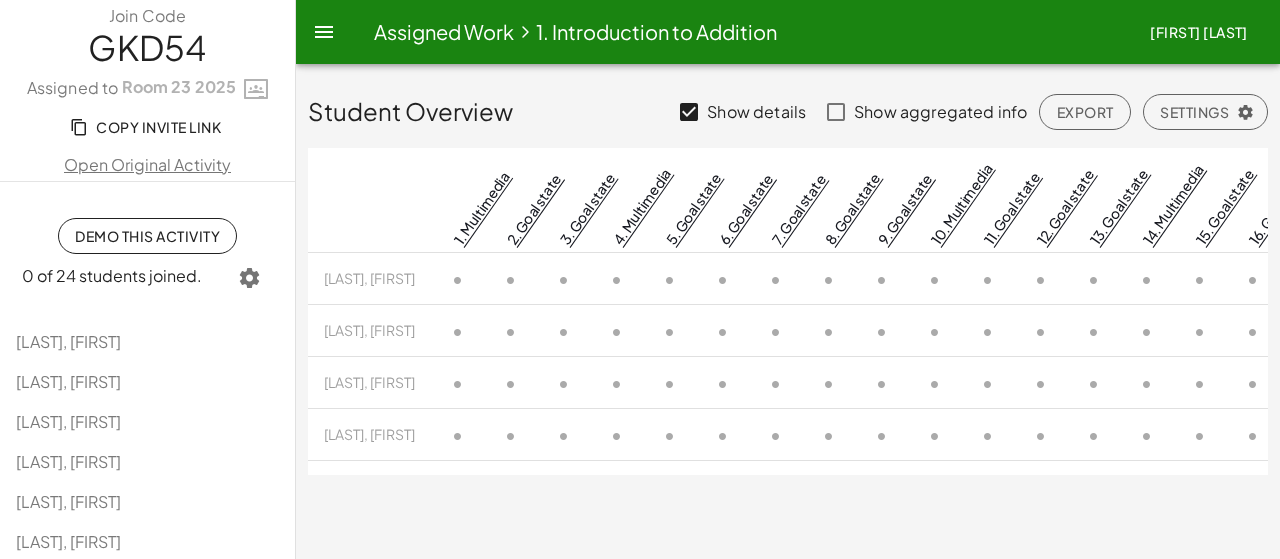 click on "Demo This Activity" 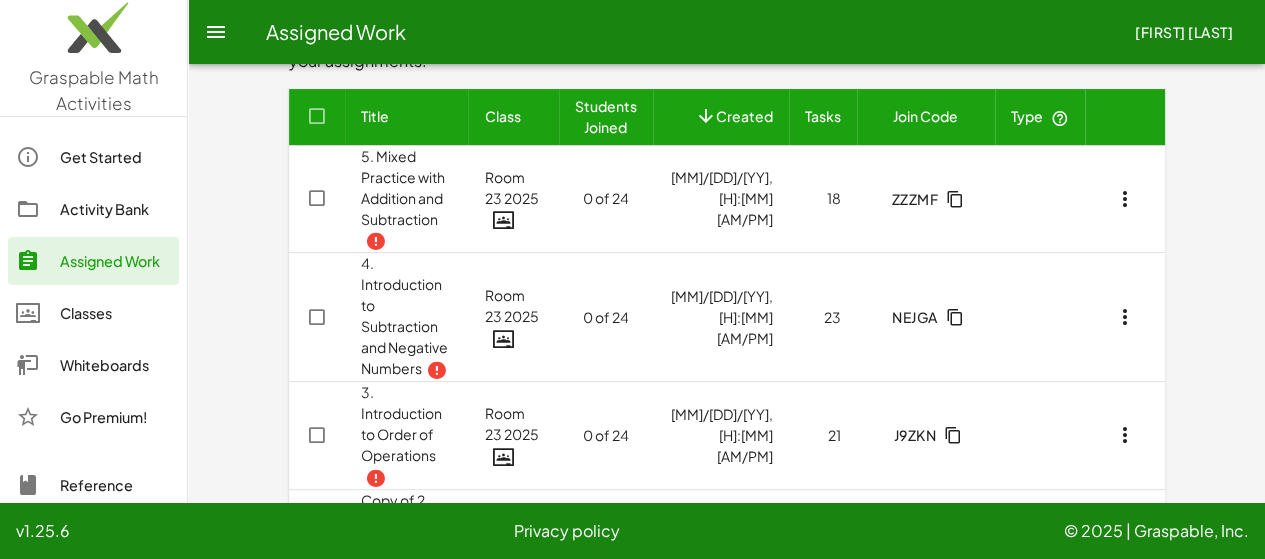 scroll, scrollTop: 142, scrollLeft: 0, axis: vertical 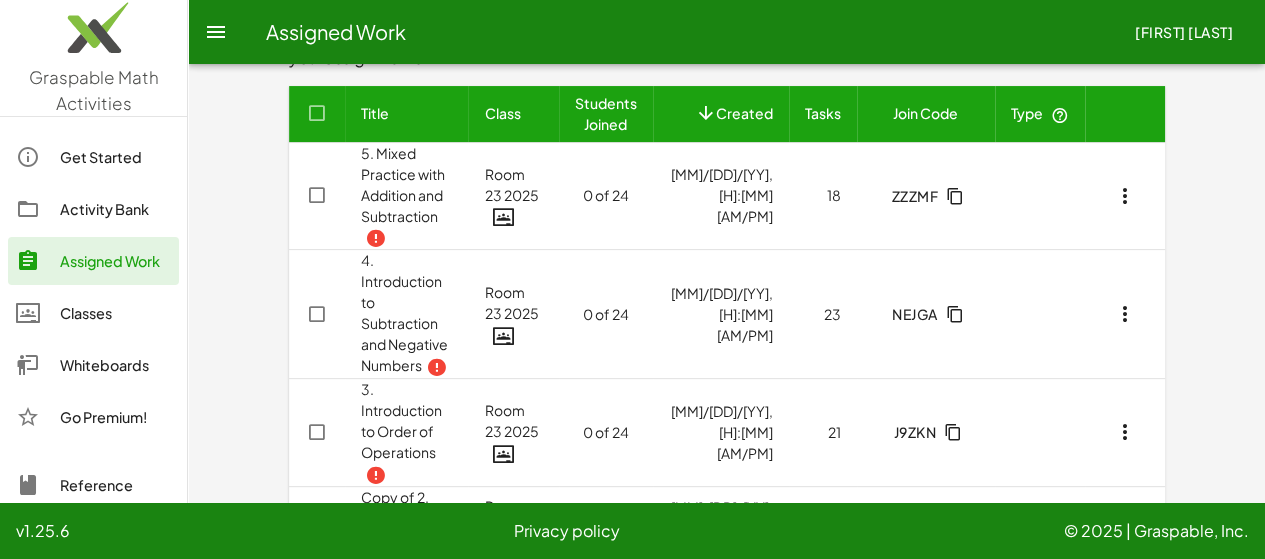 click on "Copy of 2. Introduction to Multiplication" at bounding box center [404, 528] 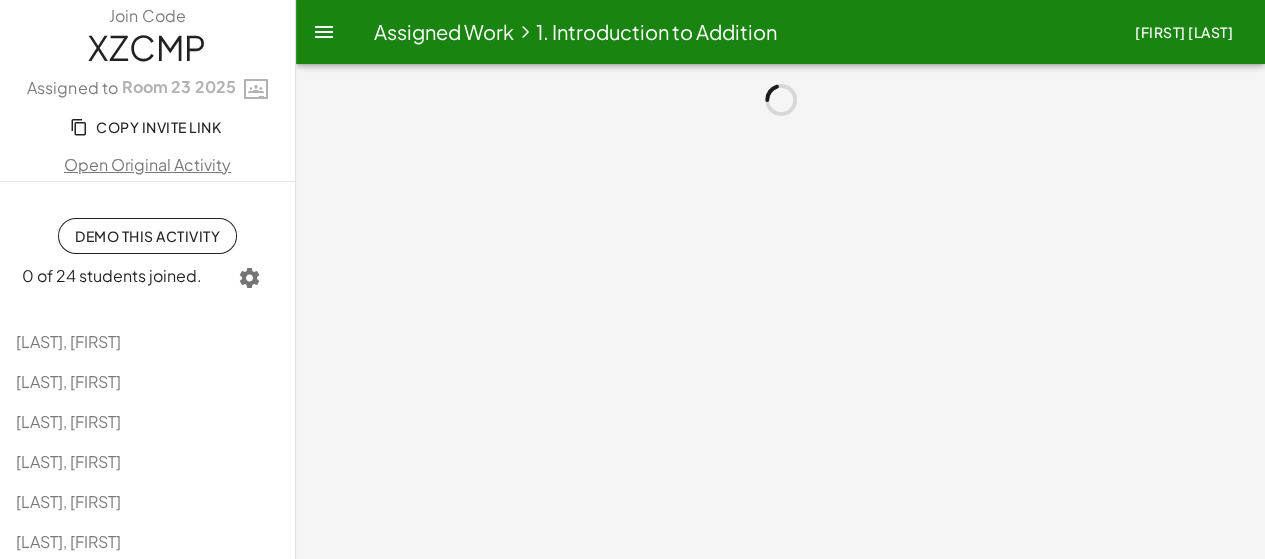 scroll, scrollTop: 0, scrollLeft: 0, axis: both 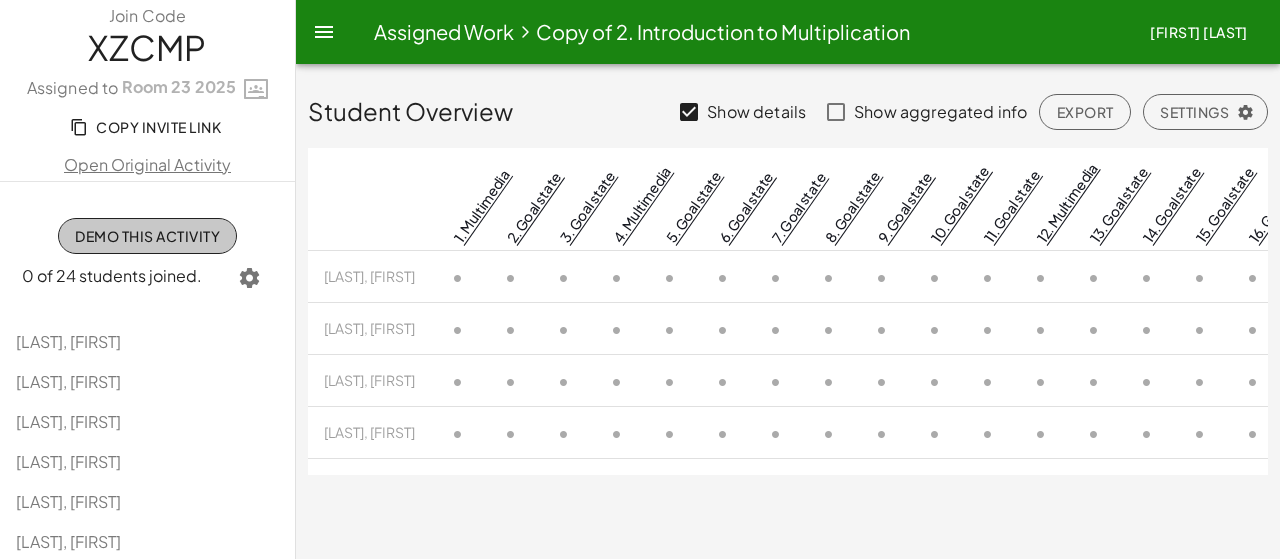click on "Demo This Activity" 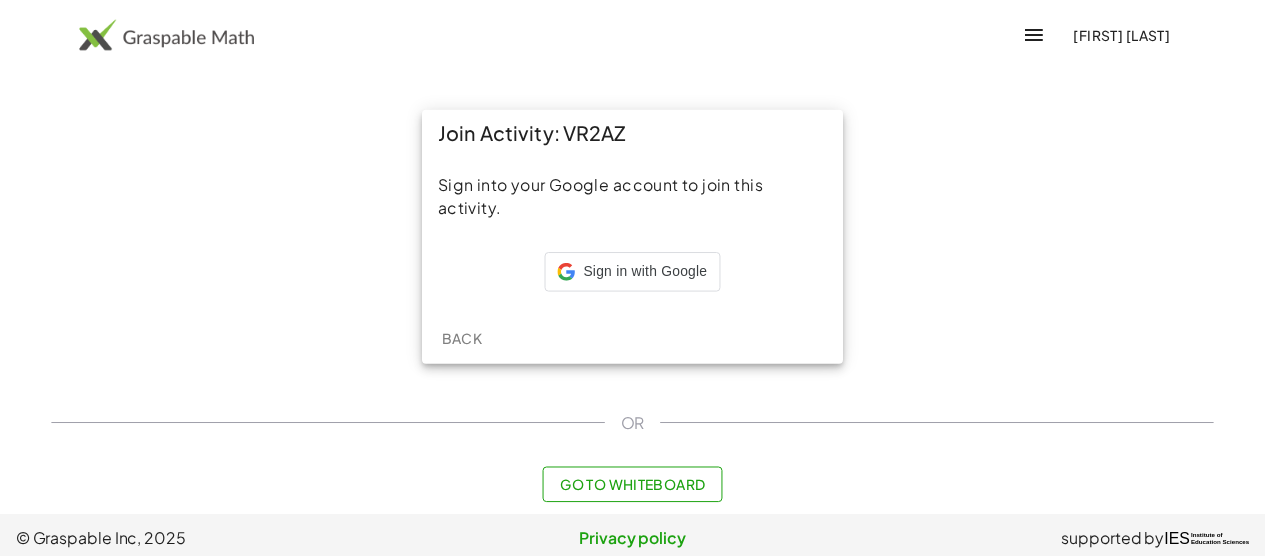 scroll, scrollTop: 0, scrollLeft: 0, axis: both 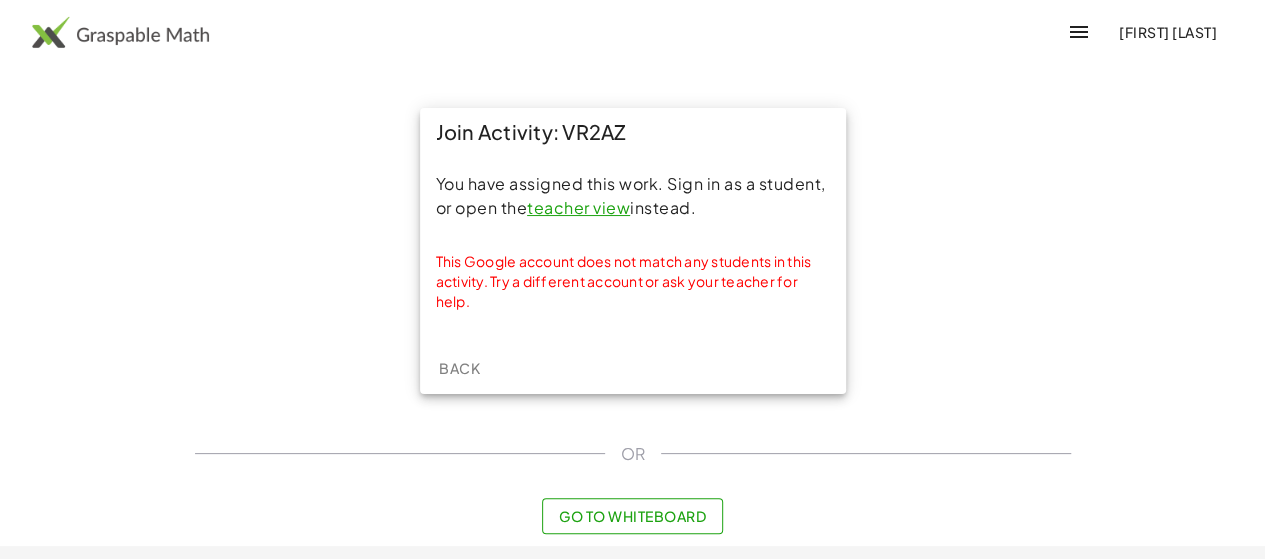 click on "Back" 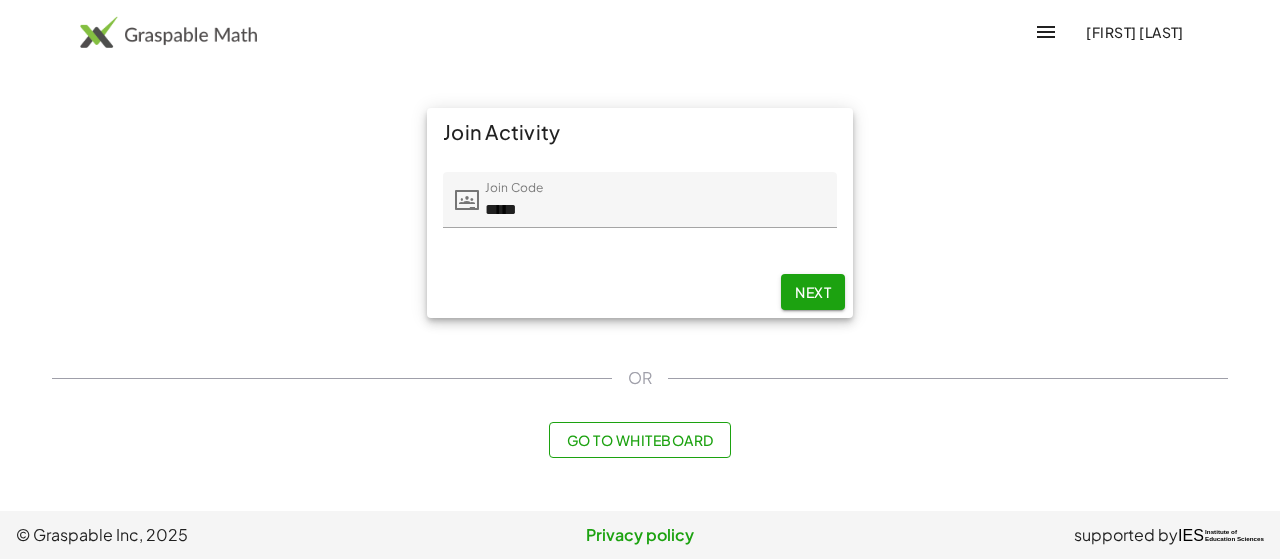 click on "Join Activity Join Code Join Code ***** 5 / 5 Next" at bounding box center [640, 213] 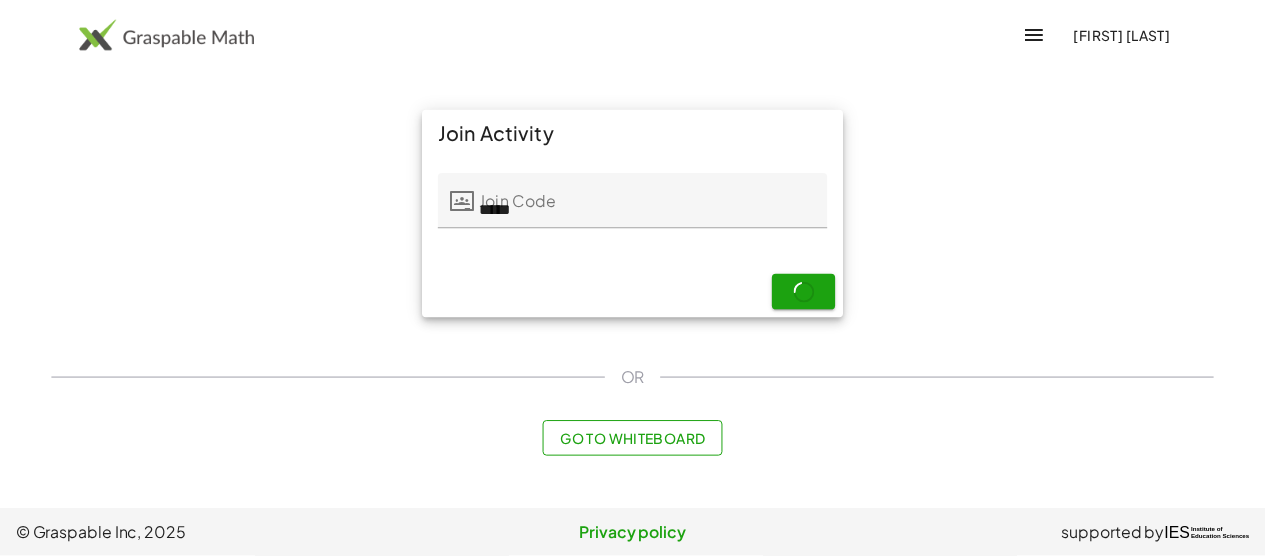 scroll, scrollTop: 0, scrollLeft: 0, axis: both 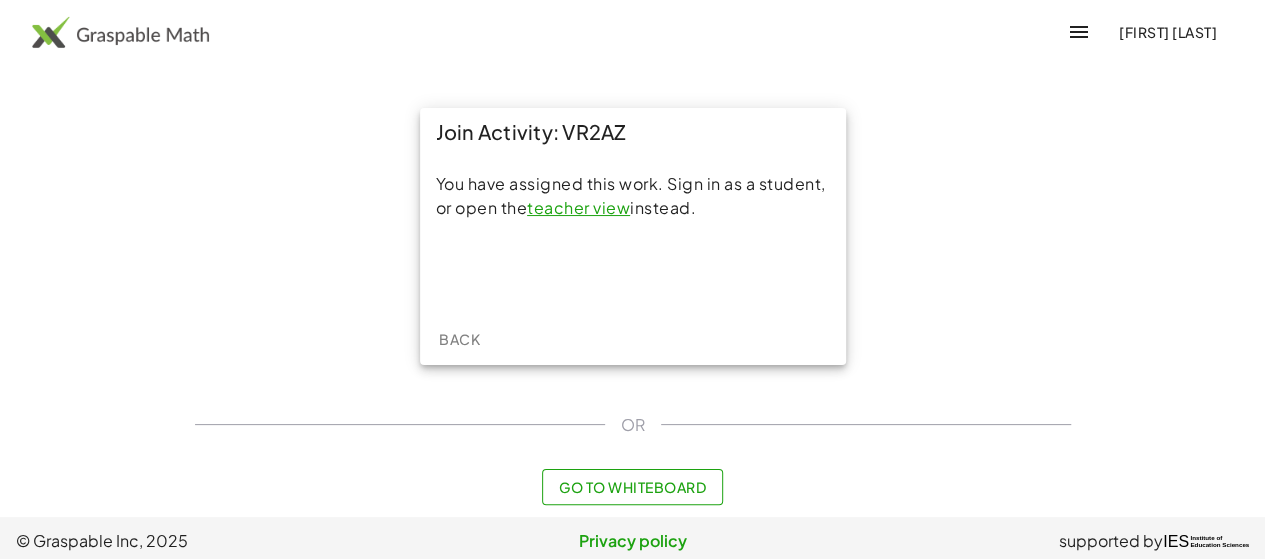 click on "teacher view" at bounding box center (578, 207) 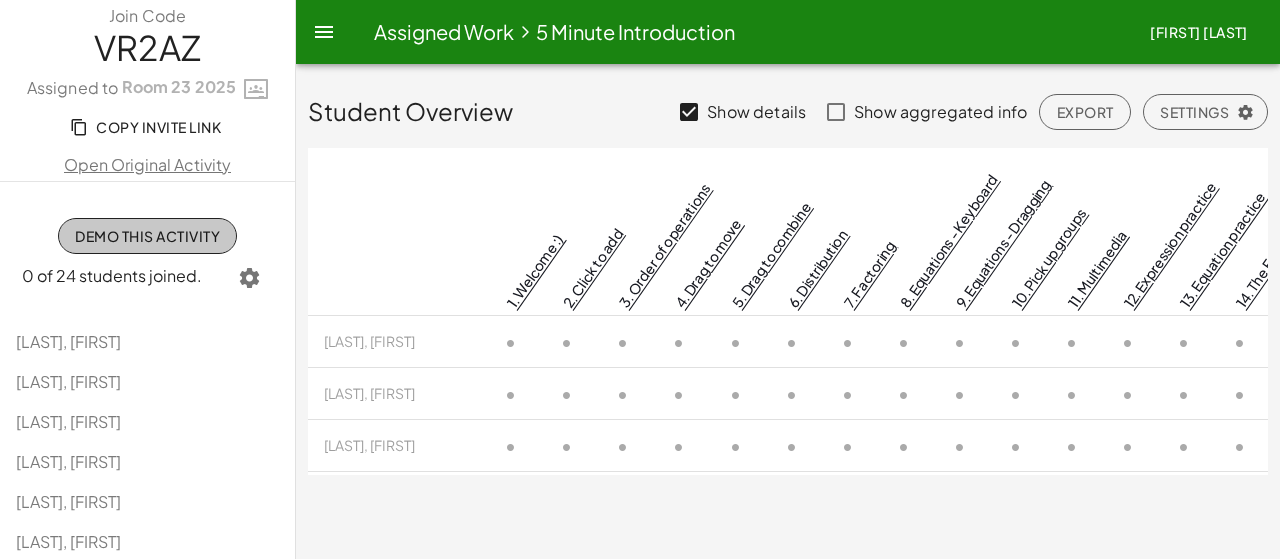 click on "Demo This Activity" 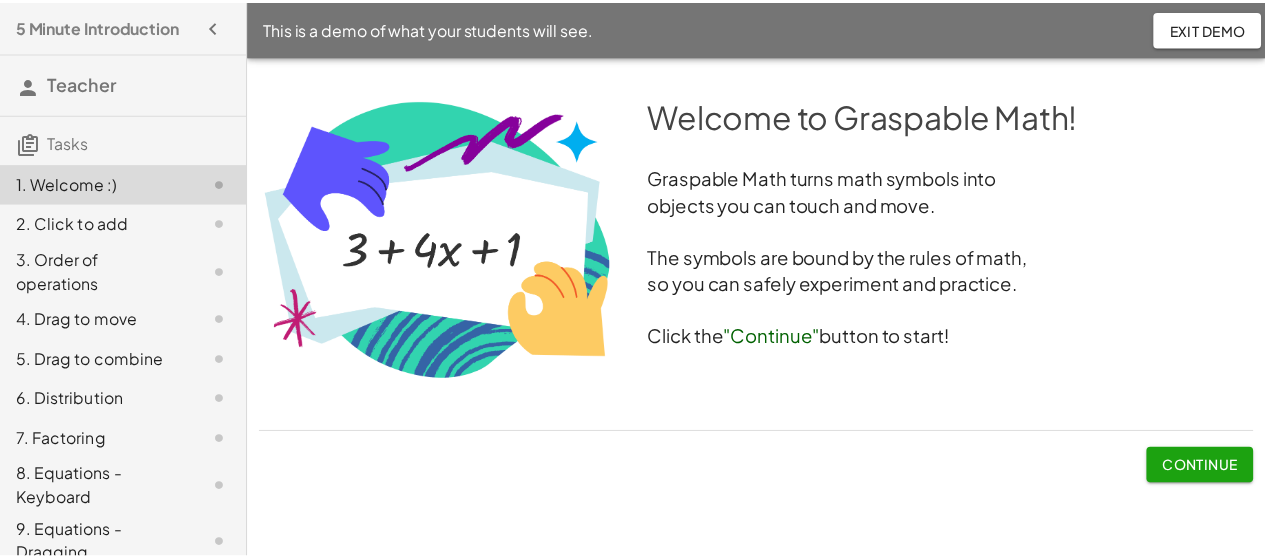 scroll, scrollTop: 0, scrollLeft: 0, axis: both 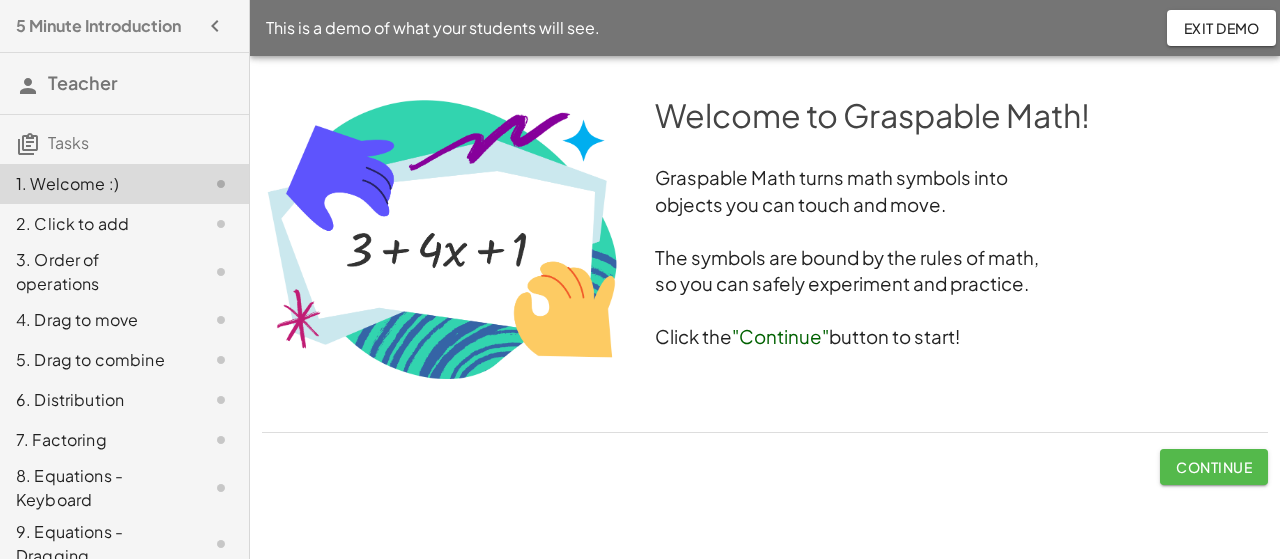 click on "Continue" 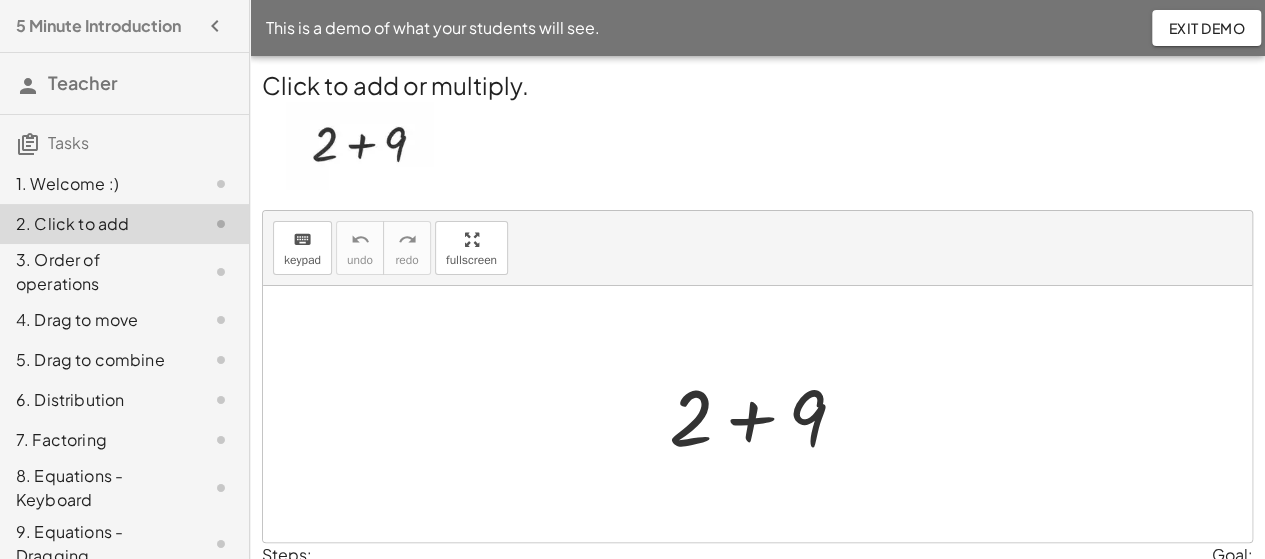 click at bounding box center [765, 414] 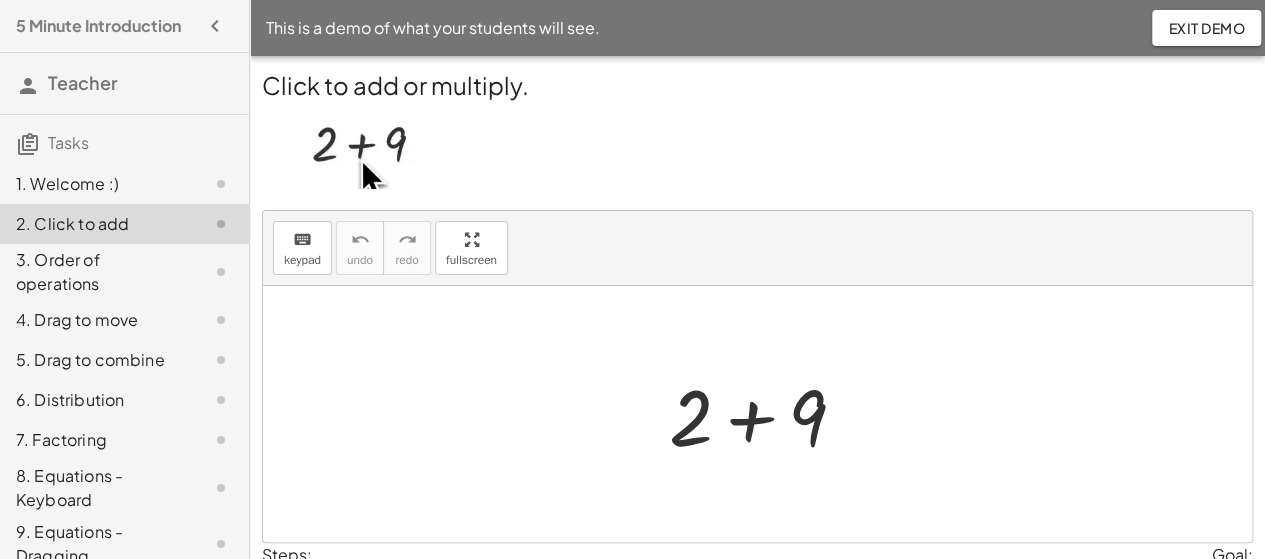 click at bounding box center [765, 414] 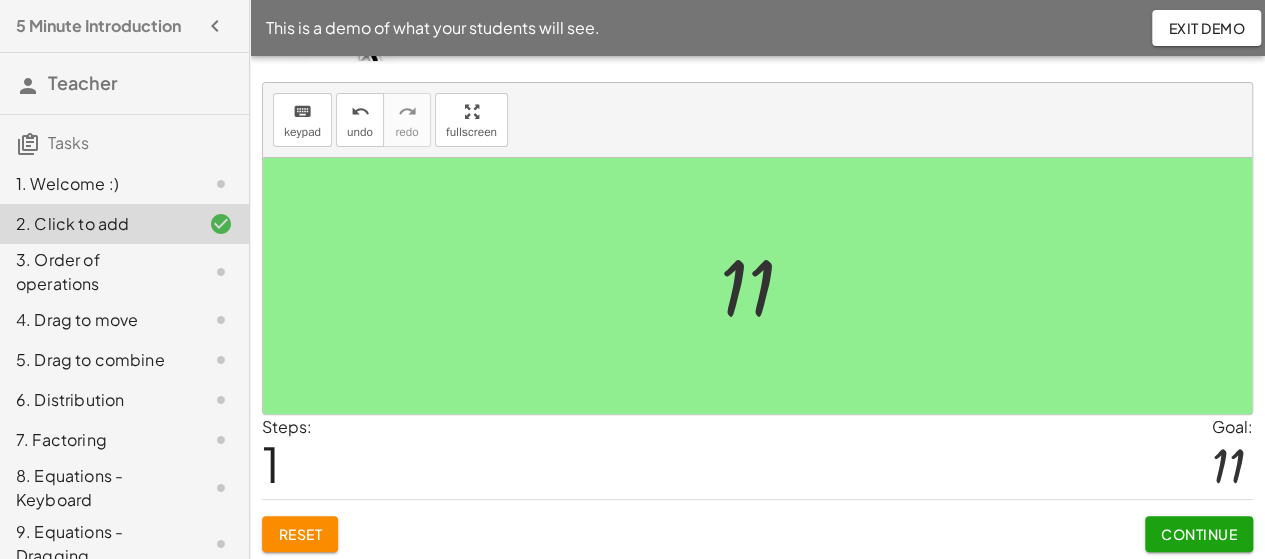 scroll, scrollTop: 128, scrollLeft: 0, axis: vertical 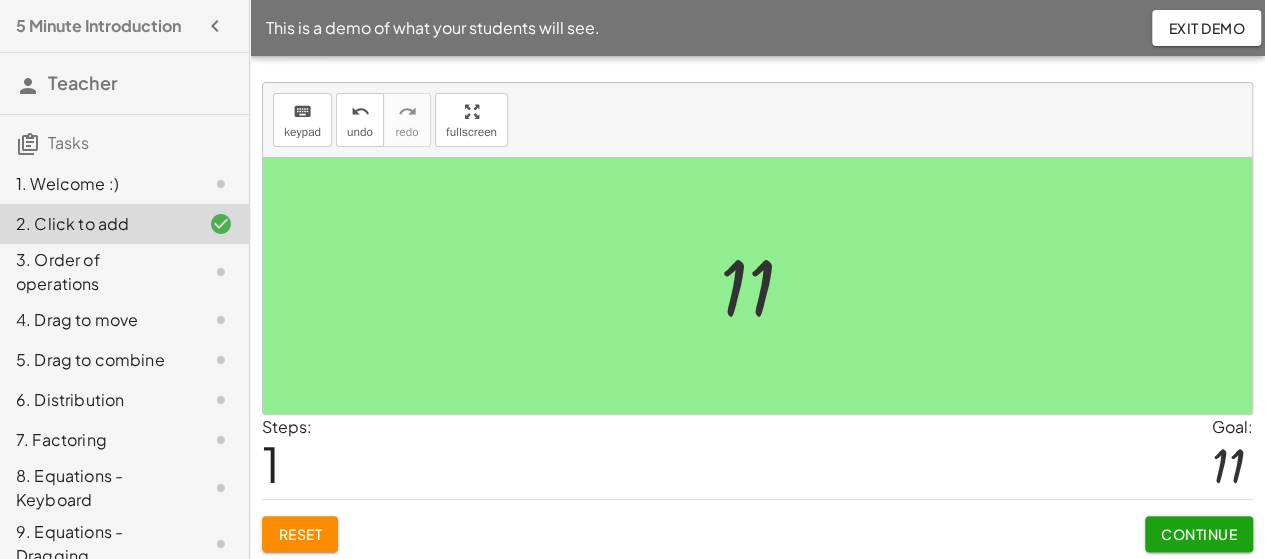 click on "Continue" 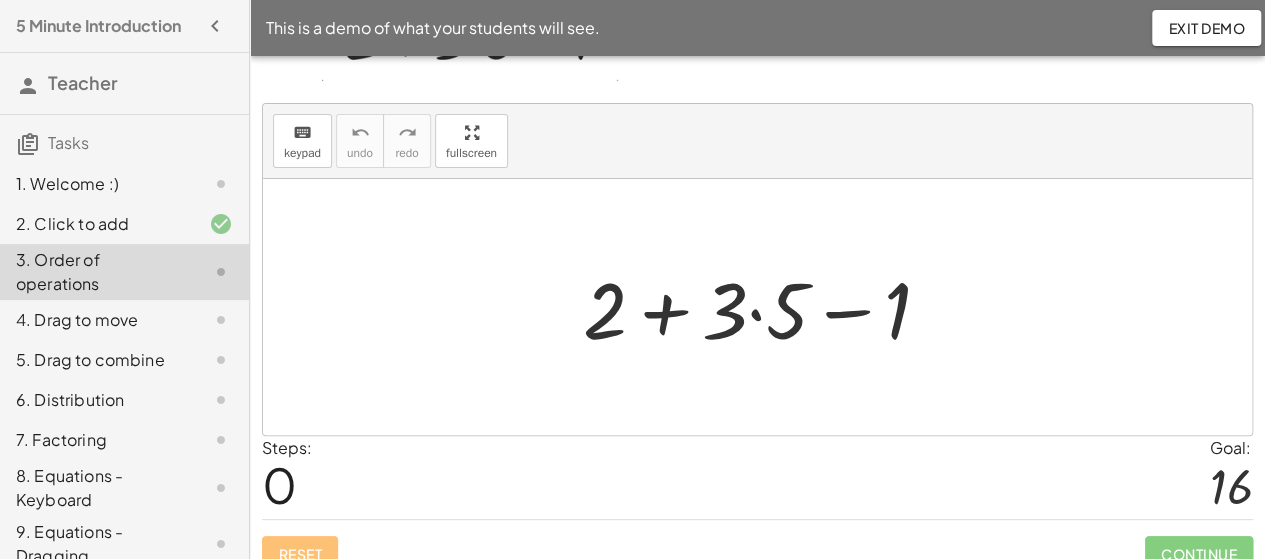 click at bounding box center [765, 307] 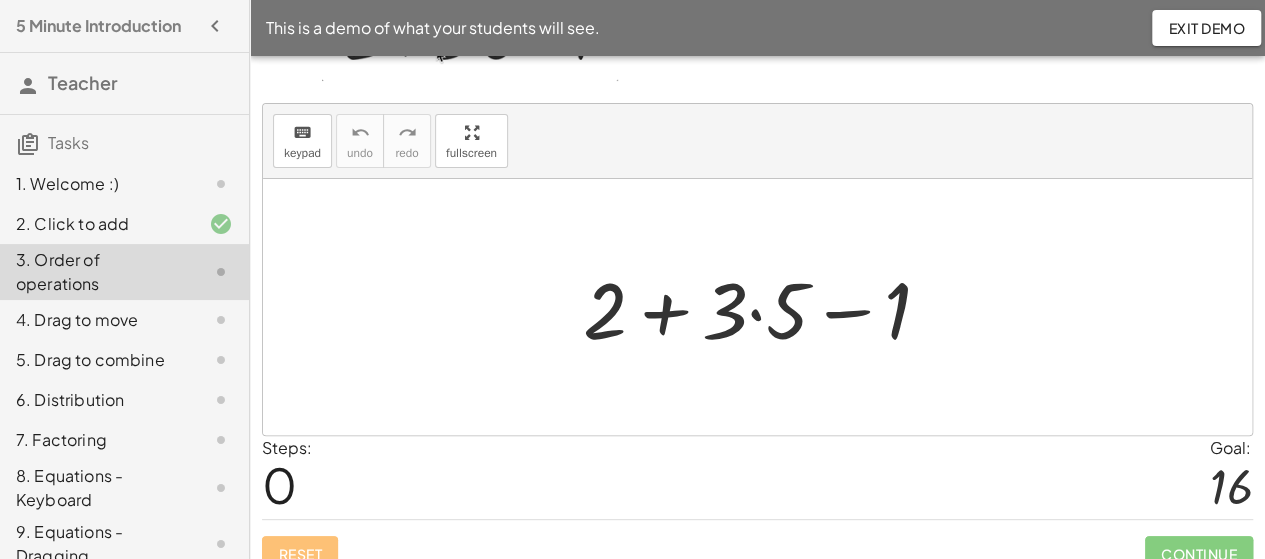 click at bounding box center [765, 307] 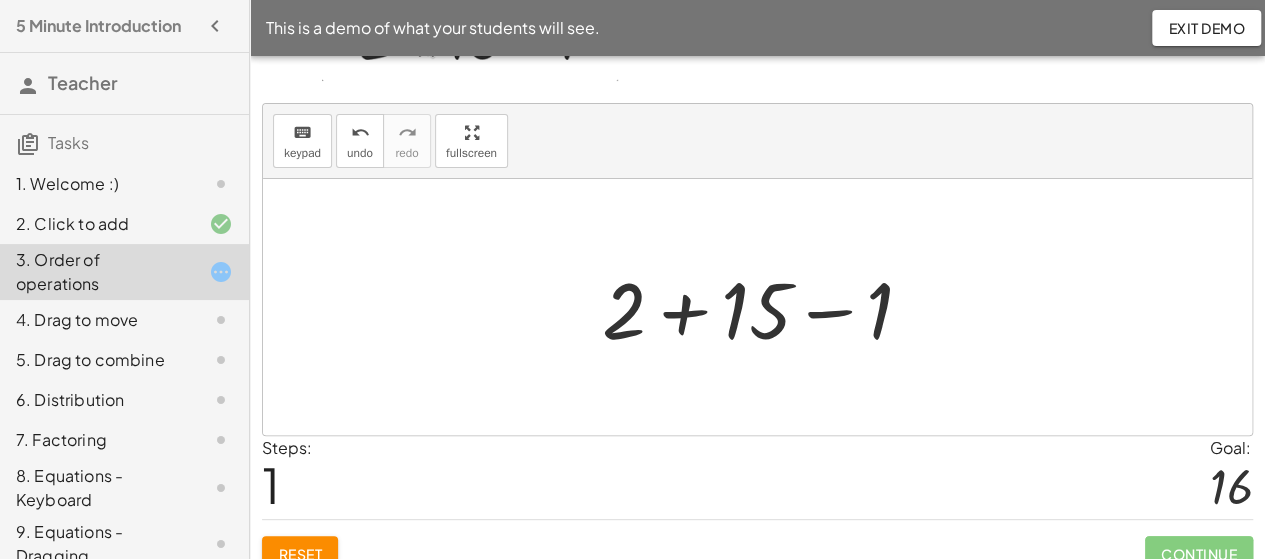 click at bounding box center [765, 307] 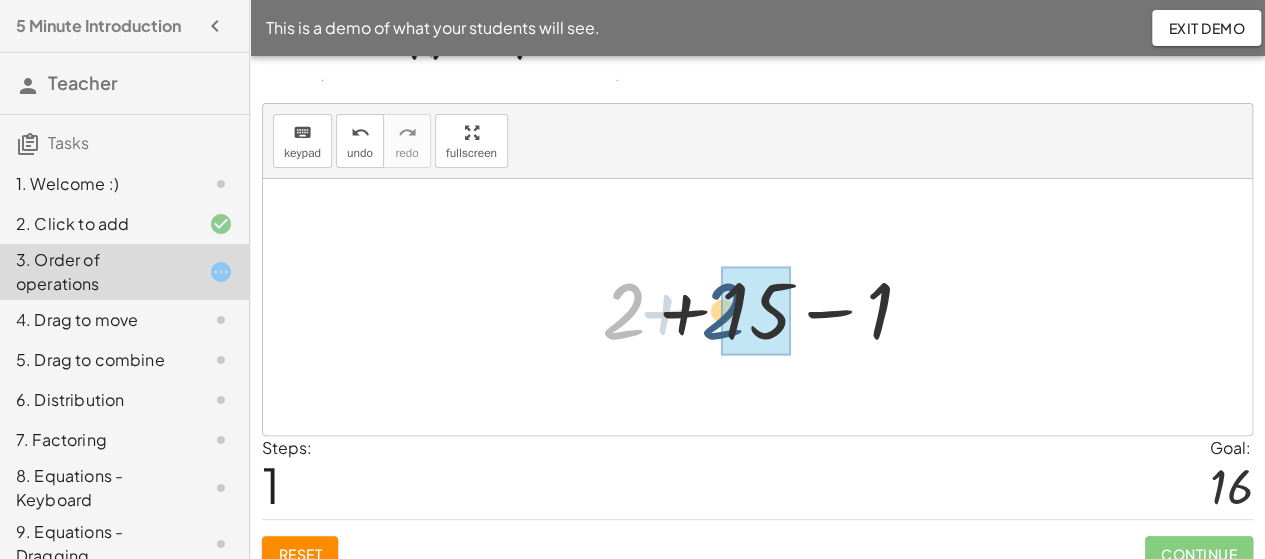 drag, startPoint x: 626, startPoint y: 316, endPoint x: 735, endPoint y: 319, distance: 109.041275 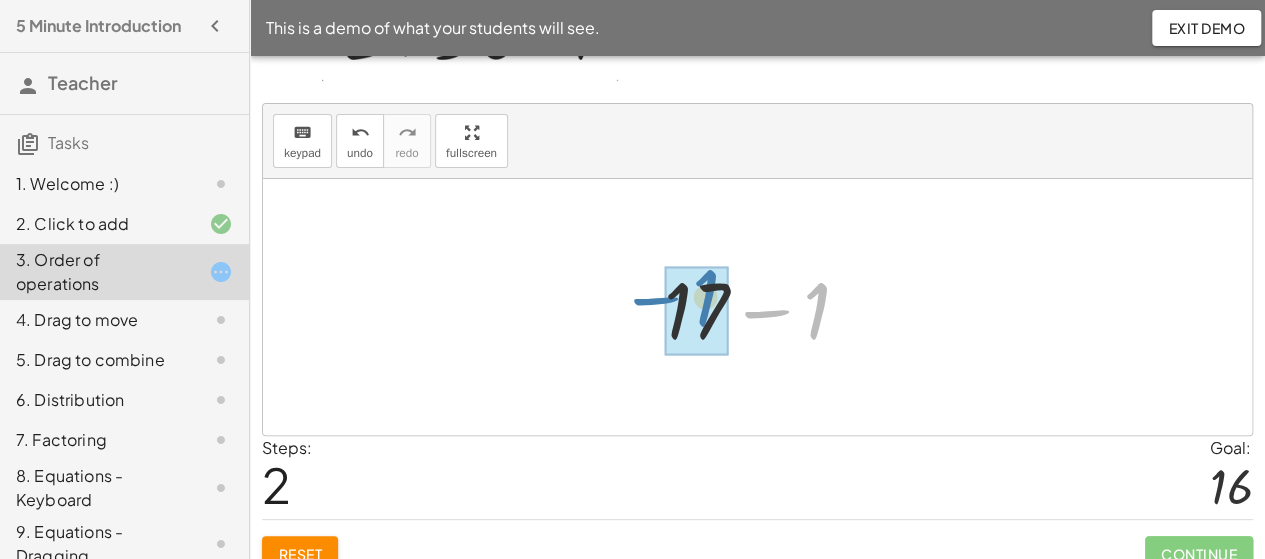 drag, startPoint x: 812, startPoint y: 303, endPoint x: 698, endPoint y: 292, distance: 114.52947 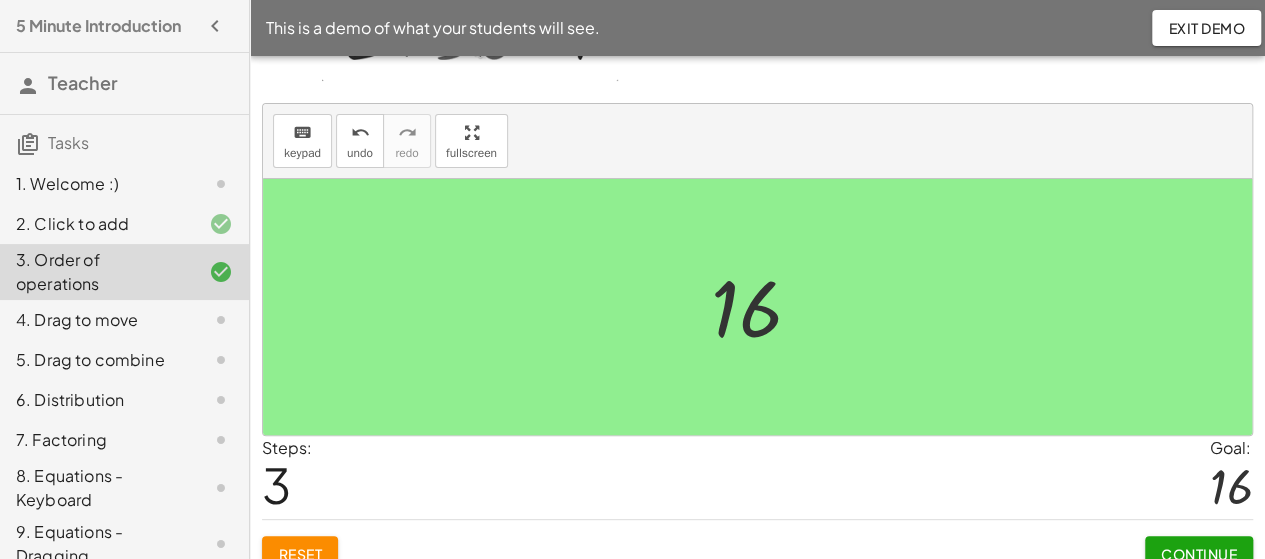 click on "Continue" at bounding box center (1199, 554) 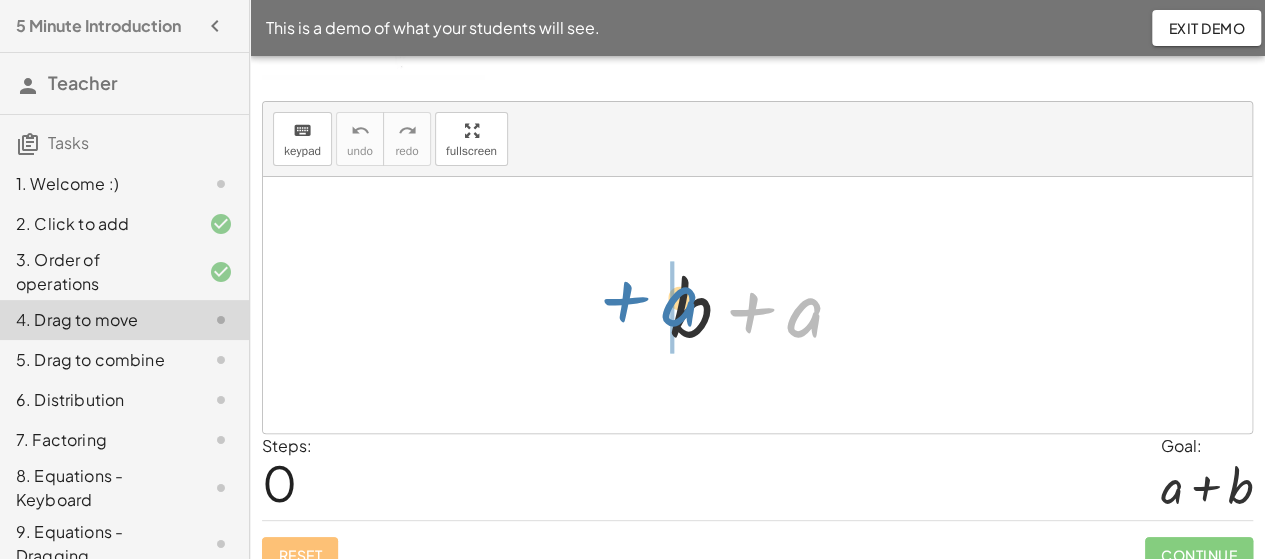 drag, startPoint x: 812, startPoint y: 317, endPoint x: 682, endPoint y: 307, distance: 130.38405 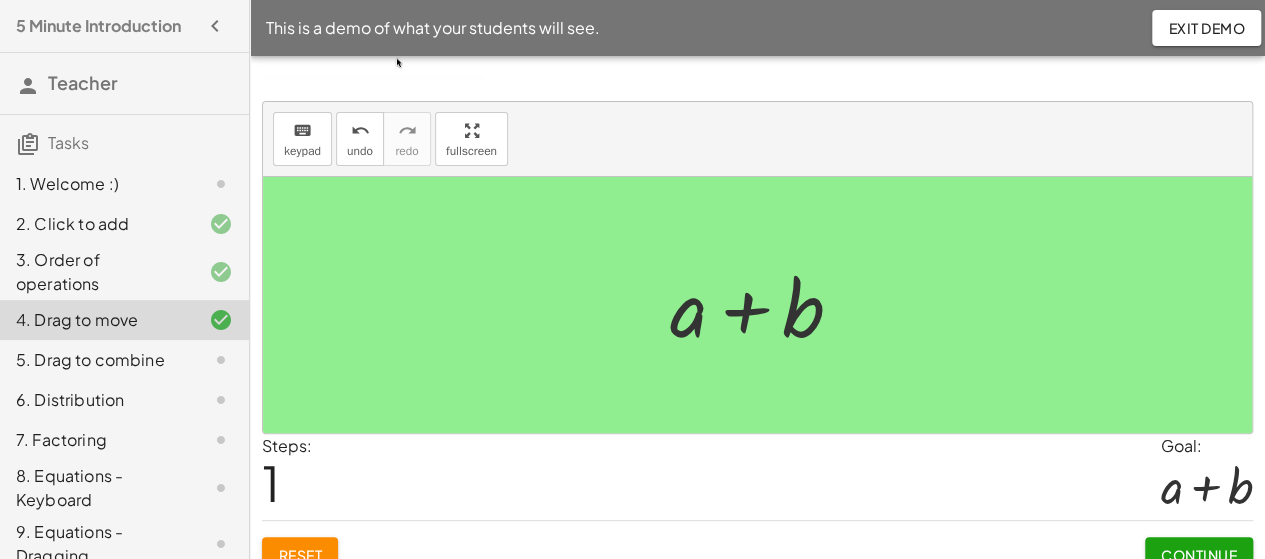 click on "Continue" at bounding box center [1199, 555] 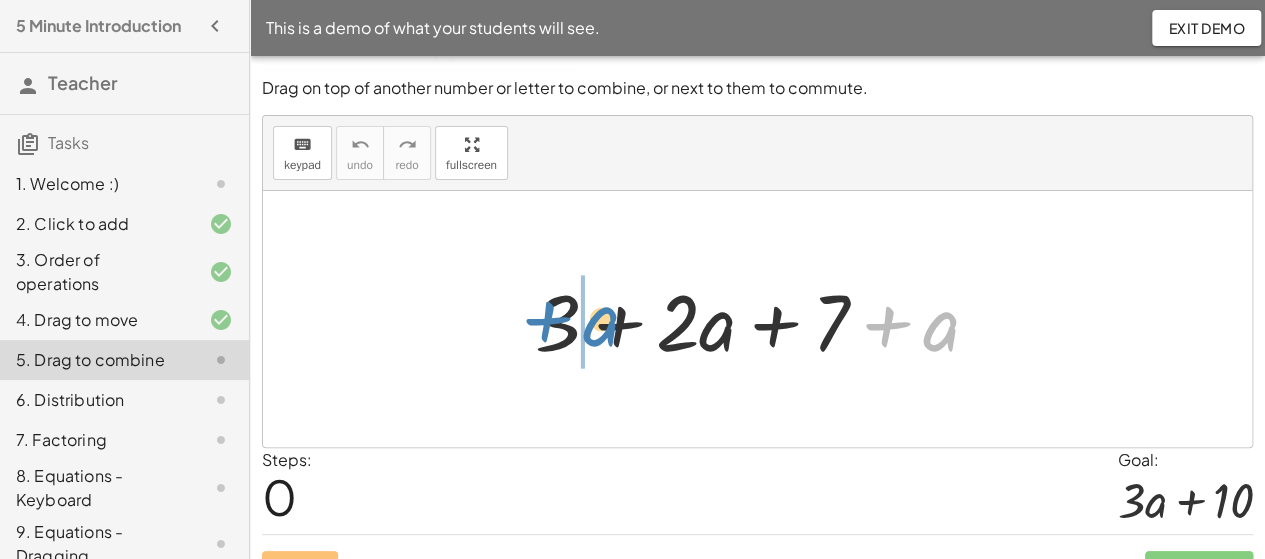 drag, startPoint x: 930, startPoint y: 333, endPoint x: 590, endPoint y: 329, distance: 340.02353 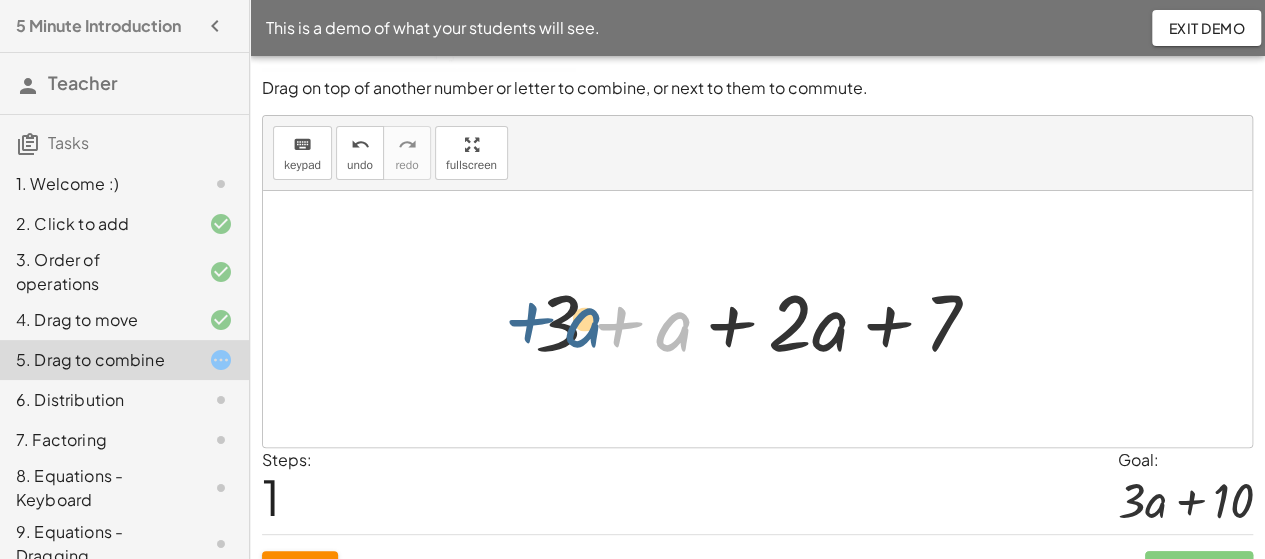 drag, startPoint x: 678, startPoint y: 331, endPoint x: 588, endPoint y: 327, distance: 90.088844 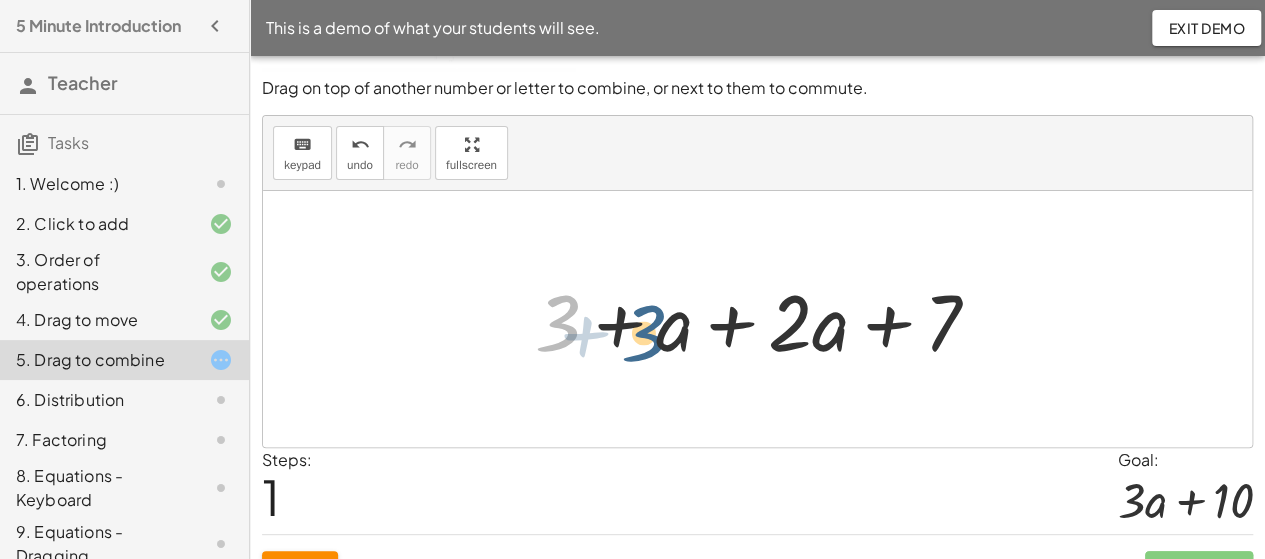 drag, startPoint x: 569, startPoint y: 331, endPoint x: 658, endPoint y: 341, distance: 89.560036 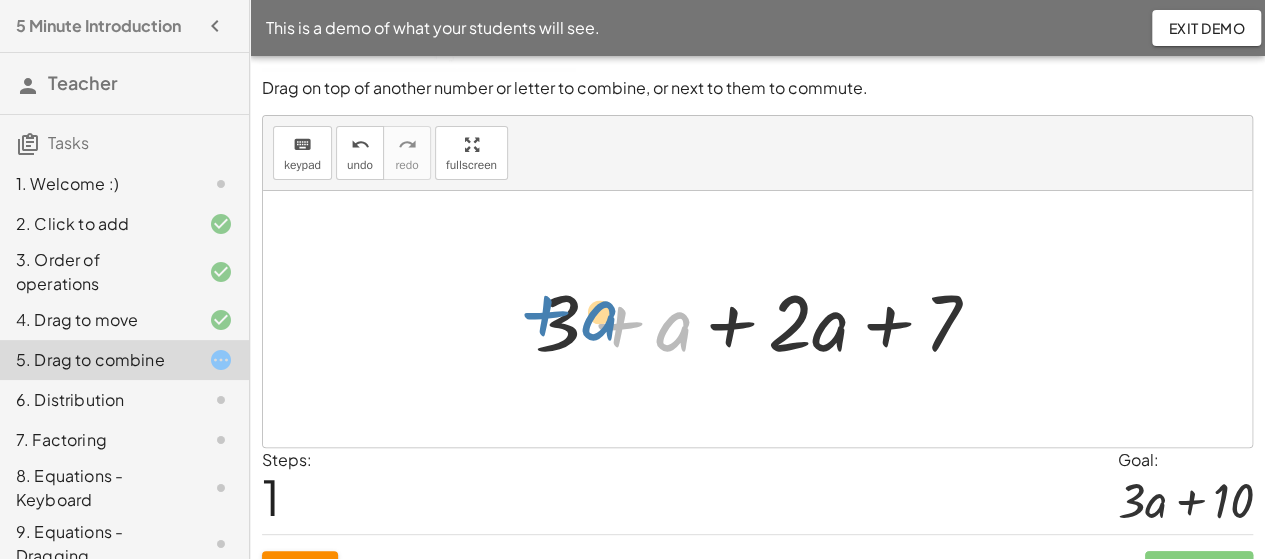 drag, startPoint x: 674, startPoint y: 341, endPoint x: 600, endPoint y: 330, distance: 74.8131 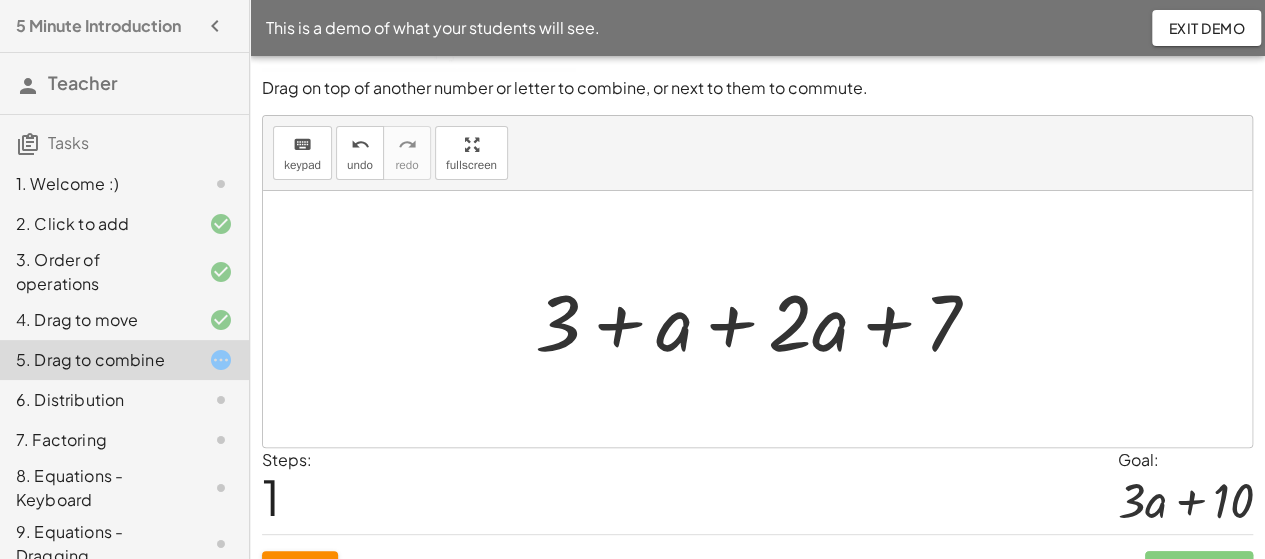 click at bounding box center (765, 319) 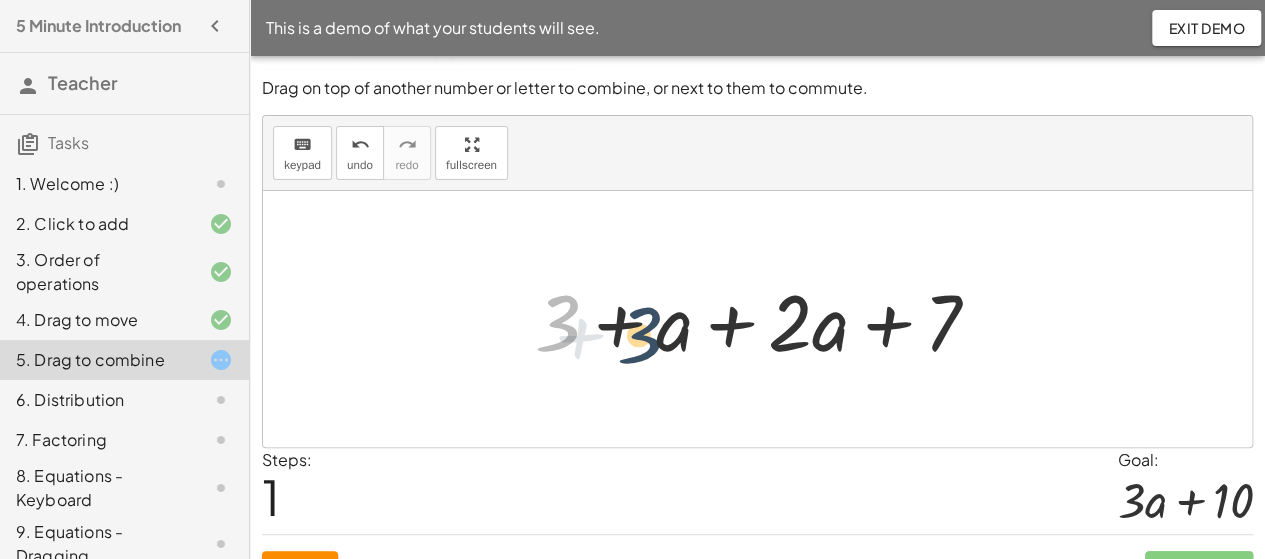 drag, startPoint x: 596, startPoint y: 325, endPoint x: 654, endPoint y: 339, distance: 59.665737 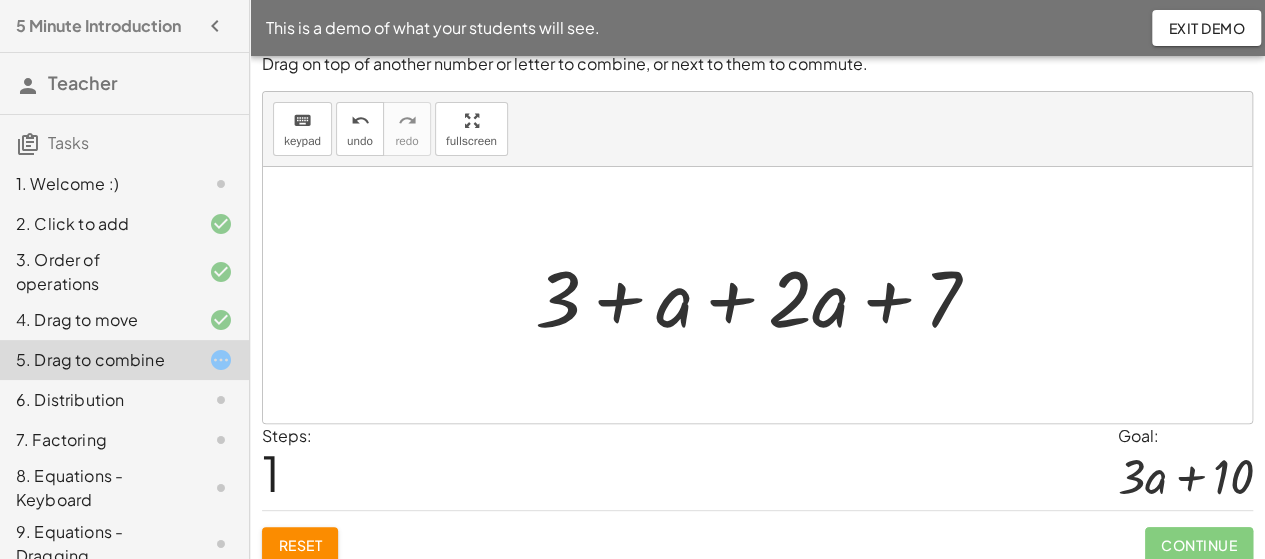 scroll, scrollTop: 164, scrollLeft: 0, axis: vertical 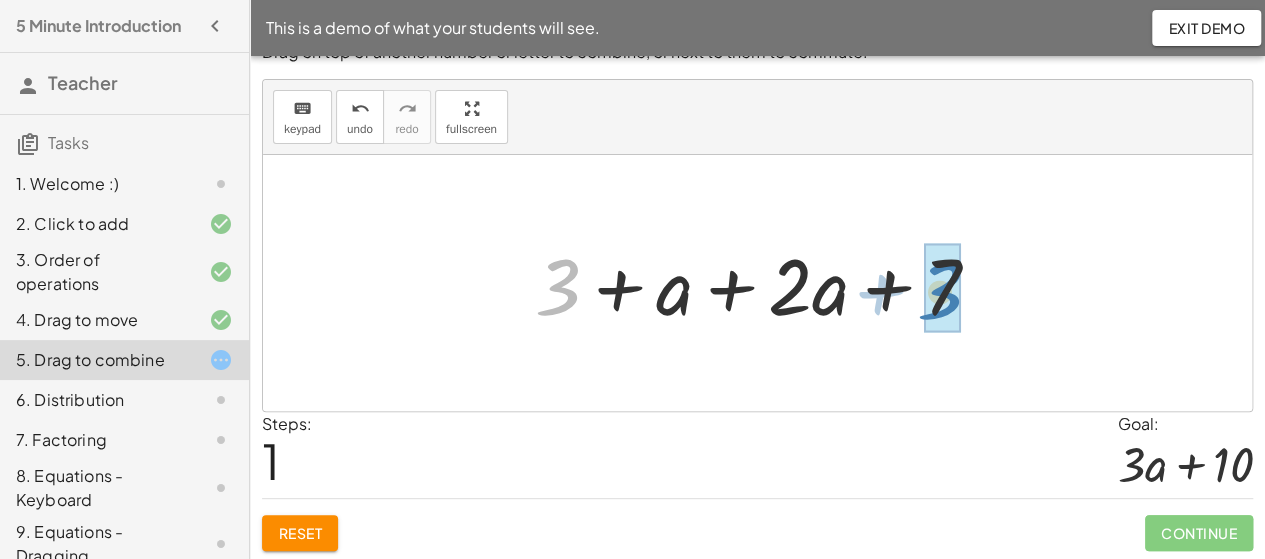 drag, startPoint x: 566, startPoint y: 305, endPoint x: 947, endPoint y: 309, distance: 381.021 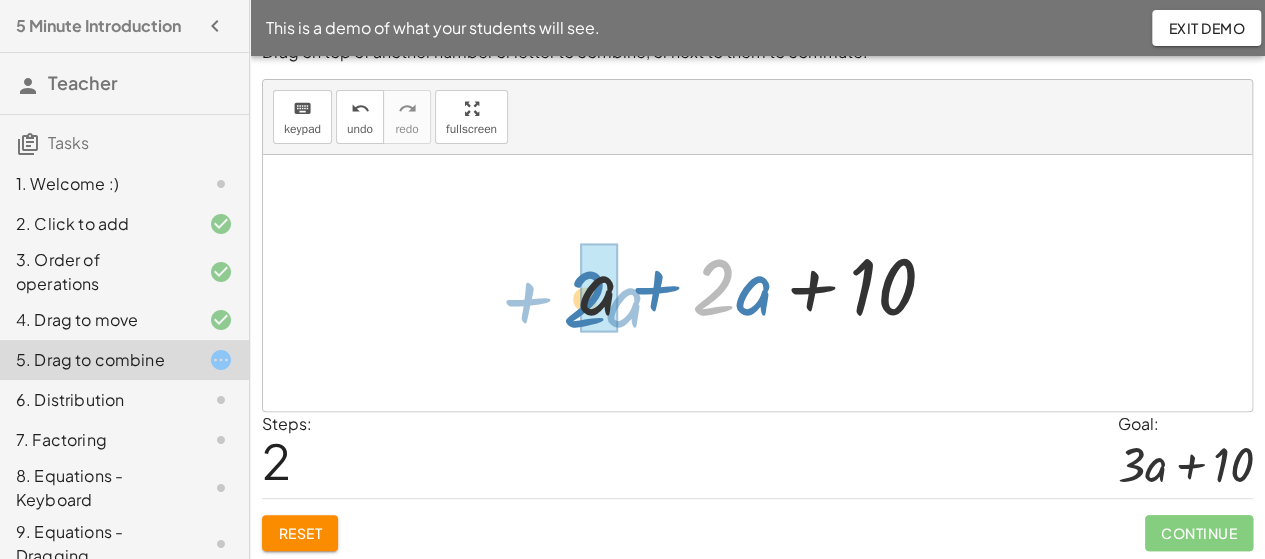 drag, startPoint x: 709, startPoint y: 297, endPoint x: 584, endPoint y: 311, distance: 125.781555 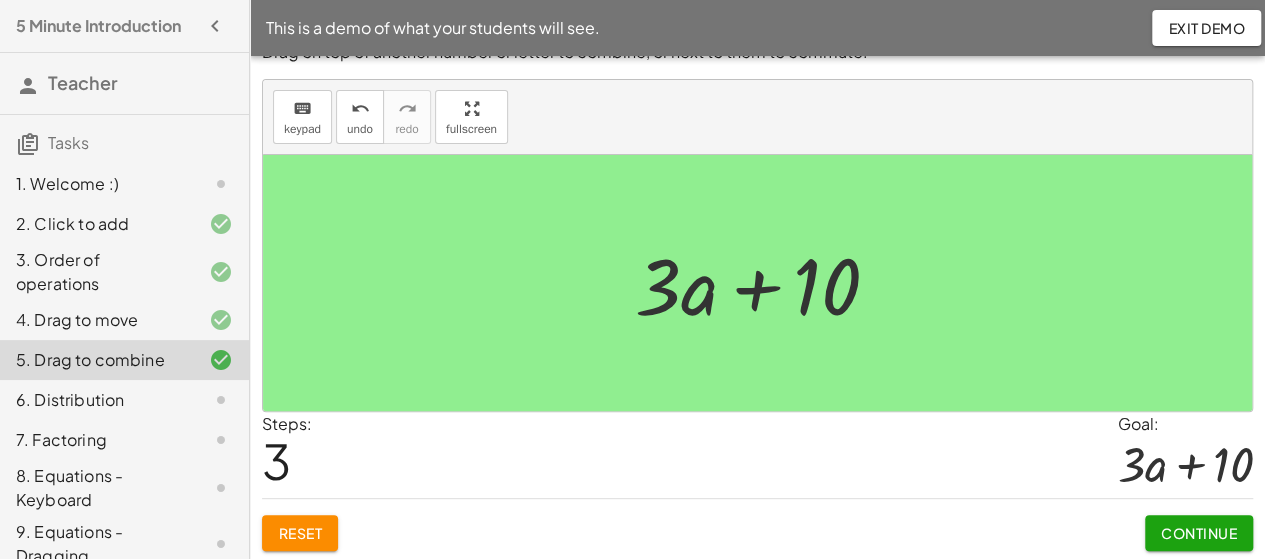 click on "Continue" 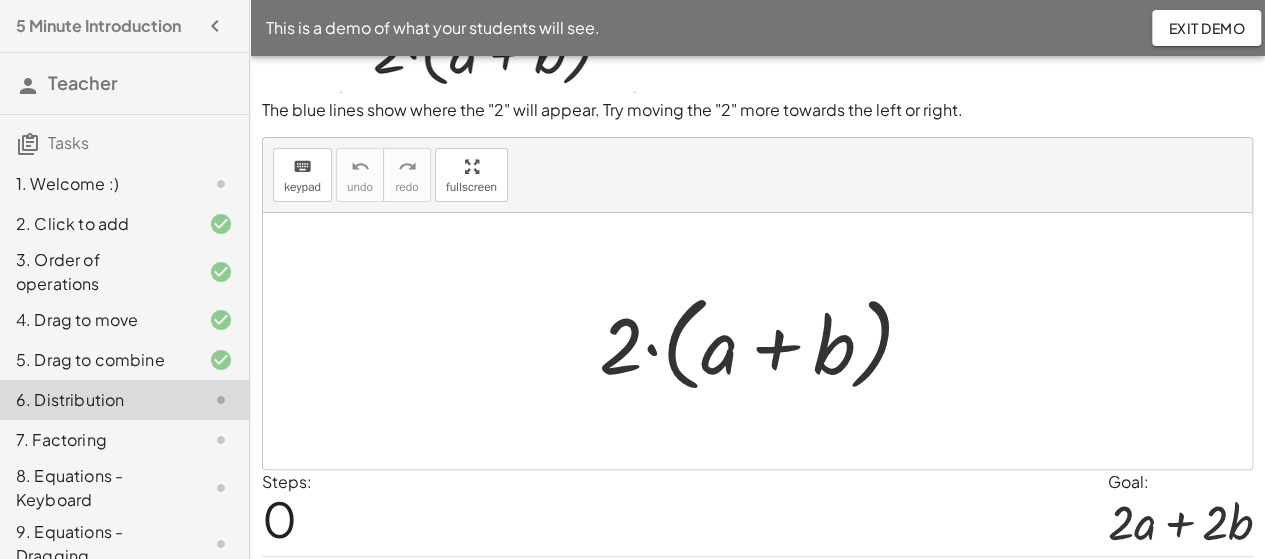 scroll, scrollTop: 150, scrollLeft: 0, axis: vertical 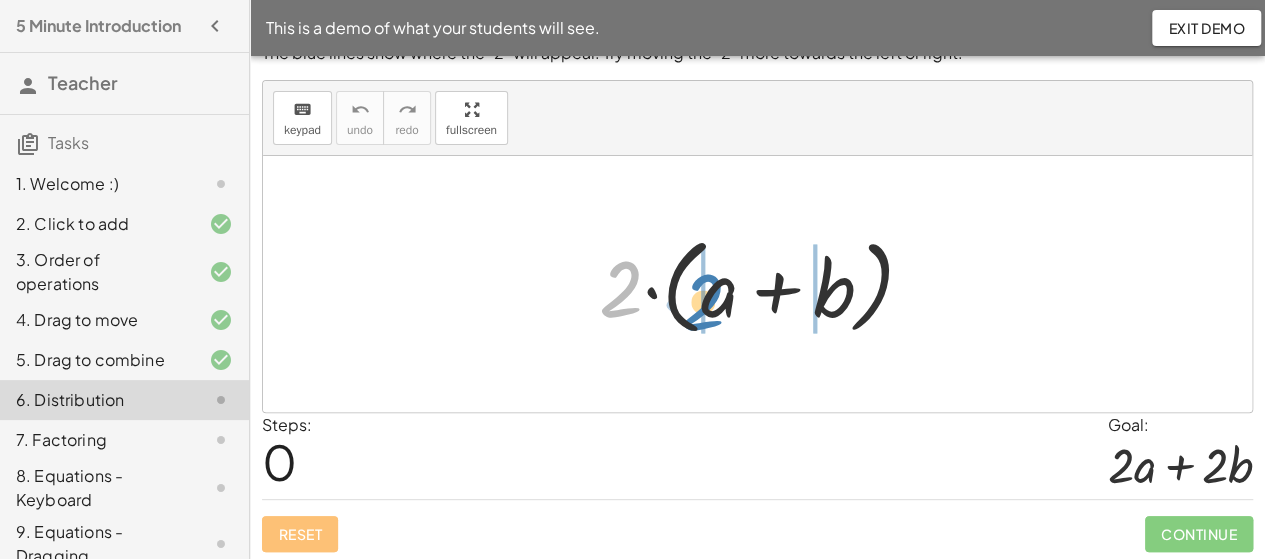 drag, startPoint x: 610, startPoint y: 313, endPoint x: 692, endPoint y: 327, distance: 83.18654 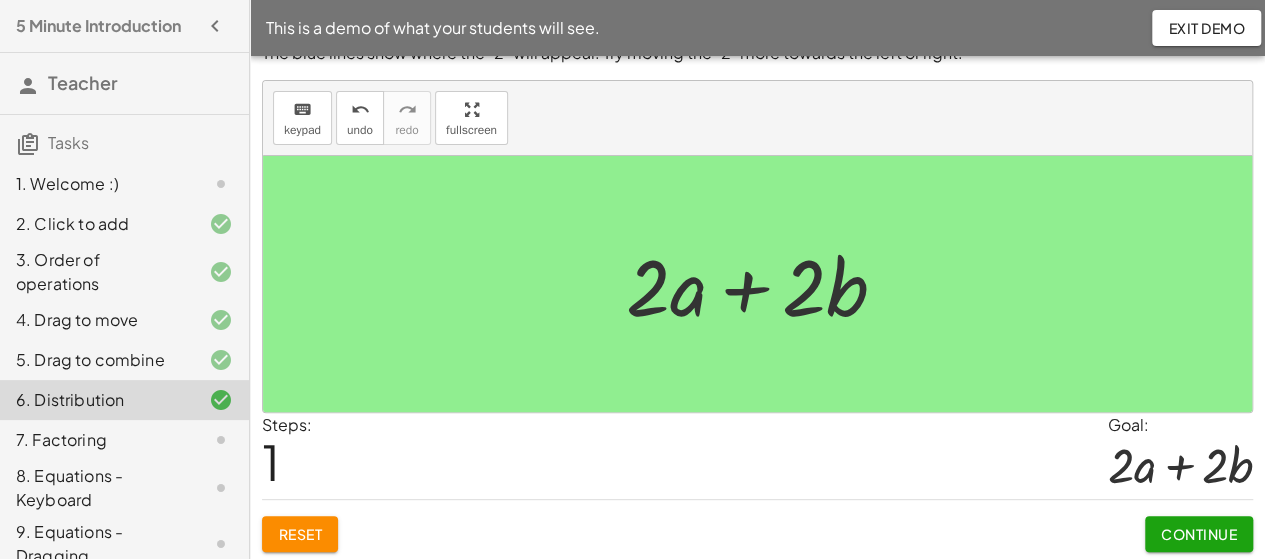 click on "Continue" 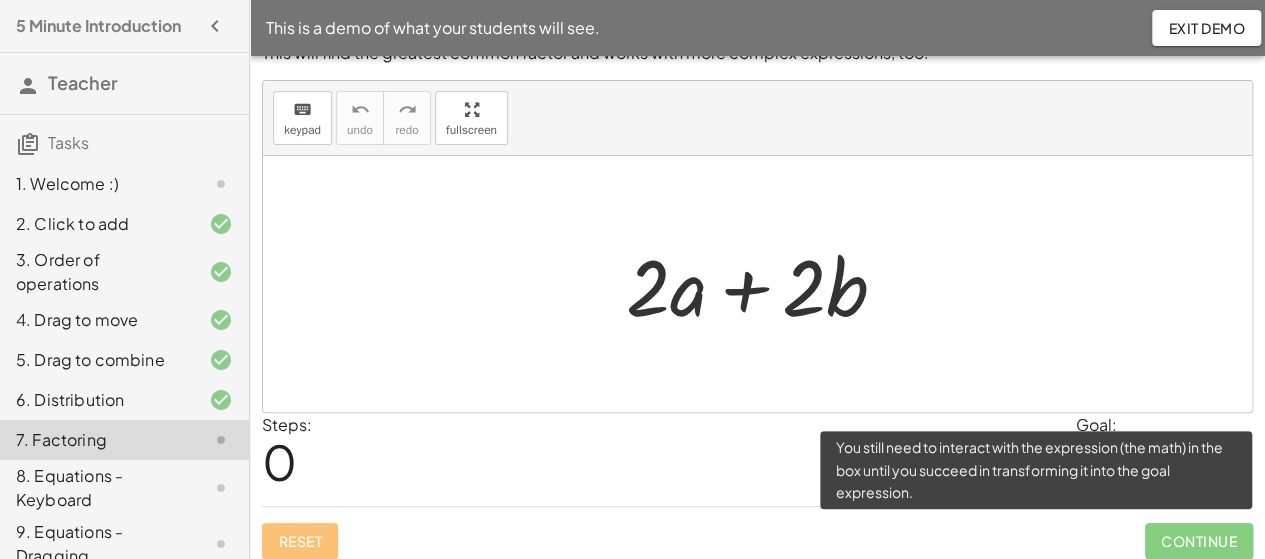 click on "Continue" 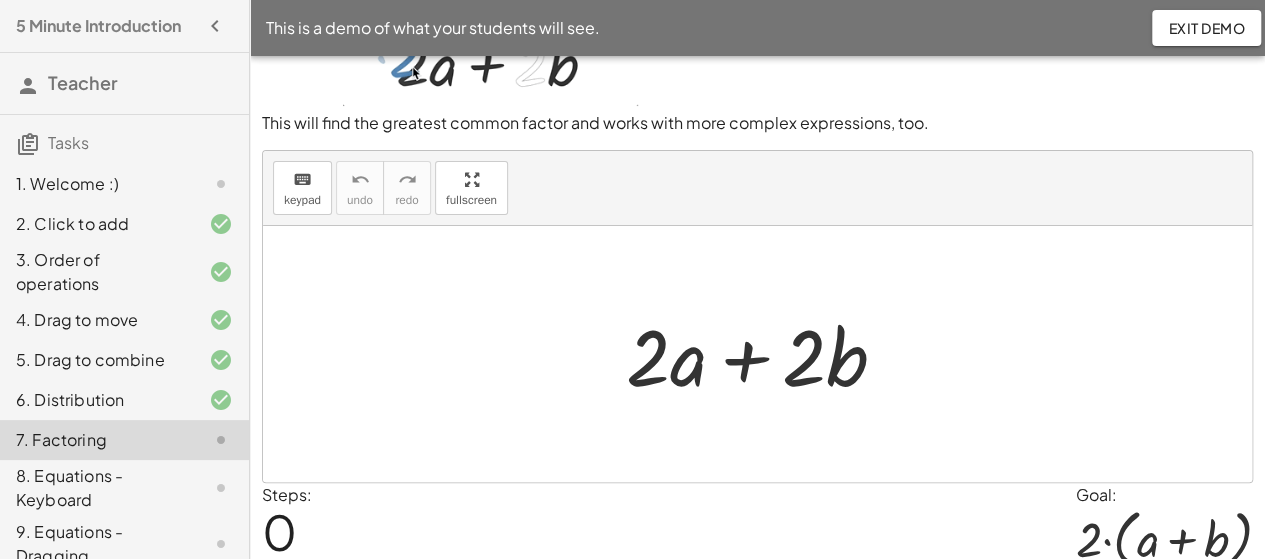 scroll, scrollTop: 0, scrollLeft: 0, axis: both 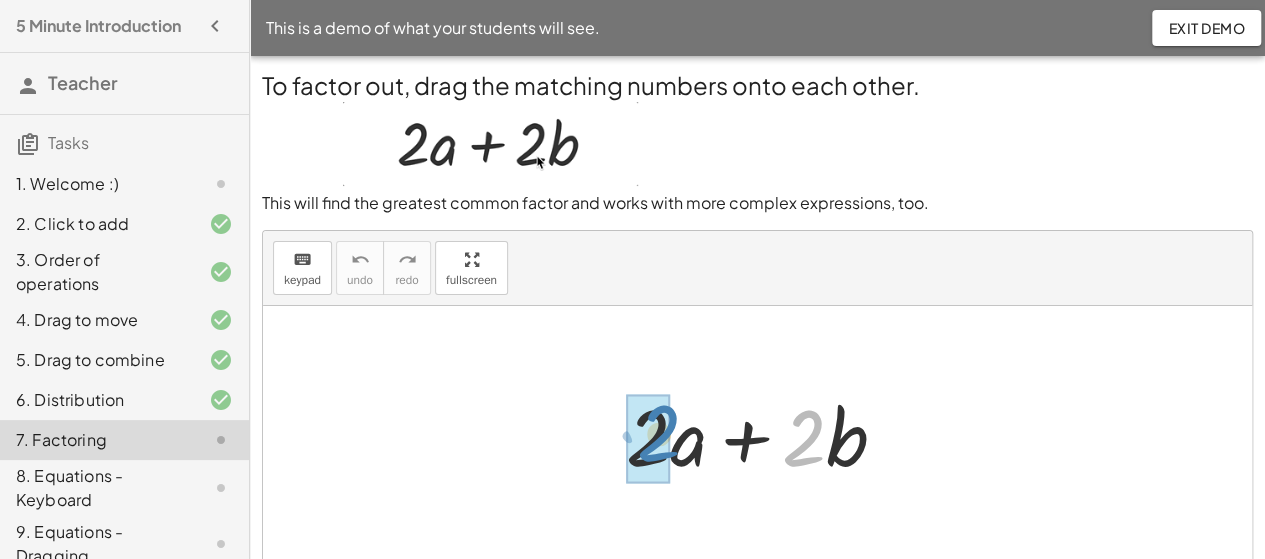 drag, startPoint x: 800, startPoint y: 447, endPoint x: 655, endPoint y: 443, distance: 145.05516 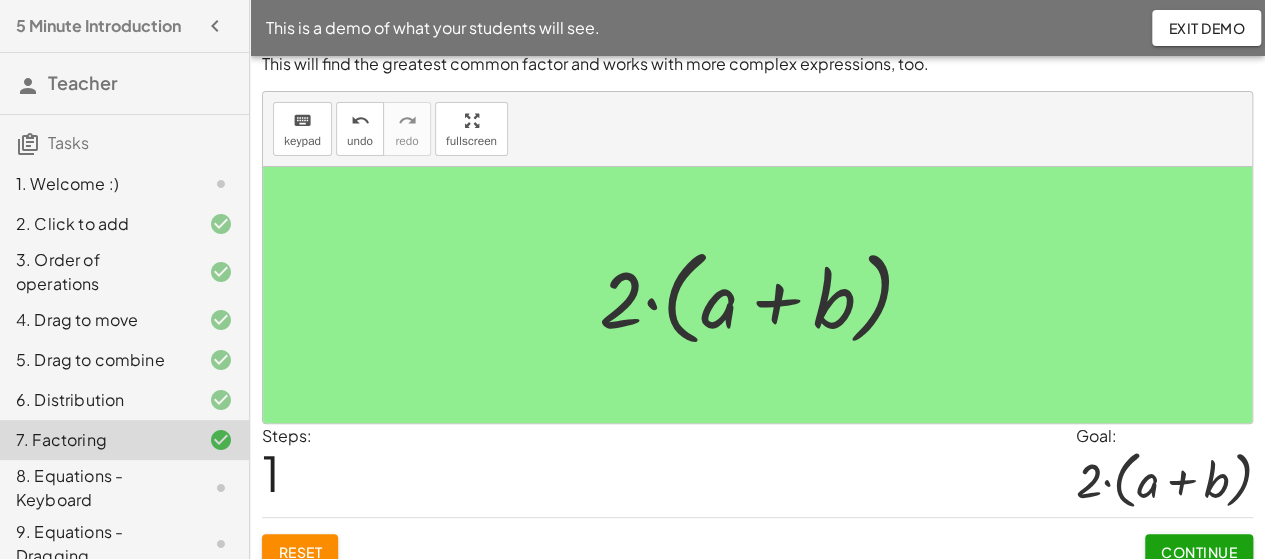 scroll, scrollTop: 158, scrollLeft: 0, axis: vertical 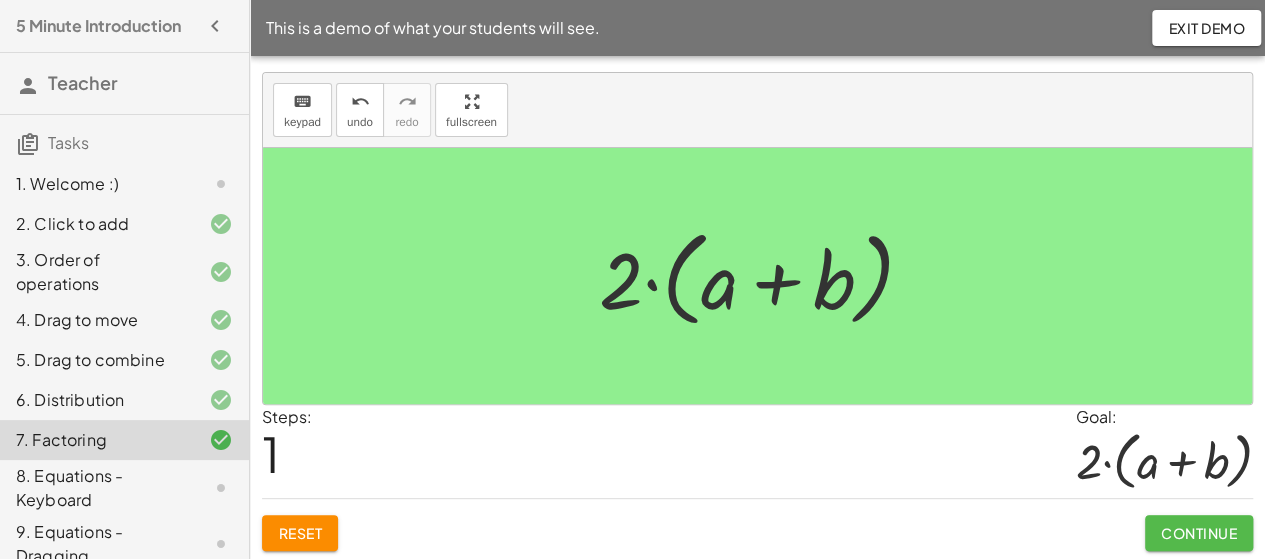 click on "Continue" 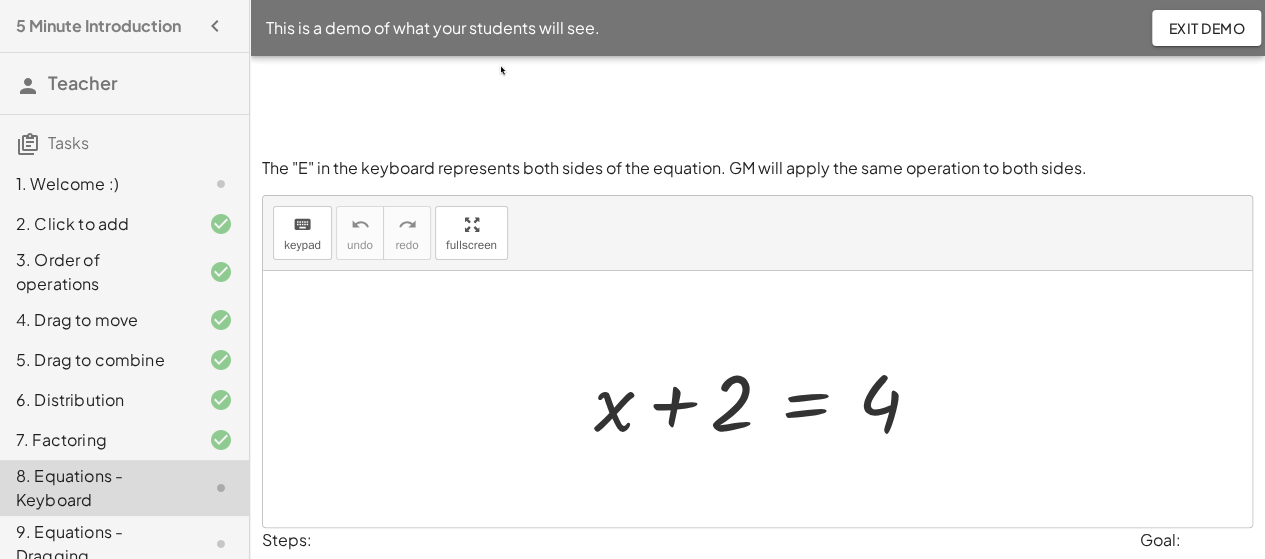 scroll, scrollTop: 0, scrollLeft: 0, axis: both 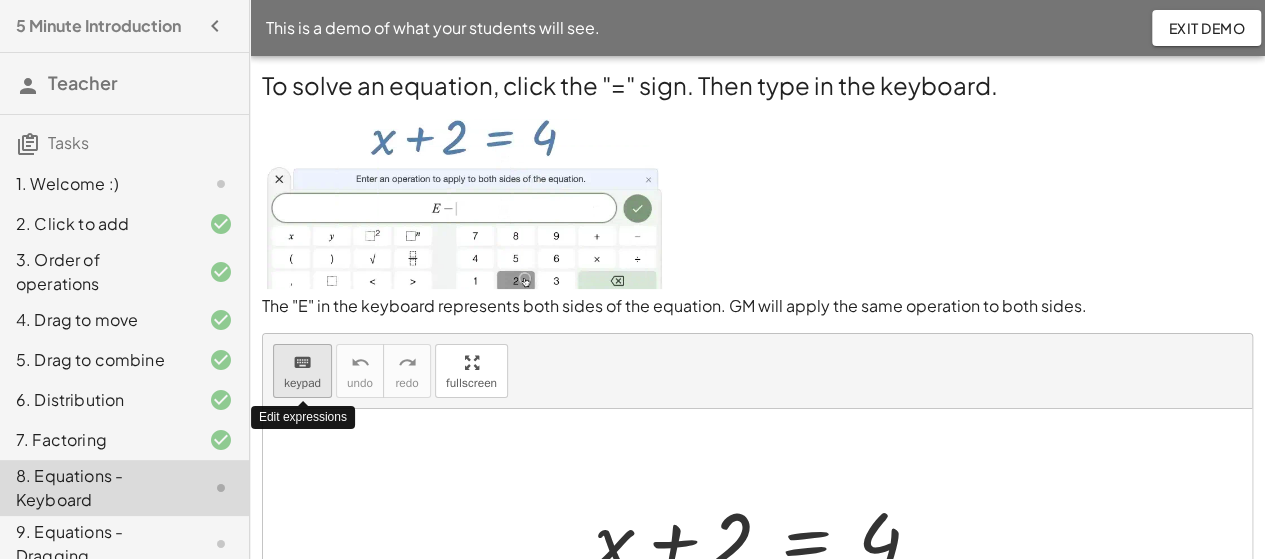 click on "keyboard" at bounding box center (302, 363) 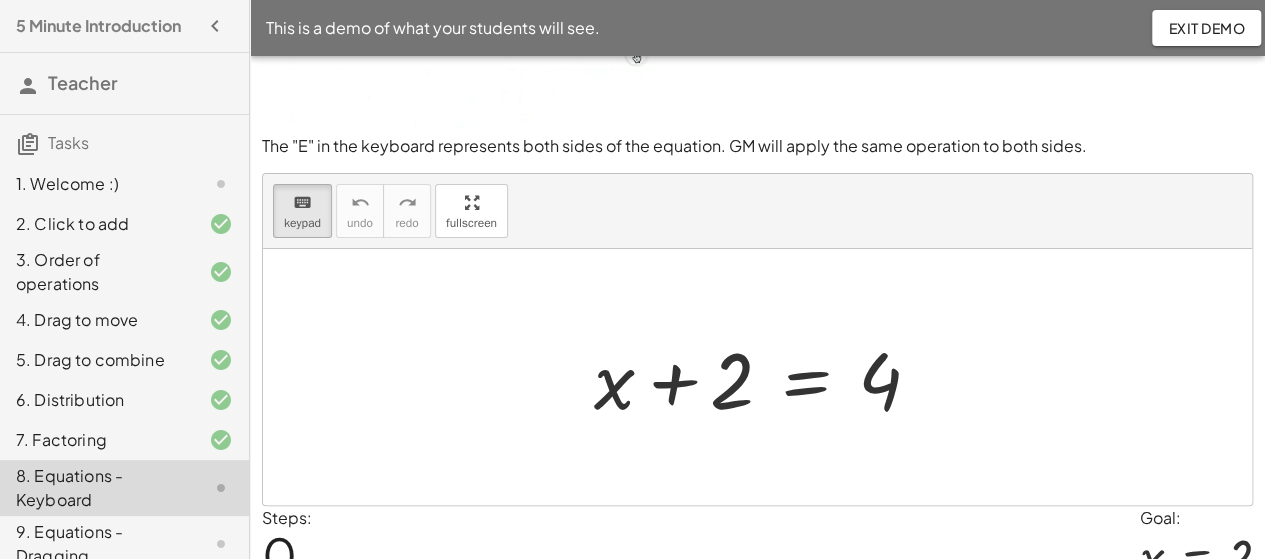 scroll, scrollTop: 51, scrollLeft: 0, axis: vertical 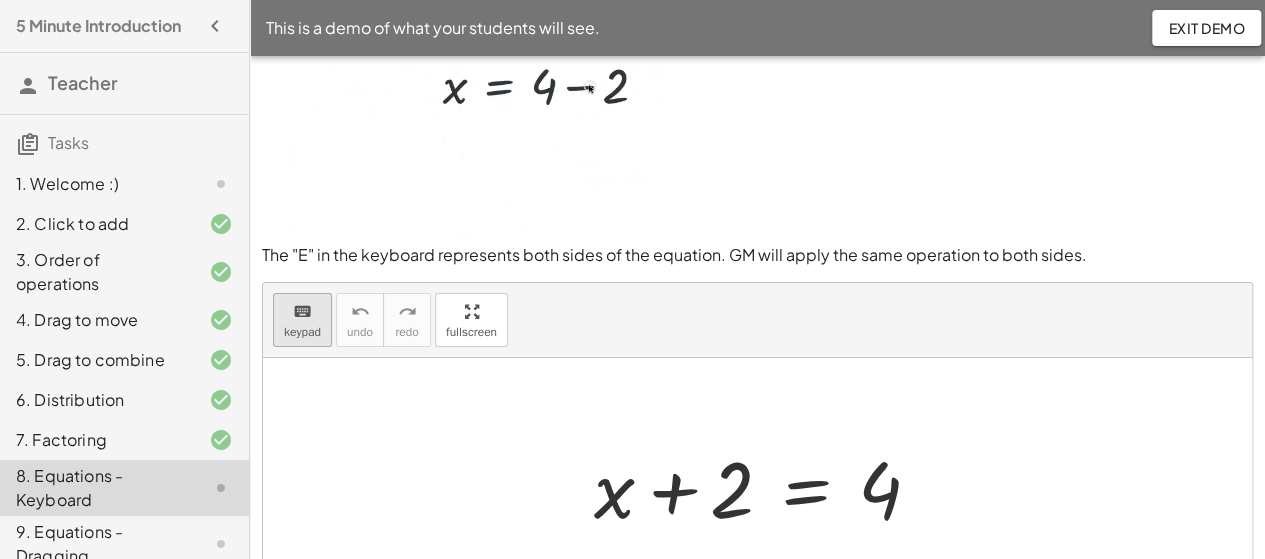 click on "keypad" at bounding box center [302, 332] 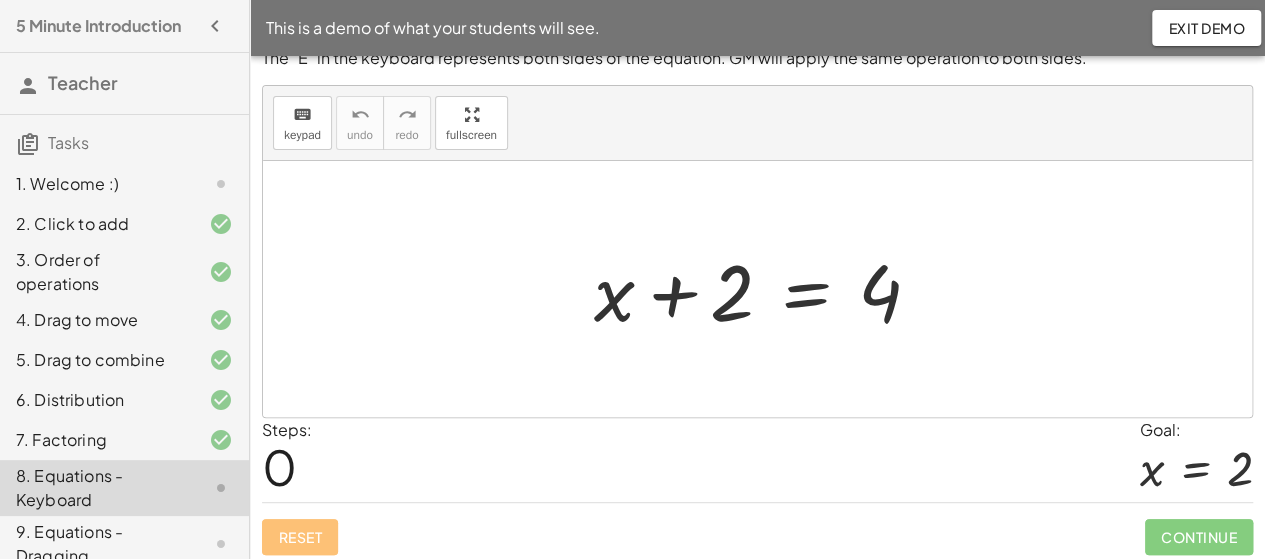 scroll, scrollTop: 251, scrollLeft: 0, axis: vertical 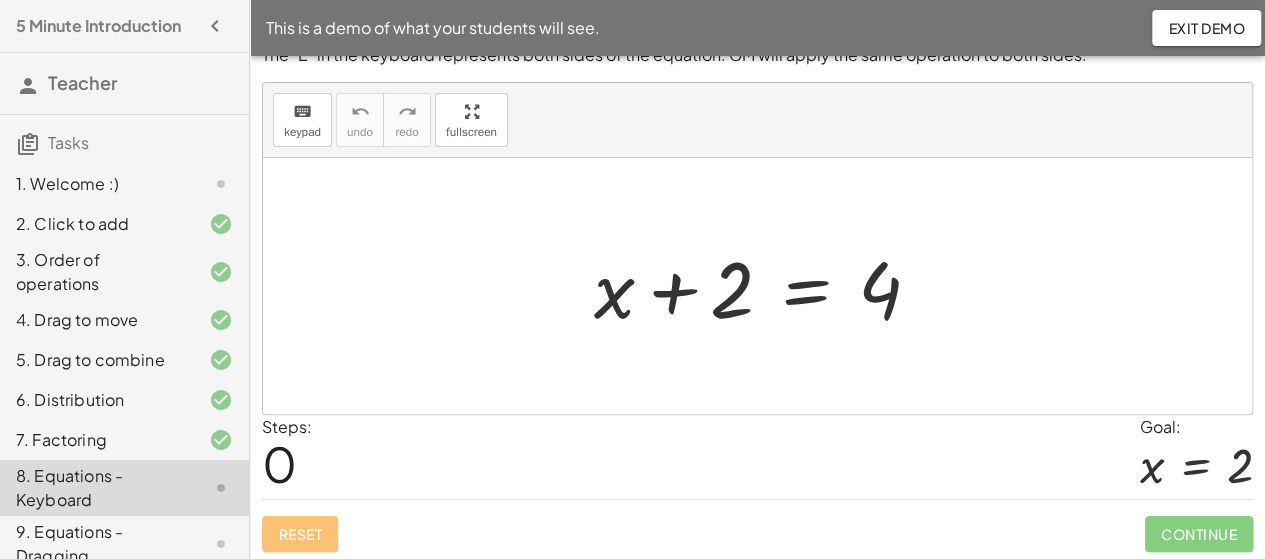 click at bounding box center (765, 286) 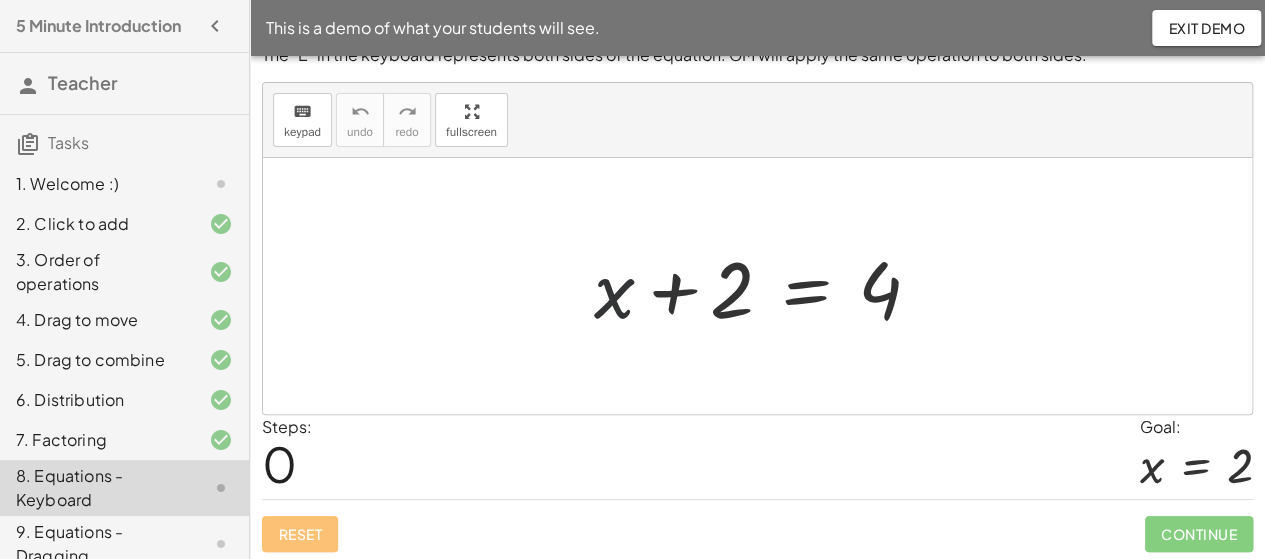 click at bounding box center [765, 286] 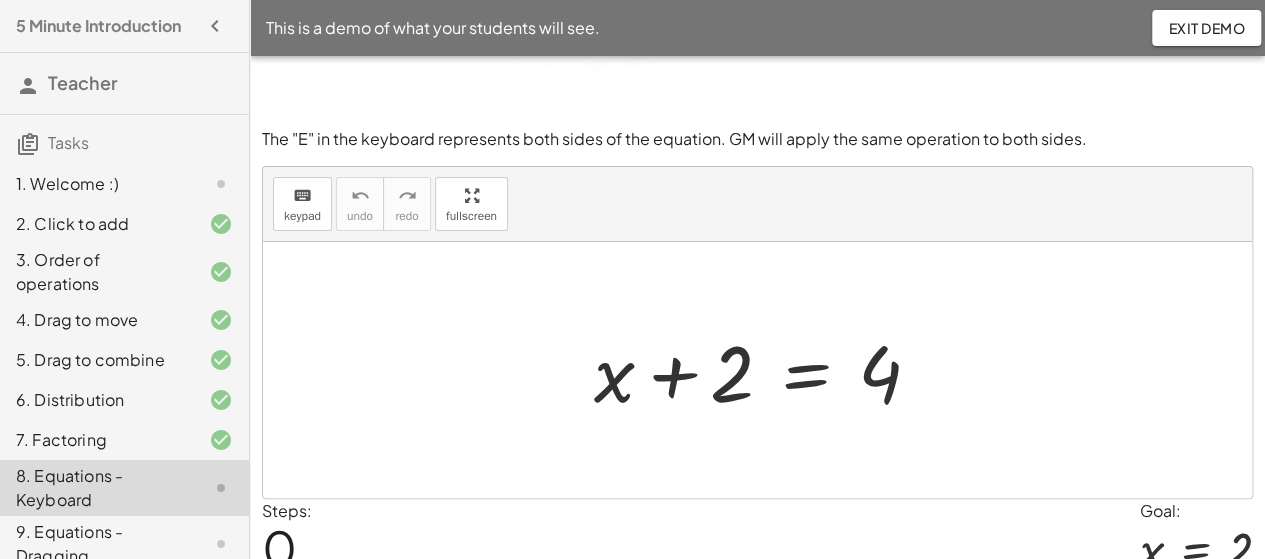 scroll, scrollTop: 251, scrollLeft: 0, axis: vertical 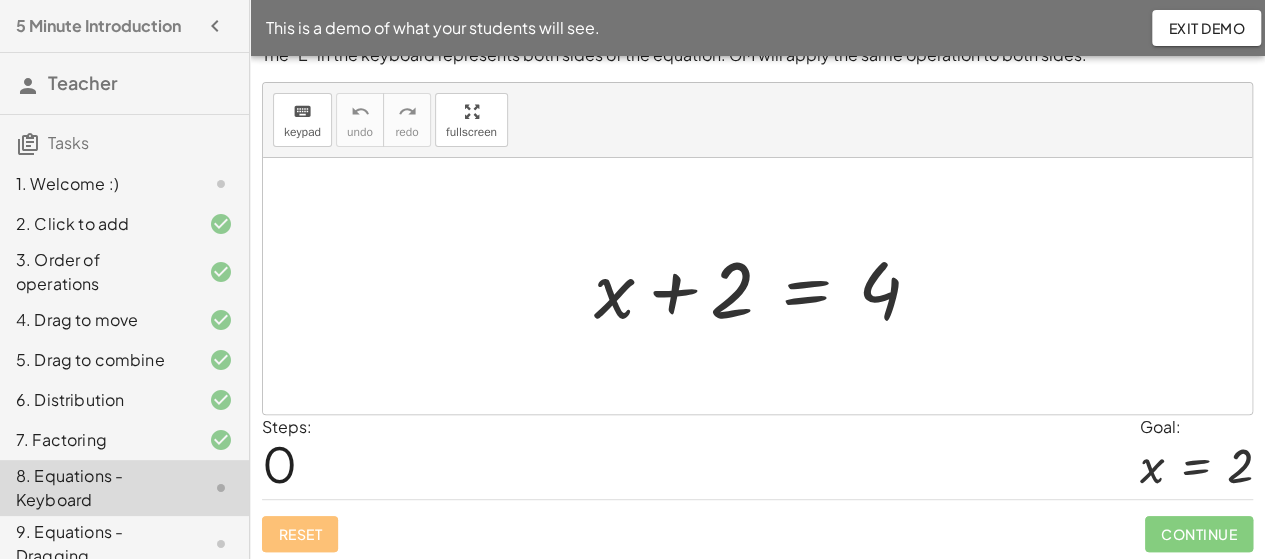 click at bounding box center [765, 286] 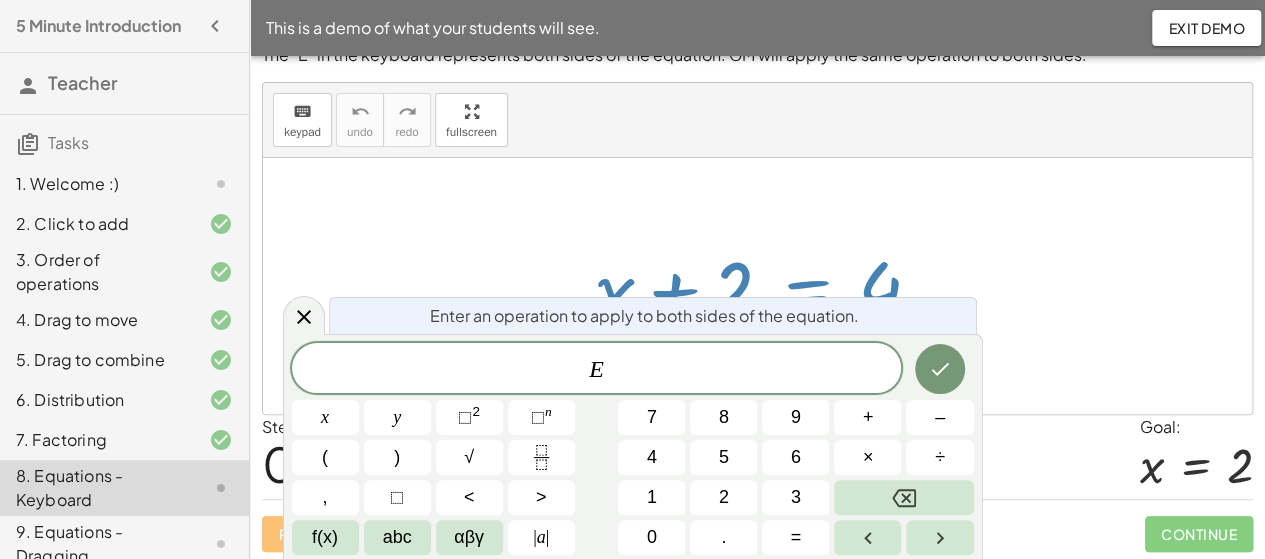 click at bounding box center (765, 286) 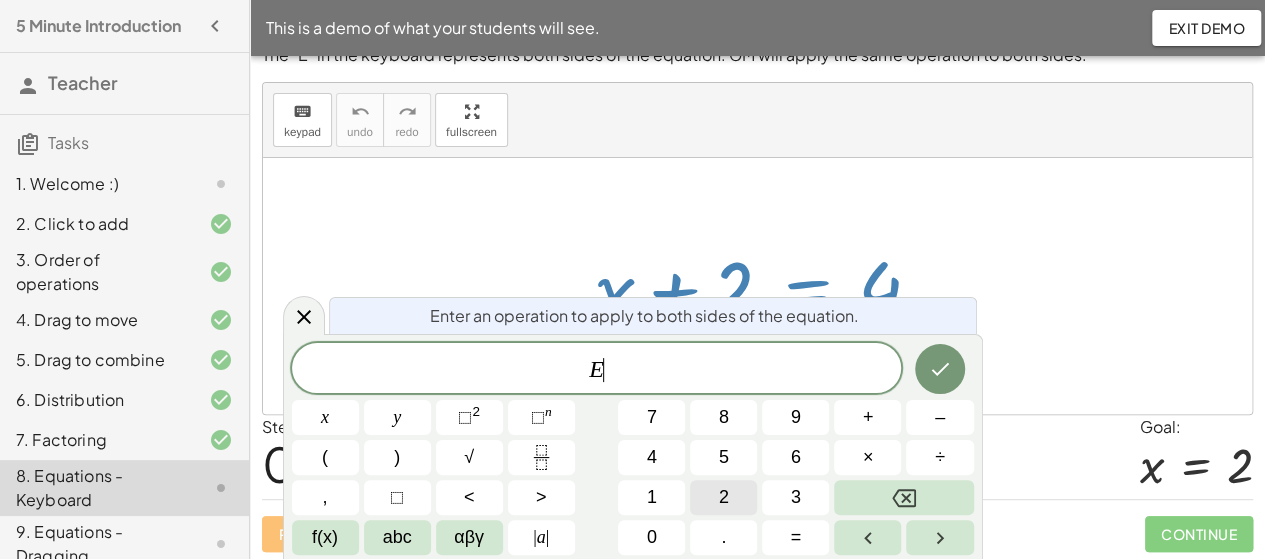 click on "2" at bounding box center (724, 497) 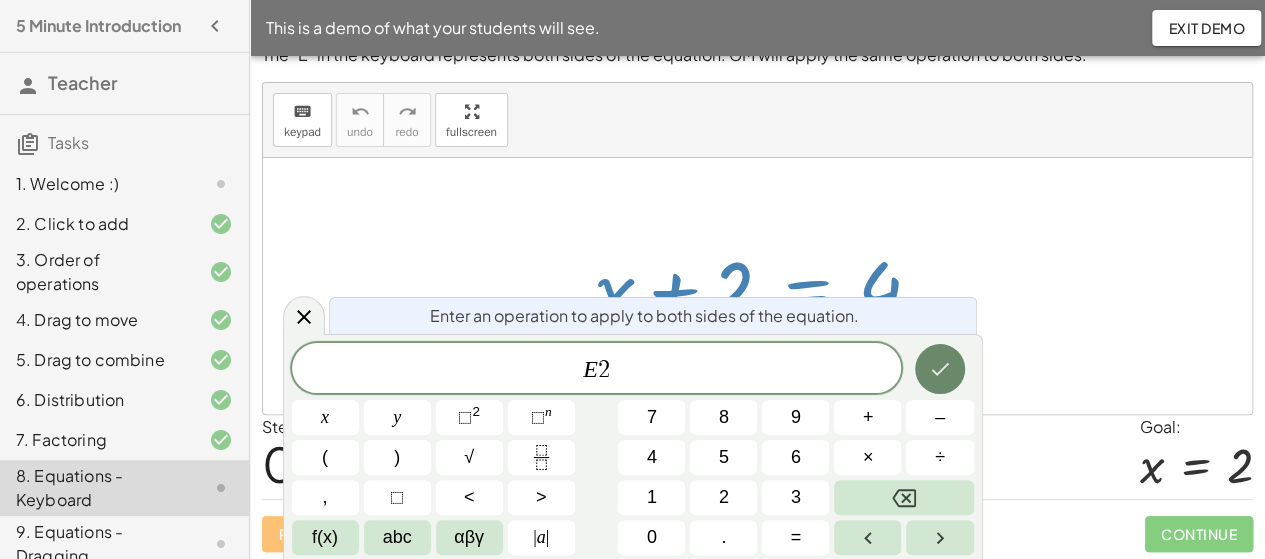 click at bounding box center [940, 369] 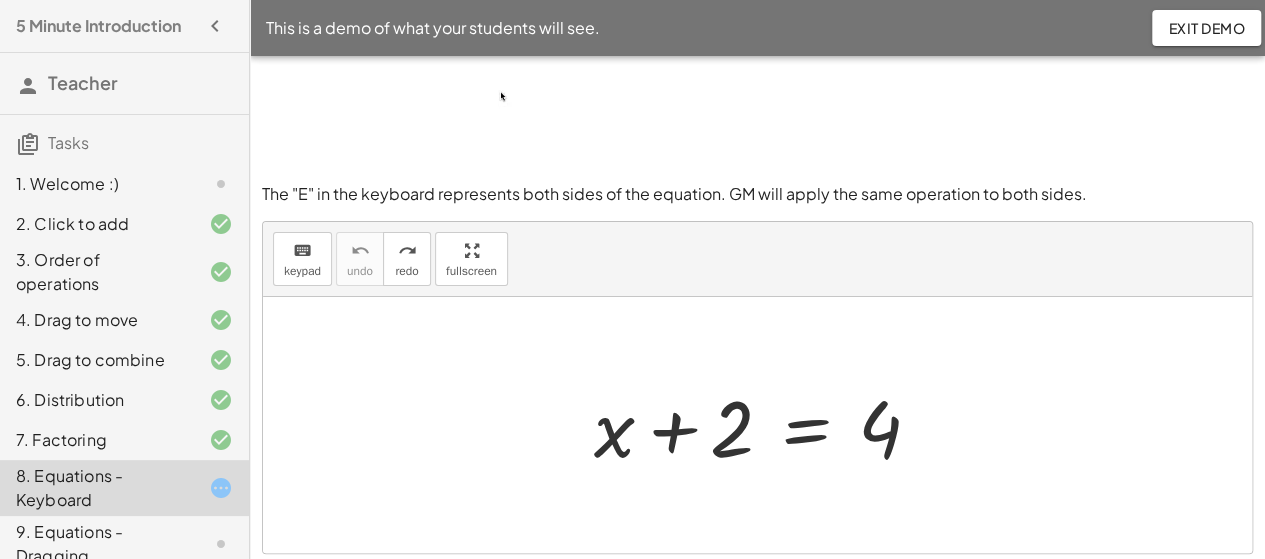 scroll, scrollTop: 200, scrollLeft: 0, axis: vertical 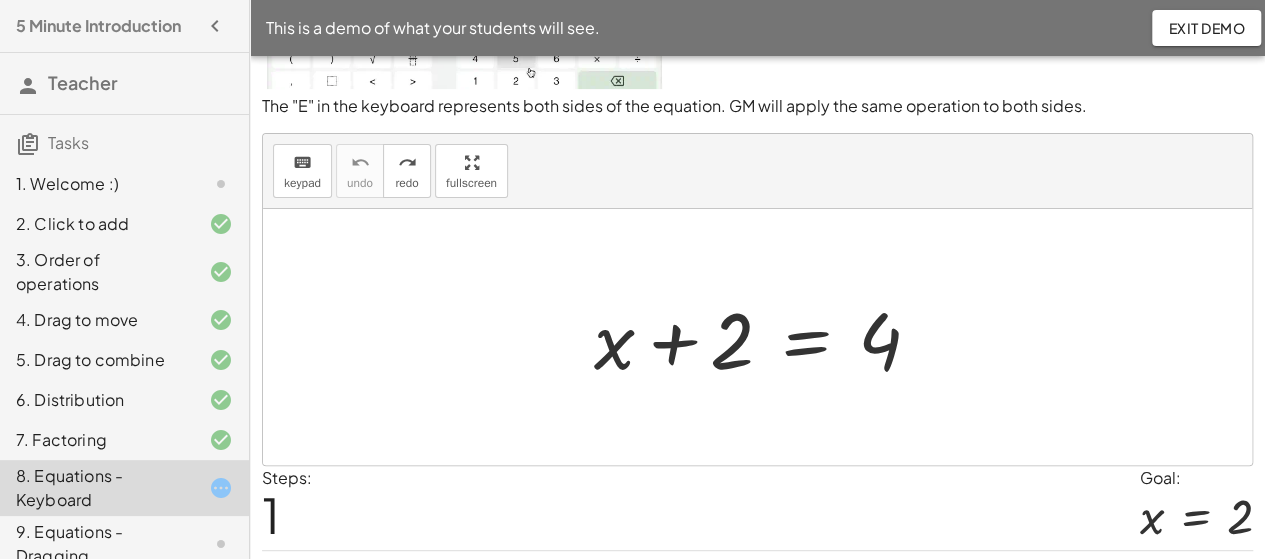 click at bounding box center [765, 337] 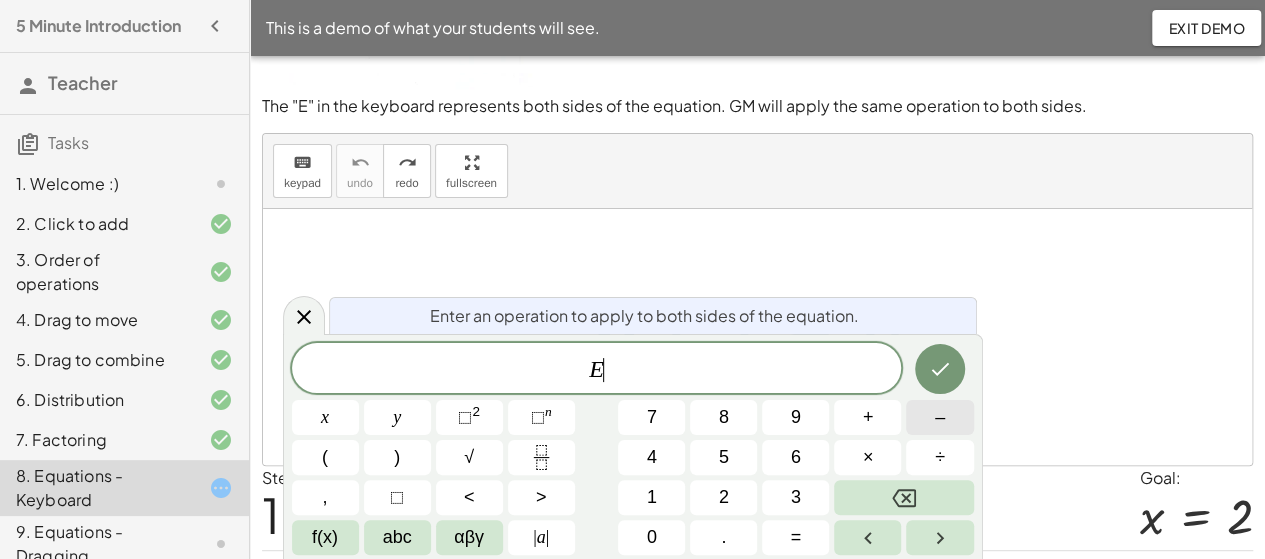 click on "–" at bounding box center [939, 417] 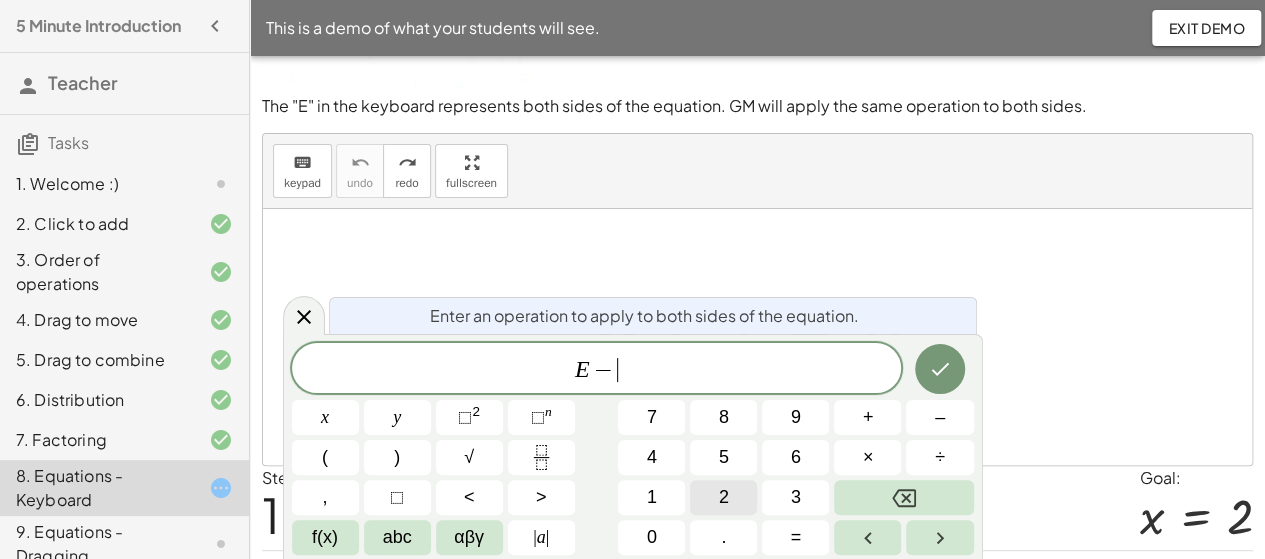 click on "2" at bounding box center (723, 497) 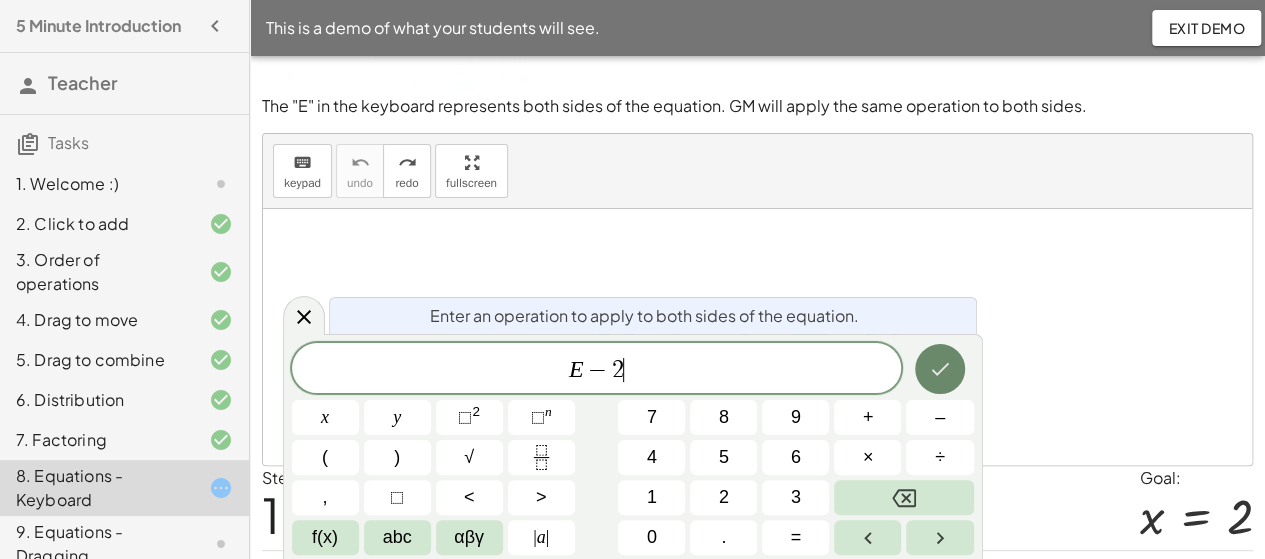 click 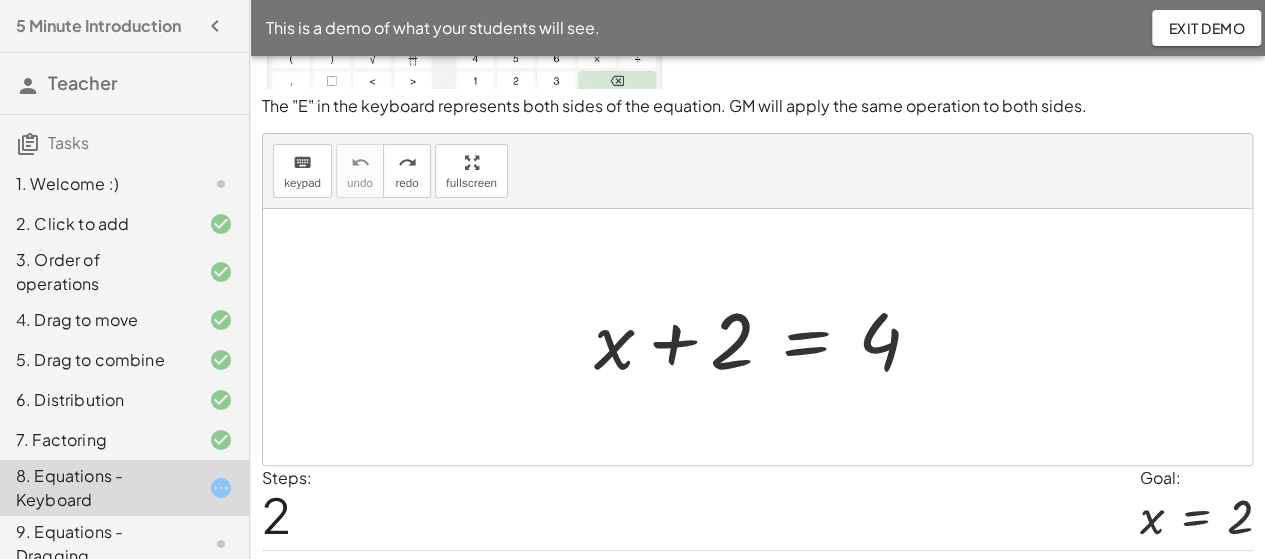 click at bounding box center (765, 337) 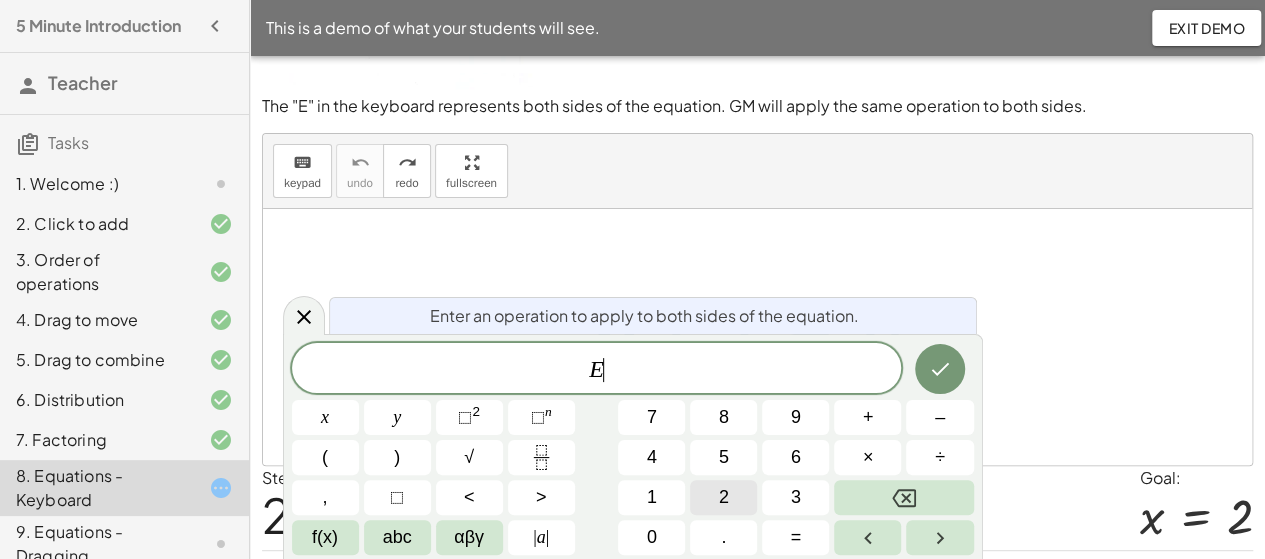 click on "2" at bounding box center (723, 497) 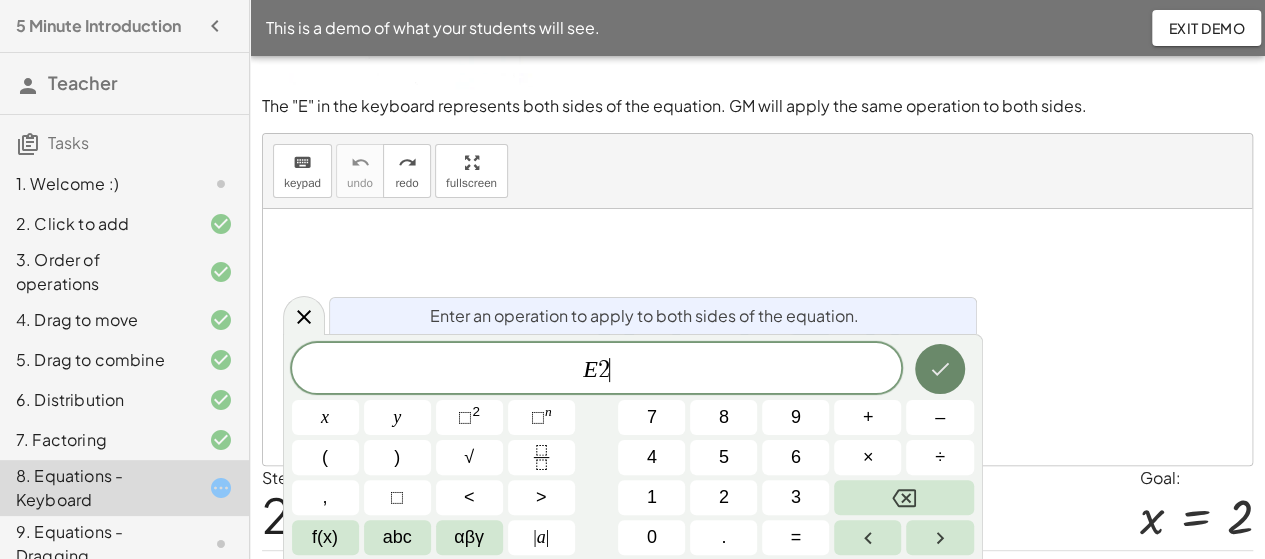 click 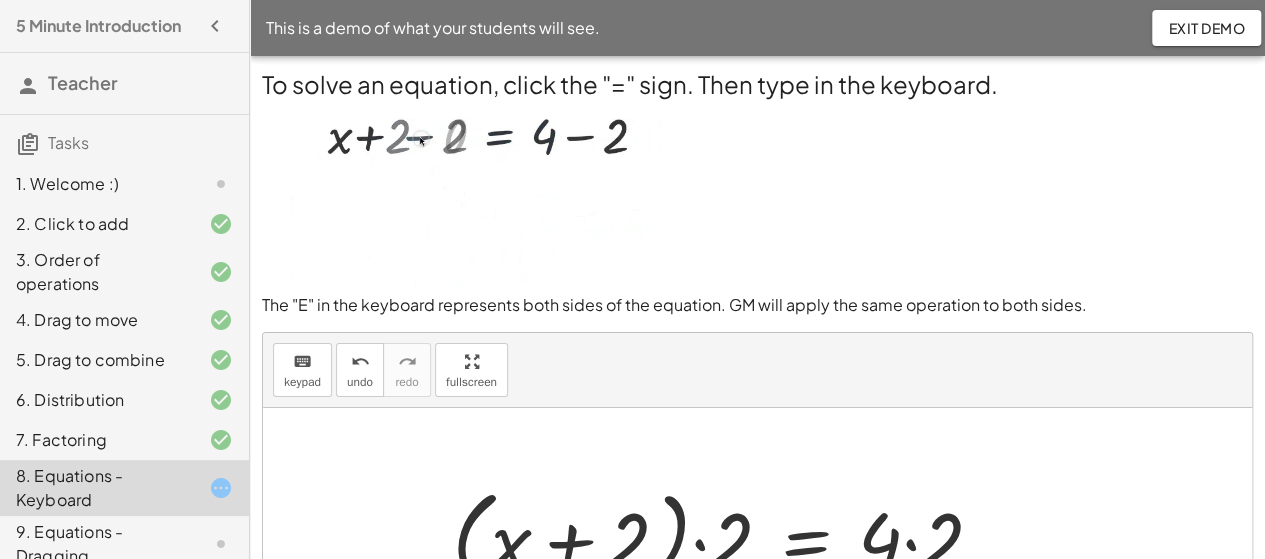 scroll, scrollTop: 0, scrollLeft: 0, axis: both 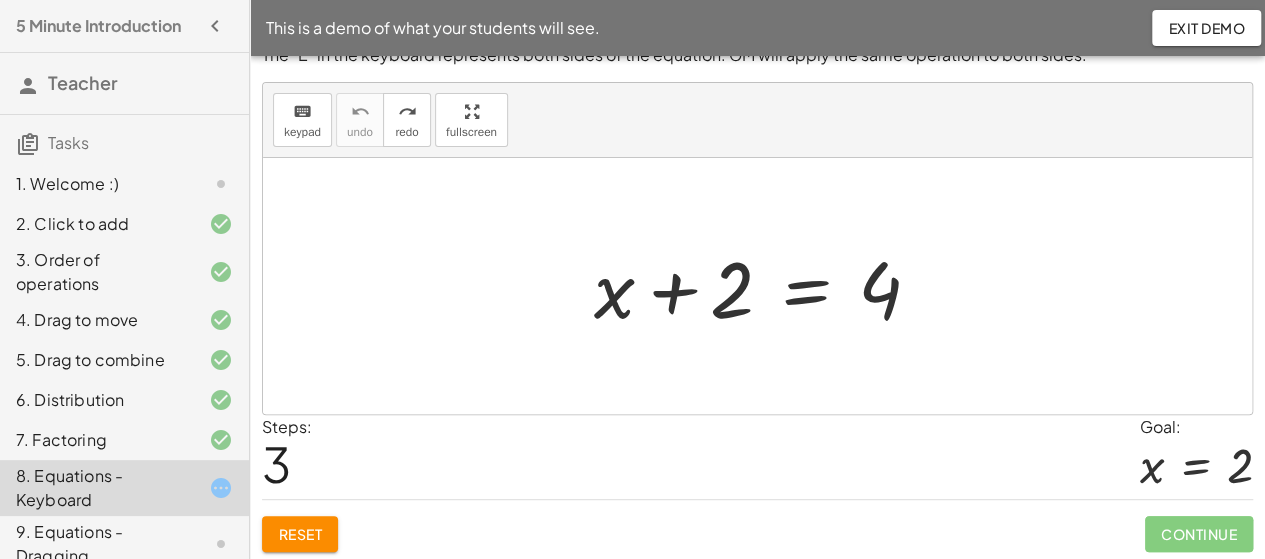 click at bounding box center [765, 286] 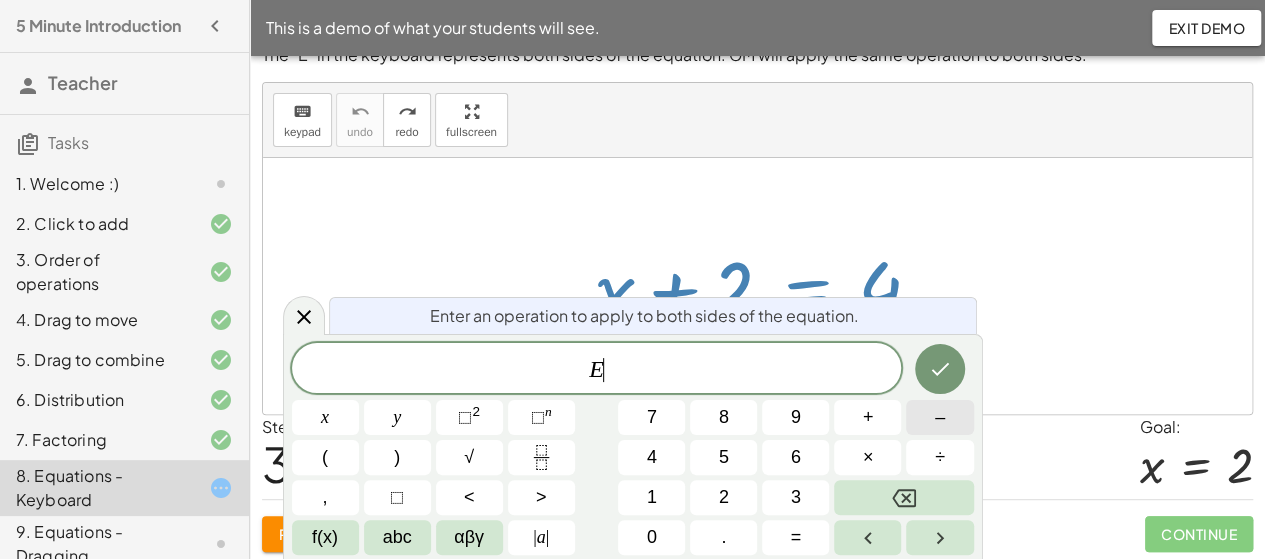 click on "–" at bounding box center (939, 417) 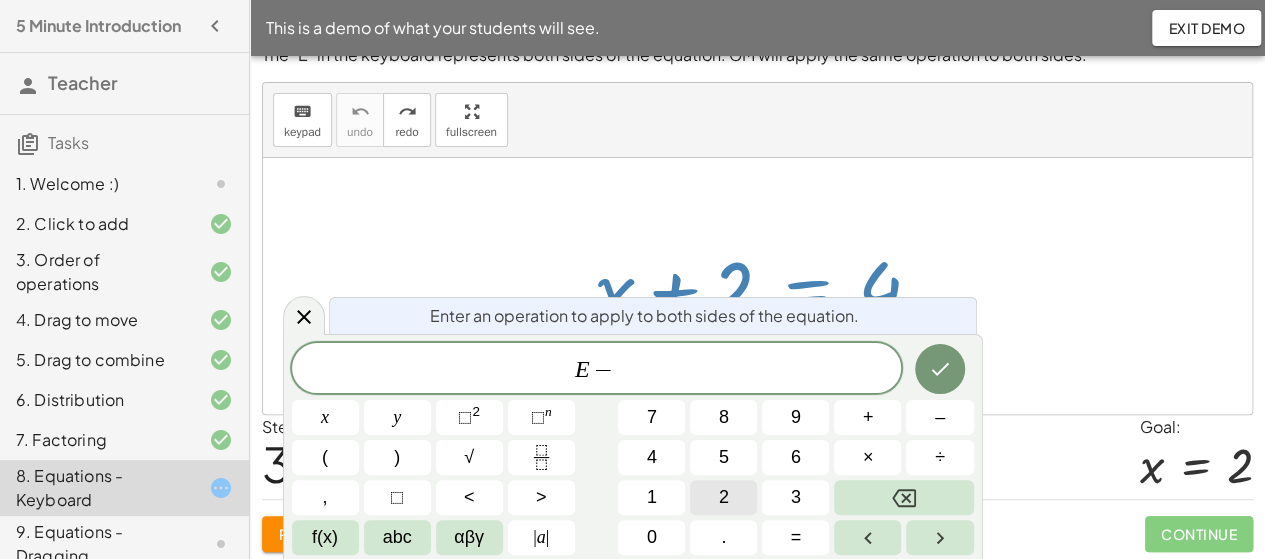click on "2" at bounding box center (723, 497) 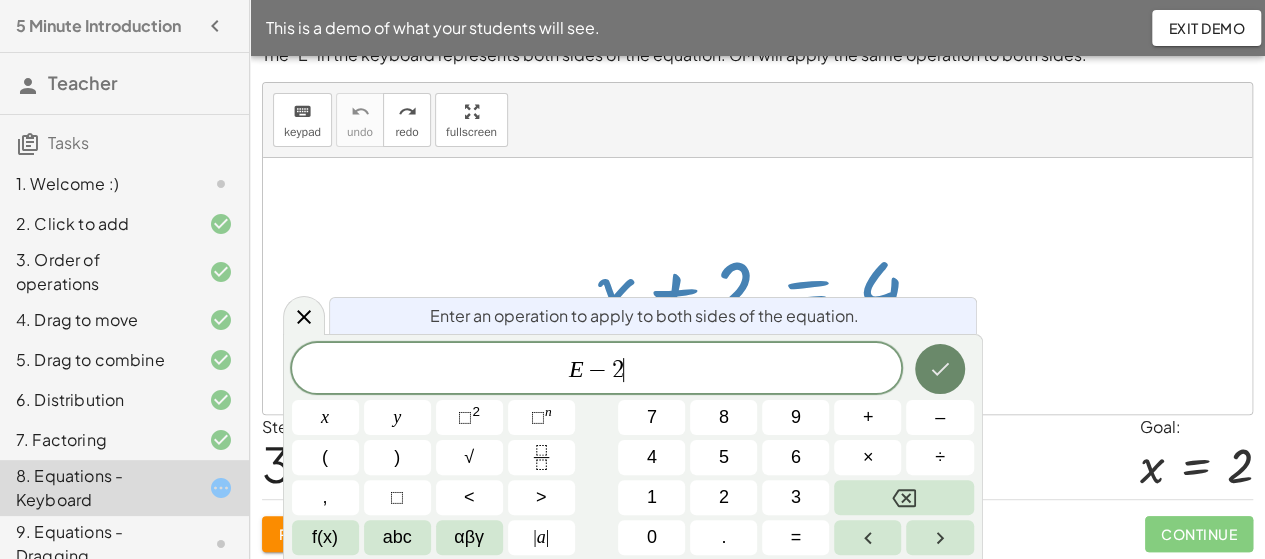 click 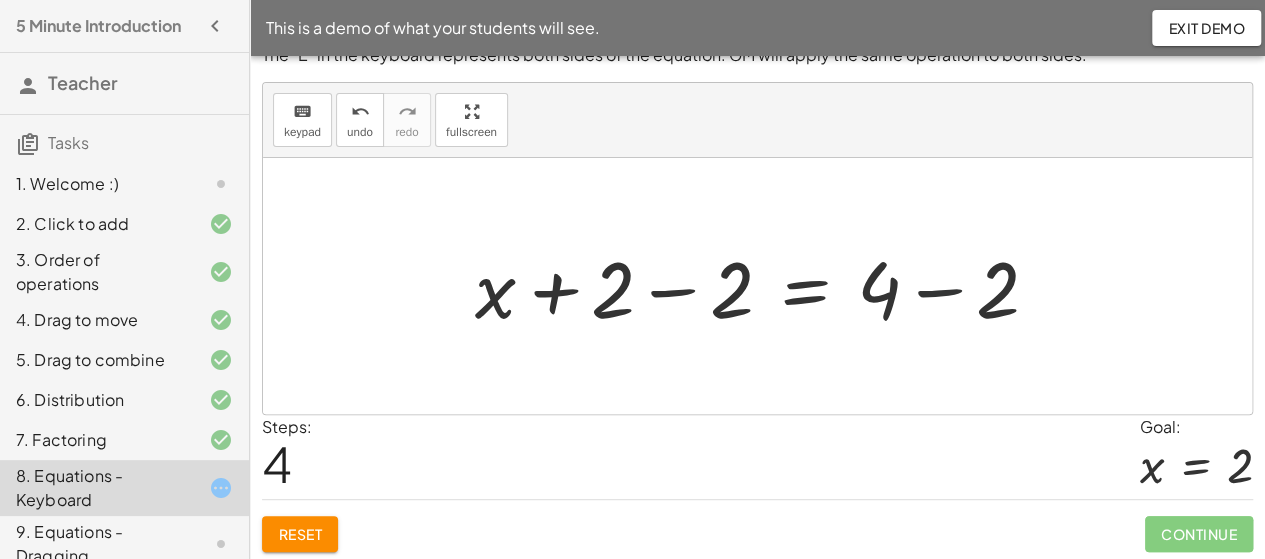 click at bounding box center [765, 286] 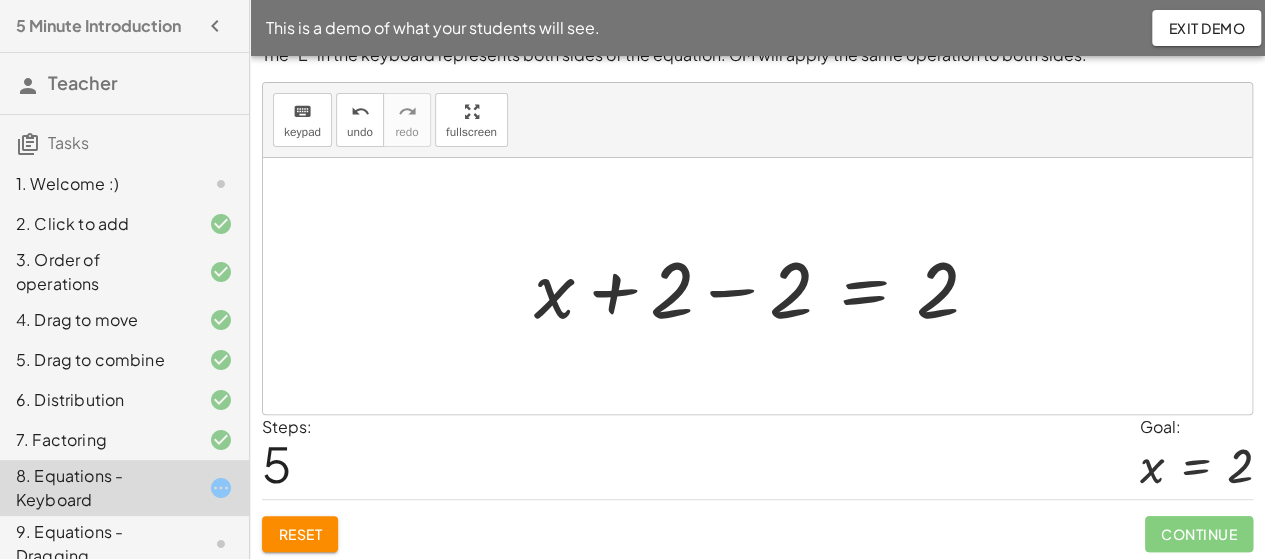 click at bounding box center [764, 286] 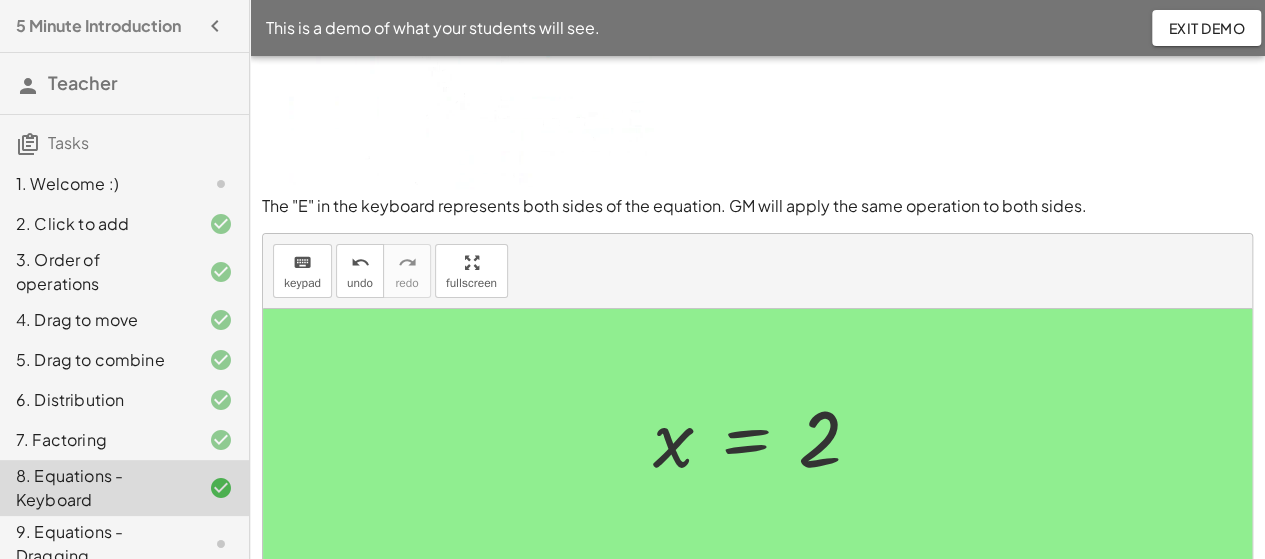 scroll, scrollTop: 251, scrollLeft: 0, axis: vertical 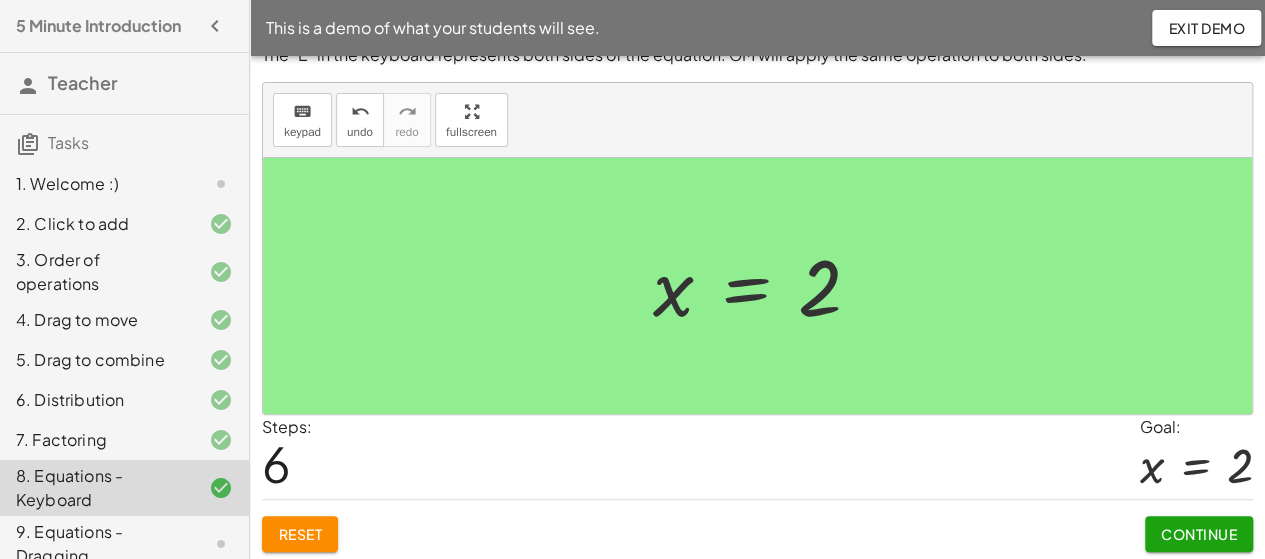 click on "Continue" 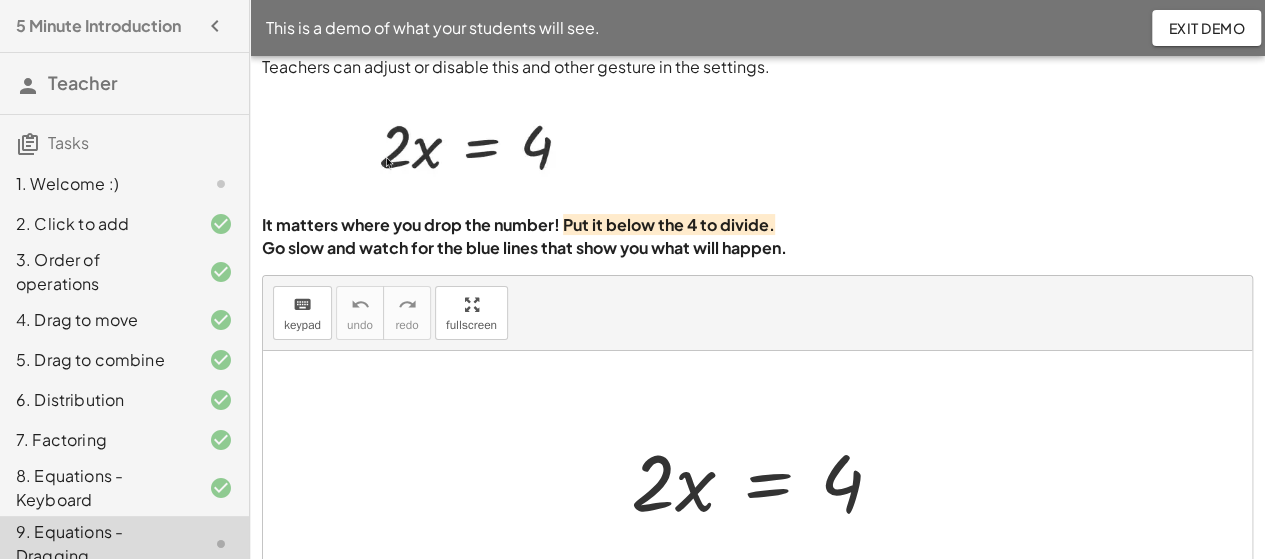scroll, scrollTop: 100, scrollLeft: 0, axis: vertical 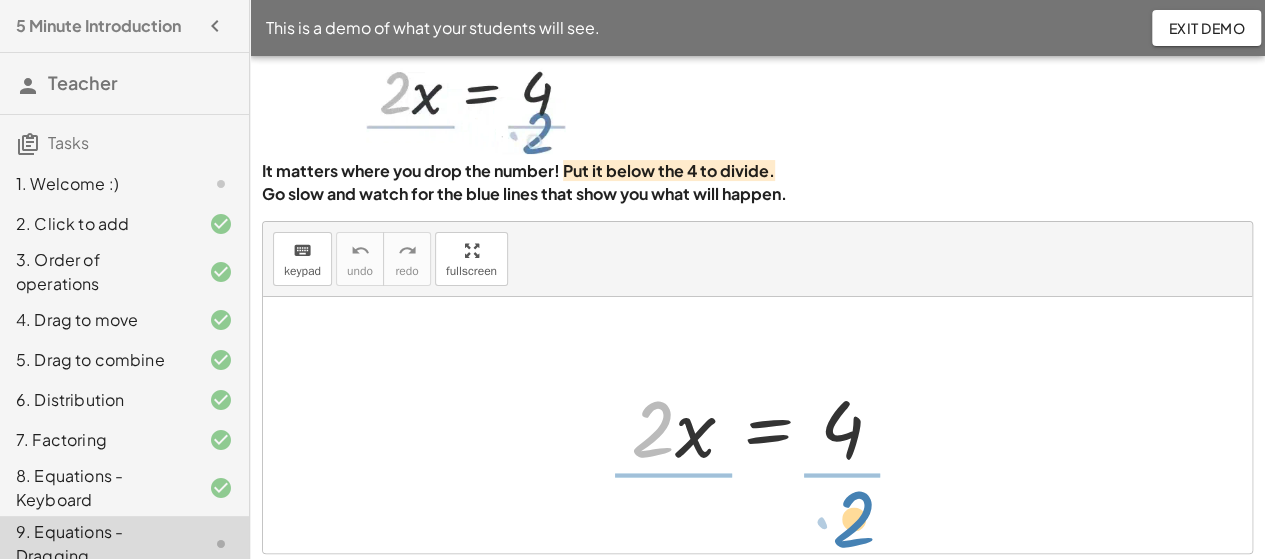 drag, startPoint x: 643, startPoint y: 436, endPoint x: 844, endPoint y: 526, distance: 220.22943 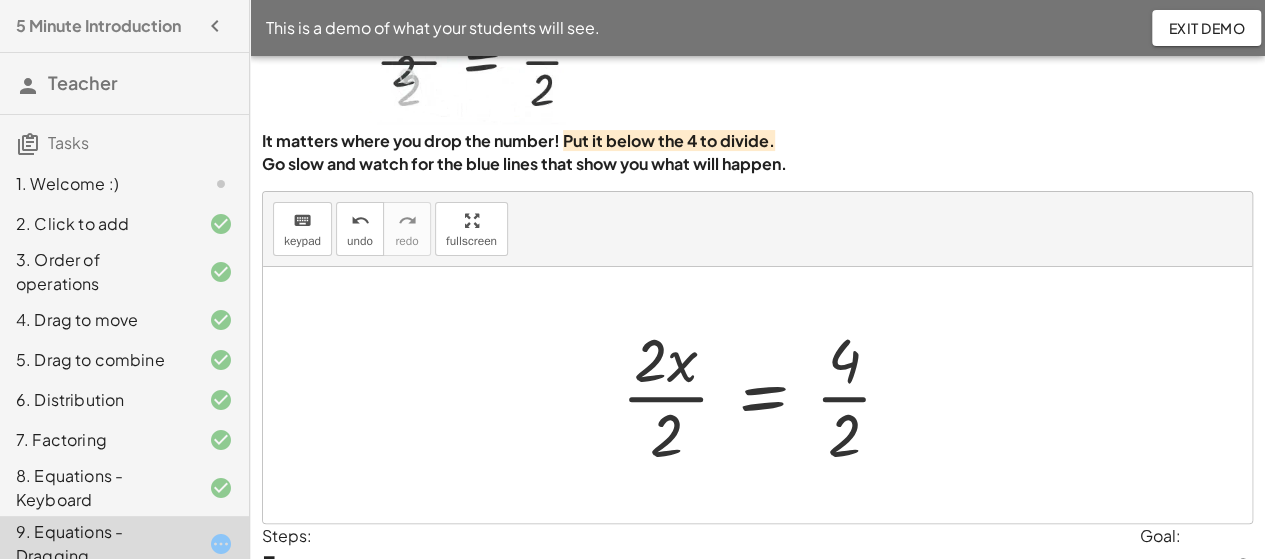 scroll, scrollTop: 100, scrollLeft: 0, axis: vertical 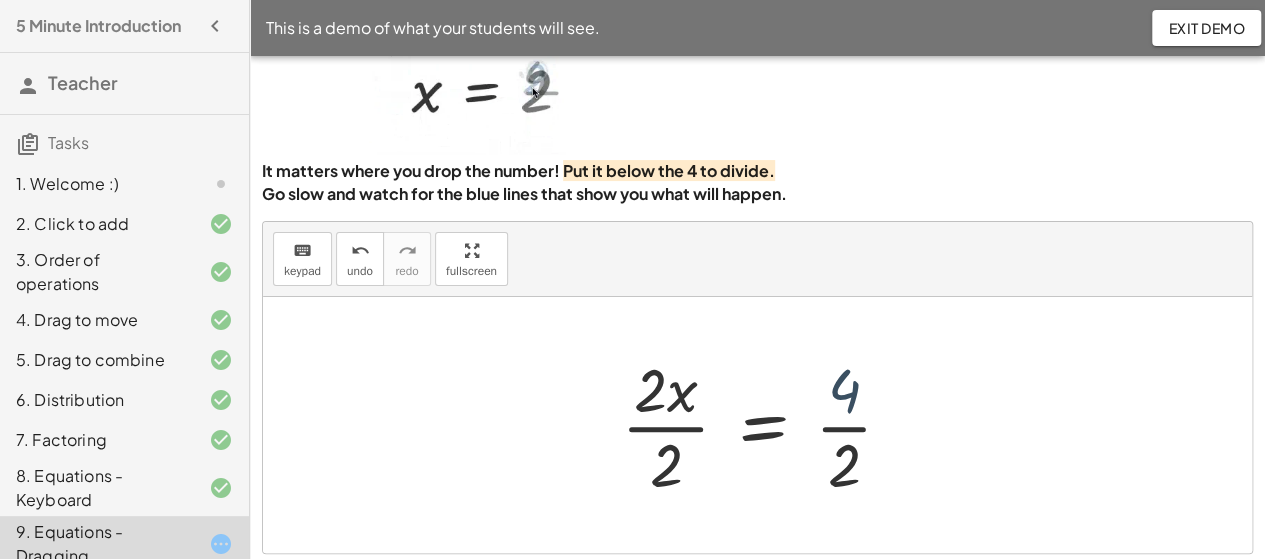click at bounding box center [765, 425] 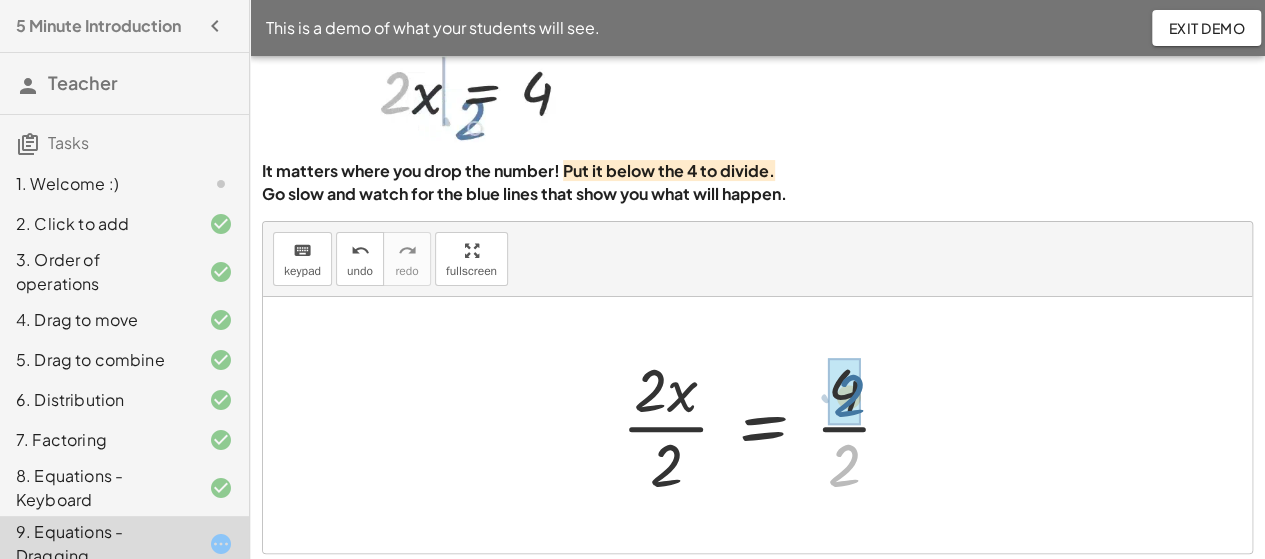 drag, startPoint x: 840, startPoint y: 471, endPoint x: 844, endPoint y: 399, distance: 72.11102 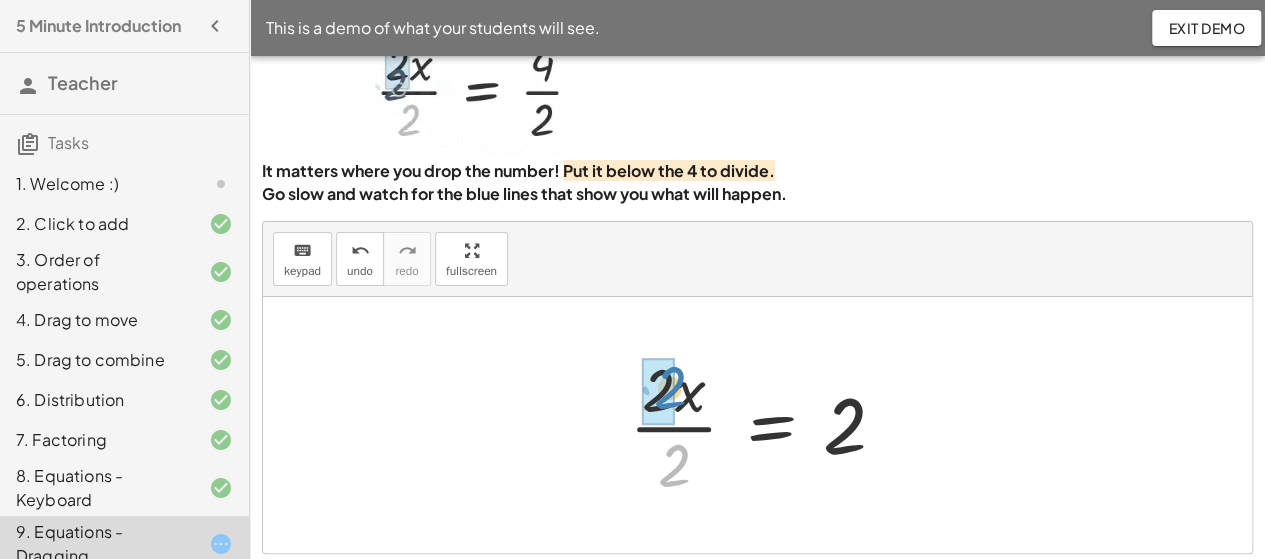 drag, startPoint x: 666, startPoint y: 453, endPoint x: 663, endPoint y: 375, distance: 78.05767 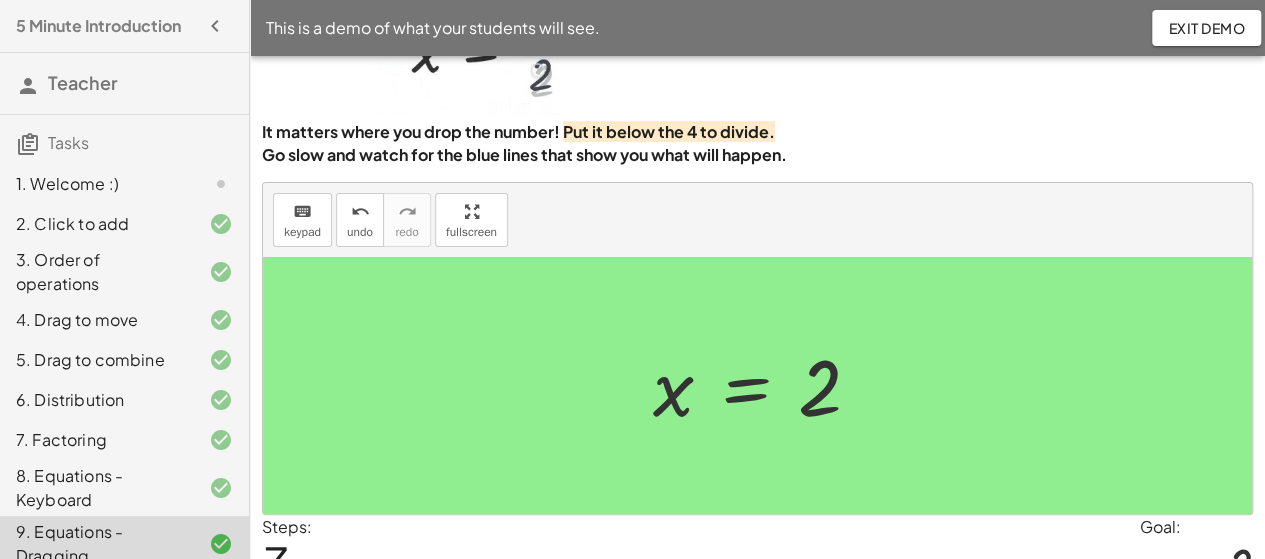 scroll, scrollTop: 239, scrollLeft: 0, axis: vertical 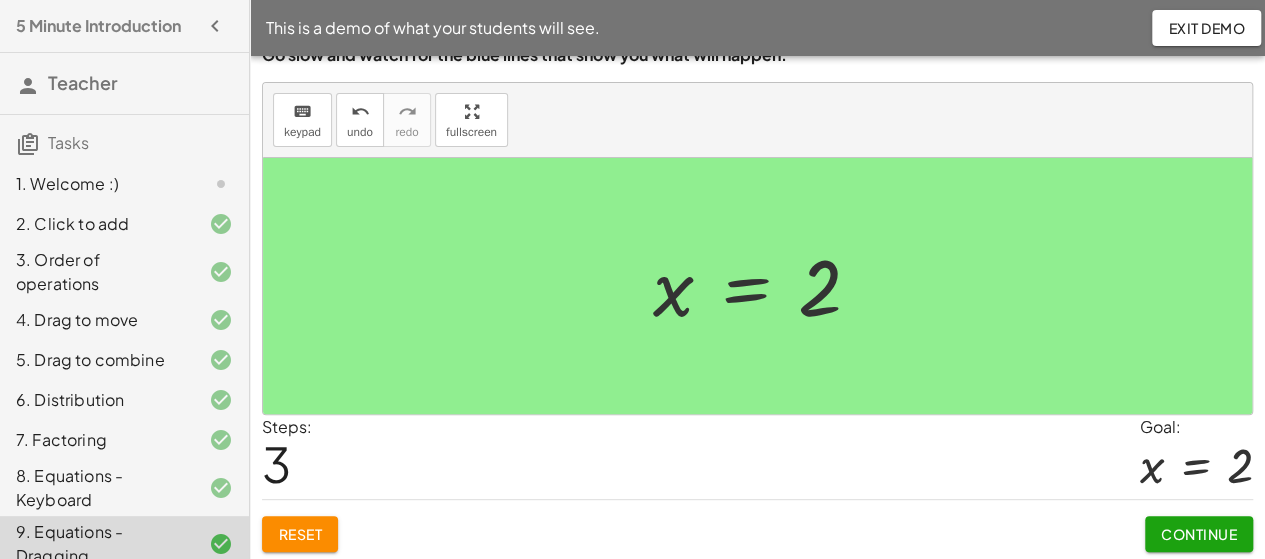 click on "Continue" 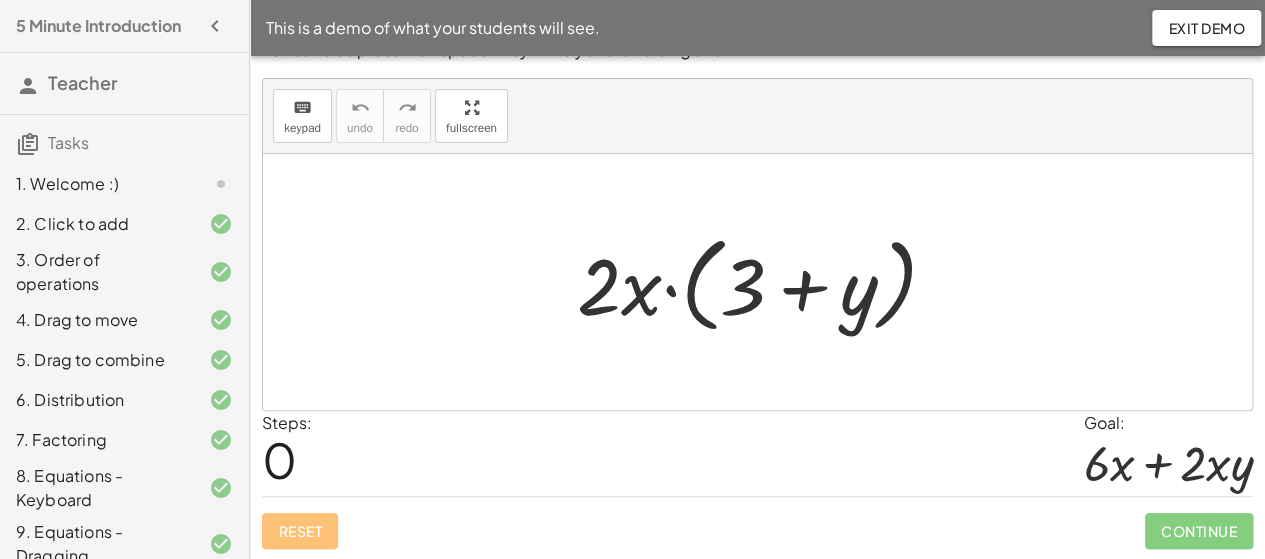 scroll, scrollTop: 237, scrollLeft: 0, axis: vertical 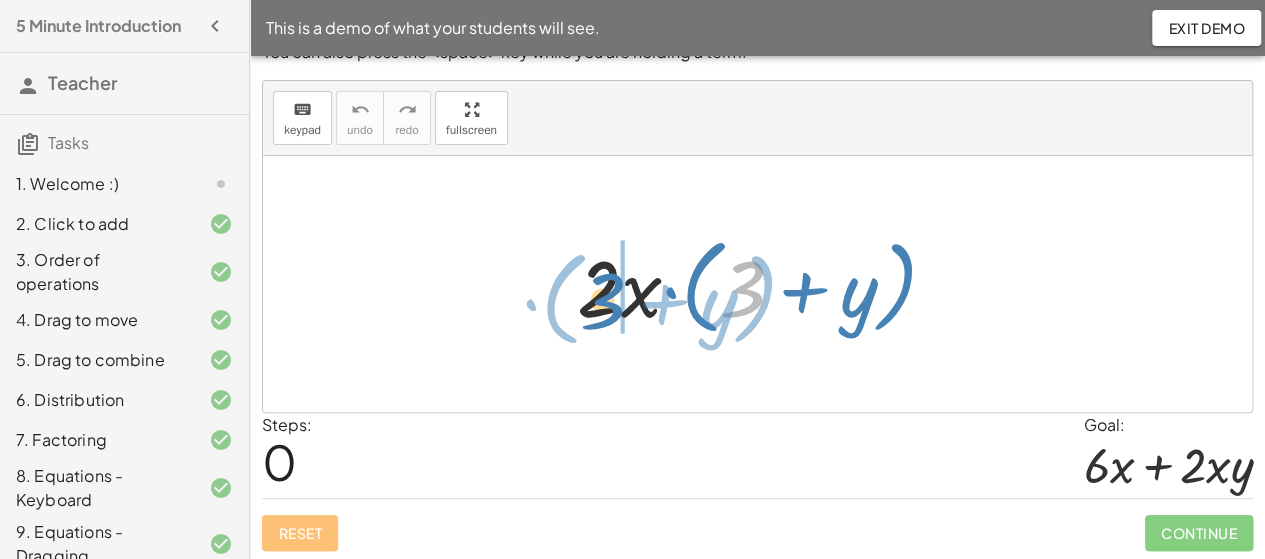 drag, startPoint x: 734, startPoint y: 287, endPoint x: 594, endPoint y: 299, distance: 140.51335 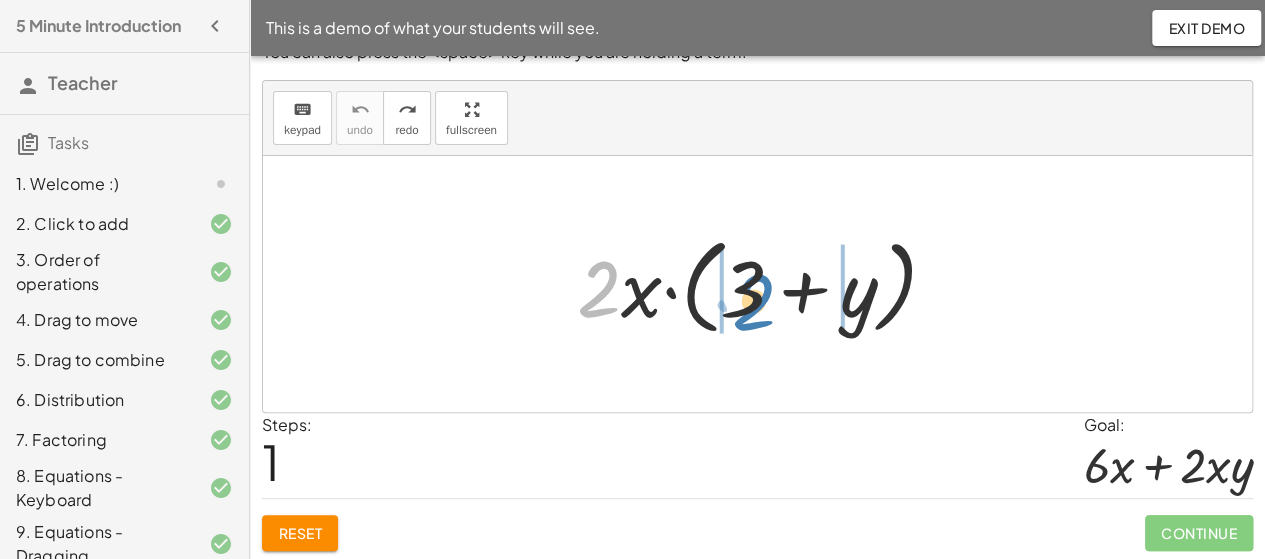 drag, startPoint x: 594, startPoint y: 293, endPoint x: 749, endPoint y: 306, distance: 155.5442 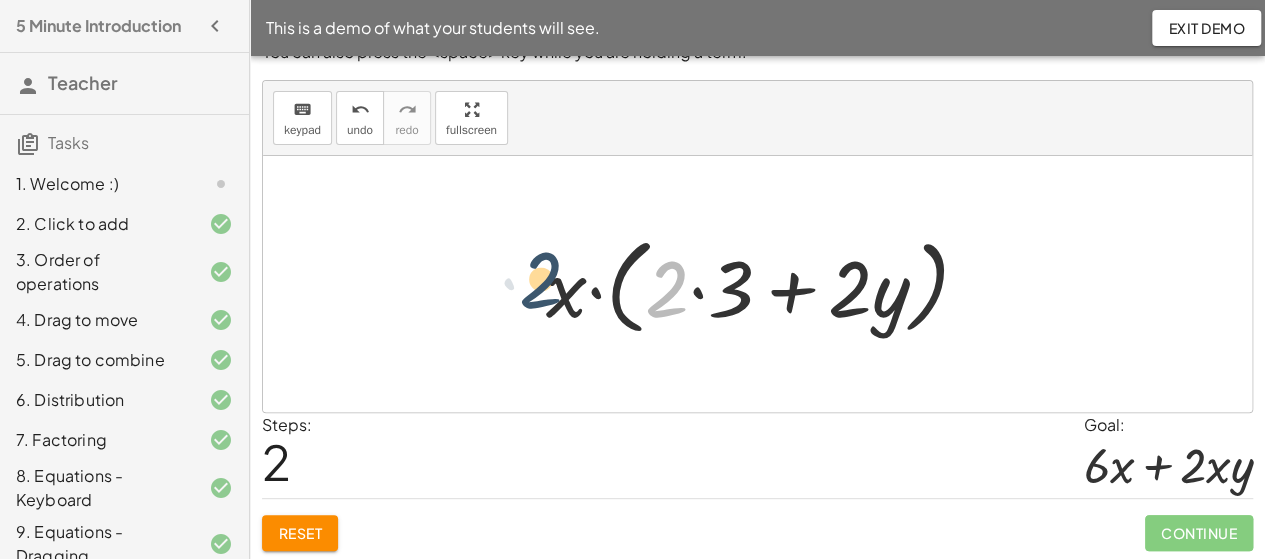 drag, startPoint x: 665, startPoint y: 300, endPoint x: 518, endPoint y: 293, distance: 147.16656 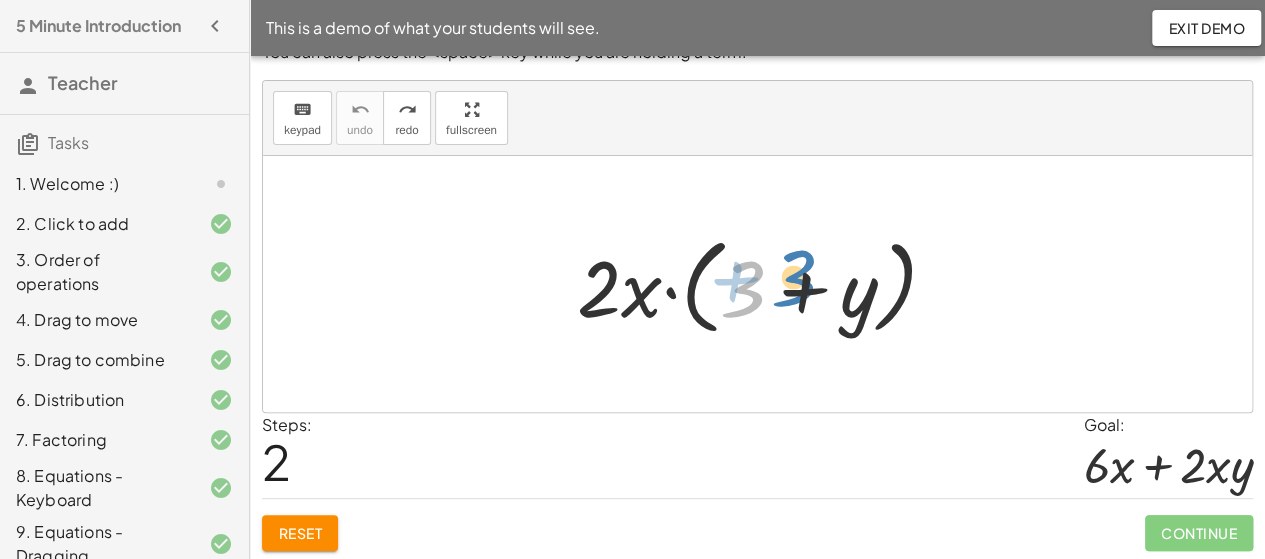 drag, startPoint x: 740, startPoint y: 299, endPoint x: 784, endPoint y: 287, distance: 45.607018 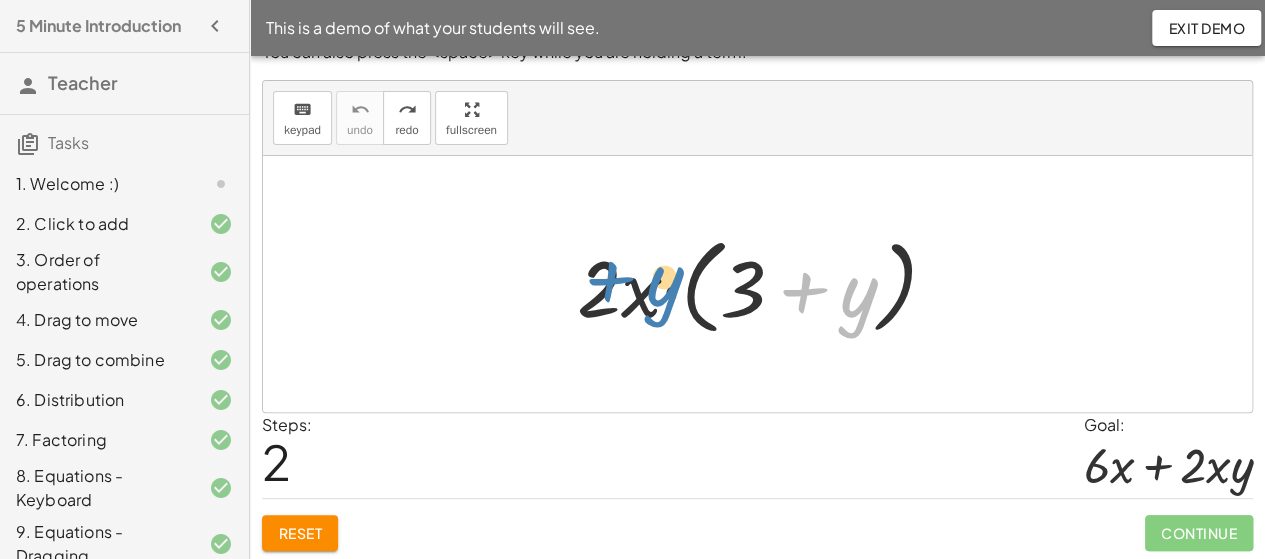 drag, startPoint x: 838, startPoint y: 303, endPoint x: 665, endPoint y: 298, distance: 173.07224 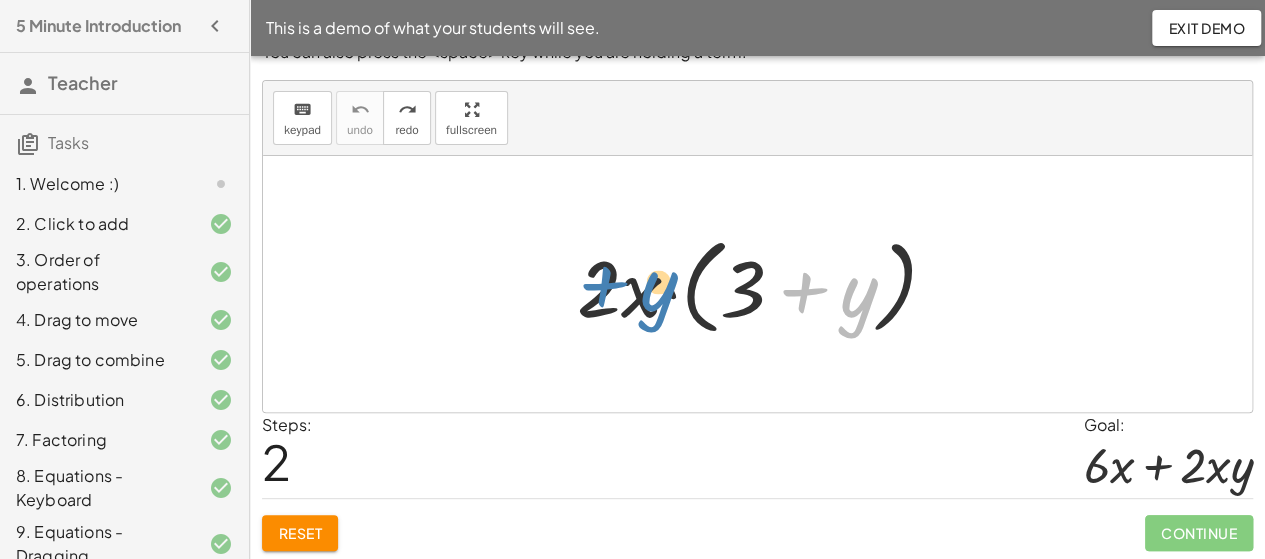 drag, startPoint x: 842, startPoint y: 299, endPoint x: 642, endPoint y: 293, distance: 200.08998 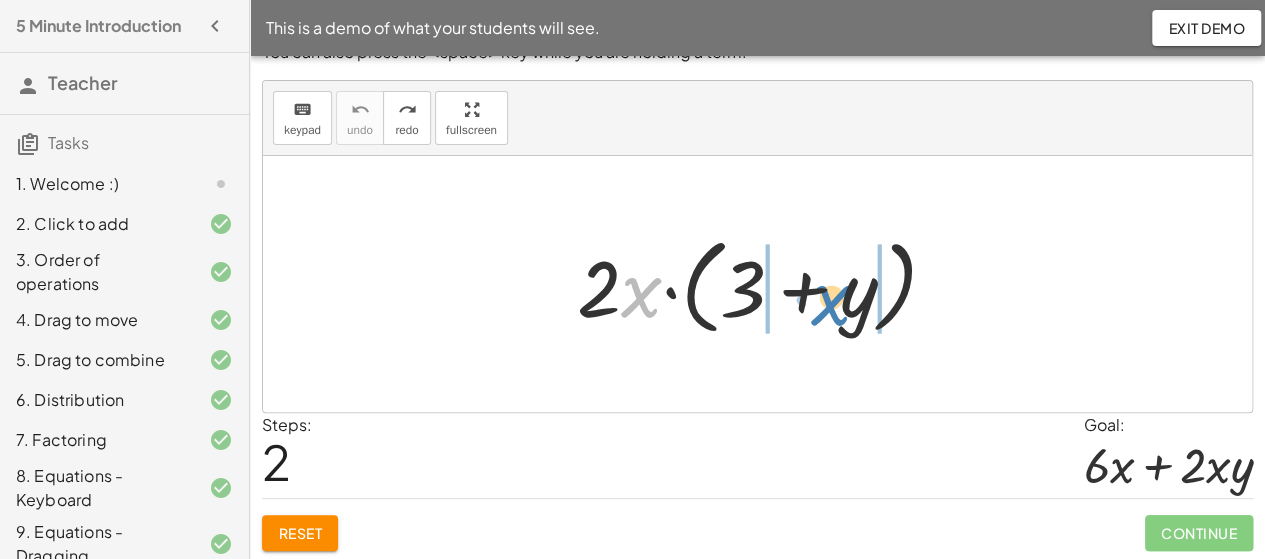 drag, startPoint x: 623, startPoint y: 292, endPoint x: 813, endPoint y: 301, distance: 190.21304 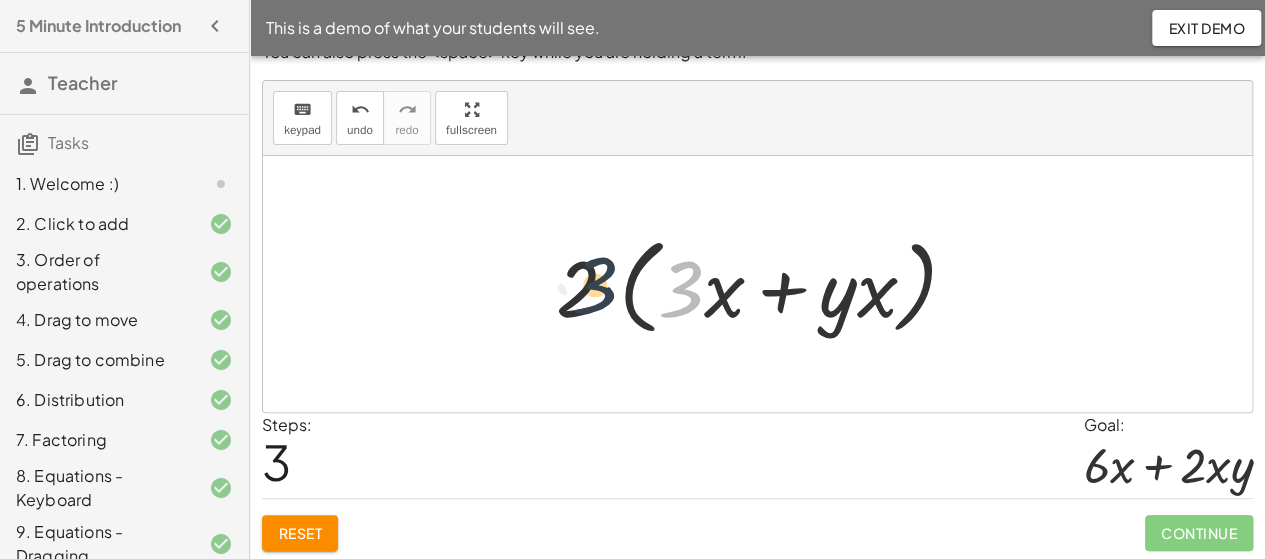 drag, startPoint x: 677, startPoint y: 297, endPoint x: 574, endPoint y: 297, distance: 103 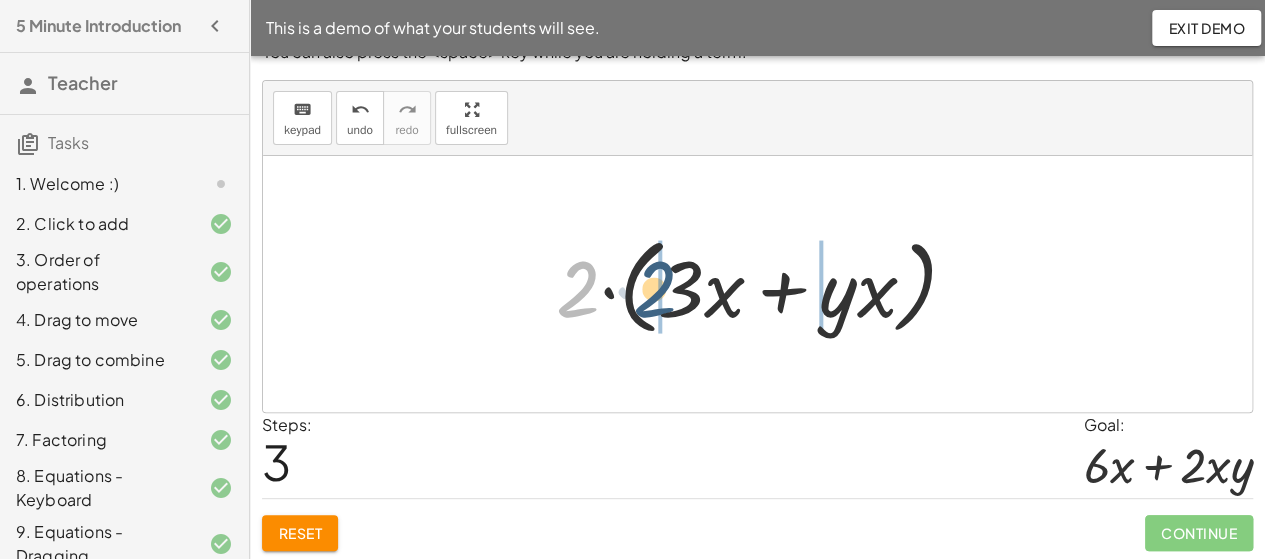 drag, startPoint x: 572, startPoint y: 286, endPoint x: 653, endPoint y: 289, distance: 81.055534 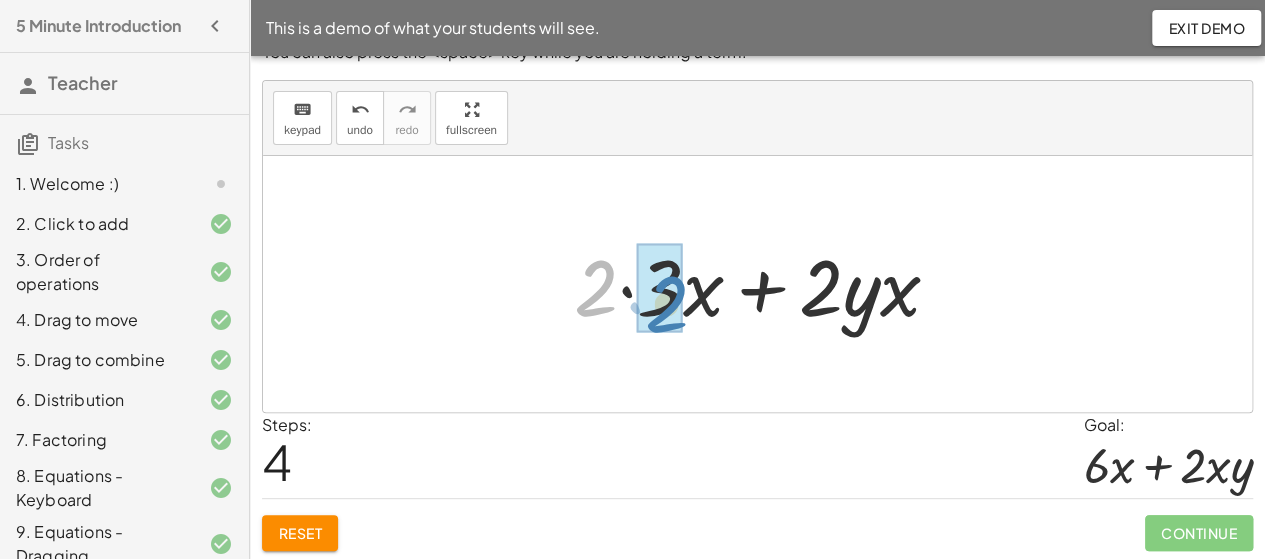 drag, startPoint x: 590, startPoint y: 293, endPoint x: 663, endPoint y: 309, distance: 74.73286 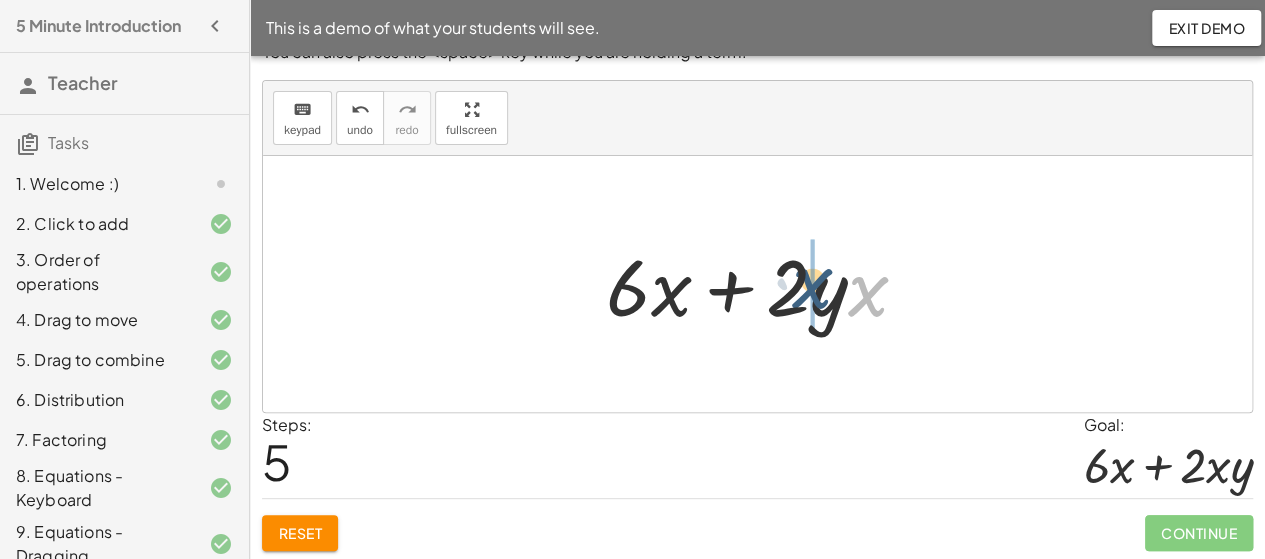 drag, startPoint x: 866, startPoint y: 298, endPoint x: 809, endPoint y: 295, distance: 57.07889 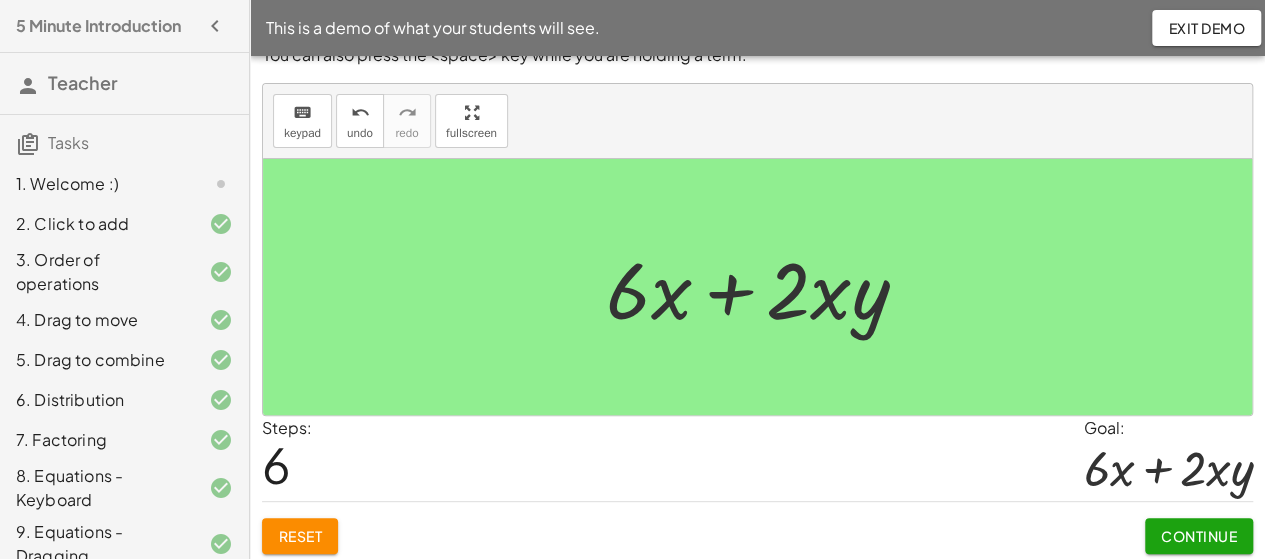 scroll, scrollTop: 237, scrollLeft: 0, axis: vertical 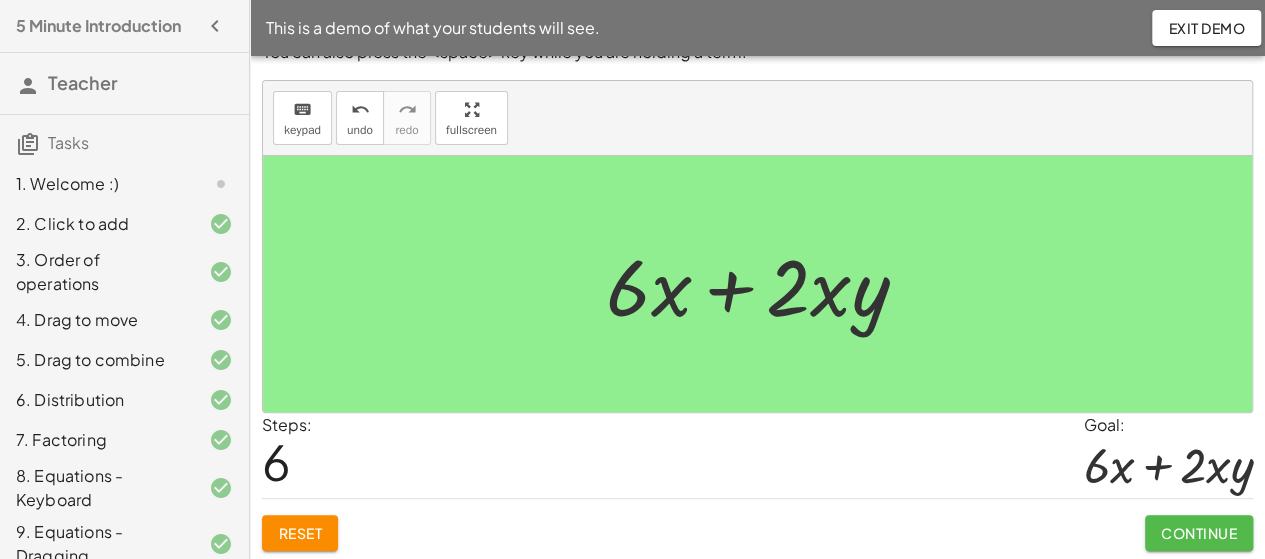 click on "Continue" at bounding box center [1199, 533] 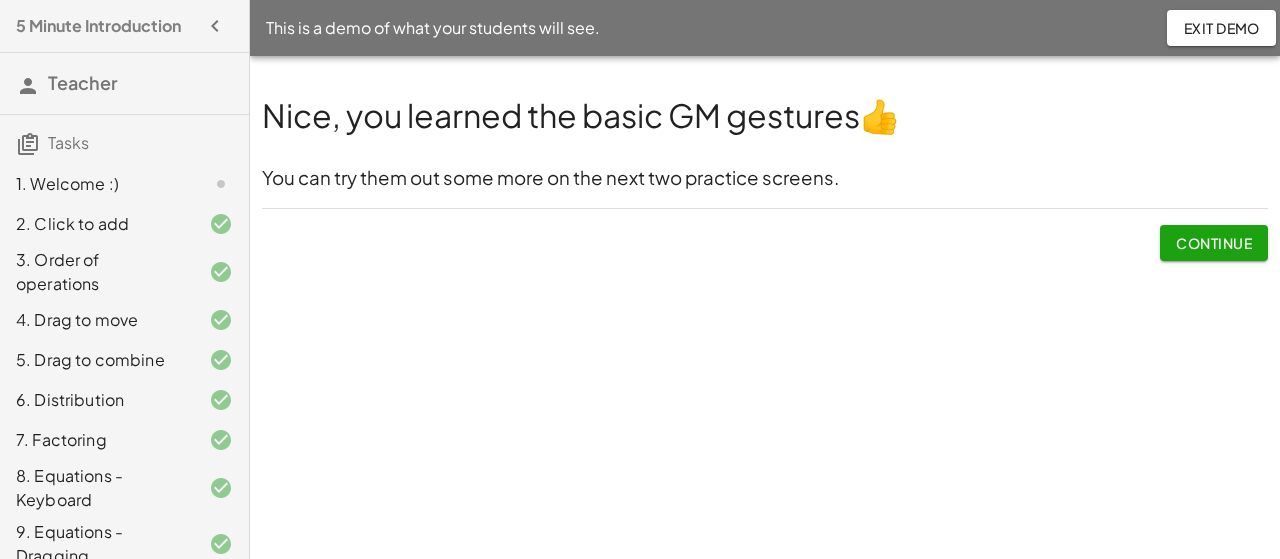 click on "Continue" 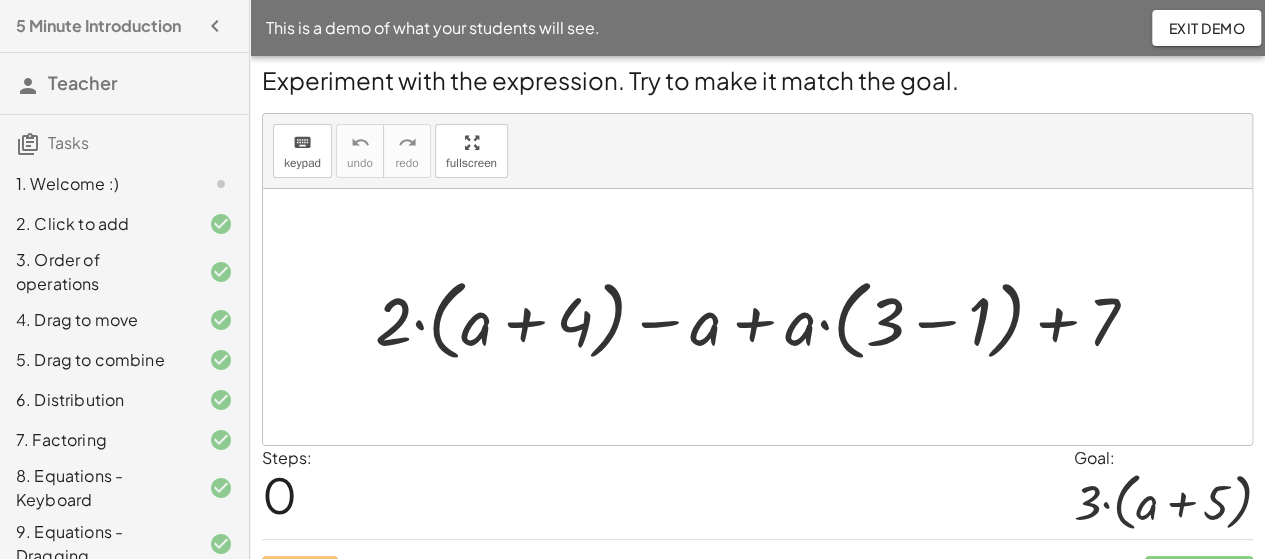 scroll, scrollTop: 0, scrollLeft: 0, axis: both 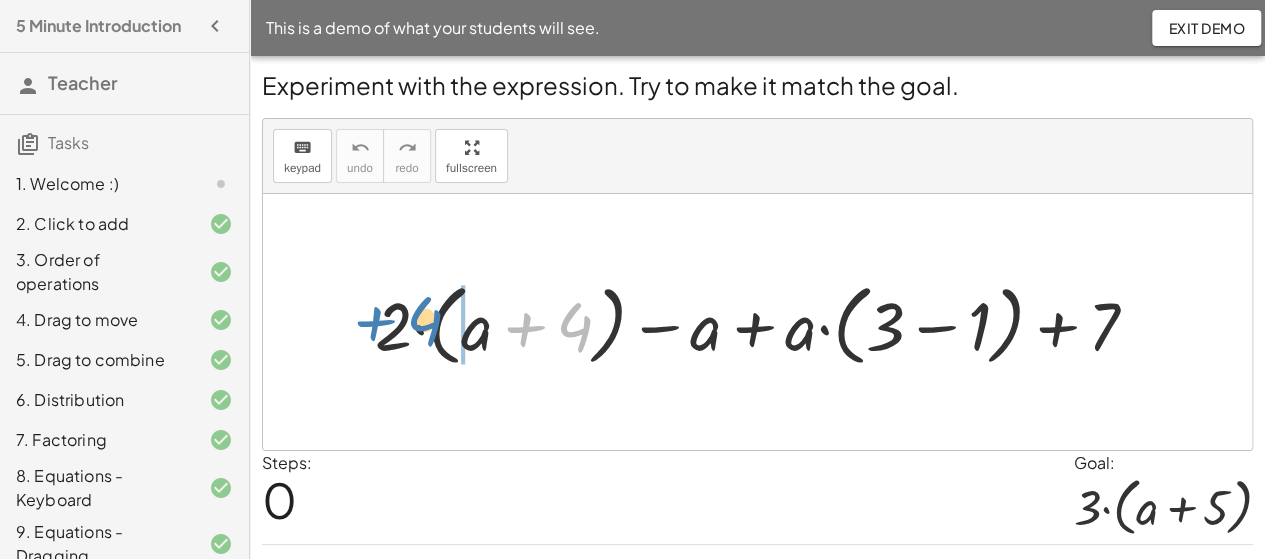 drag, startPoint x: 584, startPoint y: 321, endPoint x: 434, endPoint y: 315, distance: 150.11995 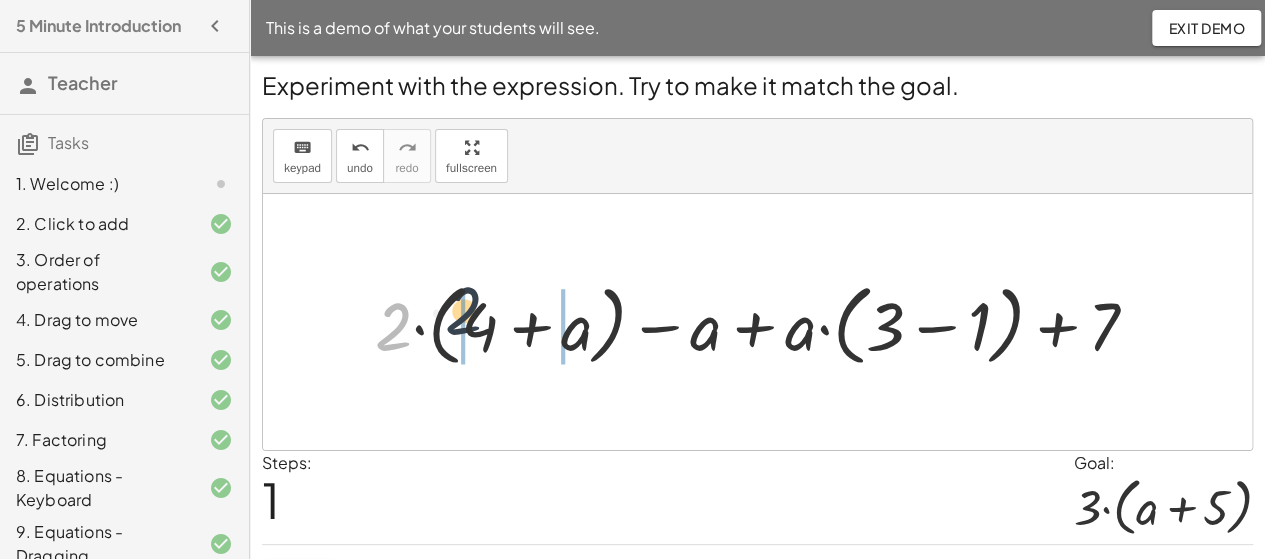 drag, startPoint x: 404, startPoint y: 331, endPoint x: 480, endPoint y: 316, distance: 77.46612 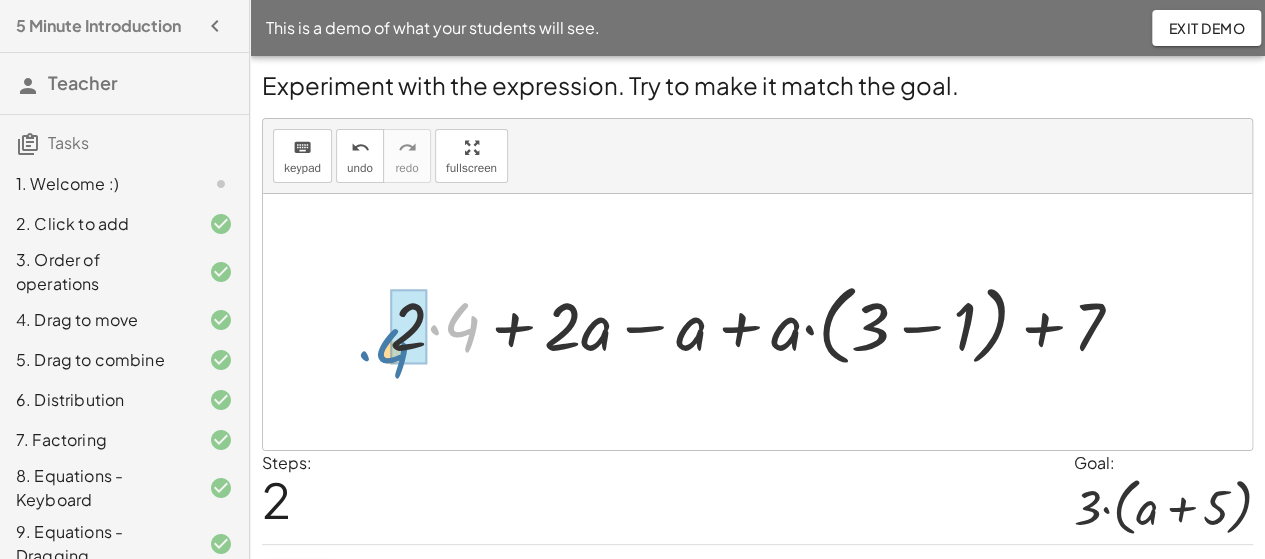 drag, startPoint x: 465, startPoint y: 328, endPoint x: 404, endPoint y: 345, distance: 63.324562 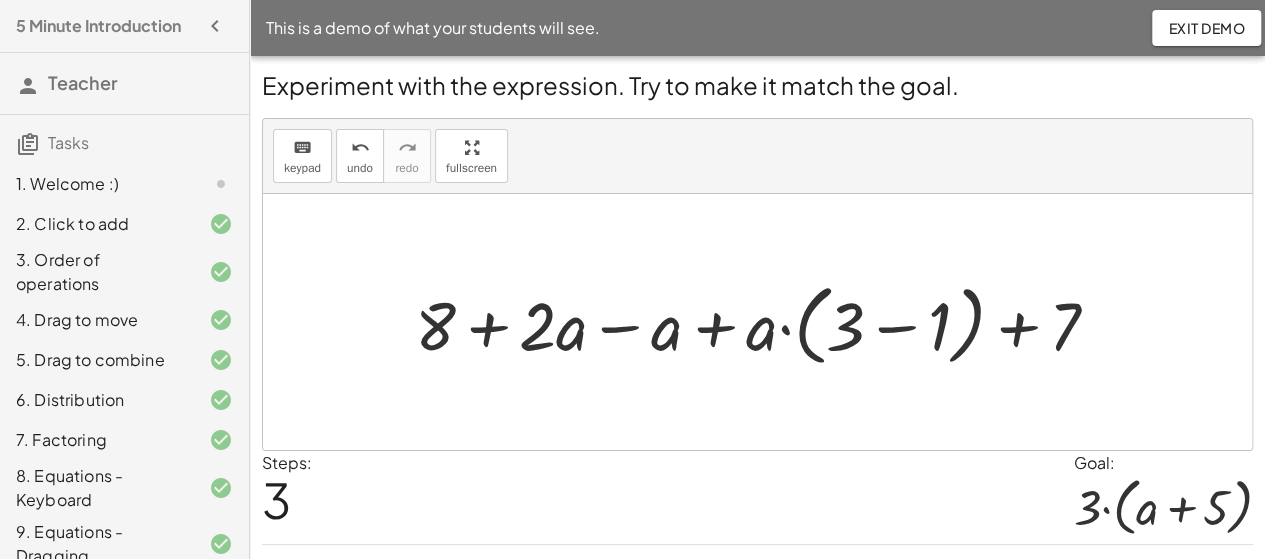 click at bounding box center (765, 322) 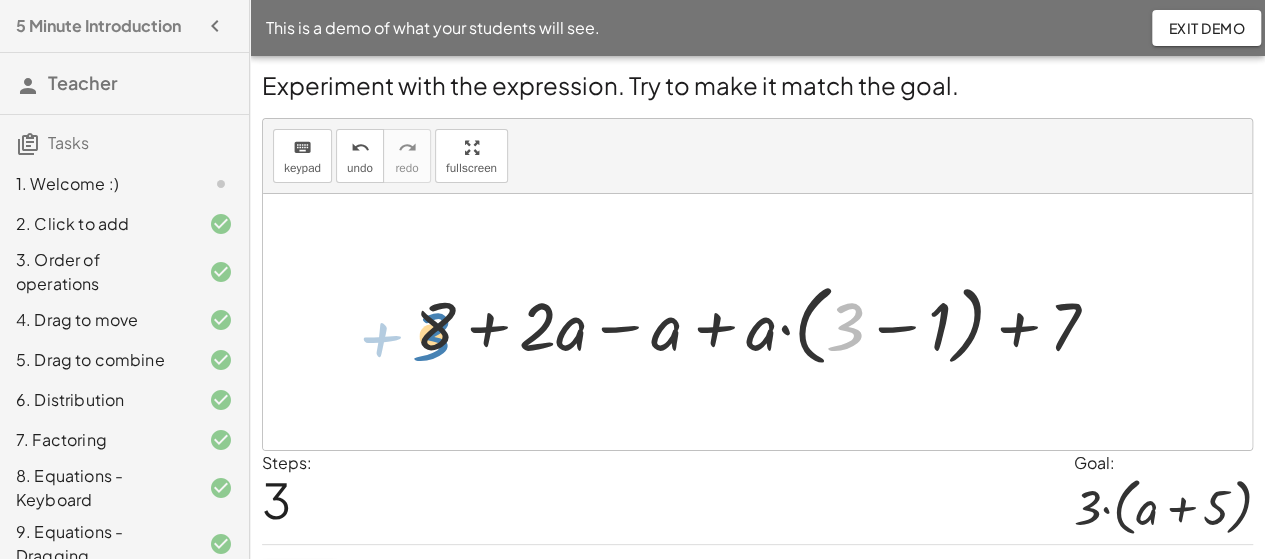 drag, startPoint x: 855, startPoint y: 329, endPoint x: 440, endPoint y: 339, distance: 415.12045 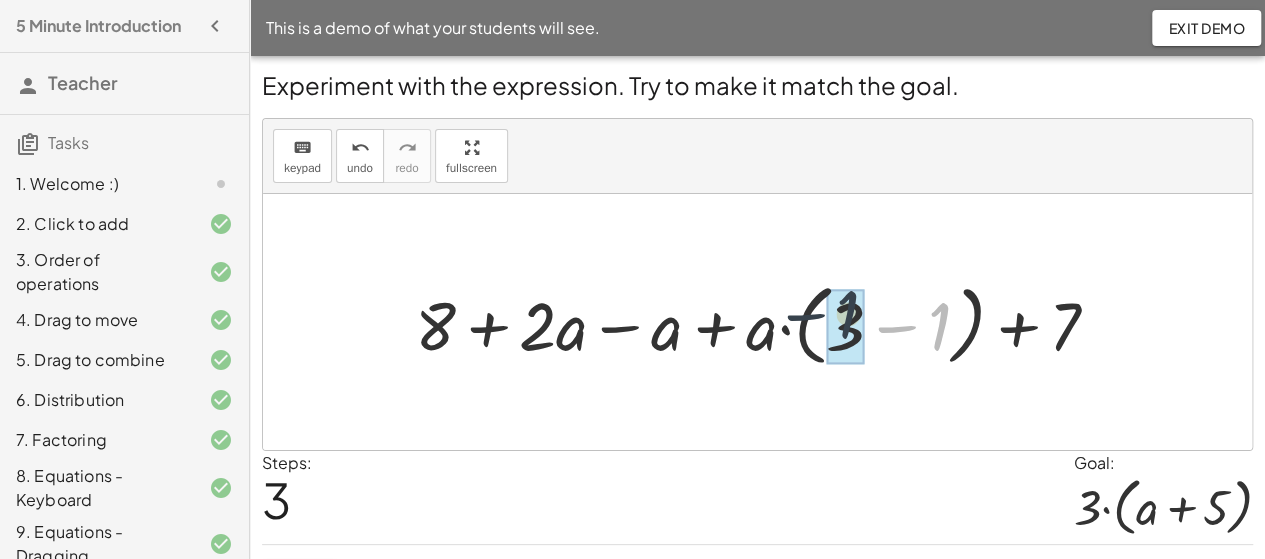drag, startPoint x: 895, startPoint y: 313, endPoint x: 860, endPoint y: 313, distance: 35 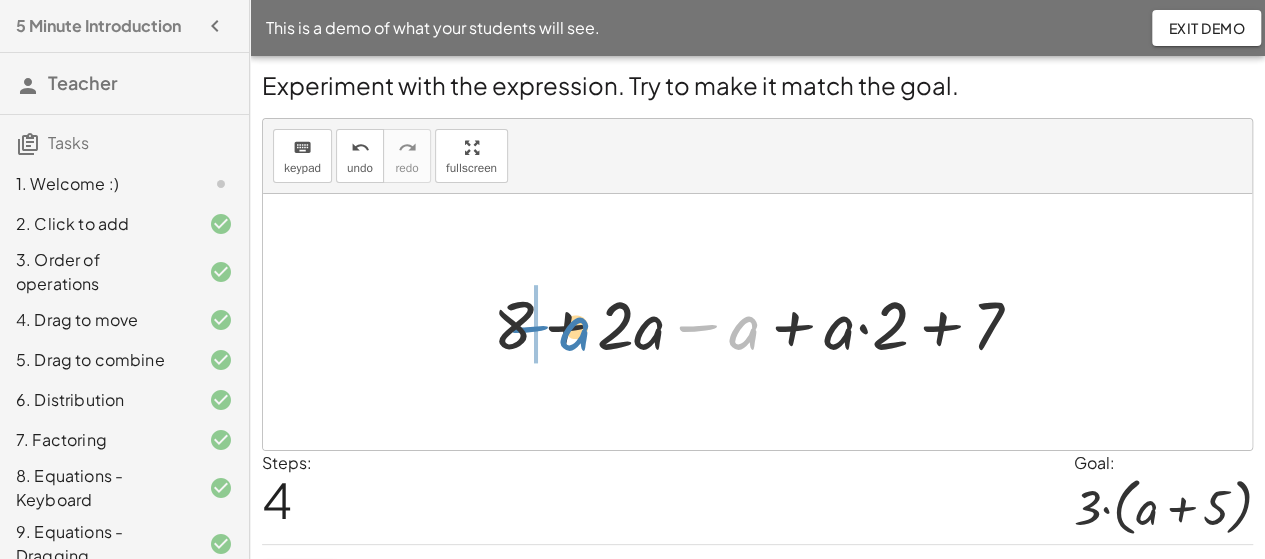drag, startPoint x: 706, startPoint y: 326, endPoint x: 537, endPoint y: 327, distance: 169.00296 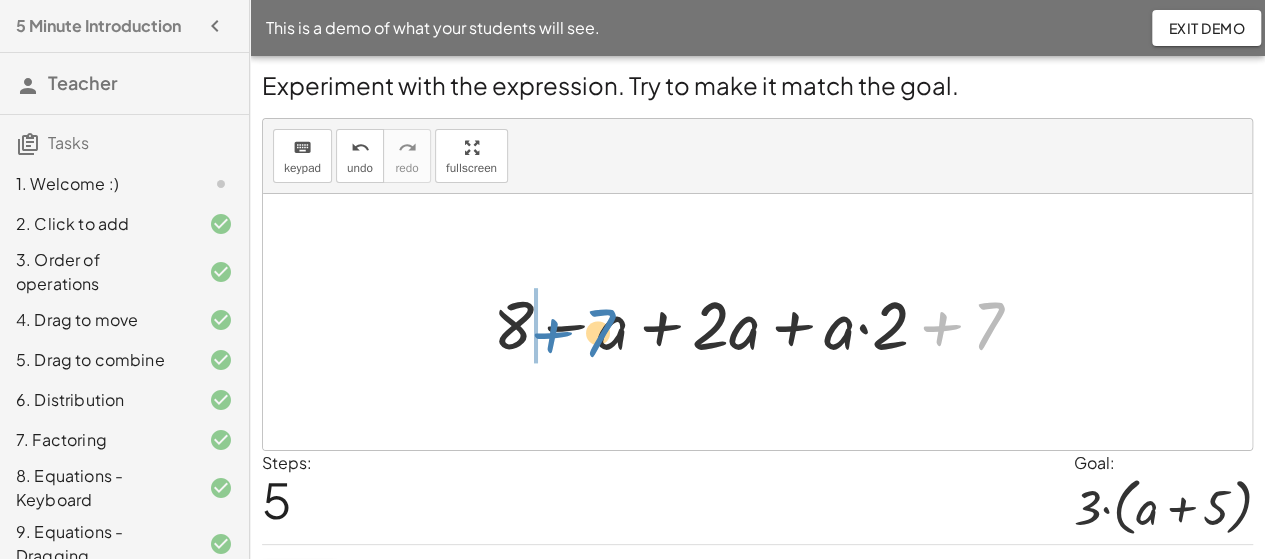 drag, startPoint x: 994, startPoint y: 310, endPoint x: 605, endPoint y: 317, distance: 389.063 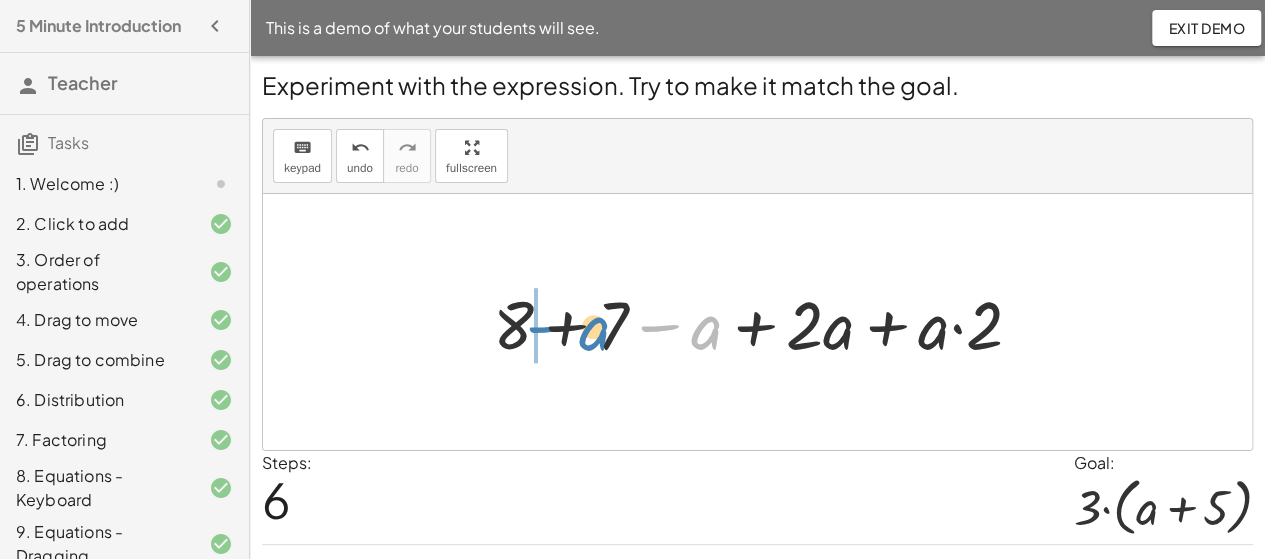 drag, startPoint x: 656, startPoint y: 322, endPoint x: 542, endPoint y: 323, distance: 114.00439 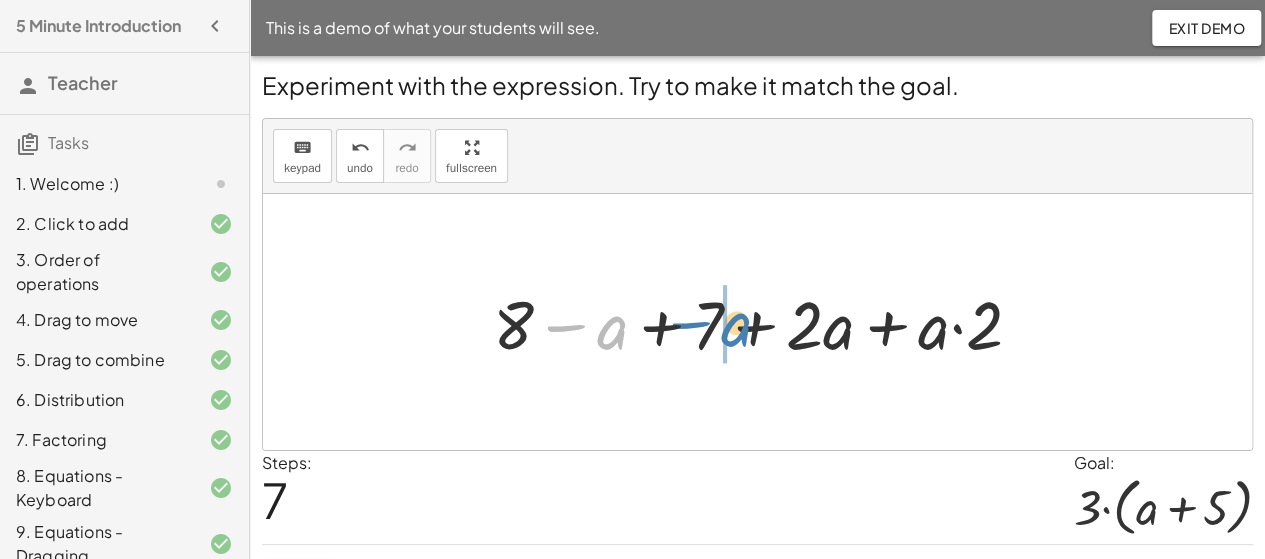 drag, startPoint x: 614, startPoint y: 337, endPoint x: 739, endPoint y: 334, distance: 125.035995 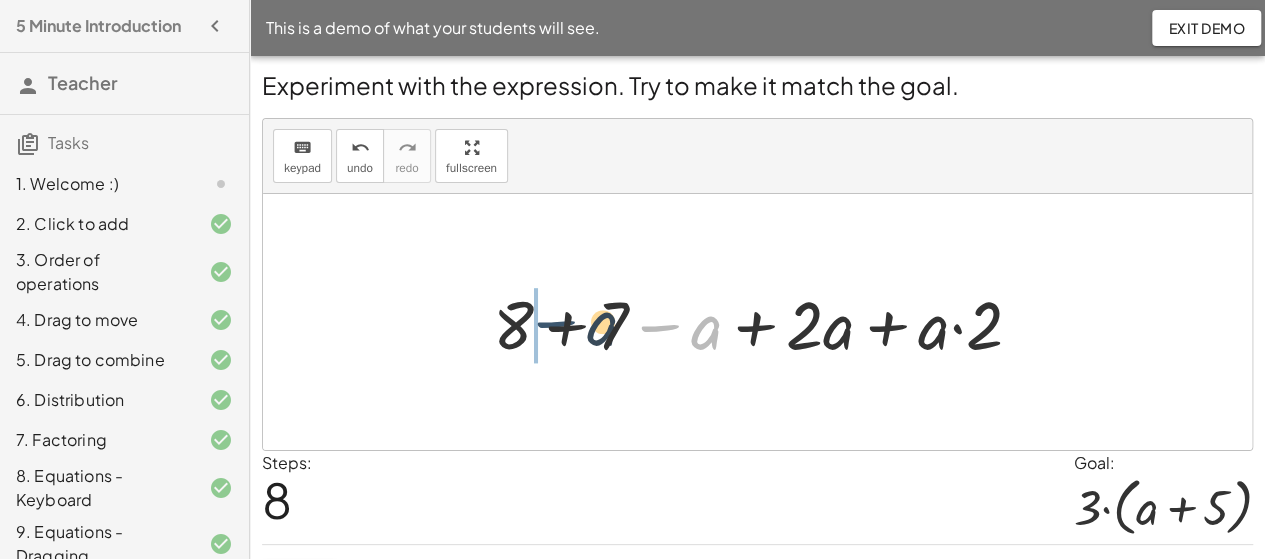 drag, startPoint x: 662, startPoint y: 324, endPoint x: 556, endPoint y: 320, distance: 106.07545 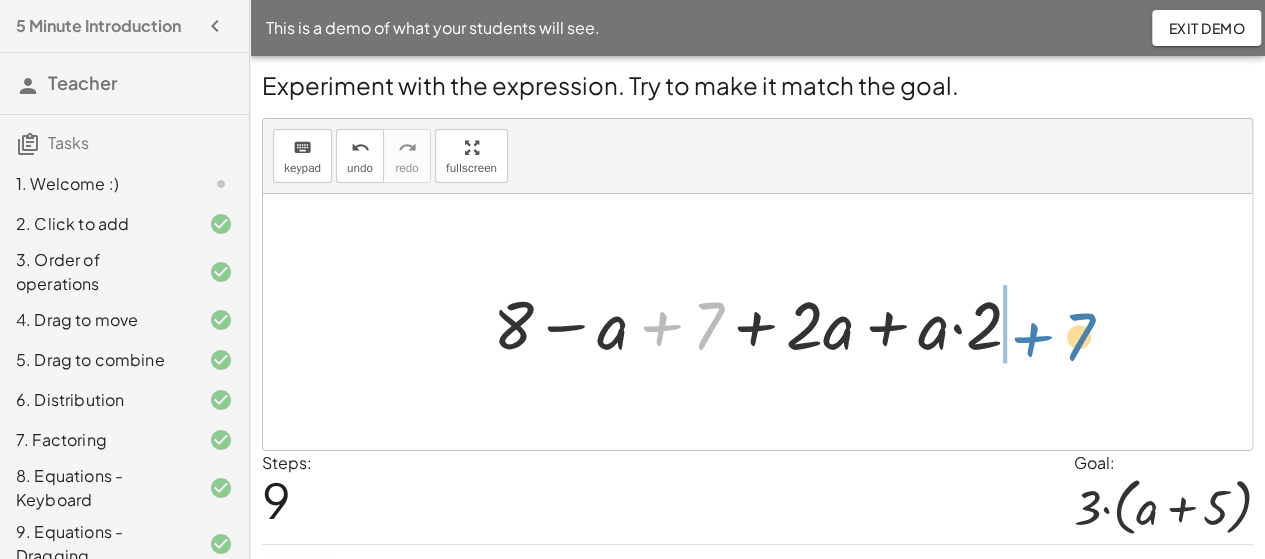 drag, startPoint x: 660, startPoint y: 327, endPoint x: 1042, endPoint y: 335, distance: 382.08377 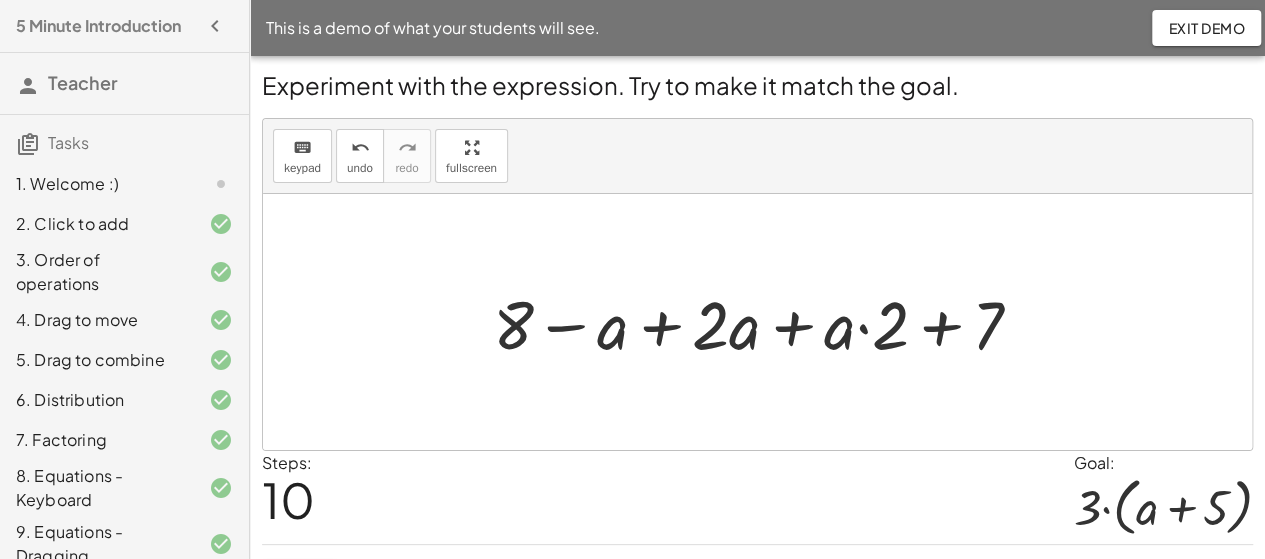 click at bounding box center [765, 322] 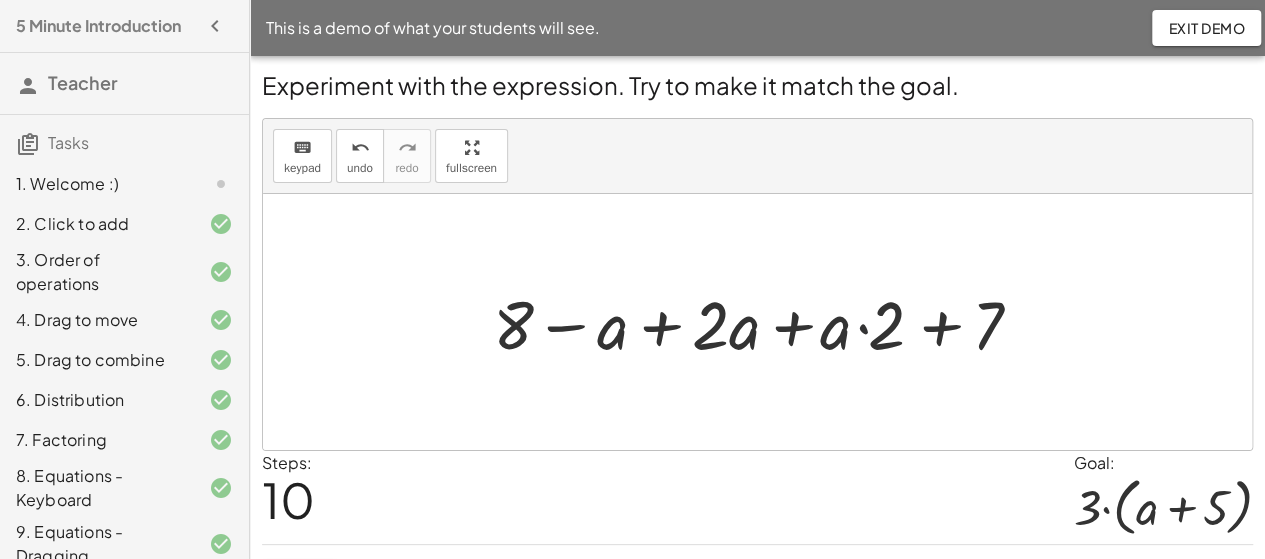 click at bounding box center (765, 322) 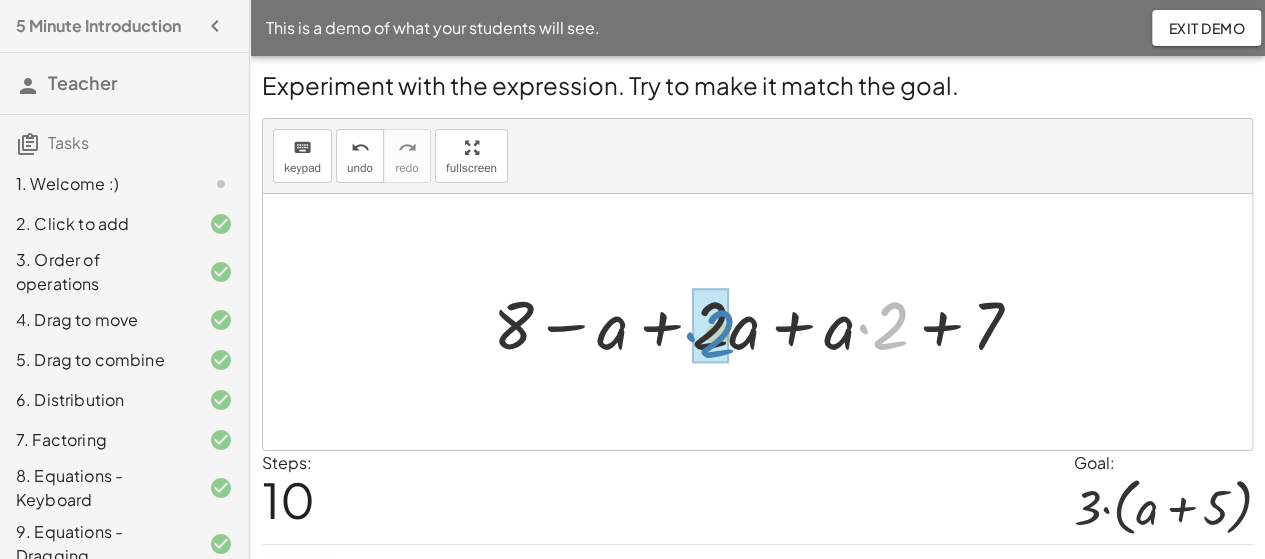 drag, startPoint x: 888, startPoint y: 319, endPoint x: 717, endPoint y: 328, distance: 171.23668 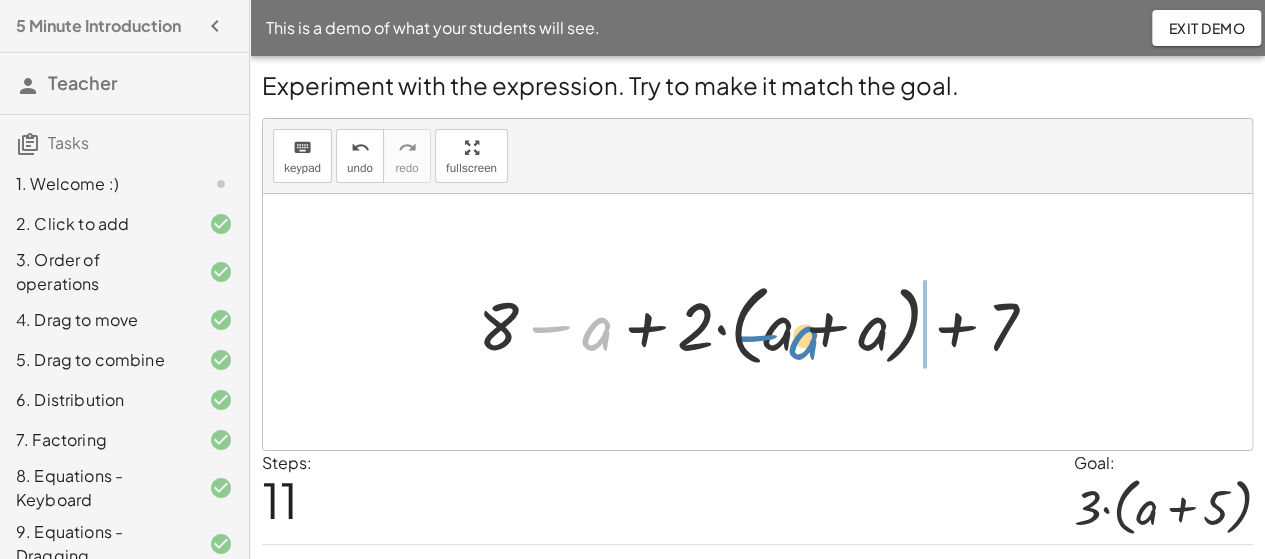 drag, startPoint x: 599, startPoint y: 335, endPoint x: 806, endPoint y: 345, distance: 207.24141 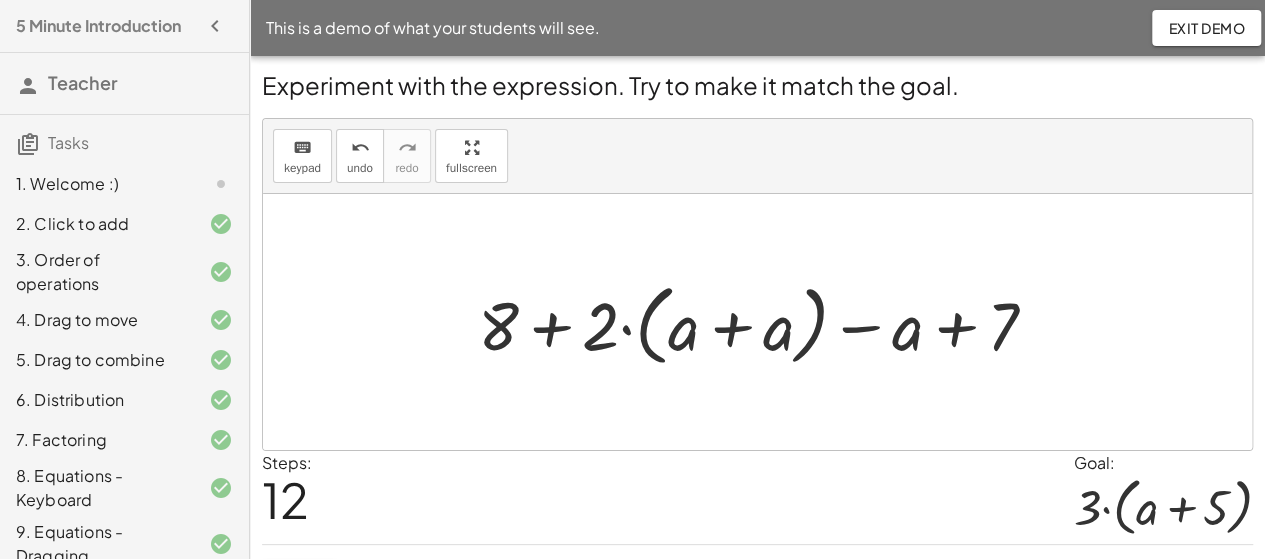 click at bounding box center [765, 322] 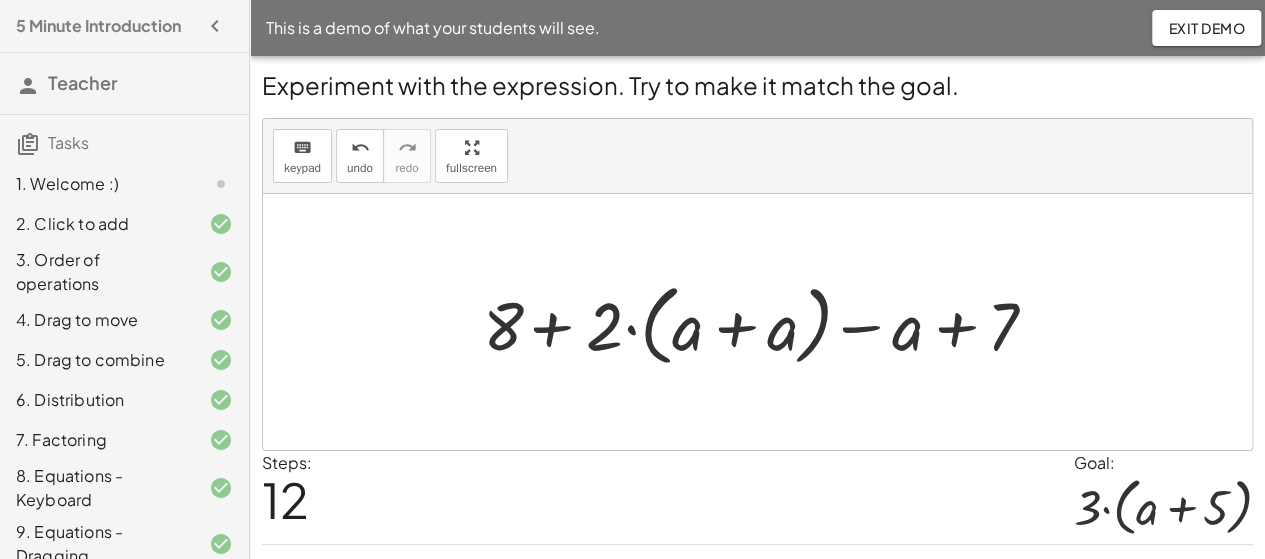 click at bounding box center (765, 322) 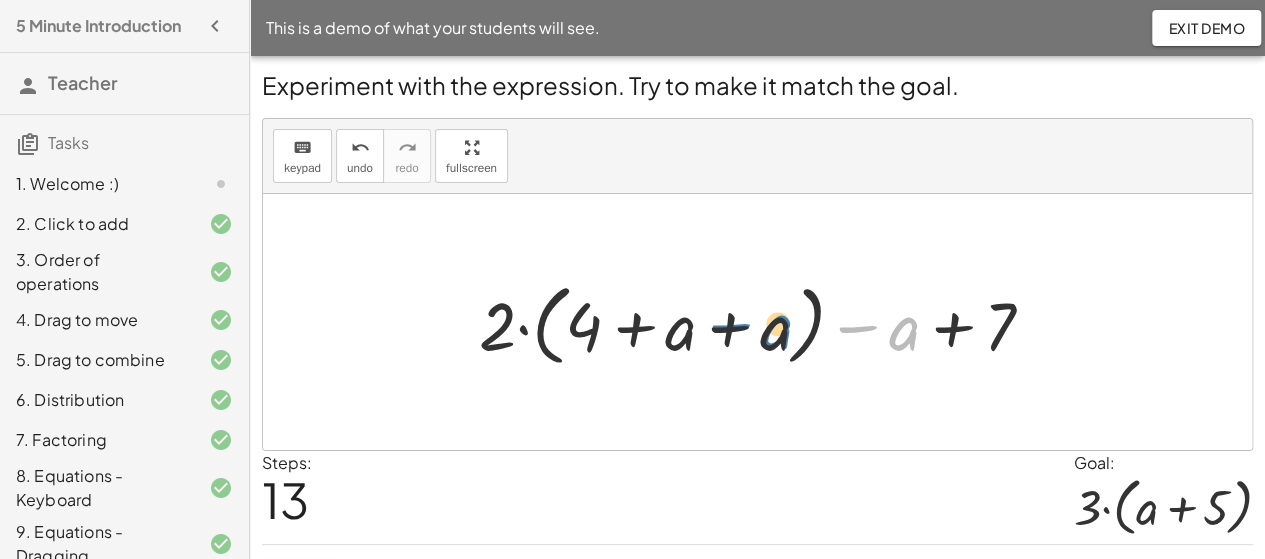 drag, startPoint x: 911, startPoint y: 339, endPoint x: 784, endPoint y: 337, distance: 127.01575 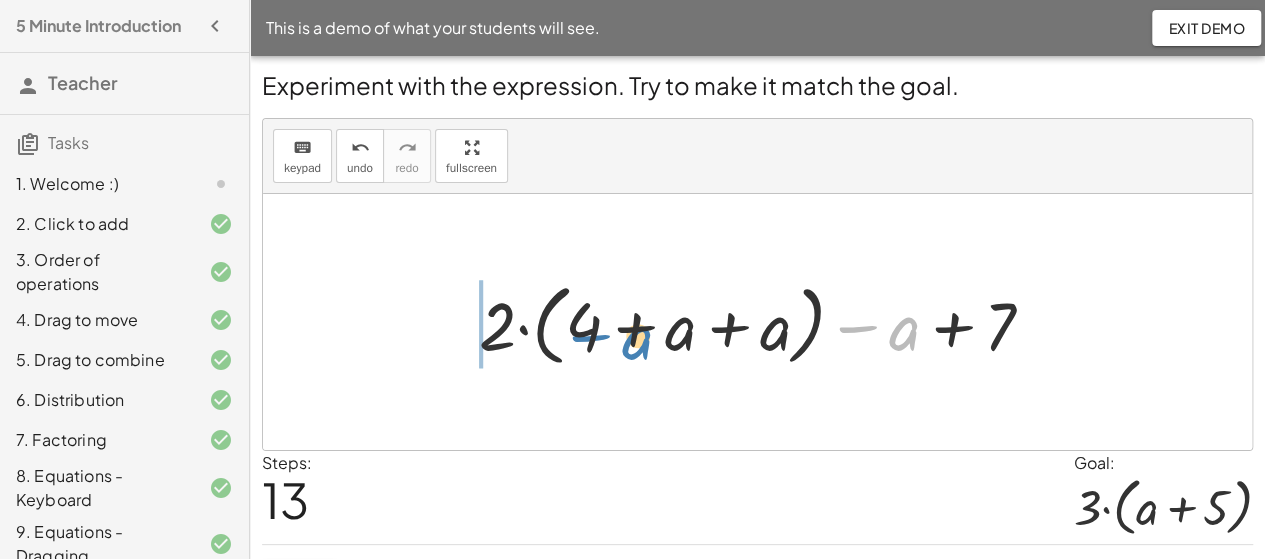 drag, startPoint x: 881, startPoint y: 326, endPoint x: 554, endPoint y: 335, distance: 327.12384 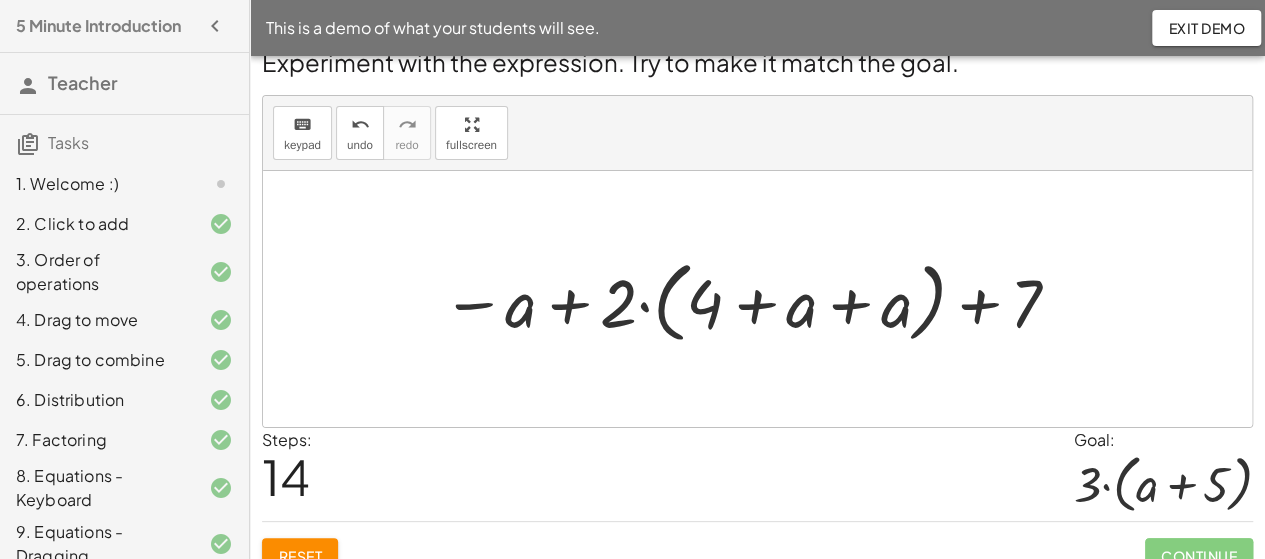 scroll, scrollTop: 46, scrollLeft: 0, axis: vertical 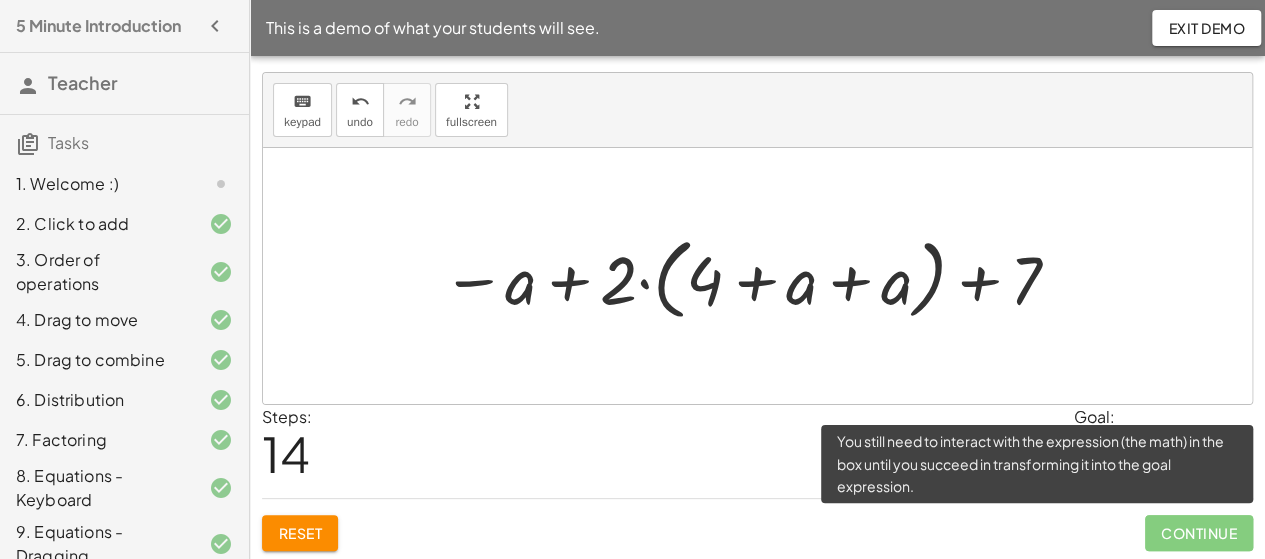 click on "Continue" 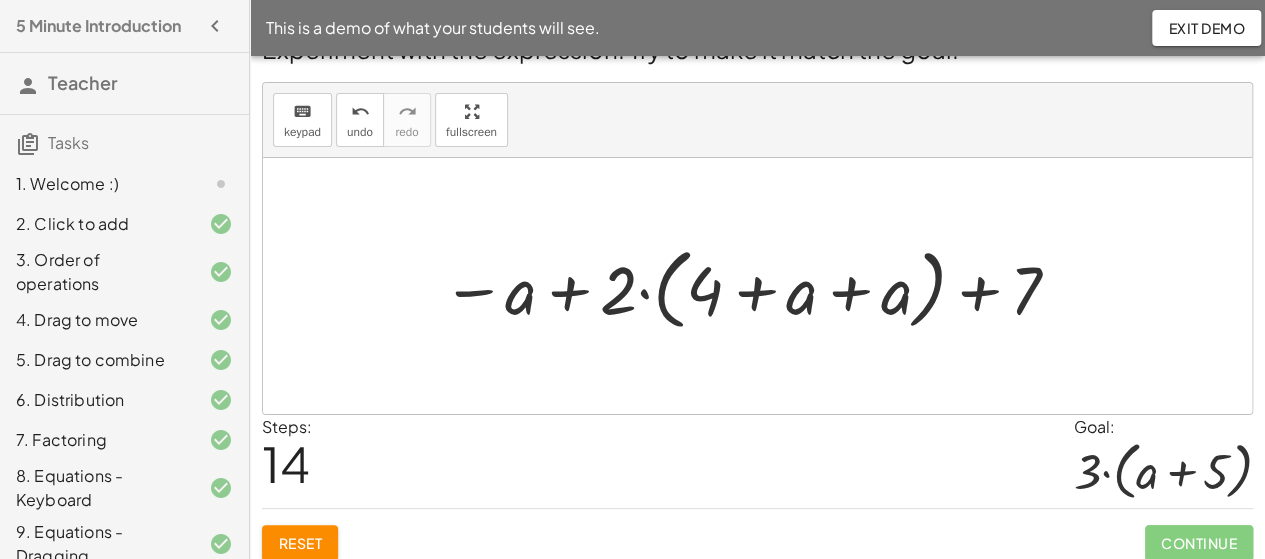 scroll, scrollTop: 46, scrollLeft: 0, axis: vertical 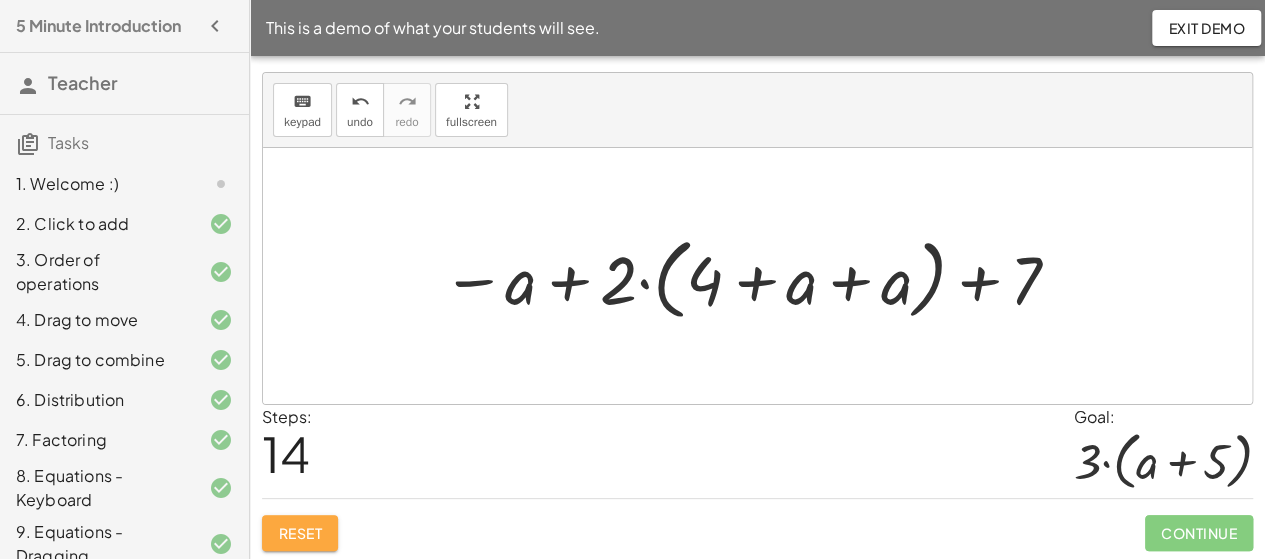 click on "Reset" at bounding box center (300, 533) 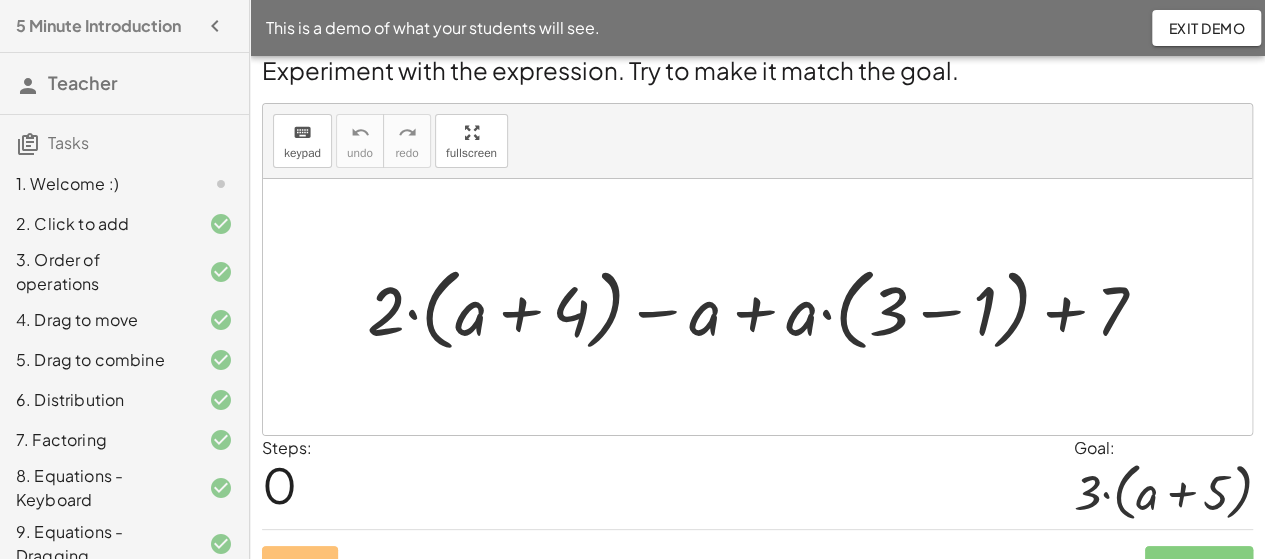 scroll, scrollTop: 0, scrollLeft: 0, axis: both 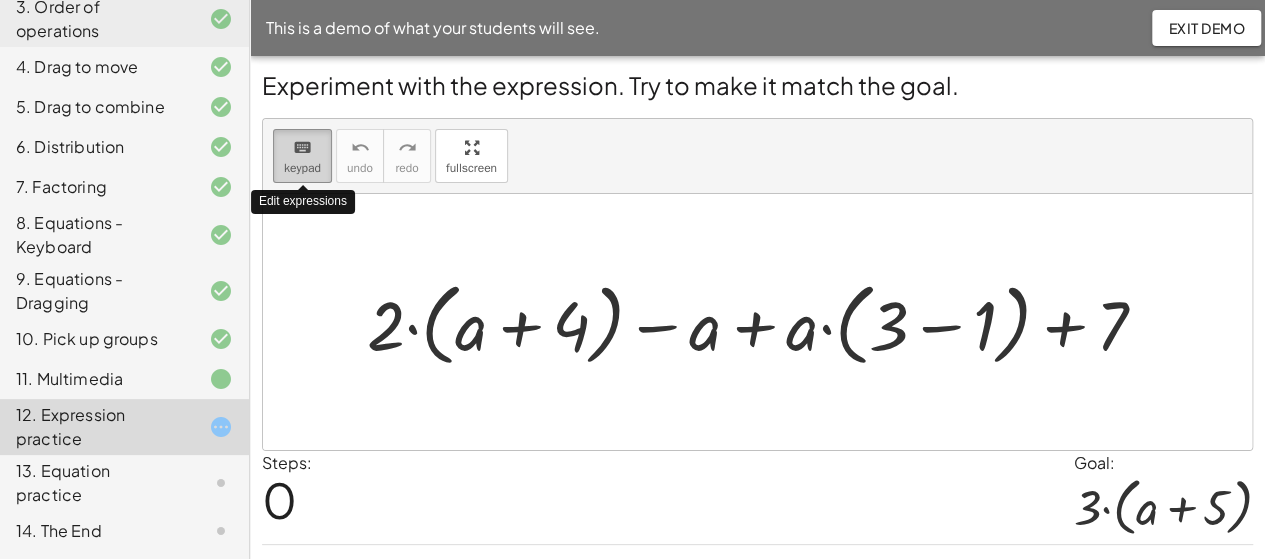 click on "keyboard keypad" at bounding box center (302, 156) 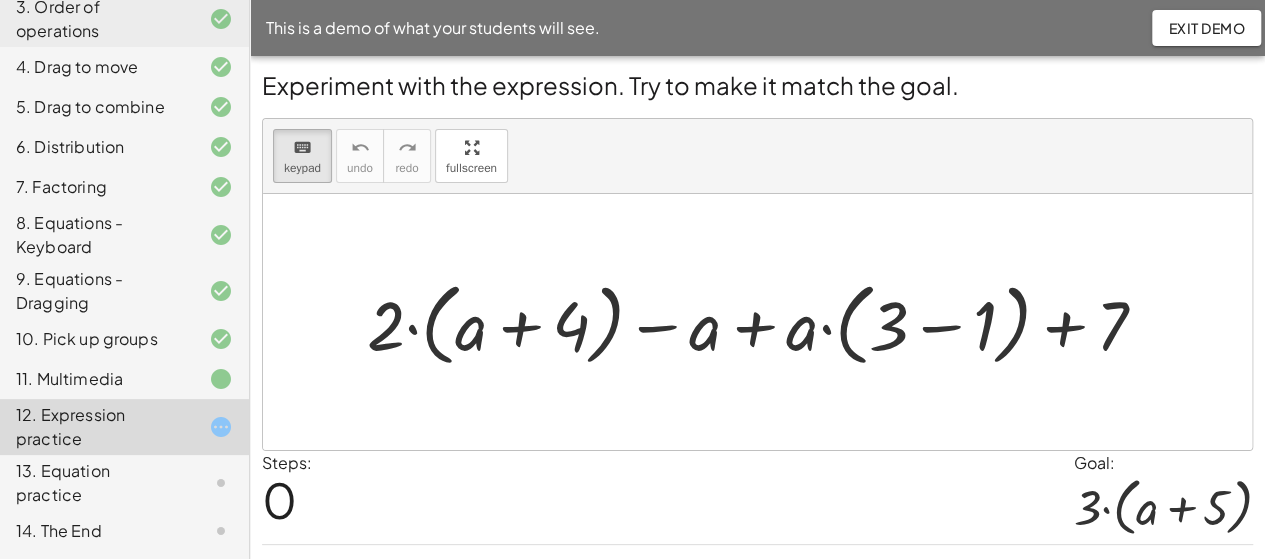 click on "keyboard keypad undo undo redo redo fullscreen" at bounding box center [757, 156] 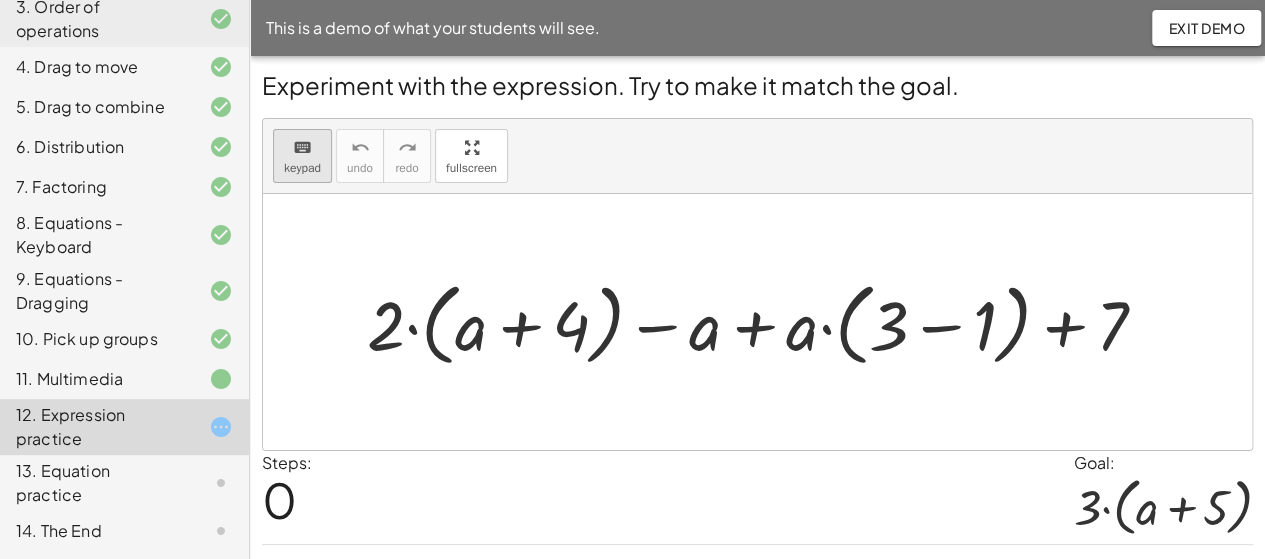 click on "keyboard keypad" at bounding box center [302, 156] 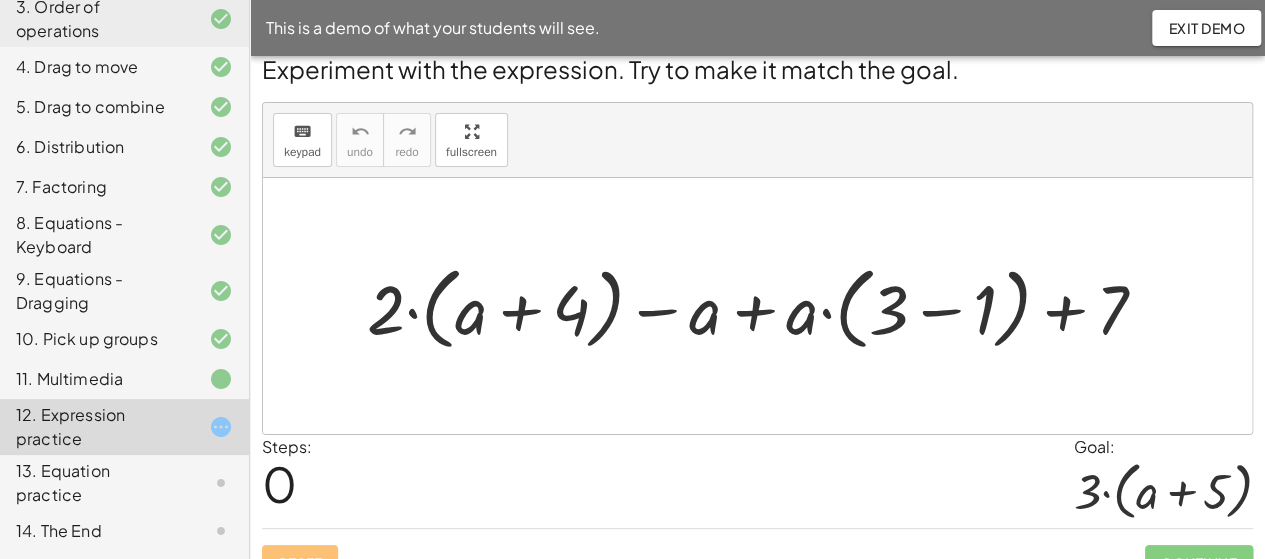 scroll, scrollTop: 0, scrollLeft: 0, axis: both 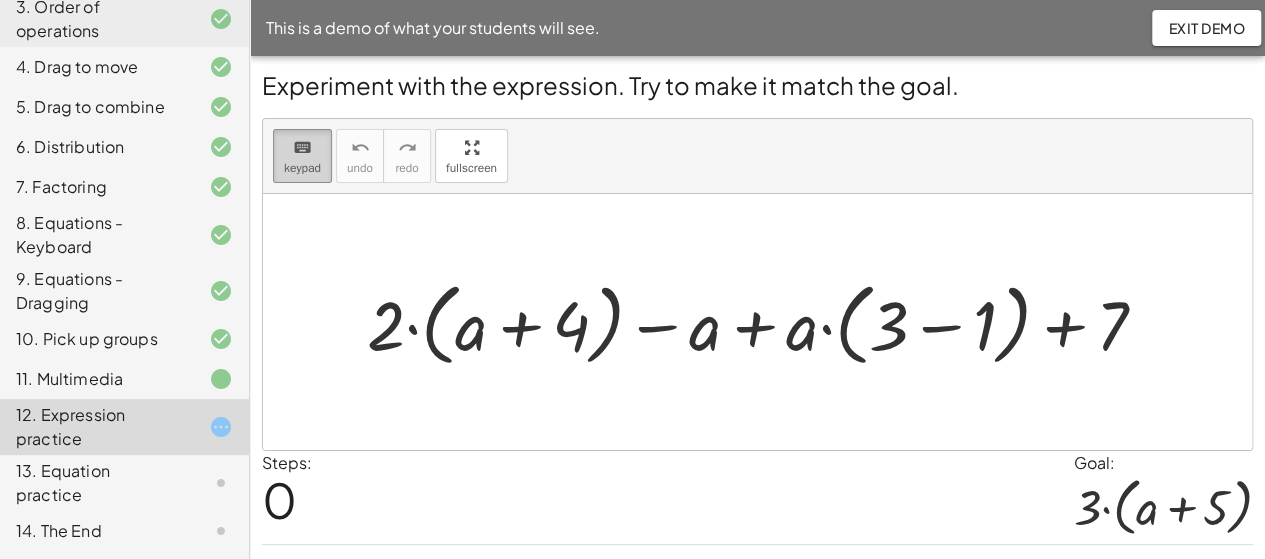 click on "keypad" at bounding box center (302, 168) 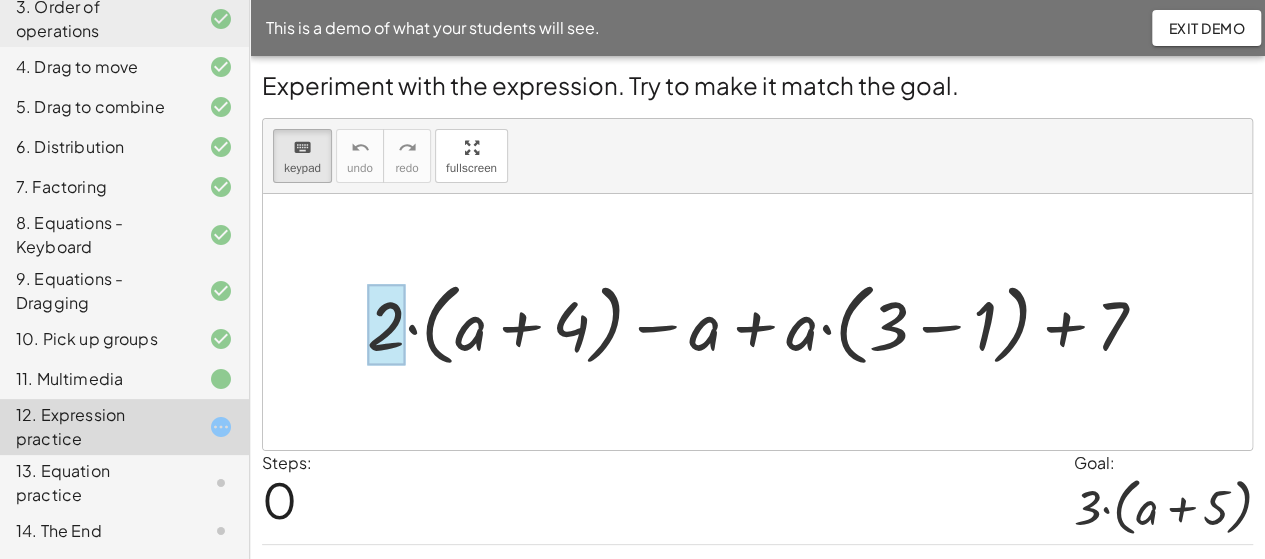 click at bounding box center (386, 325) 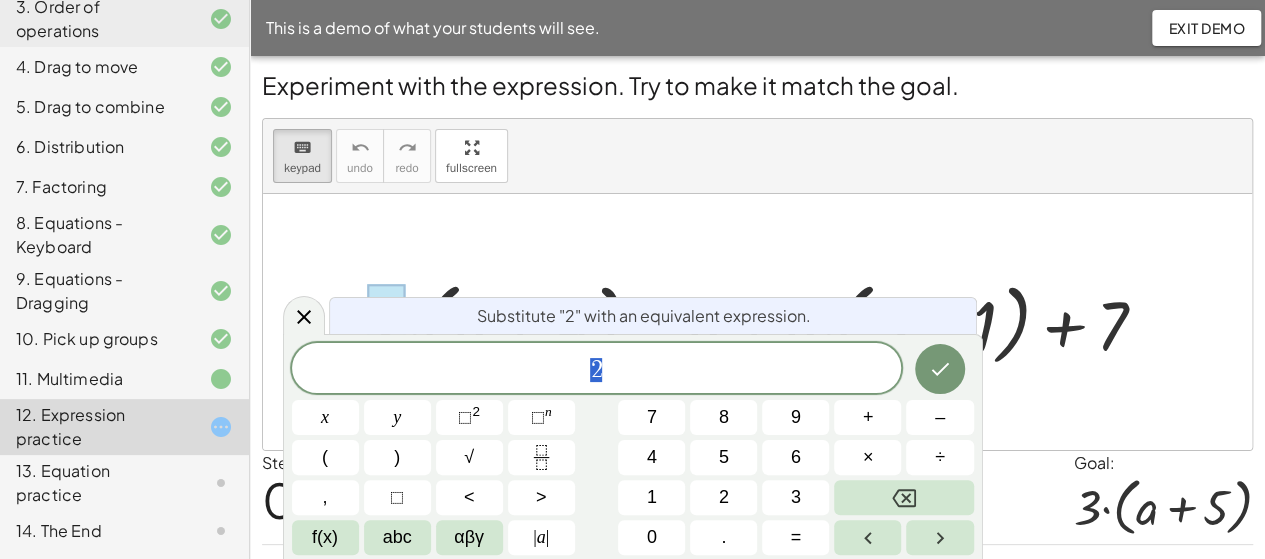 click at bounding box center (757, 322) 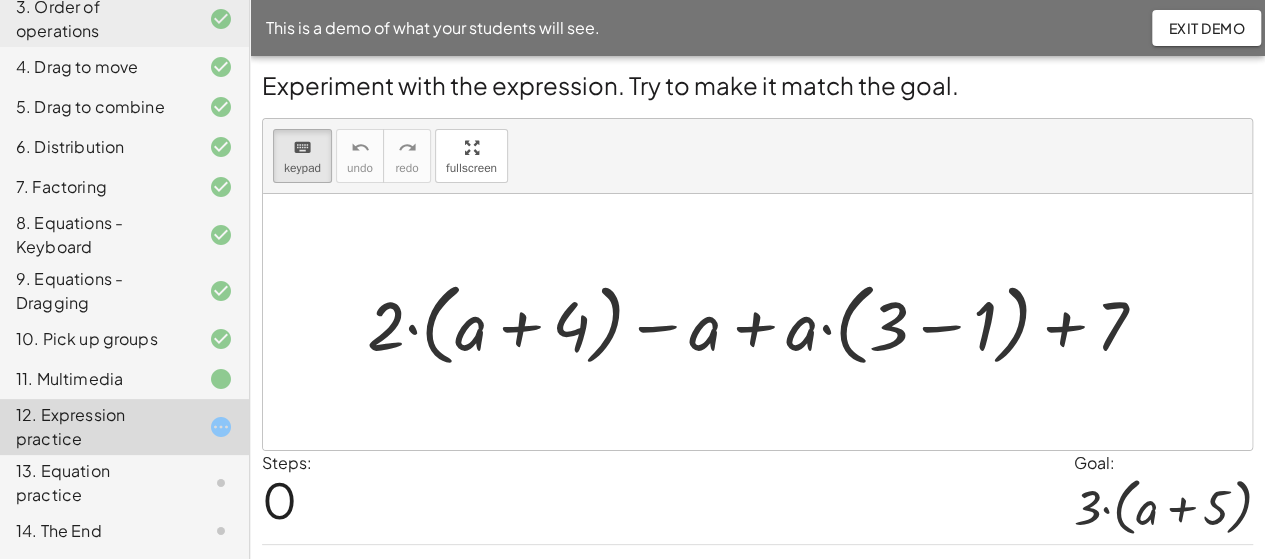scroll, scrollTop: 281, scrollLeft: 0, axis: vertical 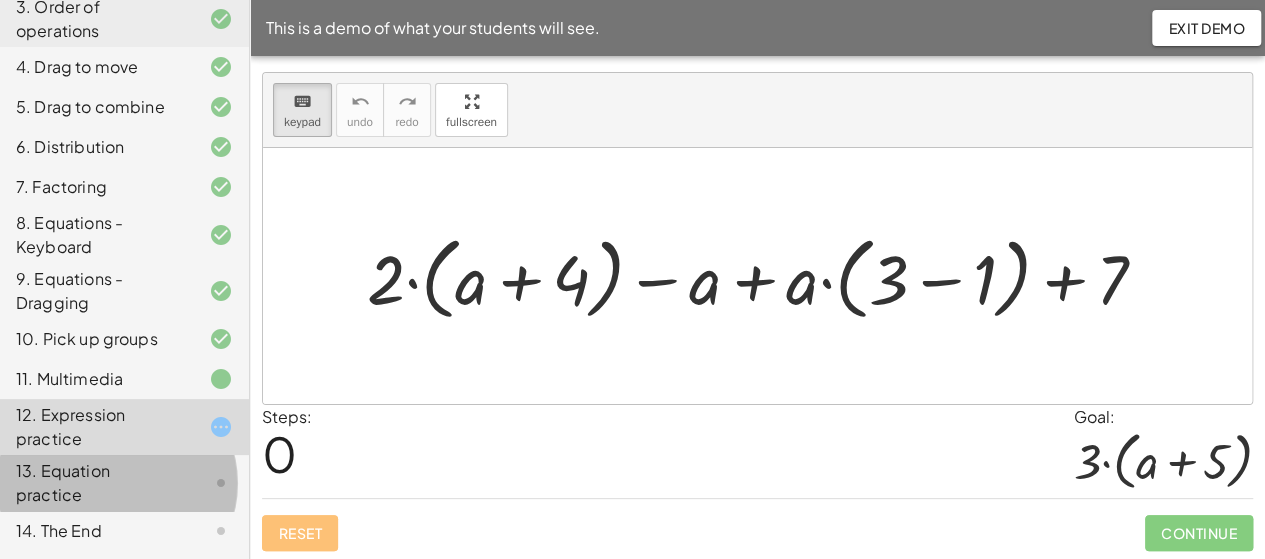 click on "13. Equation practice" 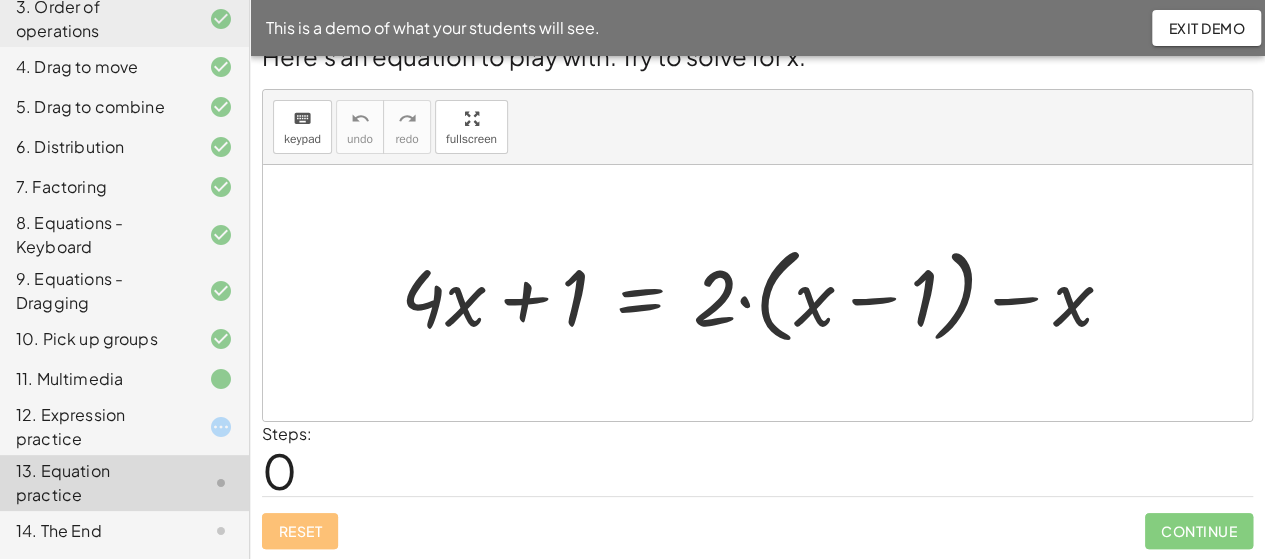 scroll, scrollTop: 0, scrollLeft: 0, axis: both 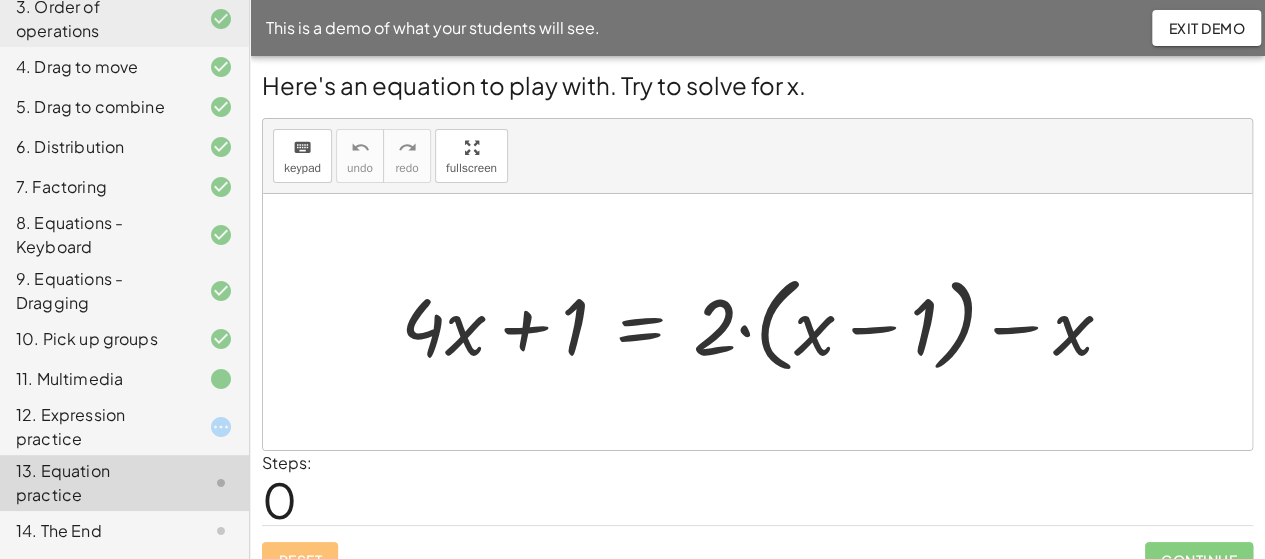 click at bounding box center [765, 322] 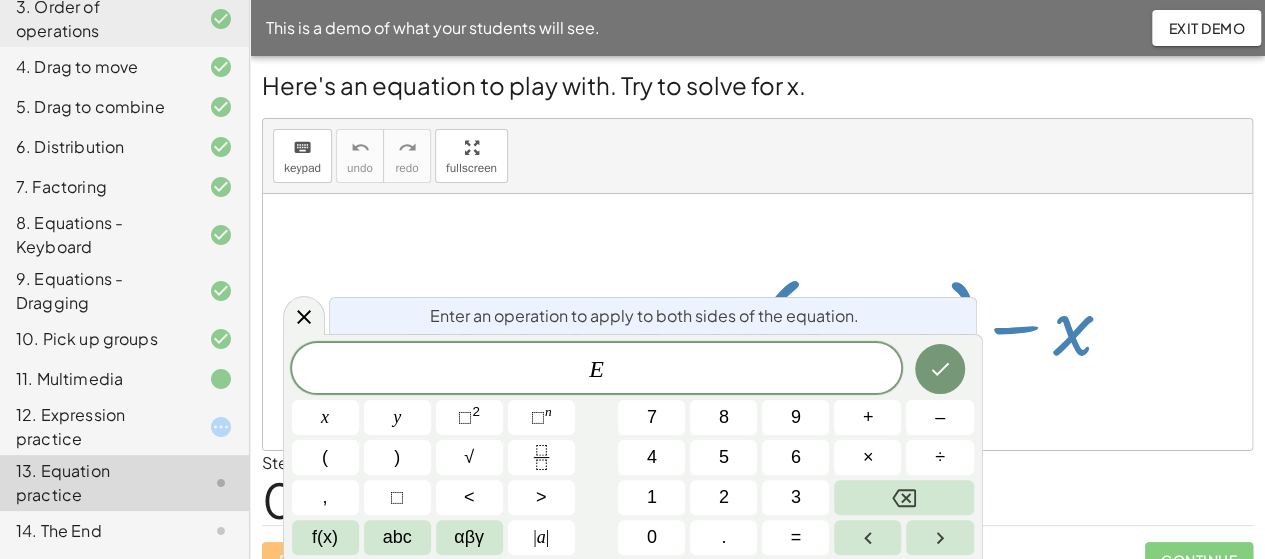 click at bounding box center [757, 322] 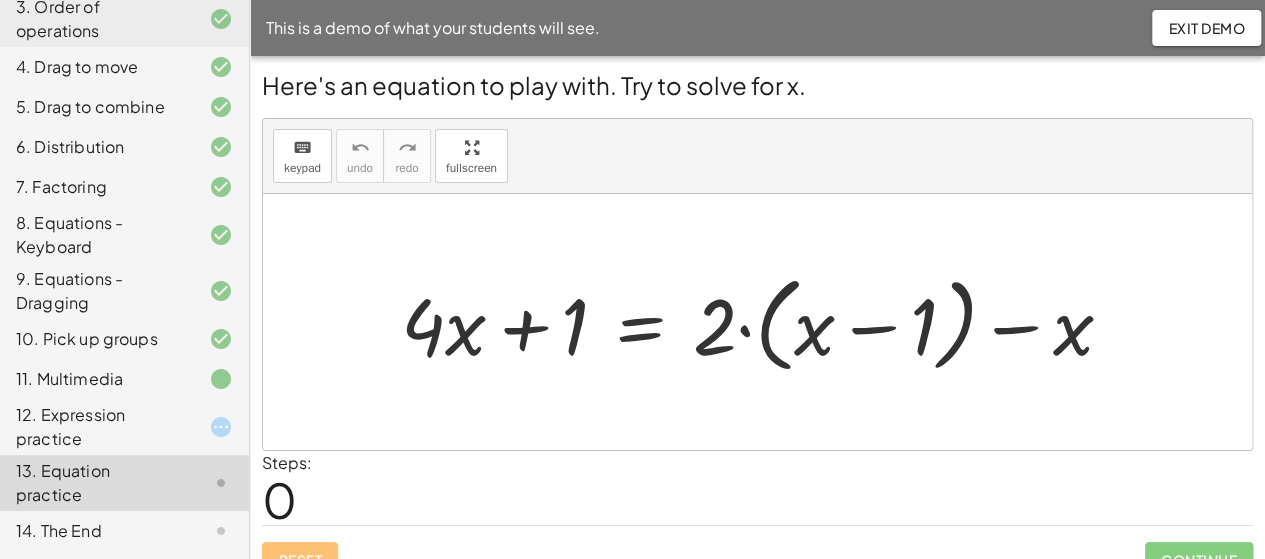 scroll, scrollTop: 29, scrollLeft: 0, axis: vertical 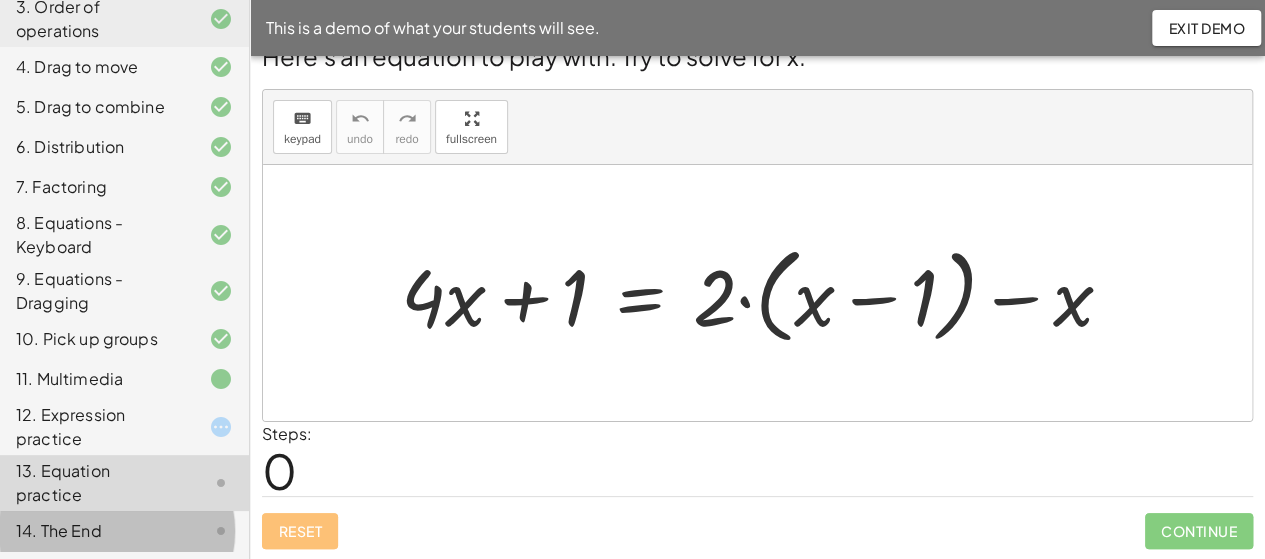 click on "14. The End" 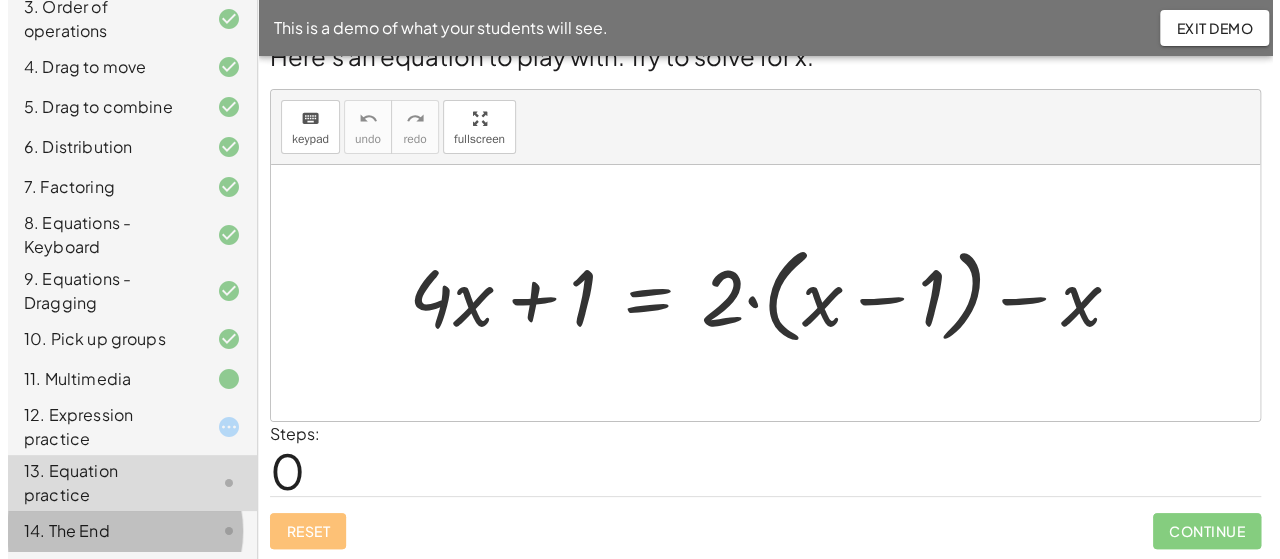 scroll, scrollTop: 0, scrollLeft: 0, axis: both 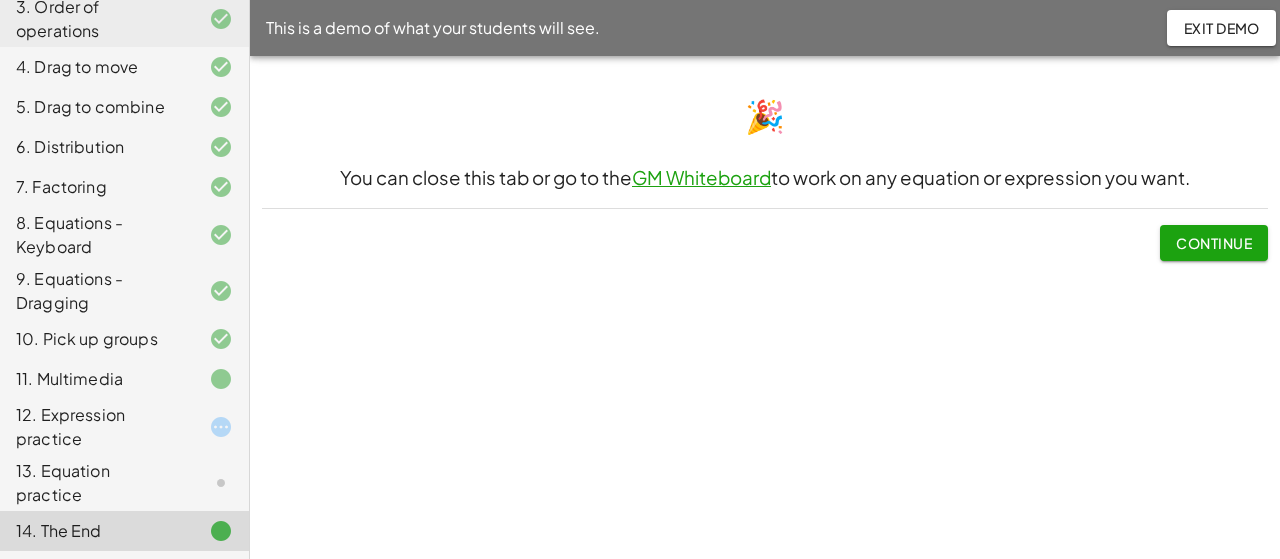 click on "GM Whiteboard" at bounding box center (701, 177) 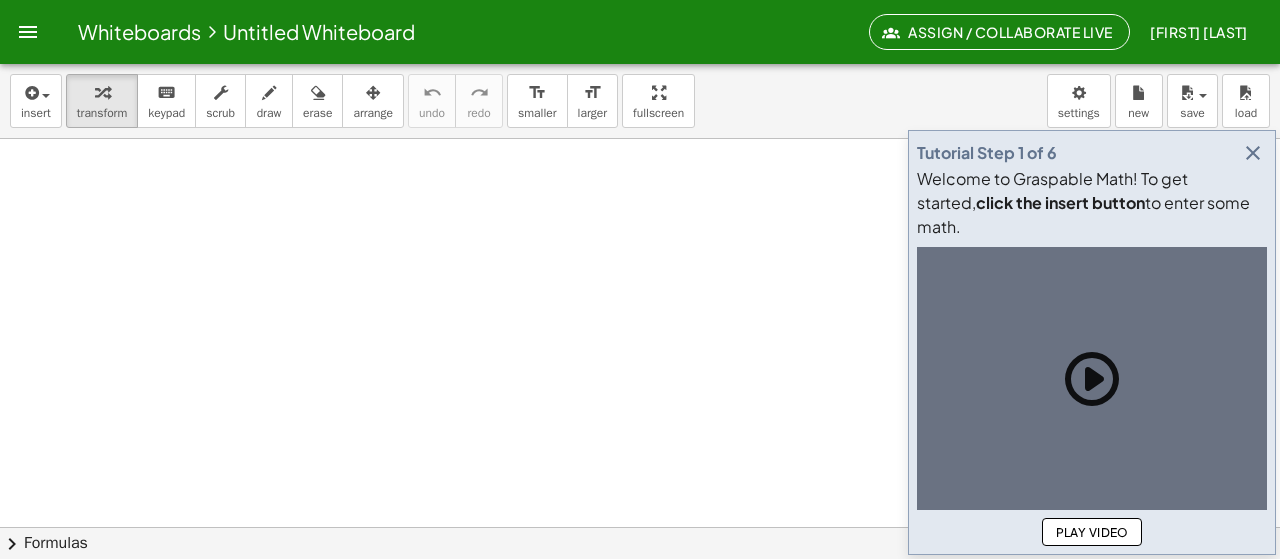 scroll, scrollTop: 0, scrollLeft: 0, axis: both 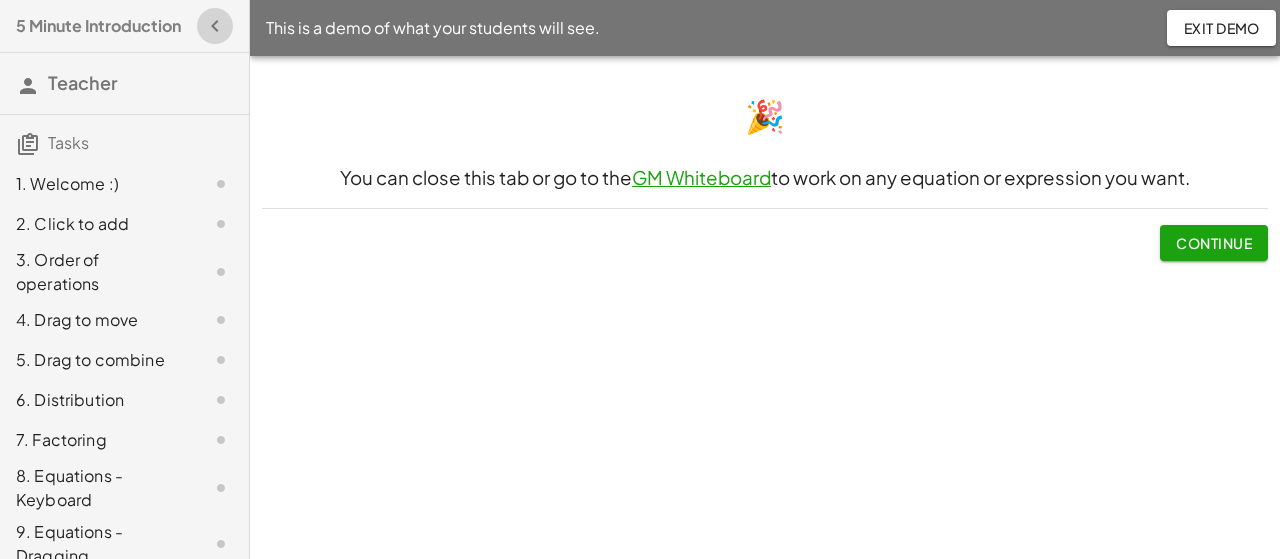 click 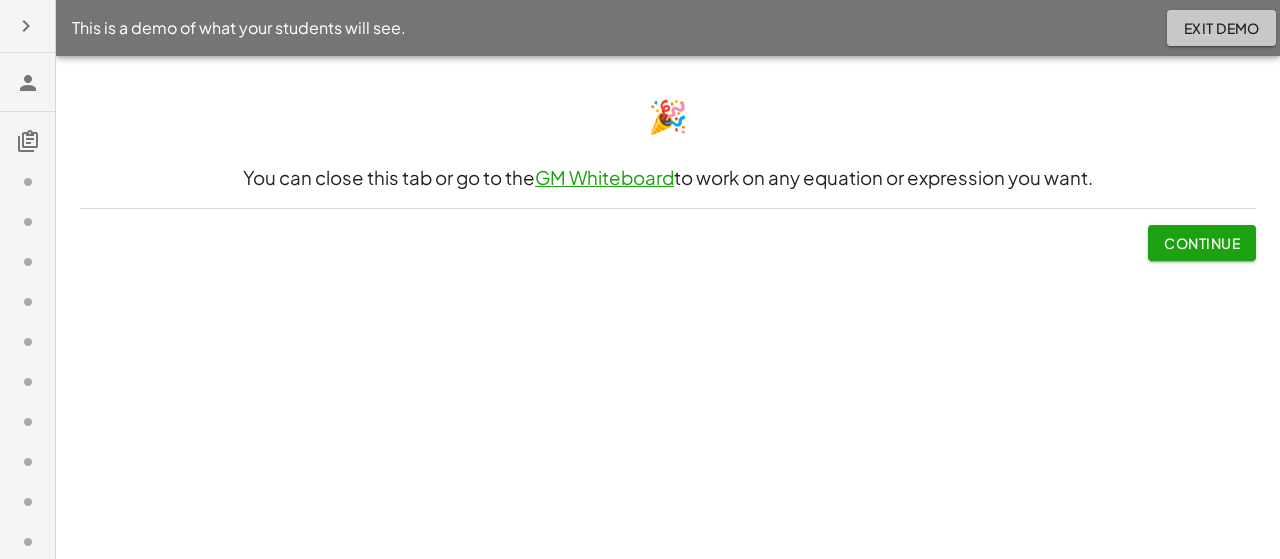 click on "Exit Demo" 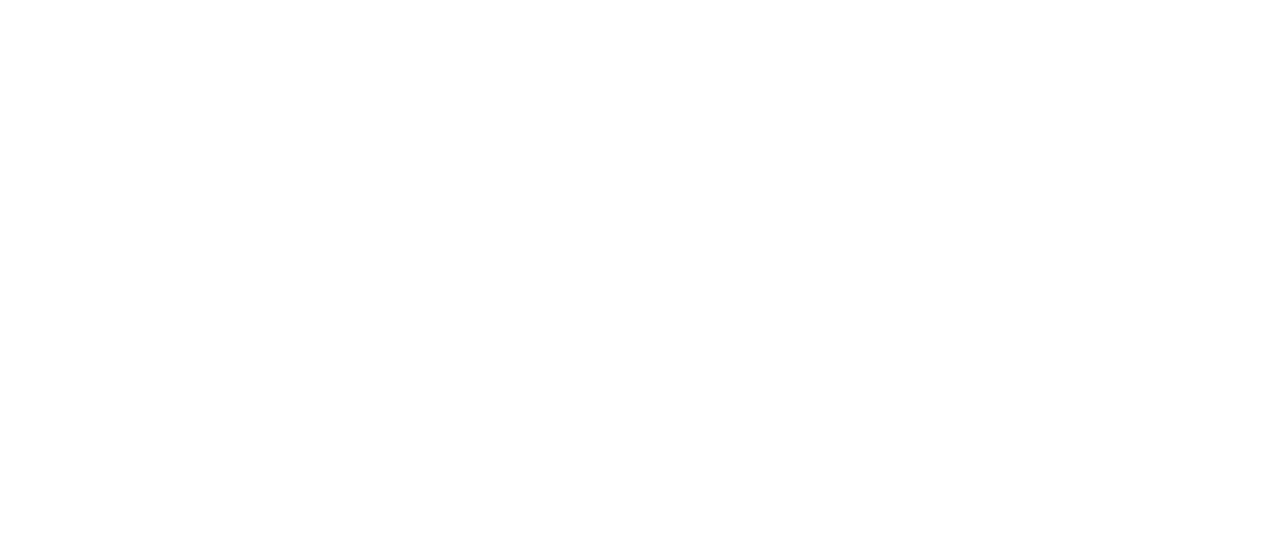 scroll, scrollTop: 0, scrollLeft: 0, axis: both 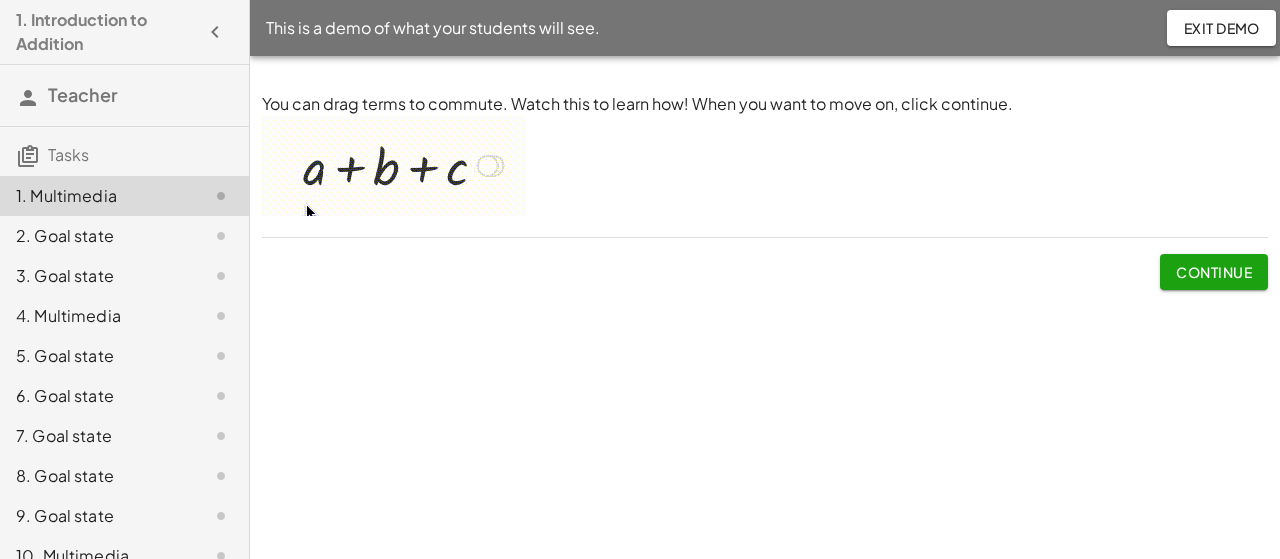 click on "Continue" 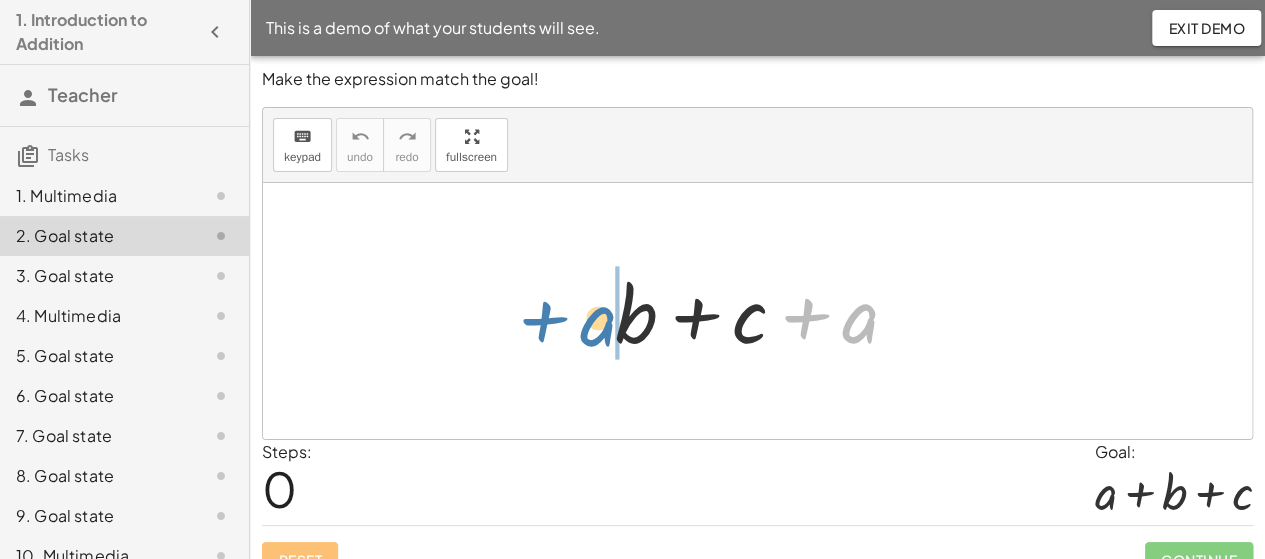 drag, startPoint x: 856, startPoint y: 329, endPoint x: 593, endPoint y: 332, distance: 263.01712 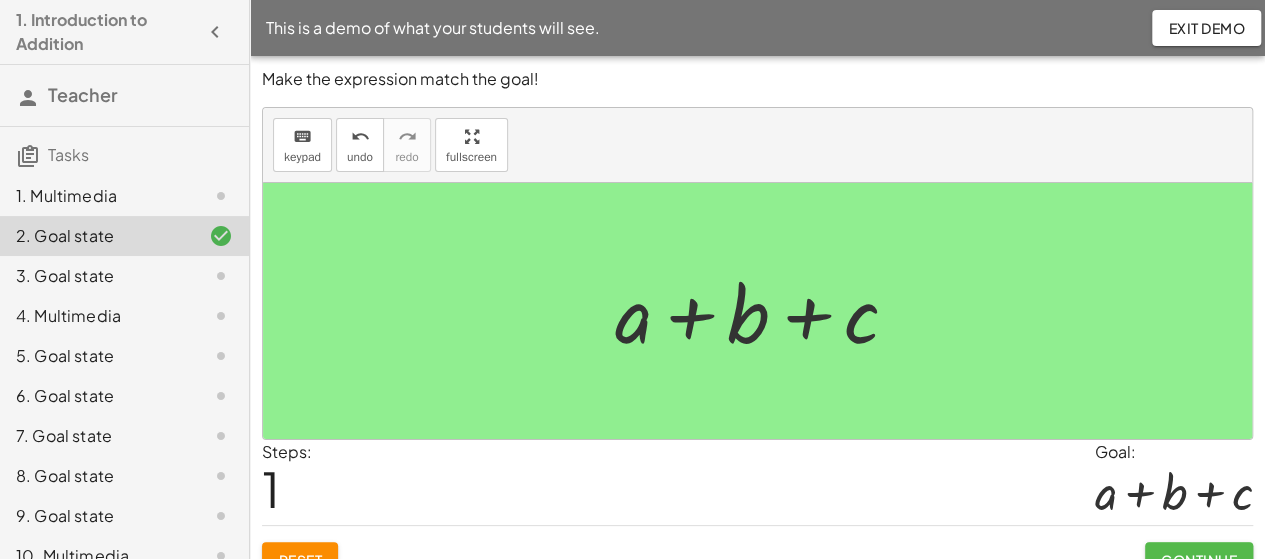 click on "Continue" at bounding box center (1199, 560) 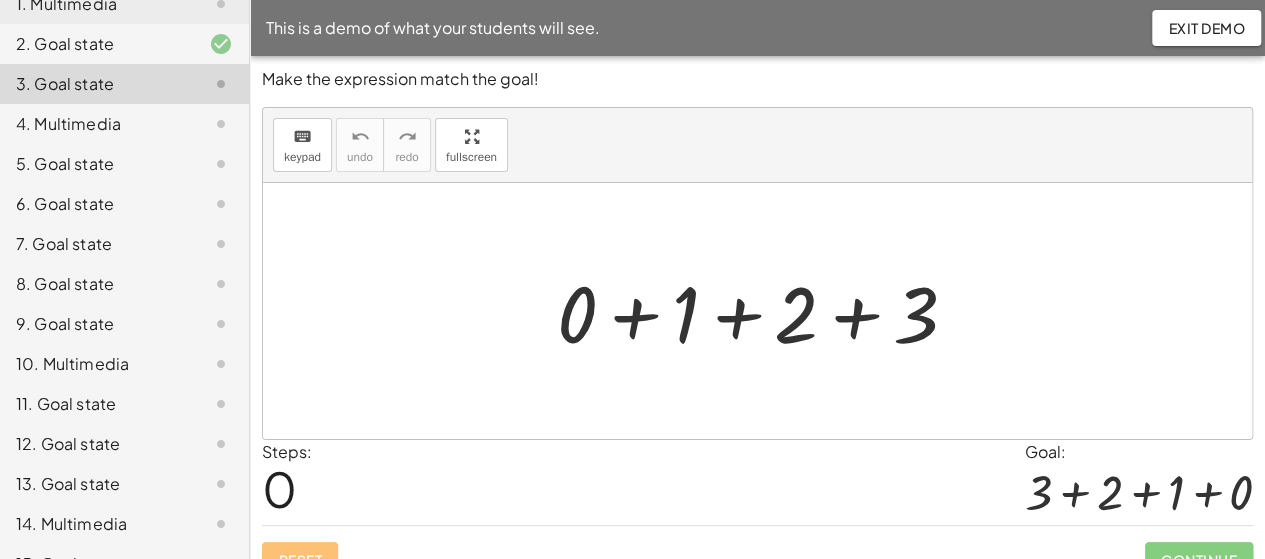 scroll, scrollTop: 200, scrollLeft: 0, axis: vertical 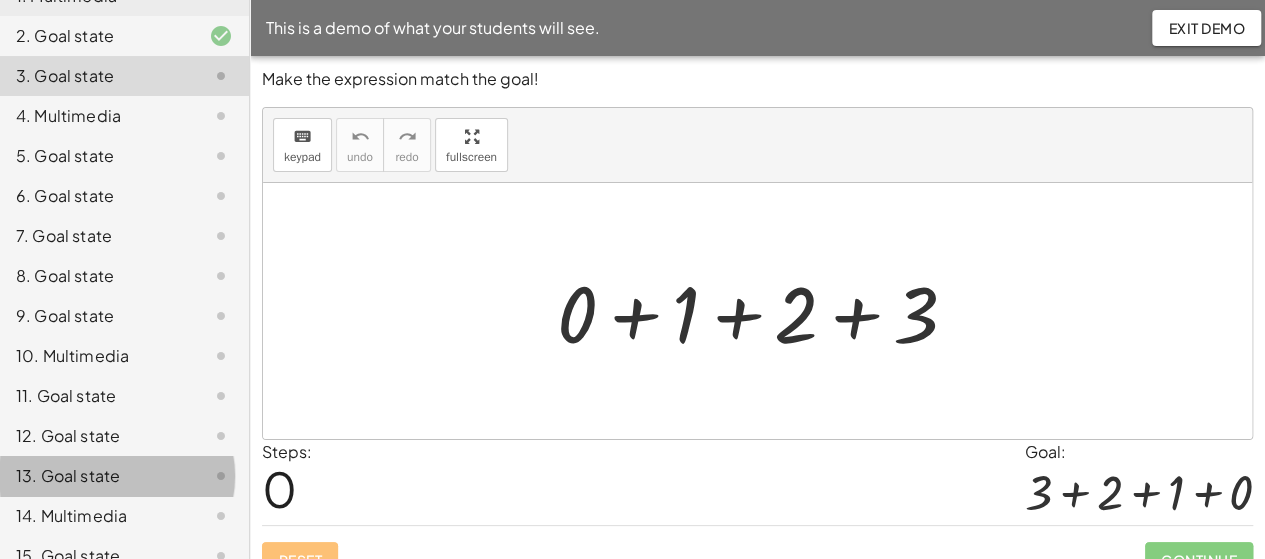 click on "13. Goal state" 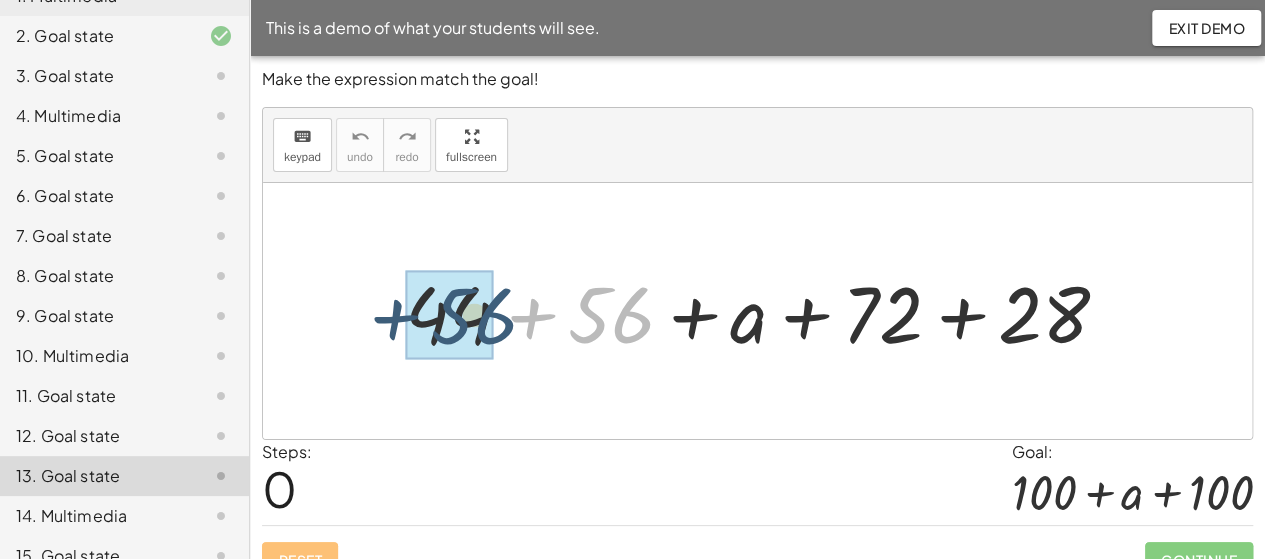 drag, startPoint x: 608, startPoint y: 317, endPoint x: 493, endPoint y: 319, distance: 115.01739 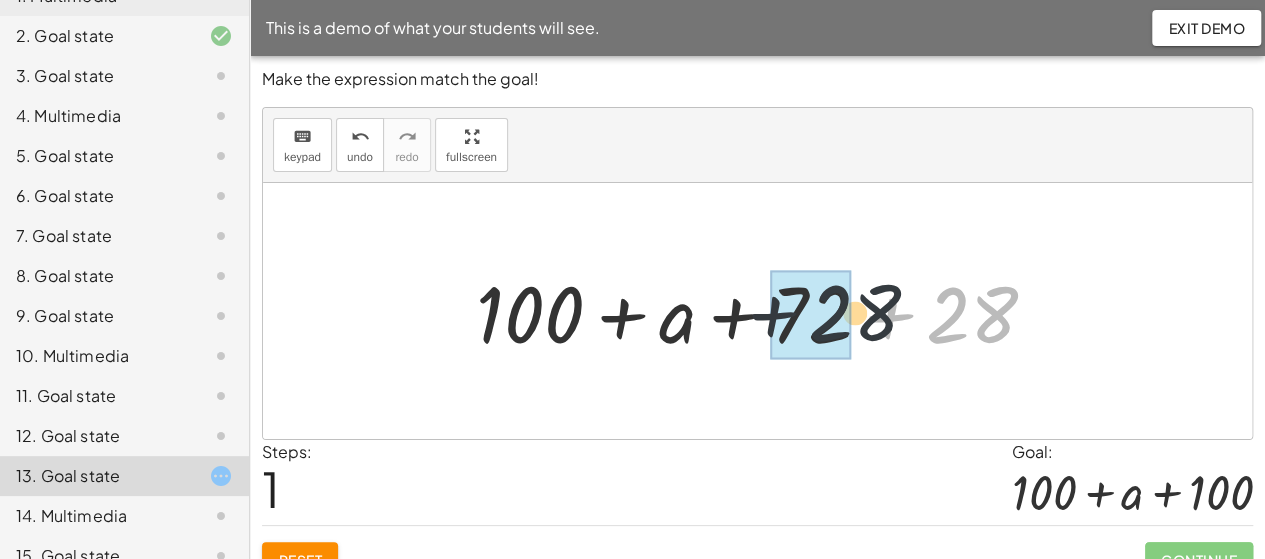 drag, startPoint x: 966, startPoint y: 305, endPoint x: 822, endPoint y: 305, distance: 144 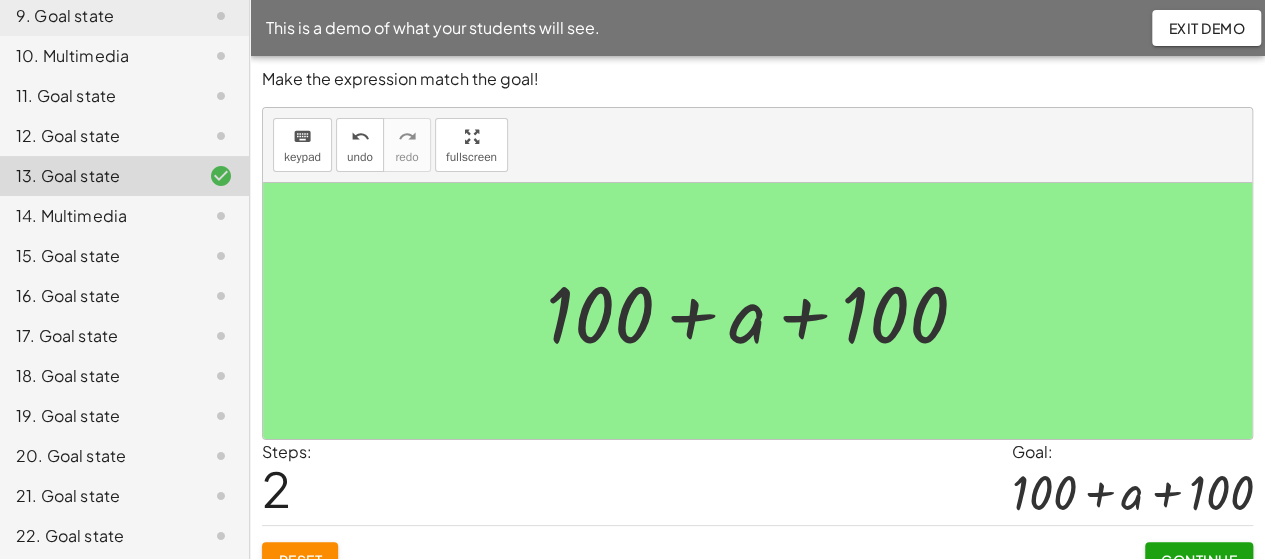 scroll, scrollTop: 505, scrollLeft: 0, axis: vertical 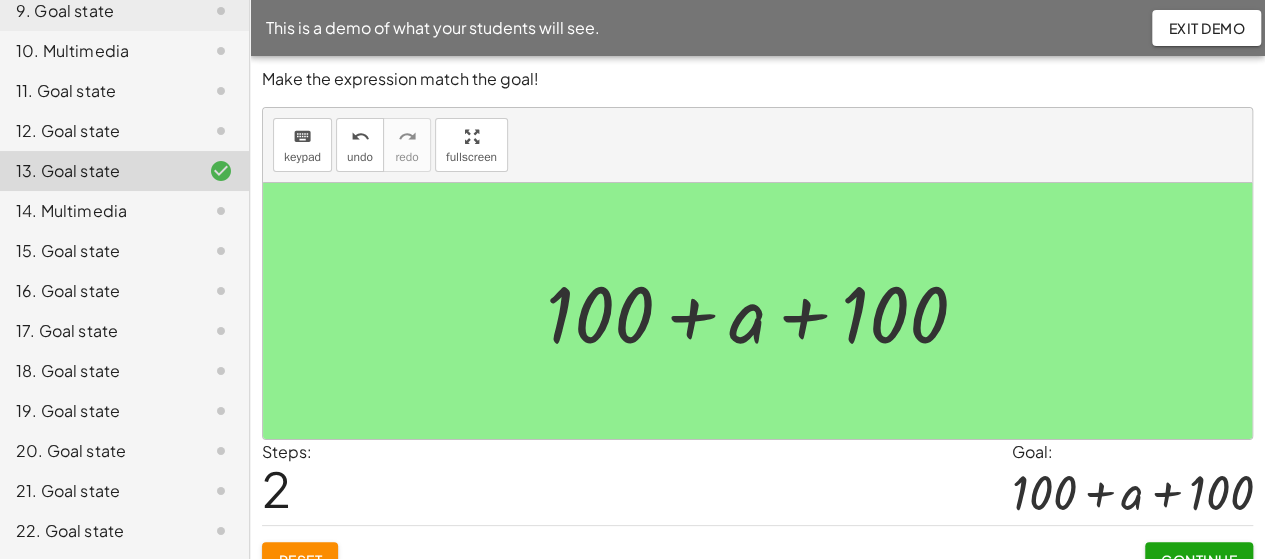 click on "21. Goal state" 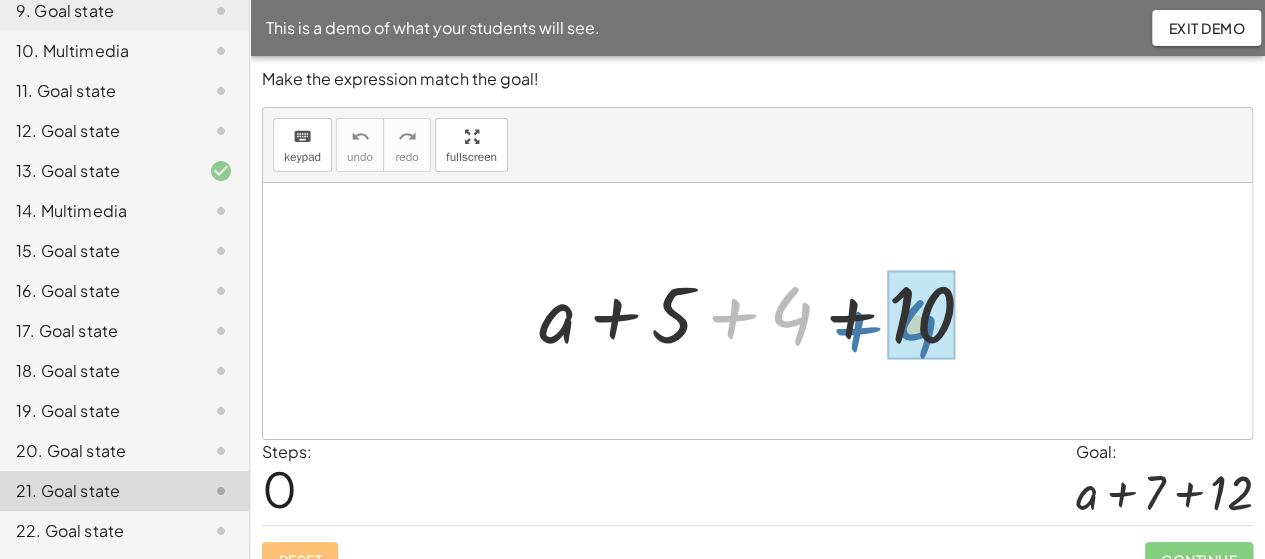 drag, startPoint x: 796, startPoint y: 332, endPoint x: 922, endPoint y: 345, distance: 126.66886 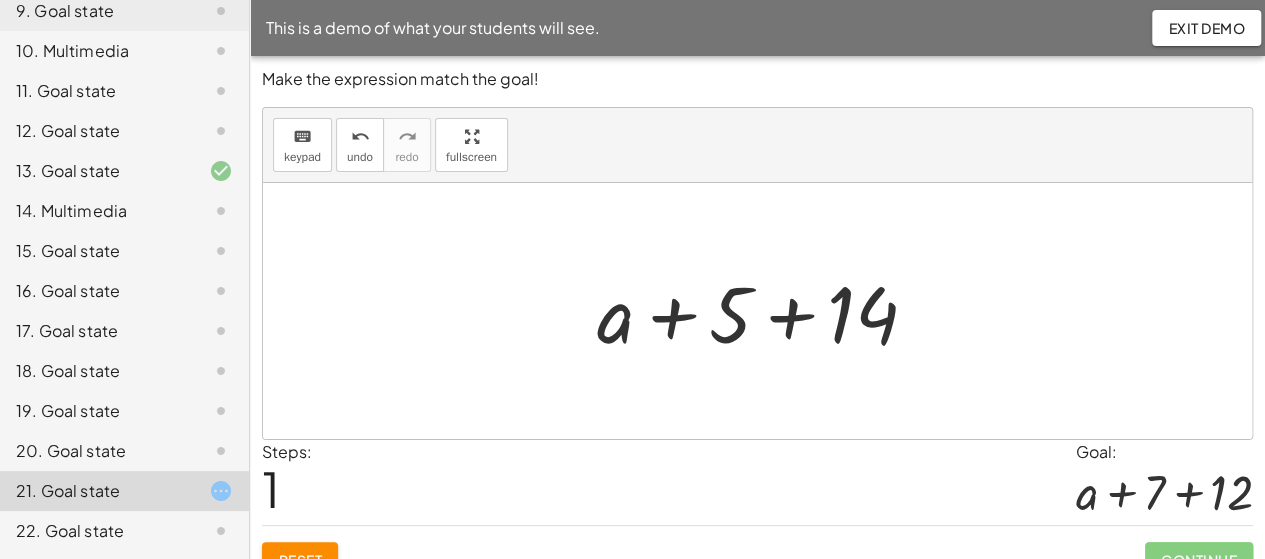 click at bounding box center (765, 311) 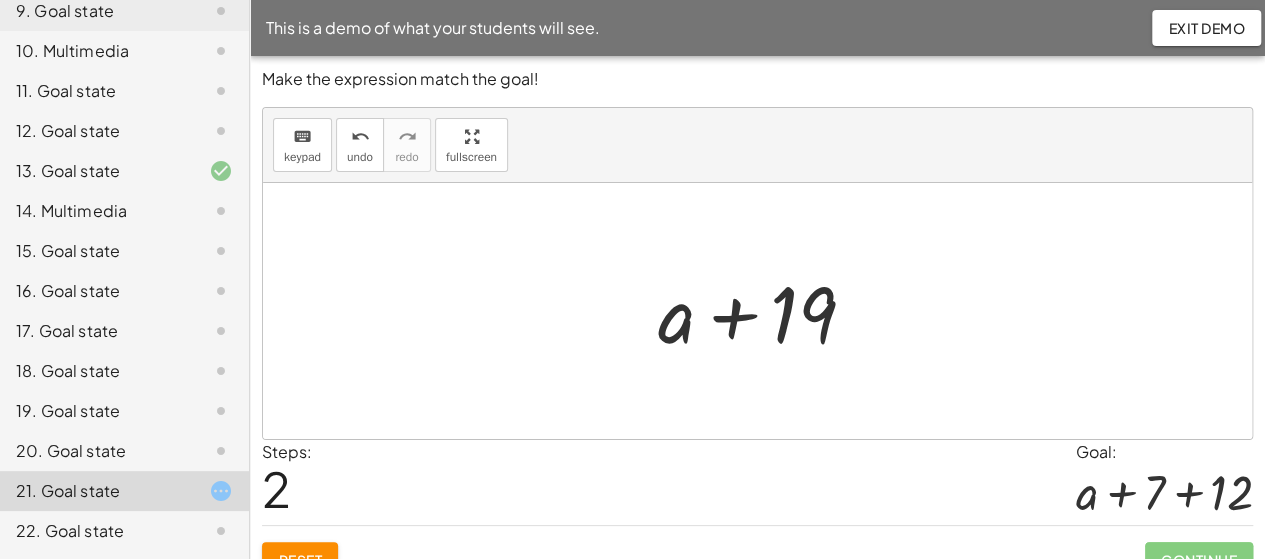 click at bounding box center [765, 311] 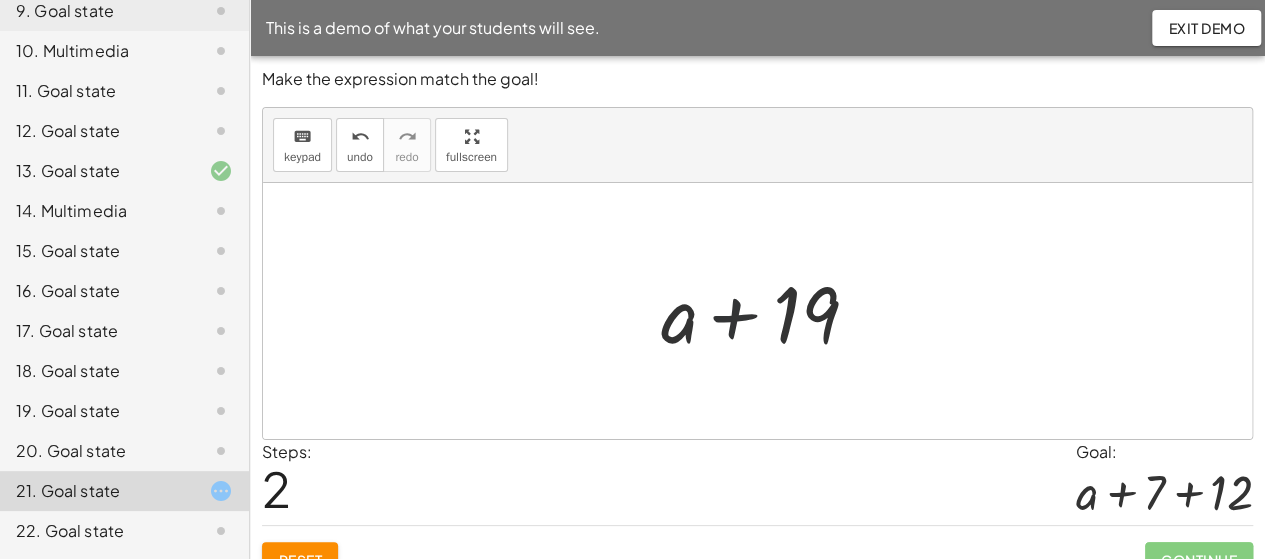 click at bounding box center [765, 311] 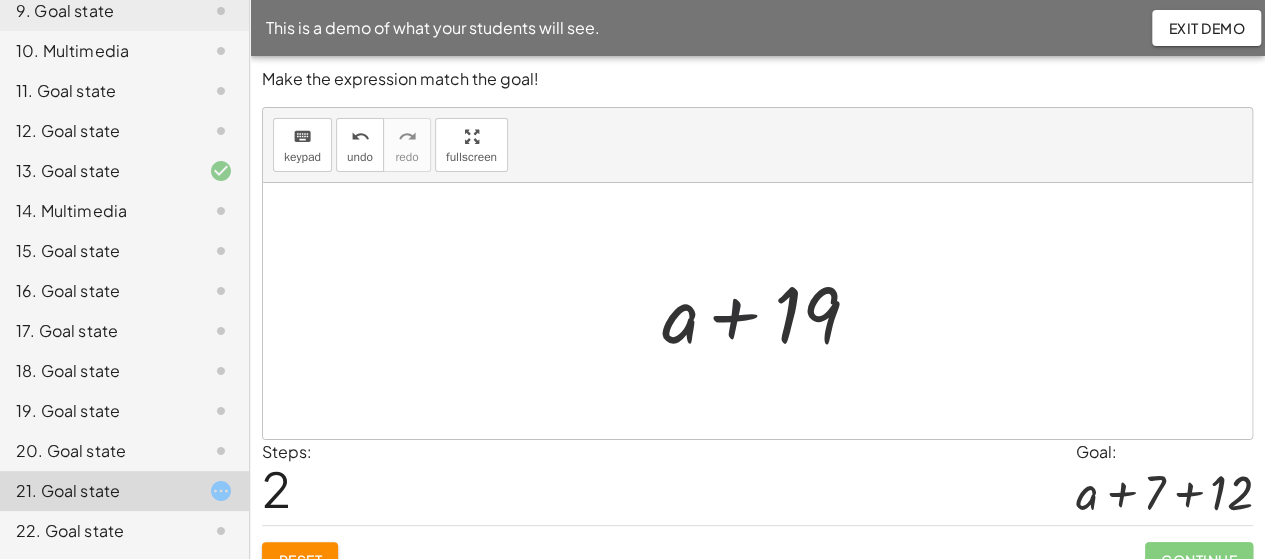 click at bounding box center (765, 311) 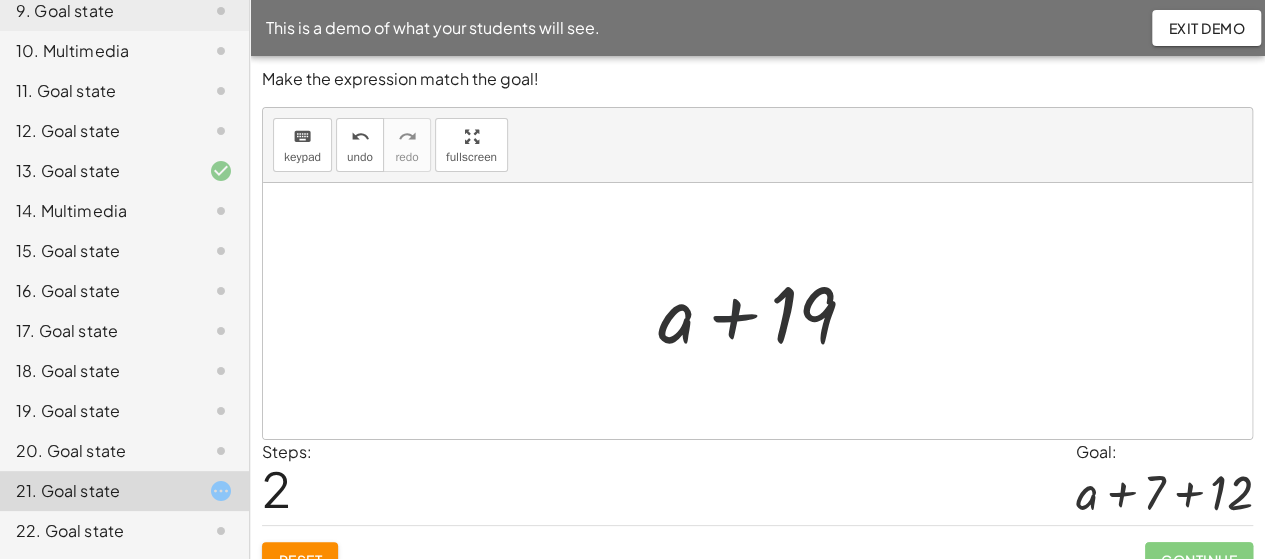 click at bounding box center (765, 311) 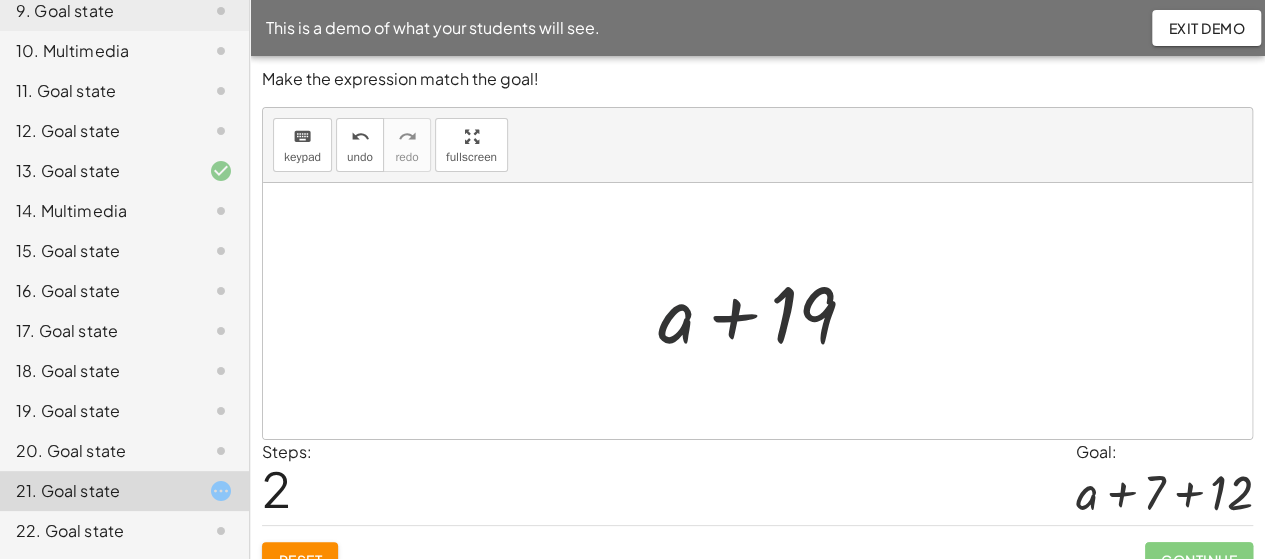 click at bounding box center [765, 311] 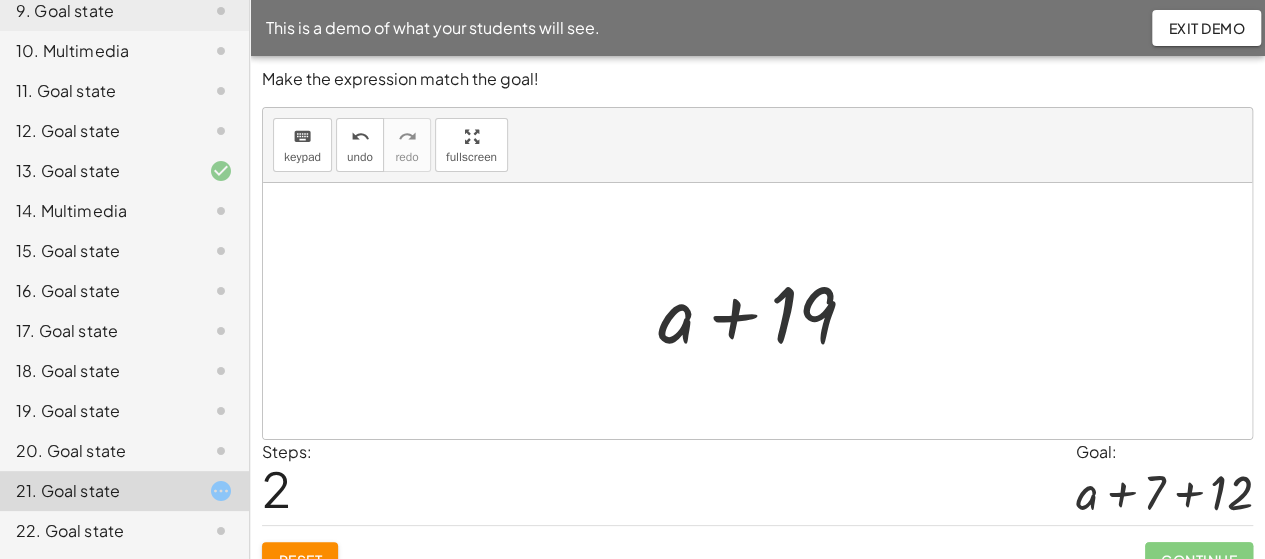 click at bounding box center [765, 311] 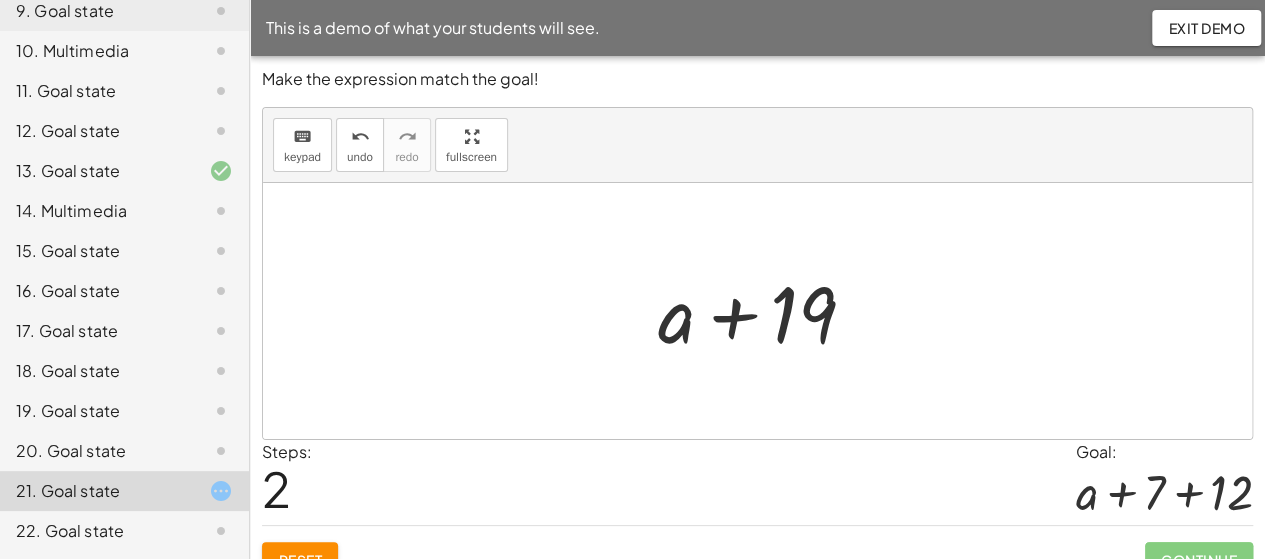 click at bounding box center [1164, 492] 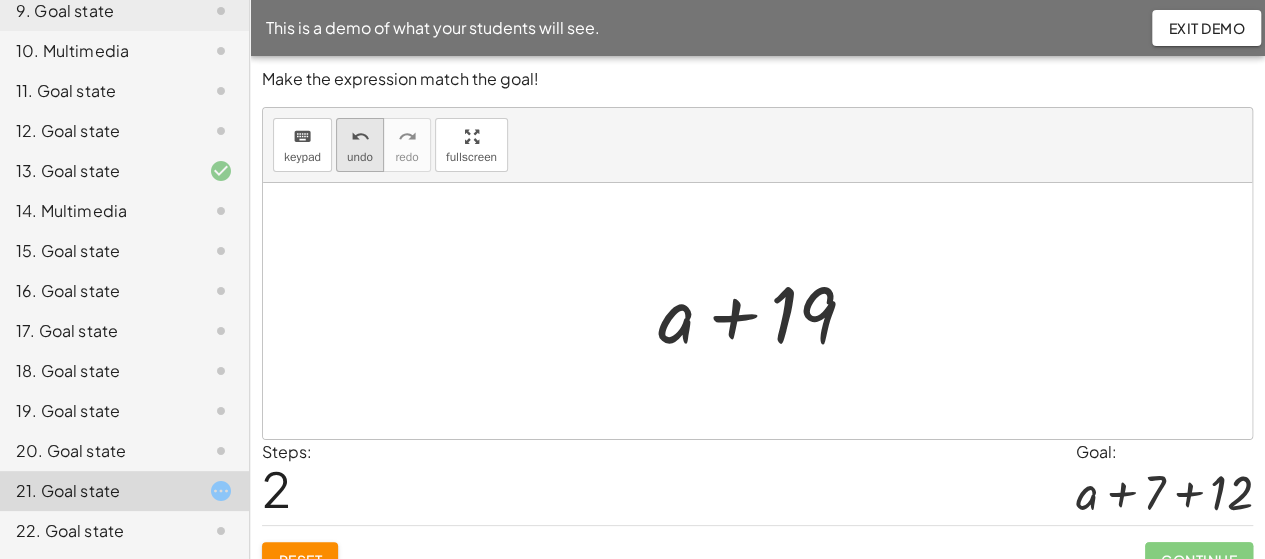 click on "undo" at bounding box center (359, 137) 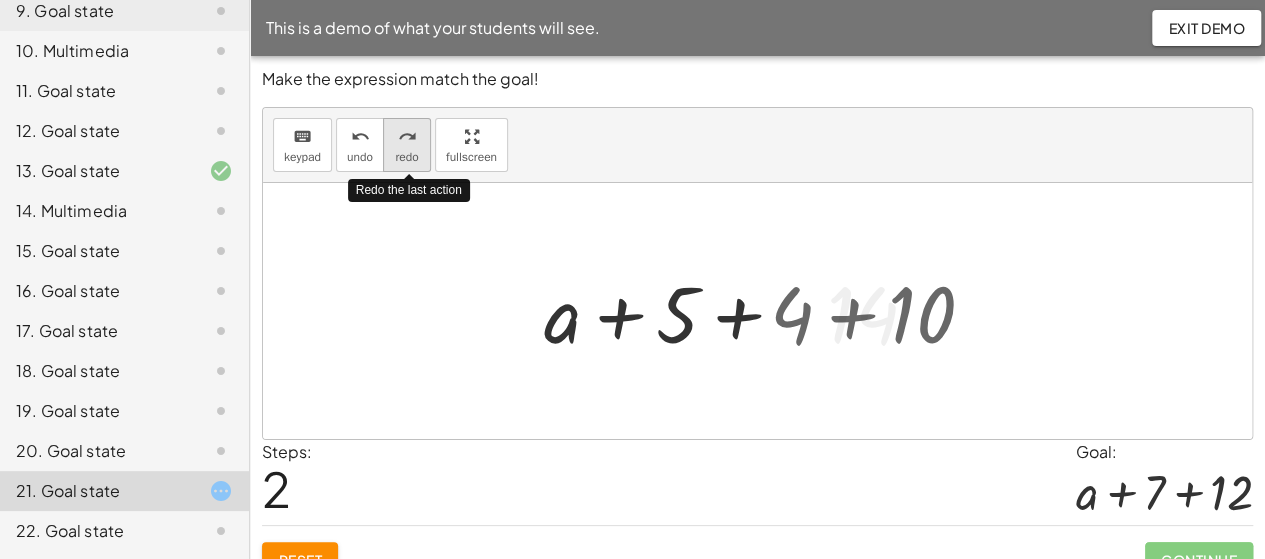 click on "redo" at bounding box center [406, 157] 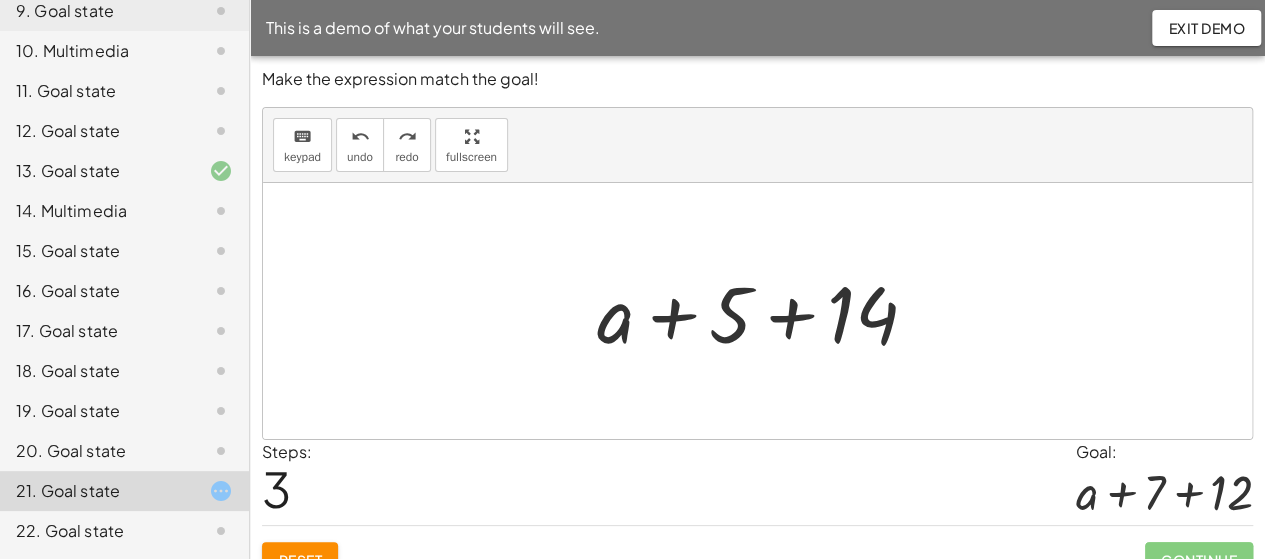 click at bounding box center (765, 311) 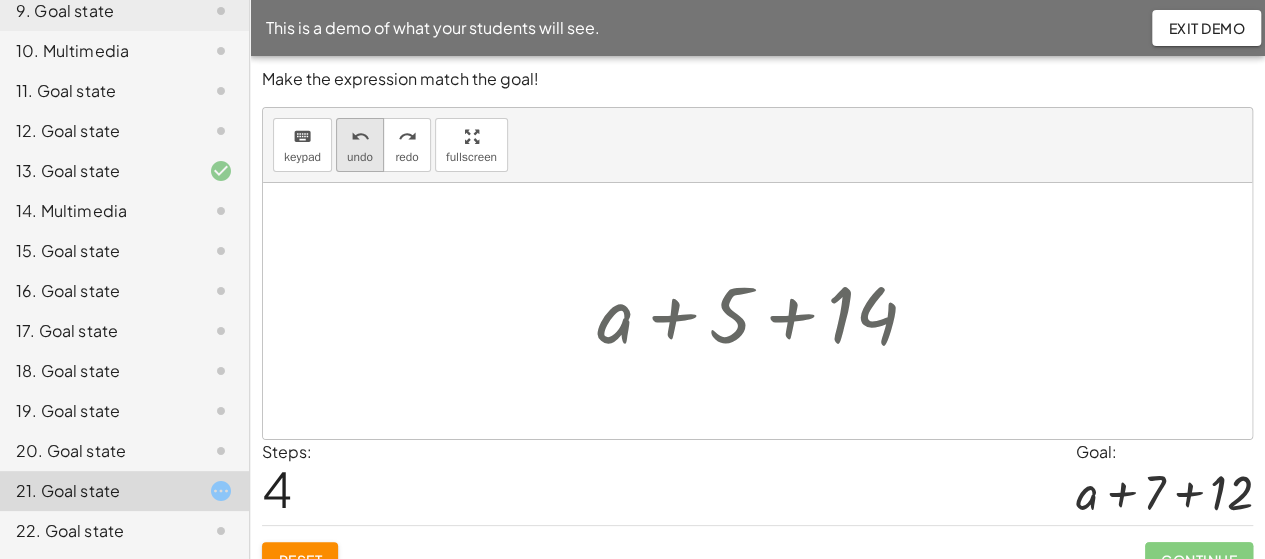 click on "undo" at bounding box center [360, 157] 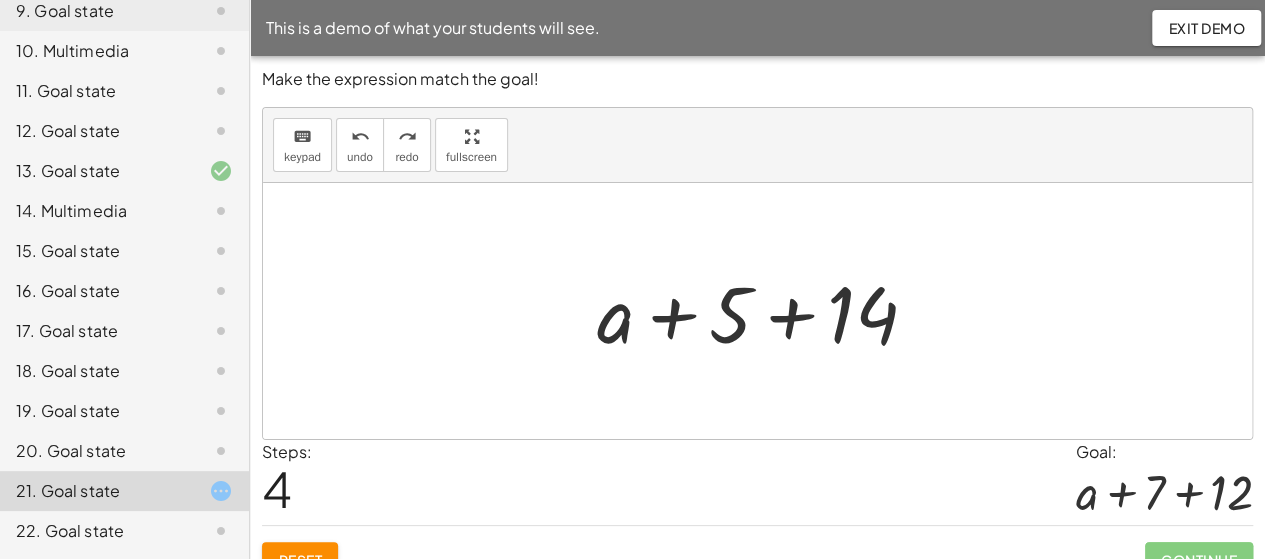 click at bounding box center [765, 311] 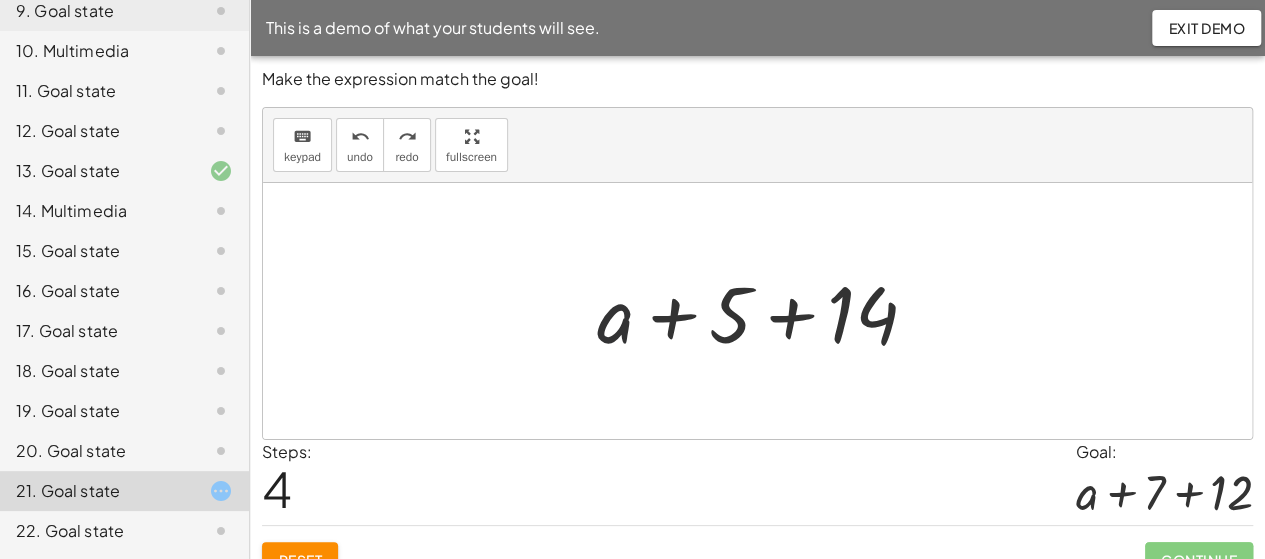 click at bounding box center [765, 311] 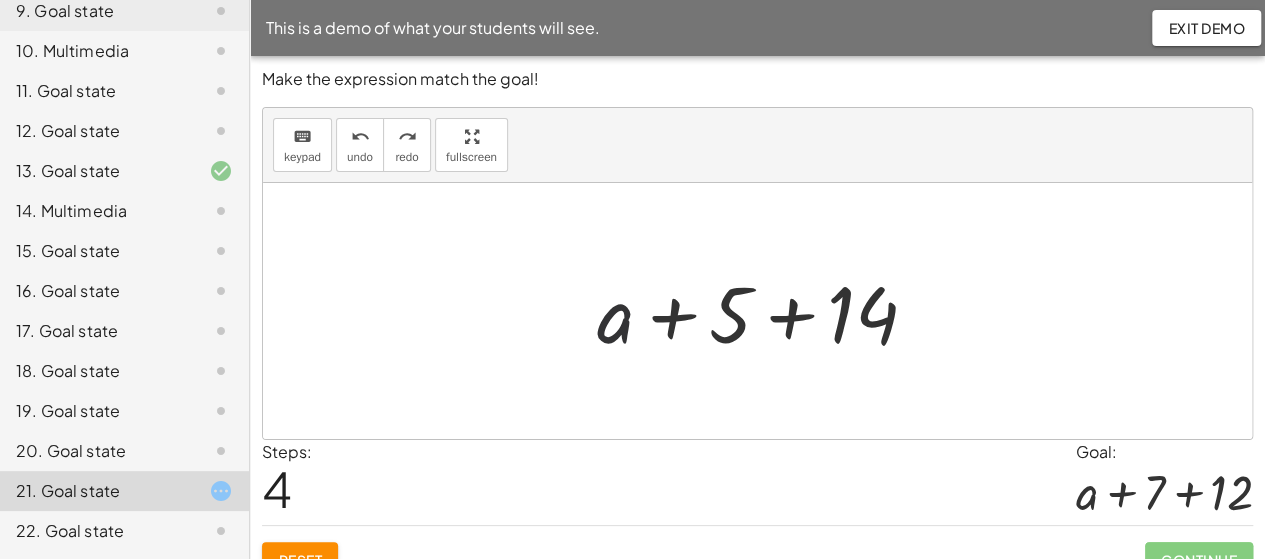 click at bounding box center (765, 311) 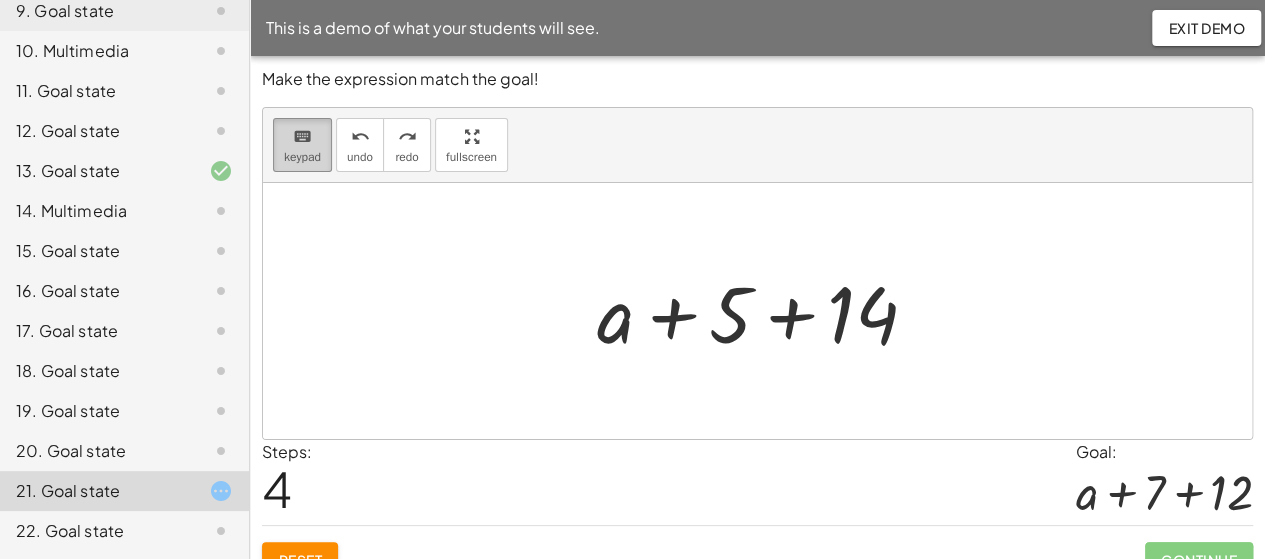 click on "keyboard" at bounding box center [302, 137] 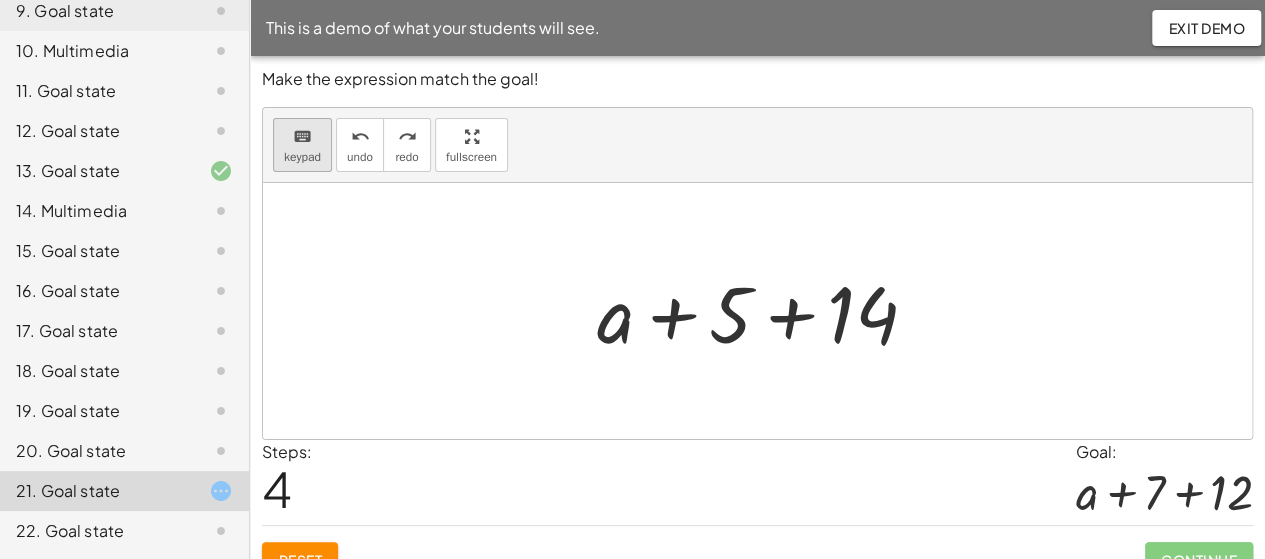 click on "keyboard" at bounding box center [302, 137] 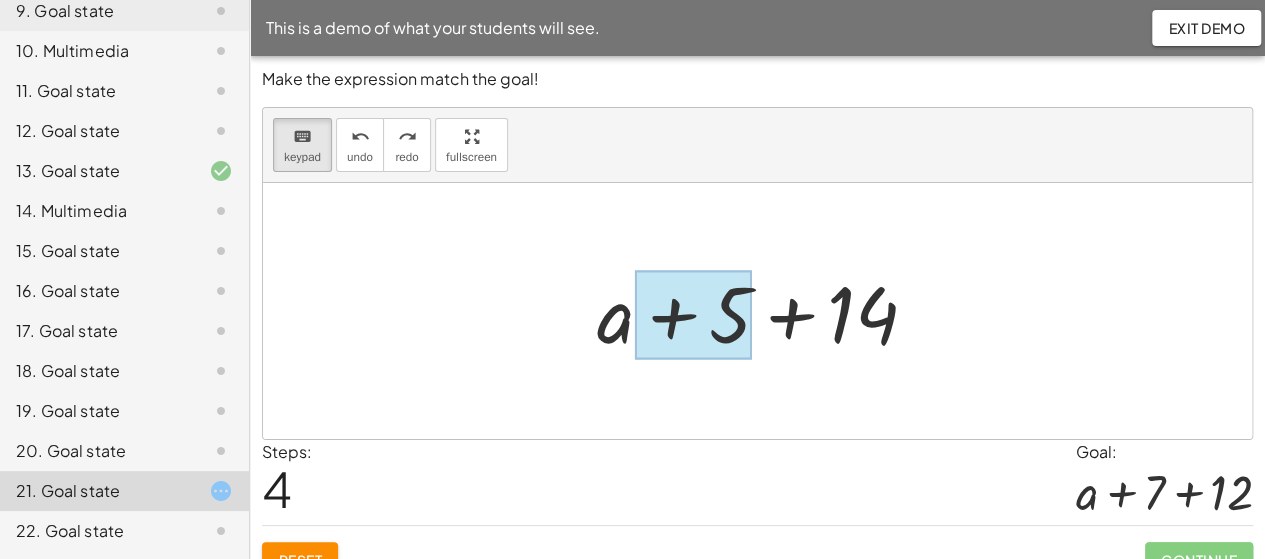 click at bounding box center (694, 315) 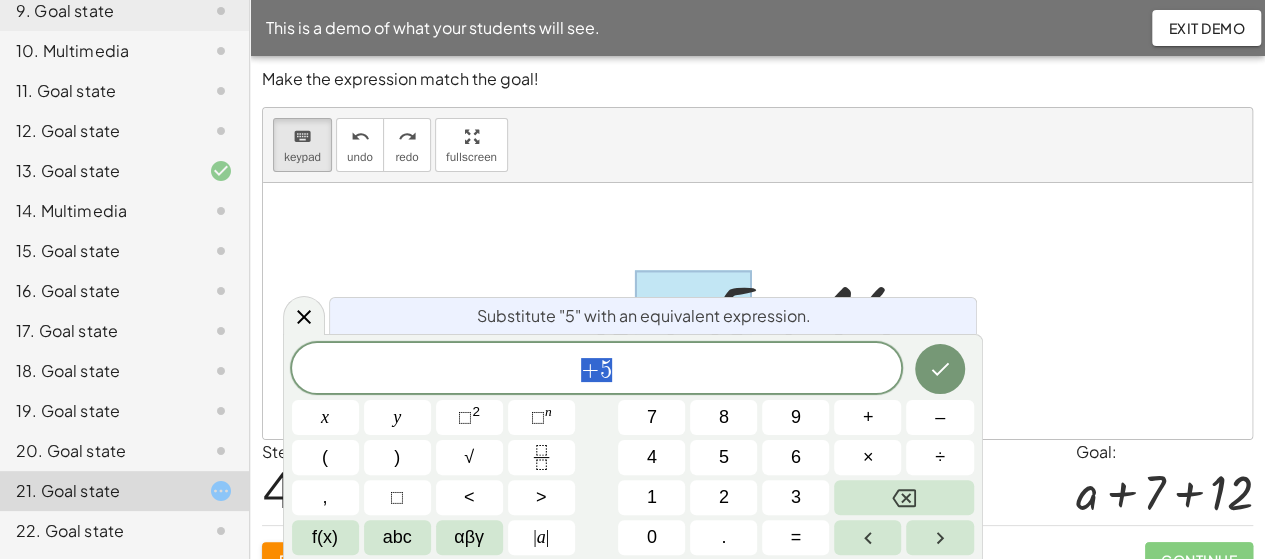click on "+ 5" at bounding box center [597, 370] 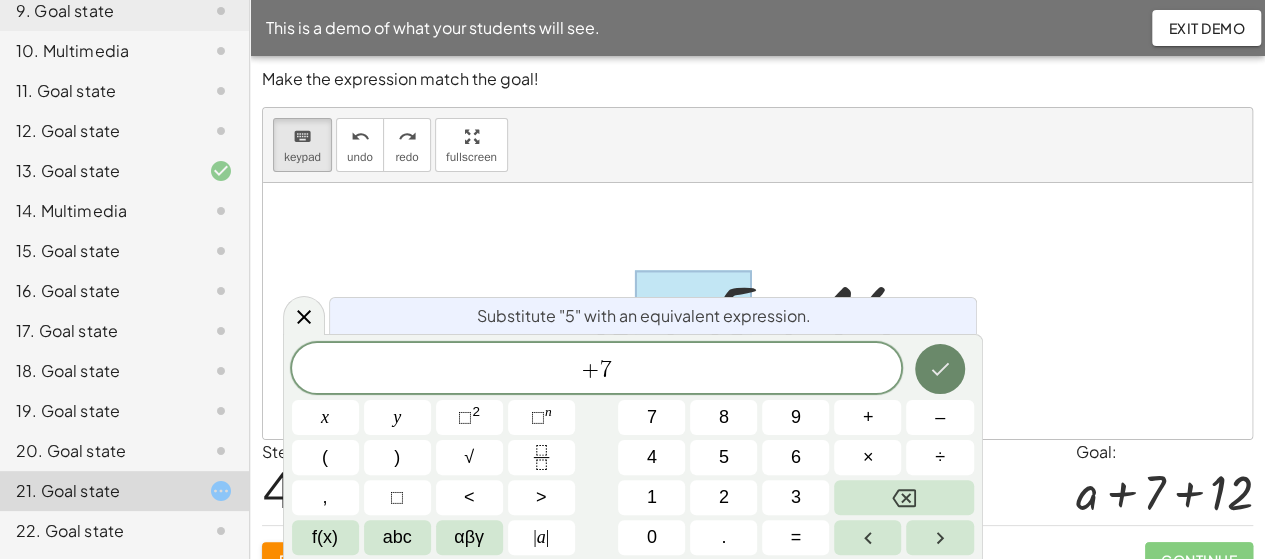 click 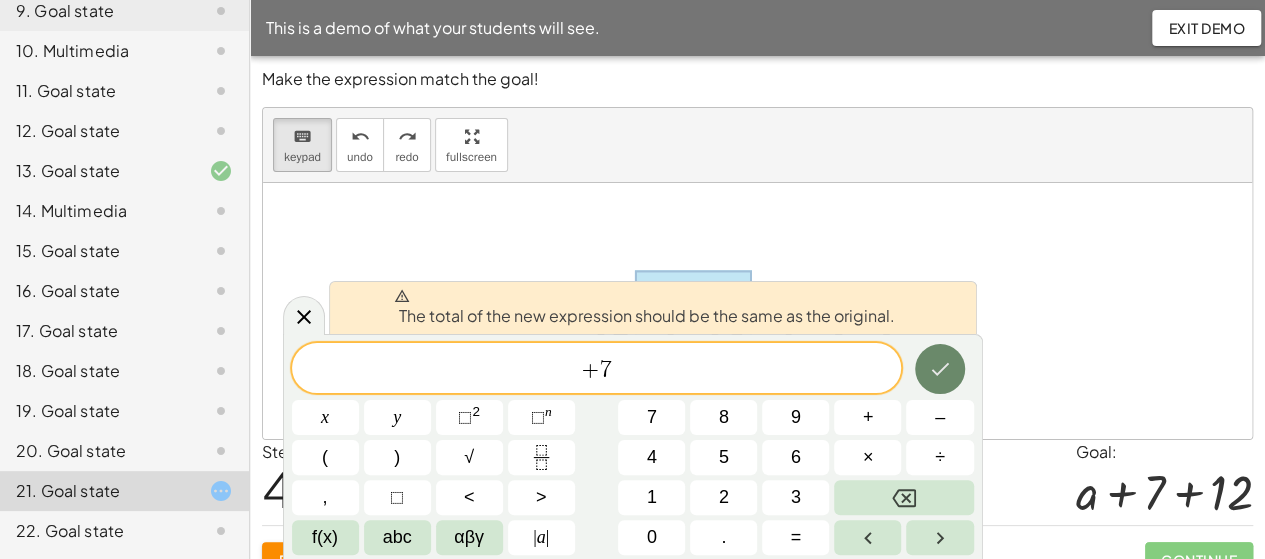 click 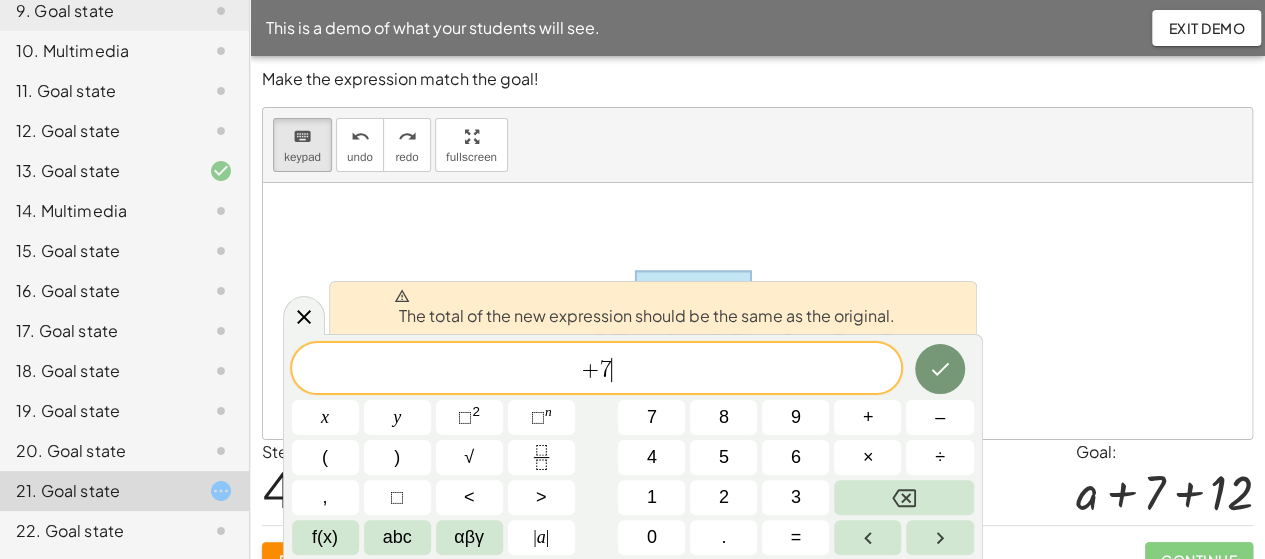 click on "+ 7 ​" at bounding box center (597, 370) 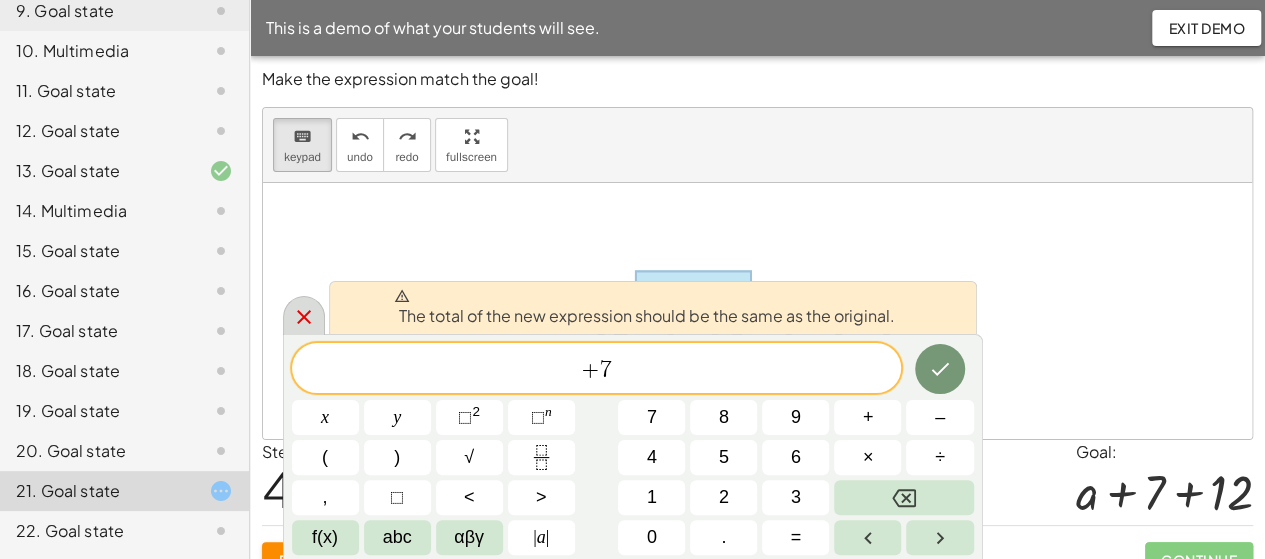 click 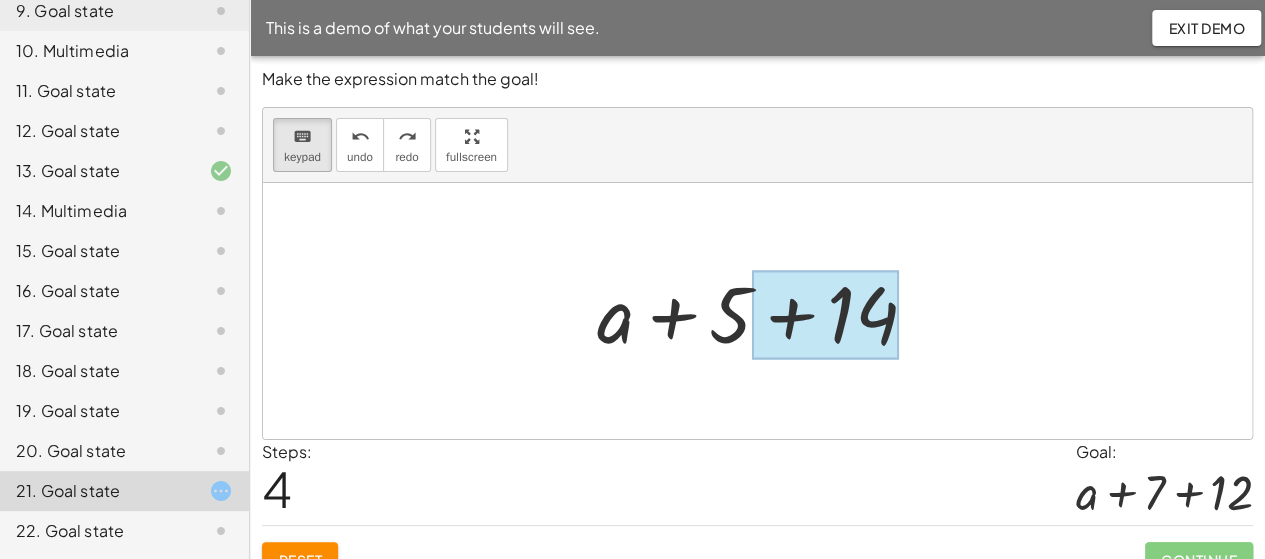 click at bounding box center [825, 315] 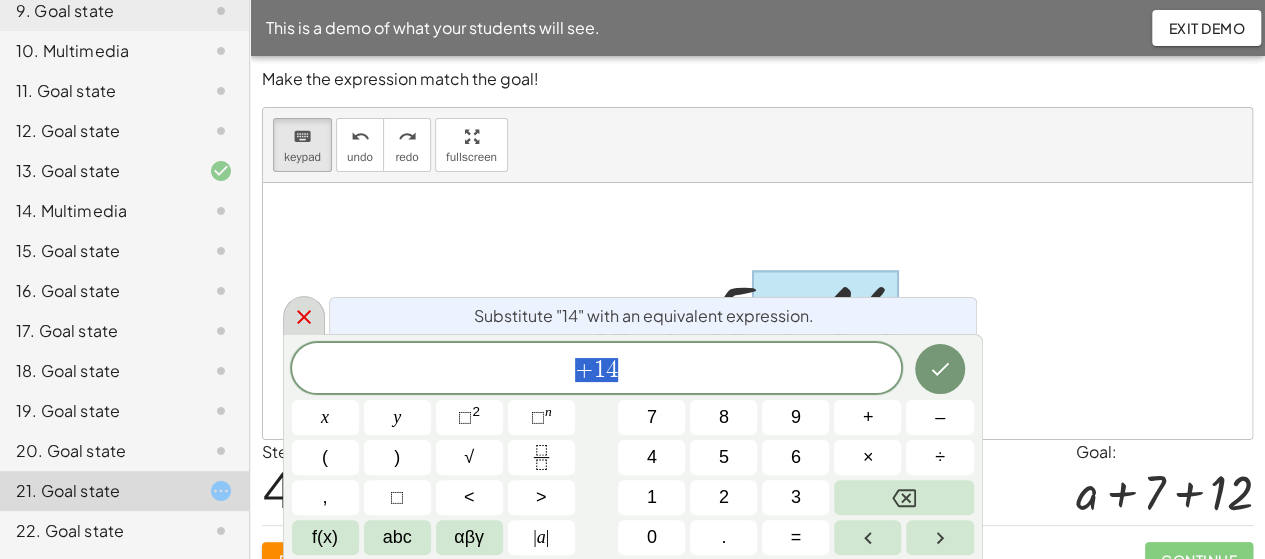 click 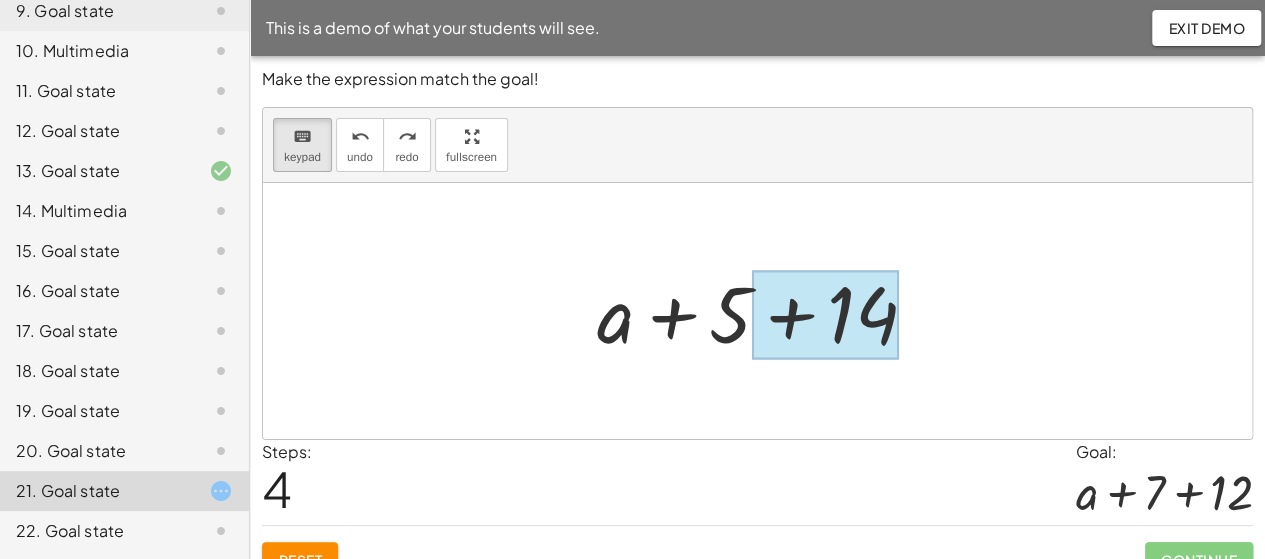 click at bounding box center [825, 315] 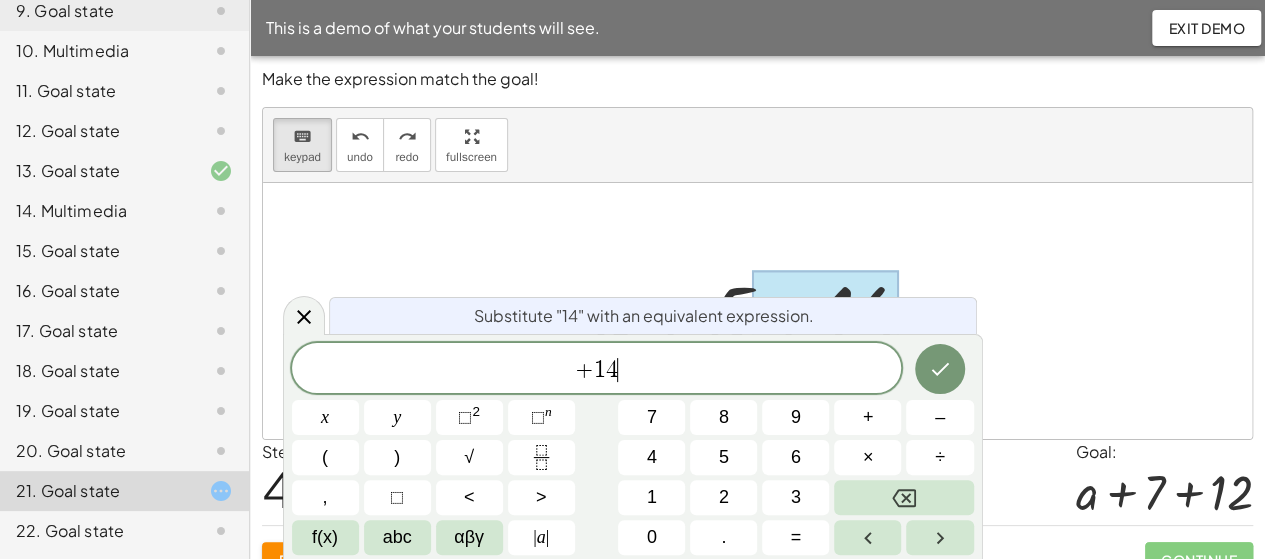 click on "+ 1 4 ​" at bounding box center (597, 370) 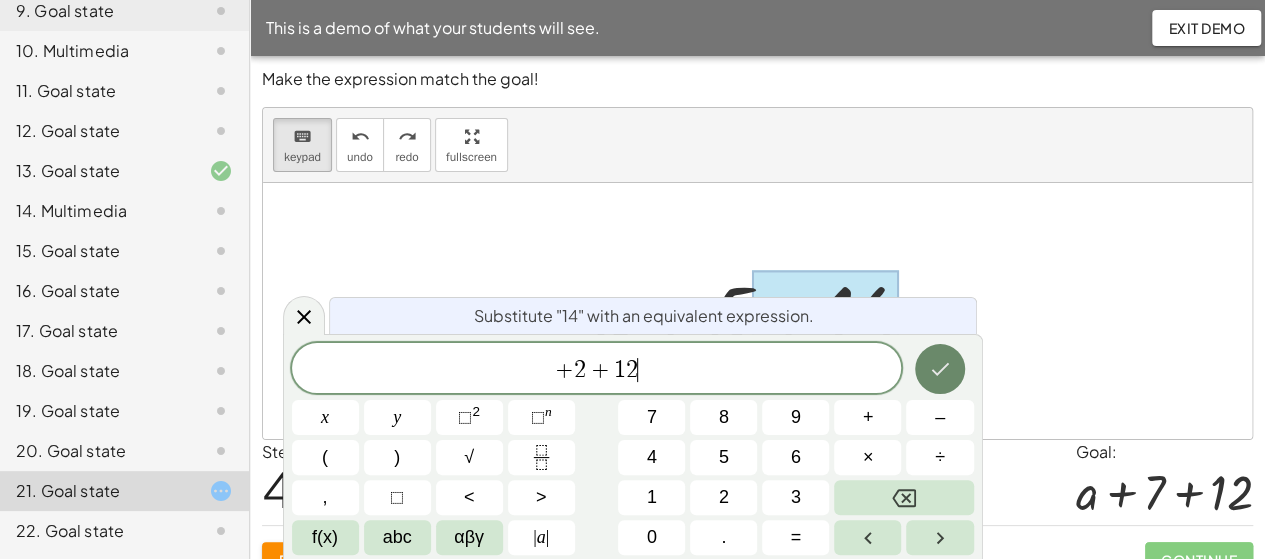 click 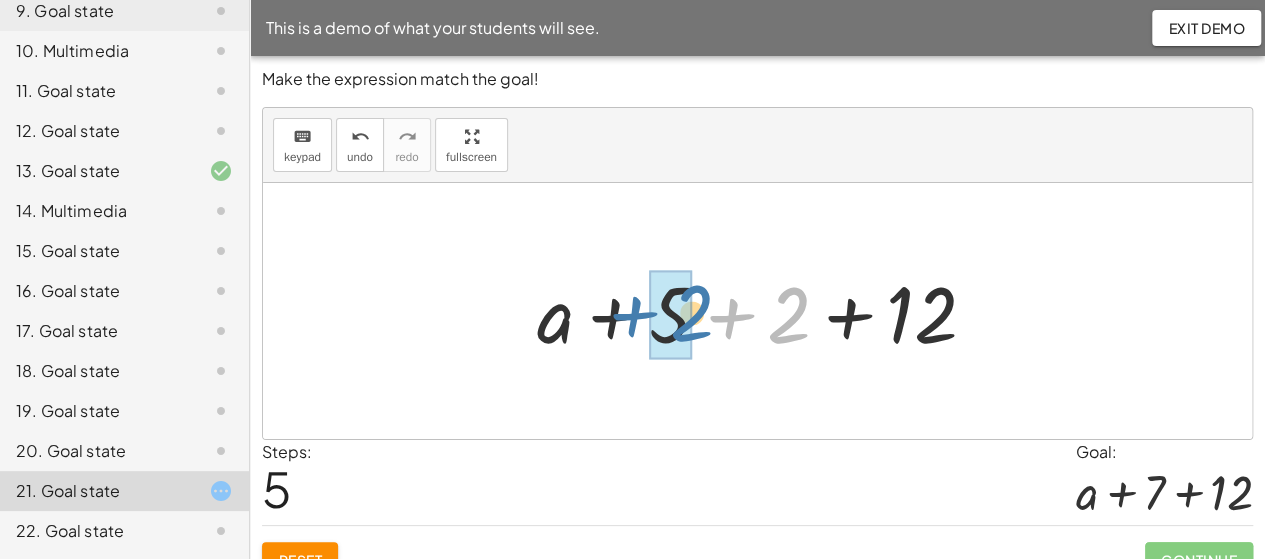 drag, startPoint x: 797, startPoint y: 322, endPoint x: 699, endPoint y: 320, distance: 98.02041 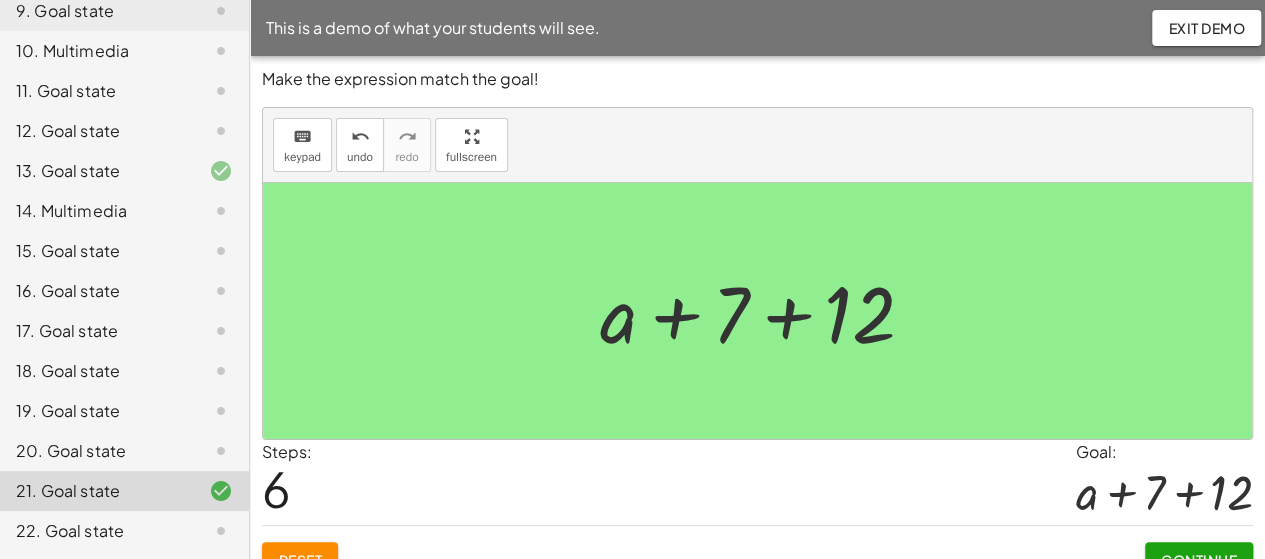 scroll, scrollTop: 28, scrollLeft: 0, axis: vertical 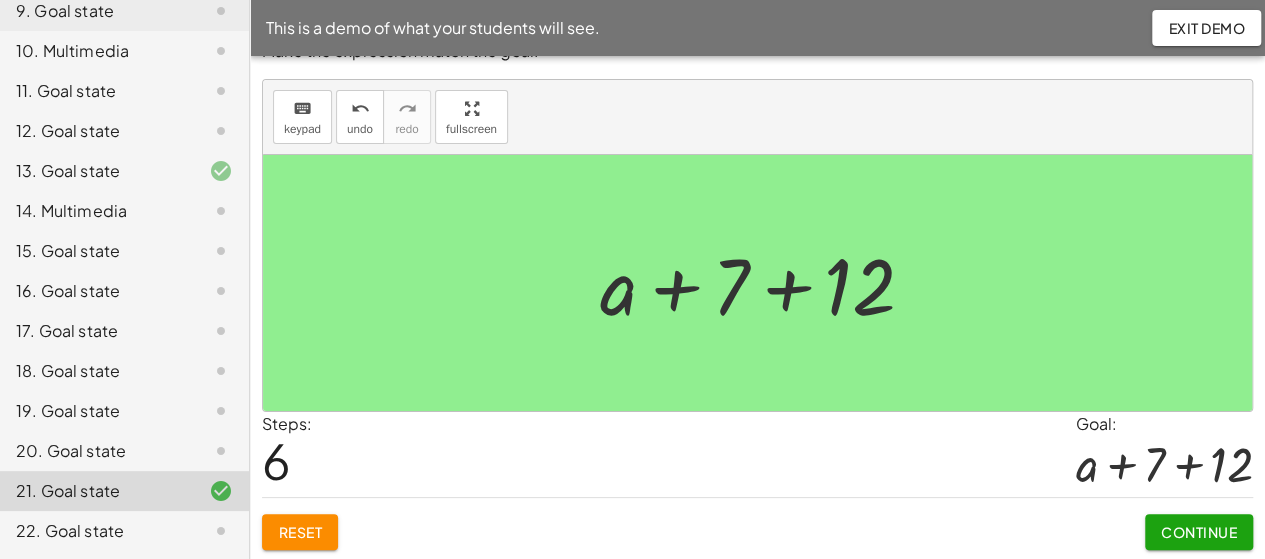 click on "22. Goal state" 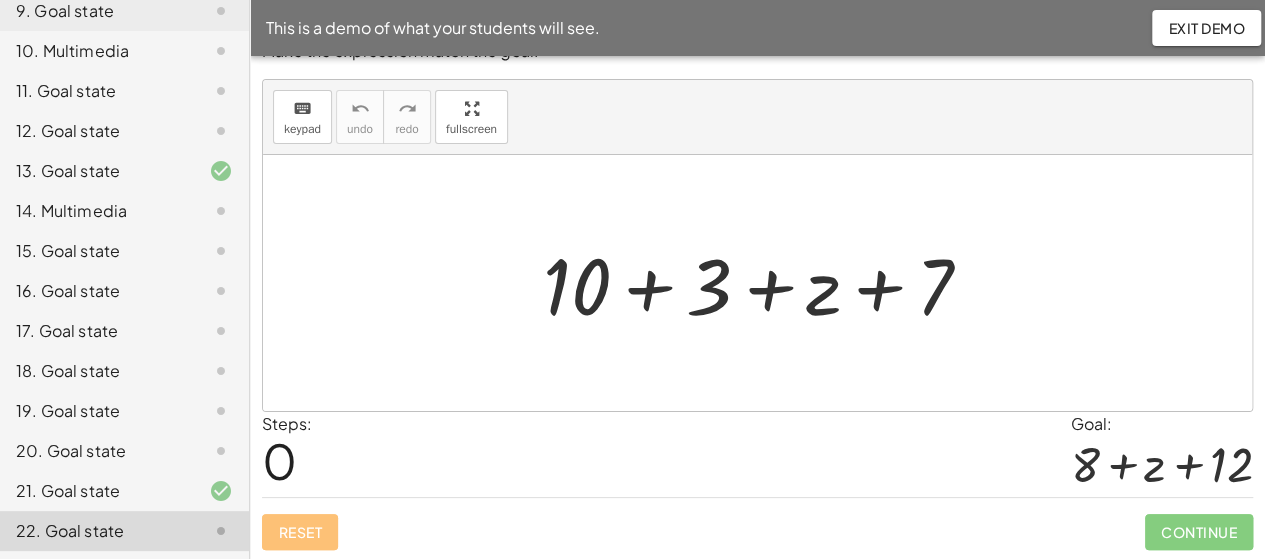 click at bounding box center (765, 283) 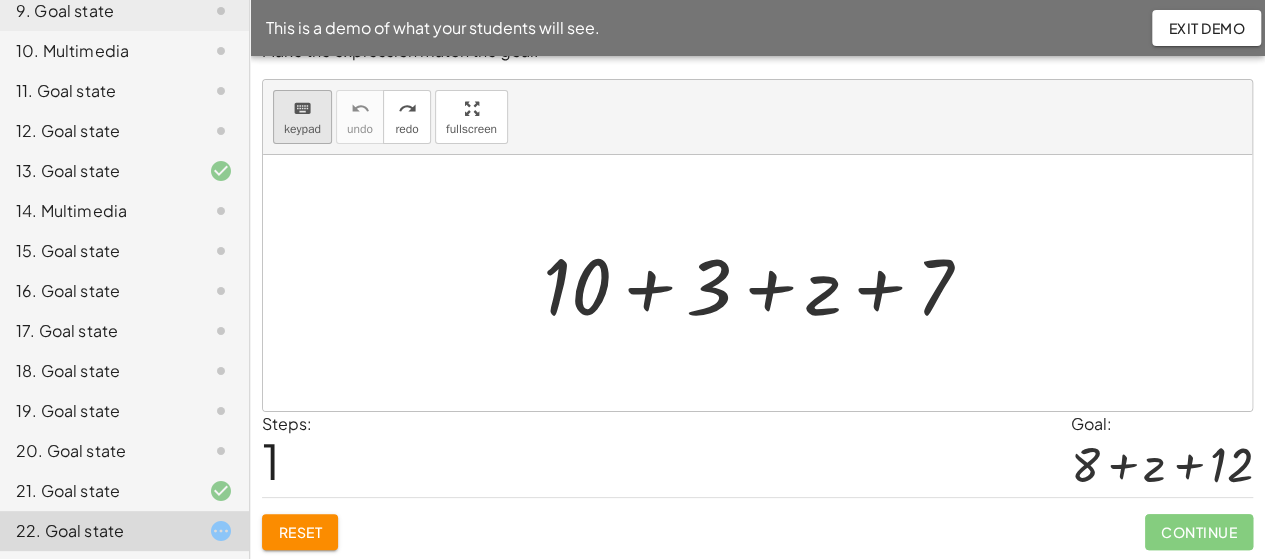 click on "keypad" at bounding box center (302, 129) 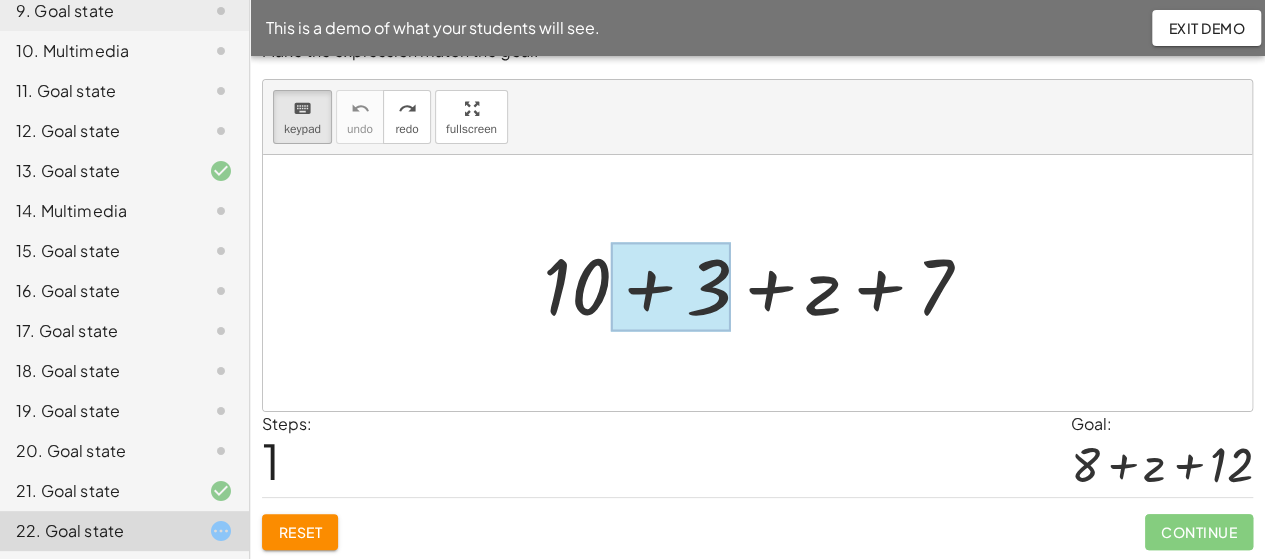 click at bounding box center [671, 287] 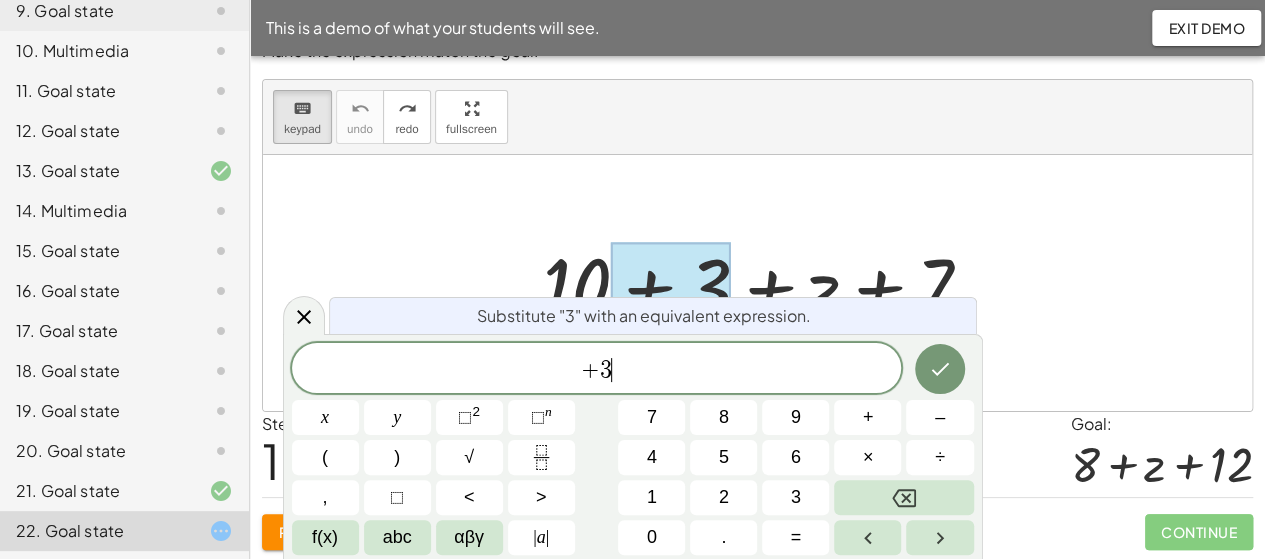 click on "+ 3 ​" at bounding box center [597, 370] 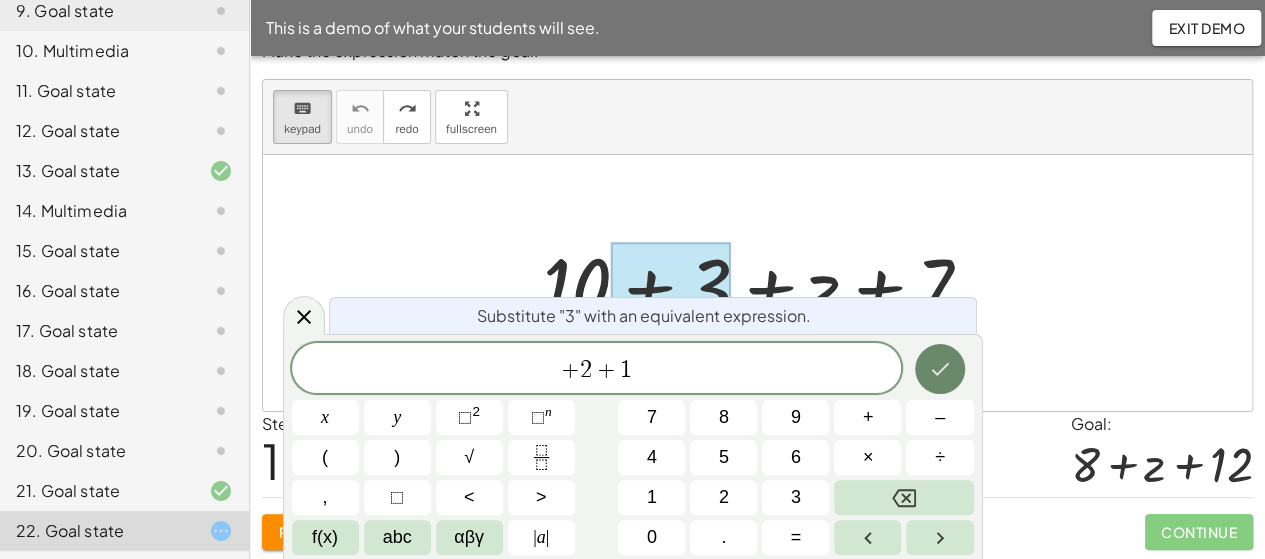 click 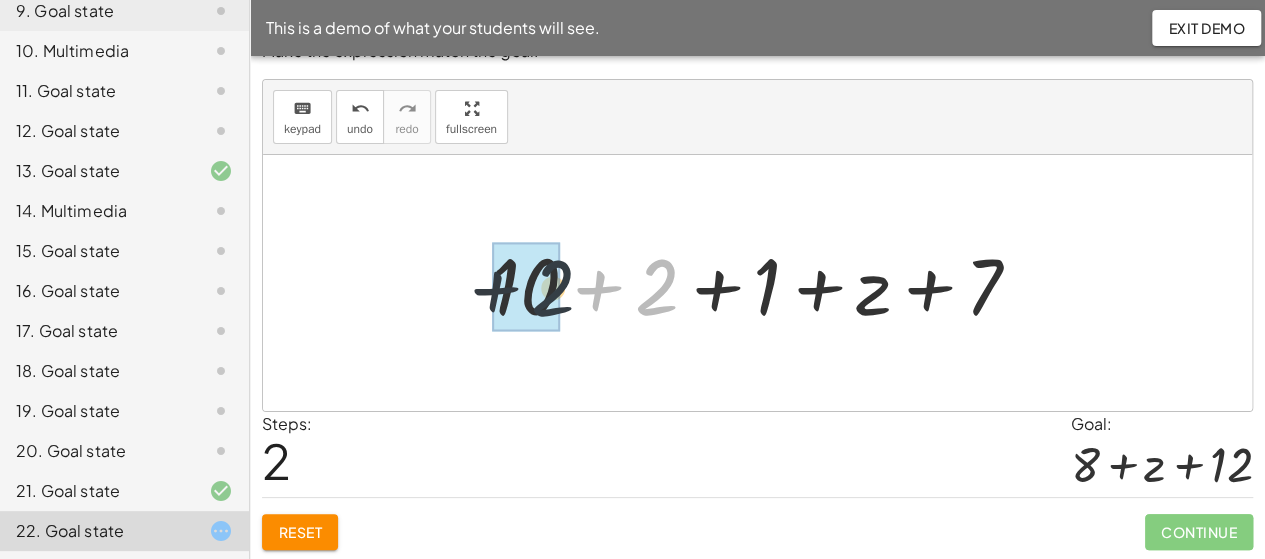drag, startPoint x: 644, startPoint y: 290, endPoint x: 529, endPoint y: 291, distance: 115.00435 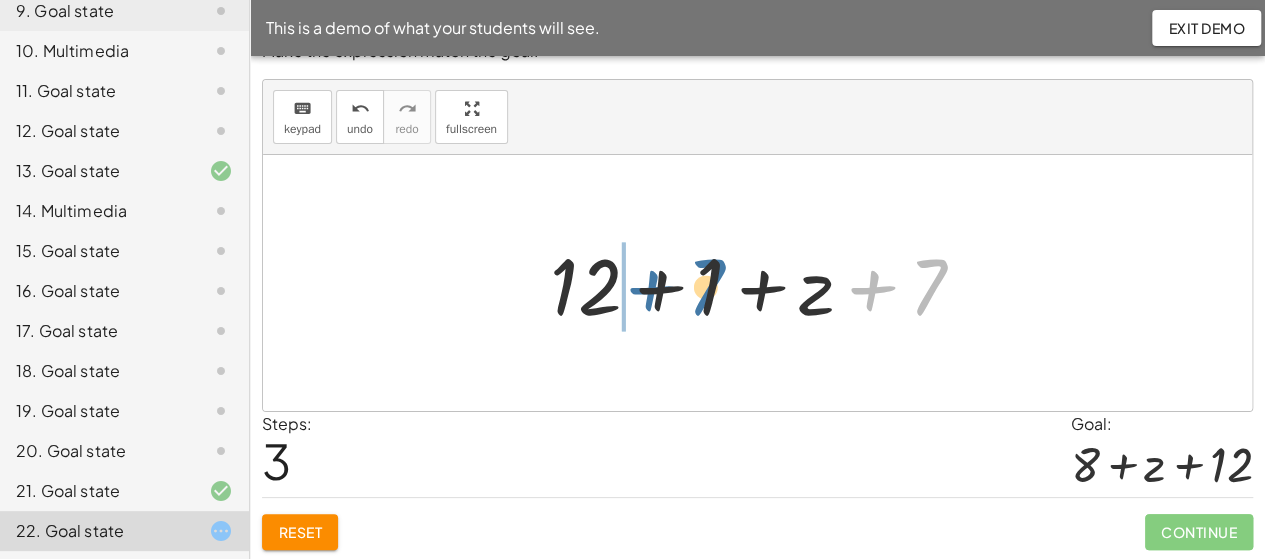 drag, startPoint x: 930, startPoint y: 273, endPoint x: 706, endPoint y: 273, distance: 224 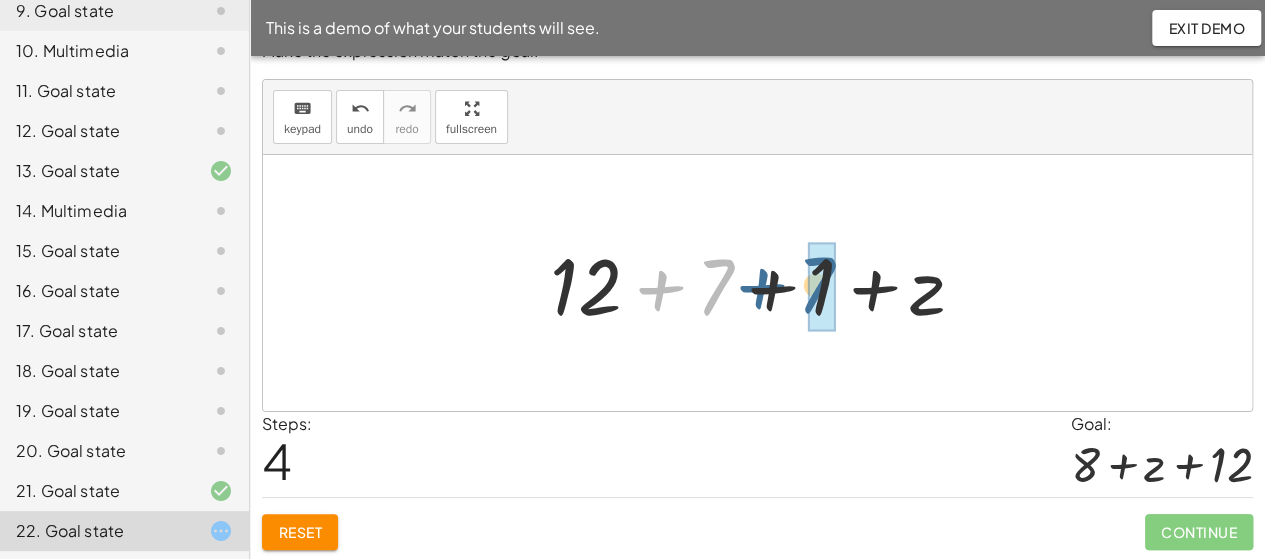 drag, startPoint x: 718, startPoint y: 283, endPoint x: 826, endPoint y: 281, distance: 108.01852 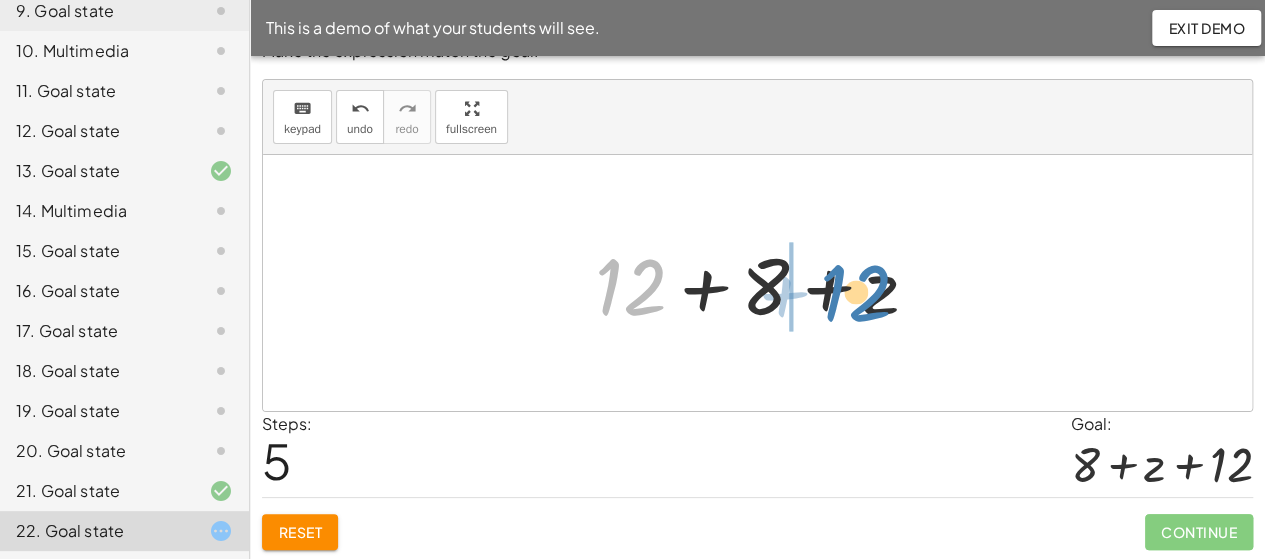 drag, startPoint x: 626, startPoint y: 297, endPoint x: 850, endPoint y: 303, distance: 224.08034 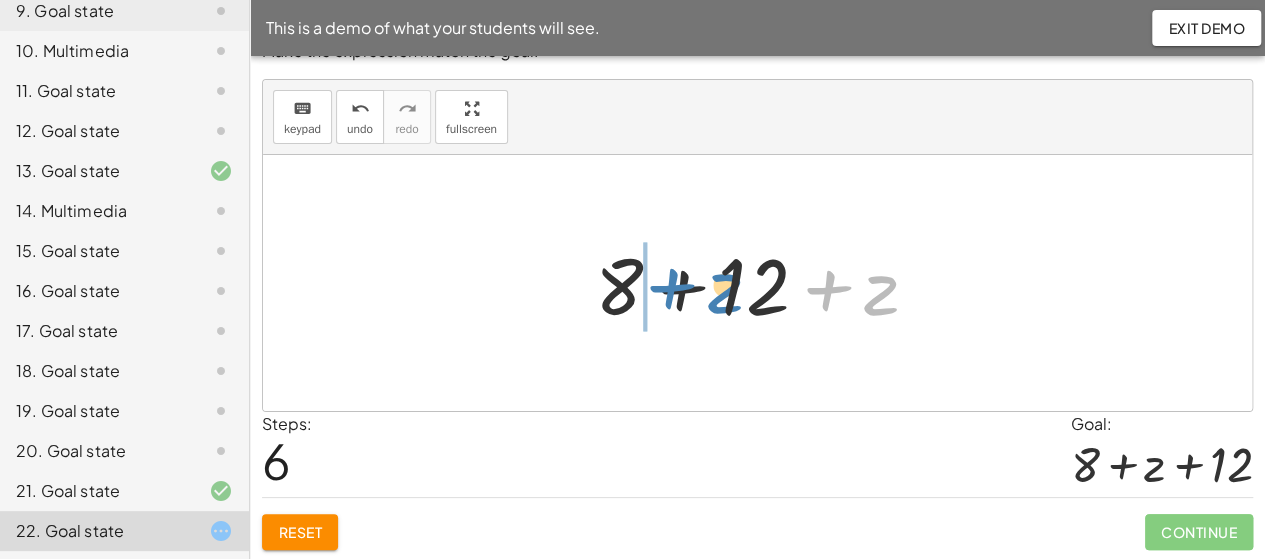 drag, startPoint x: 878, startPoint y: 308, endPoint x: 721, endPoint y: 306, distance: 157.01274 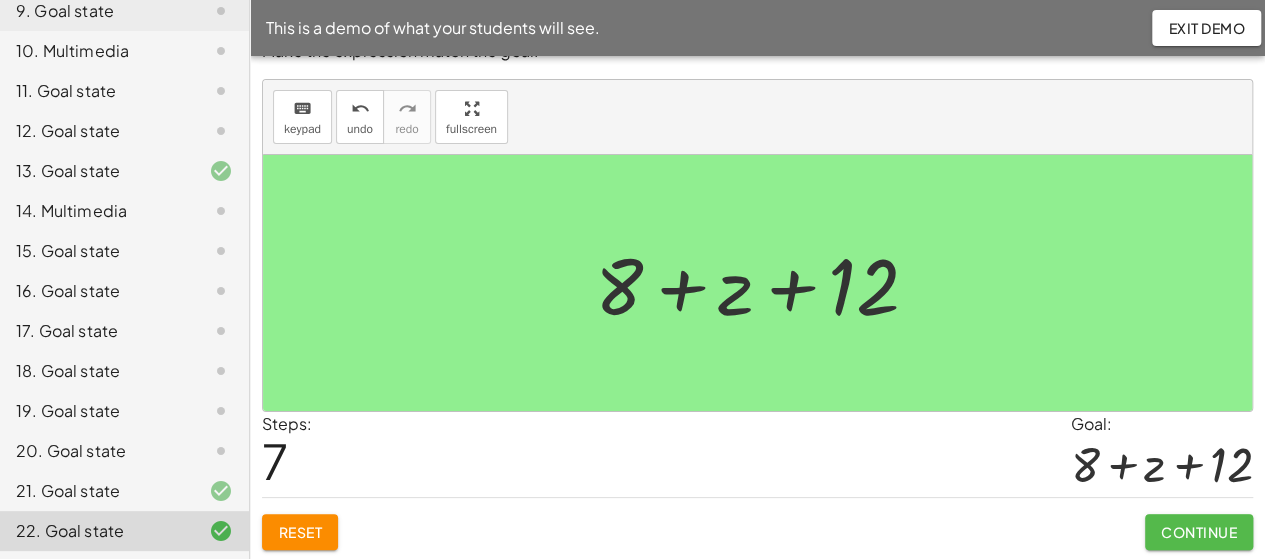 click on "Continue" 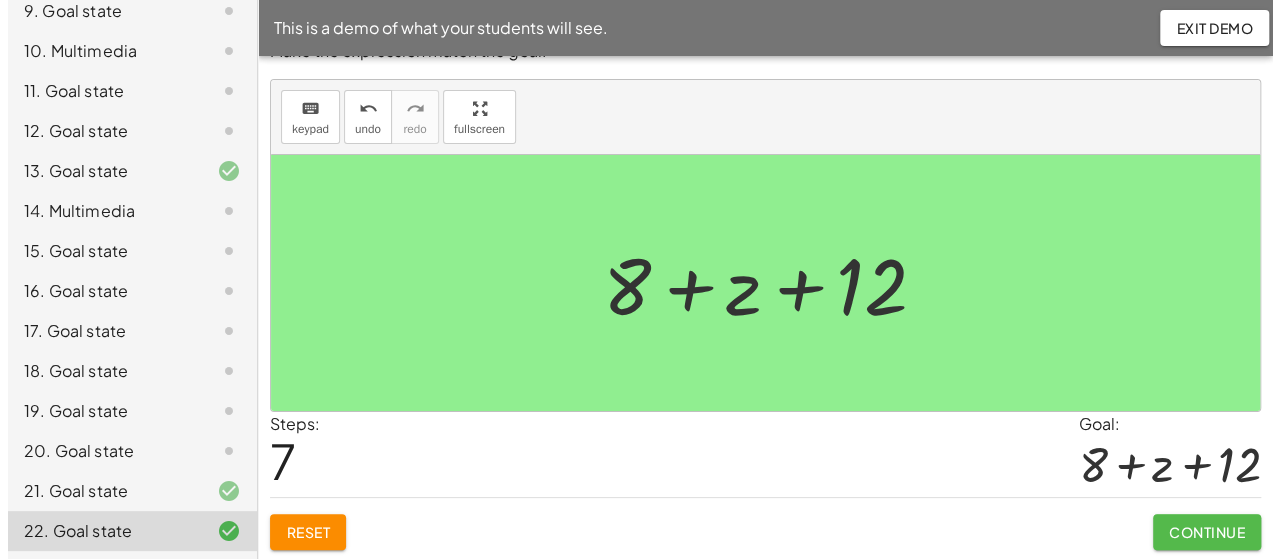 scroll, scrollTop: 0, scrollLeft: 0, axis: both 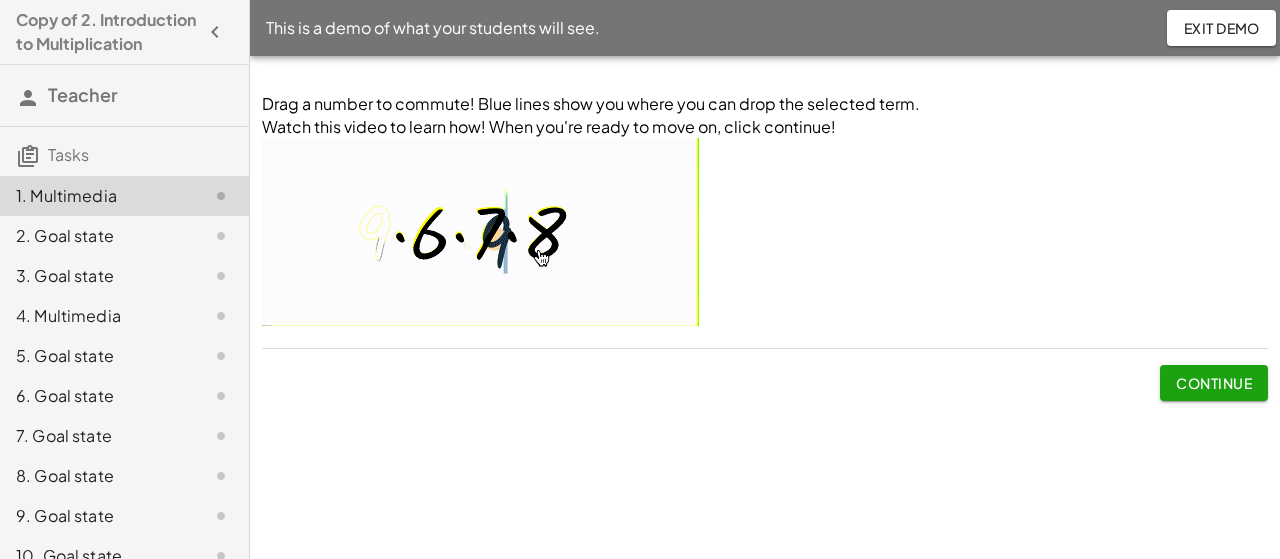 click on "Continue" 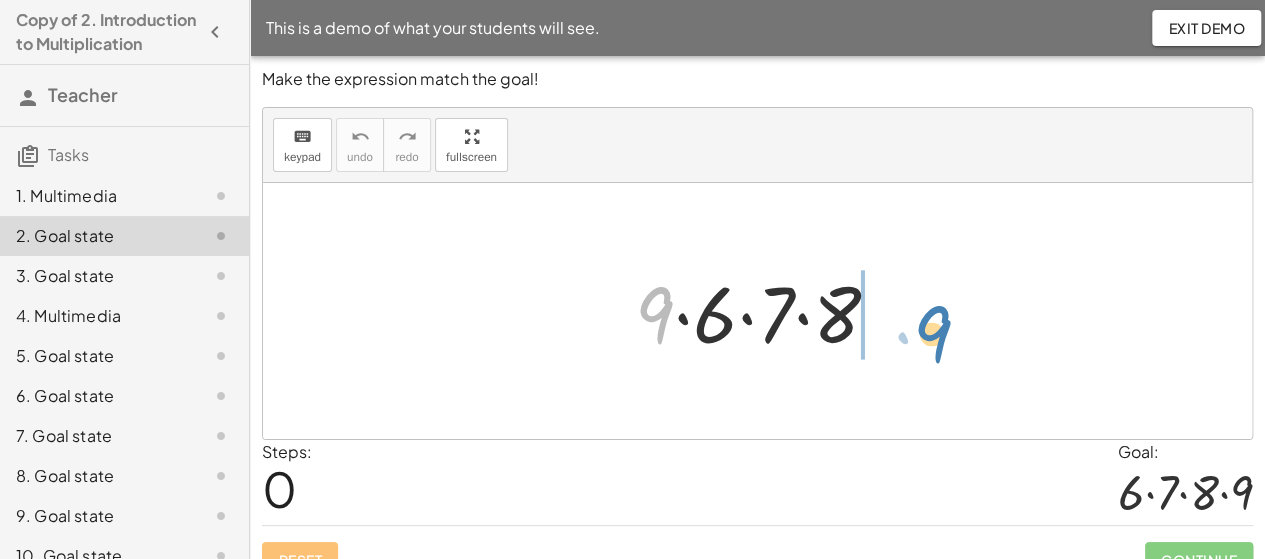 drag, startPoint x: 656, startPoint y: 302, endPoint x: 916, endPoint y: 323, distance: 260.8467 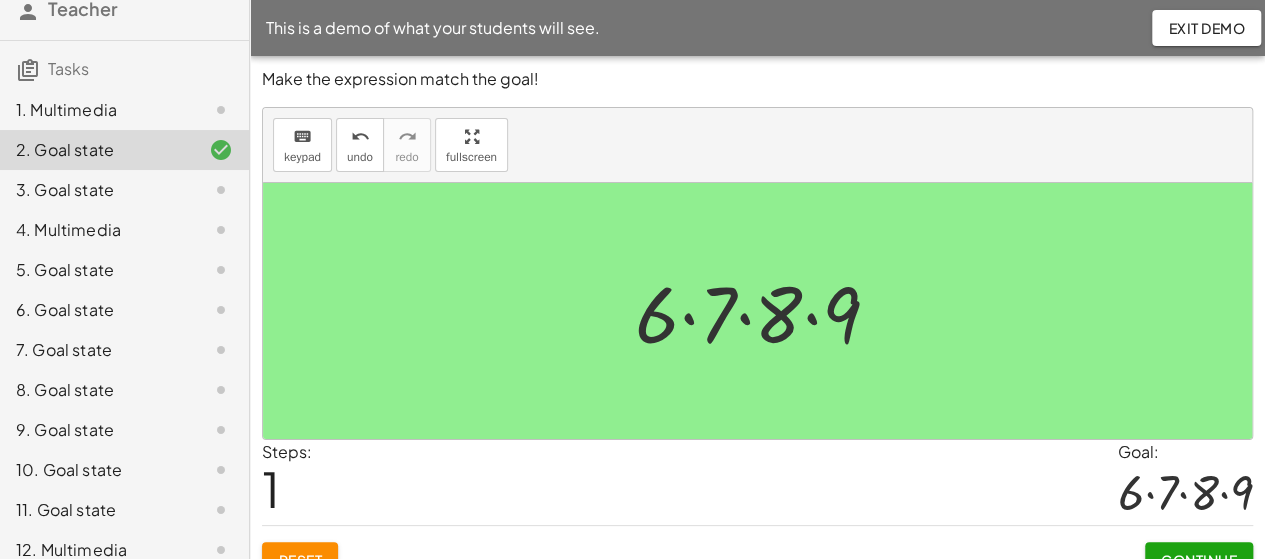 scroll, scrollTop: 300, scrollLeft: 0, axis: vertical 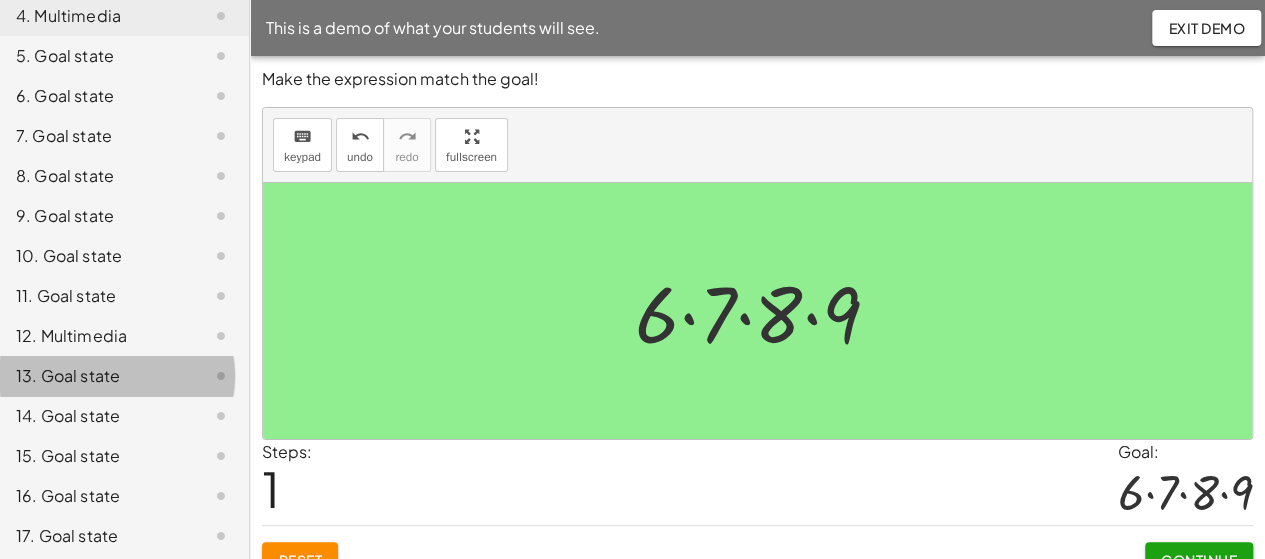 click on "13. Goal state" 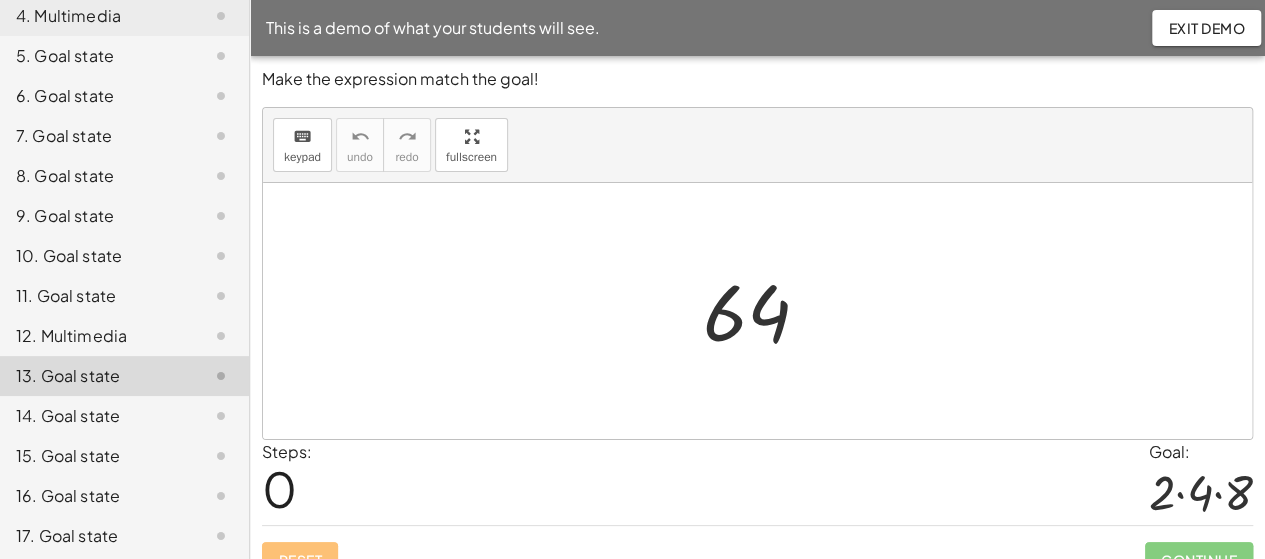 click at bounding box center [765, 311] 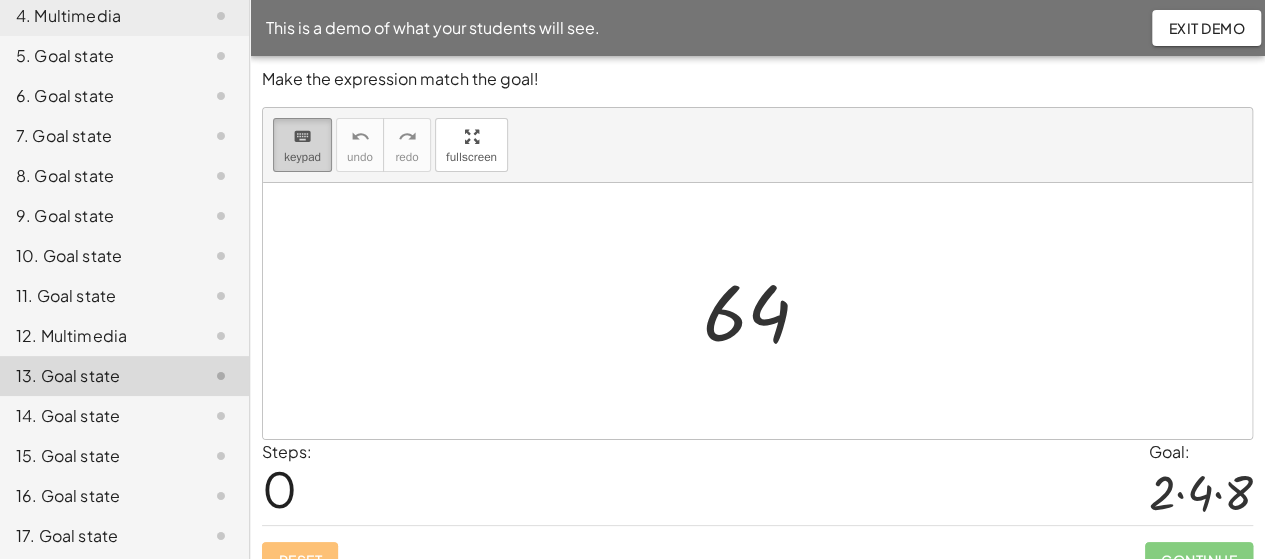 click on "keyboard" at bounding box center [302, 136] 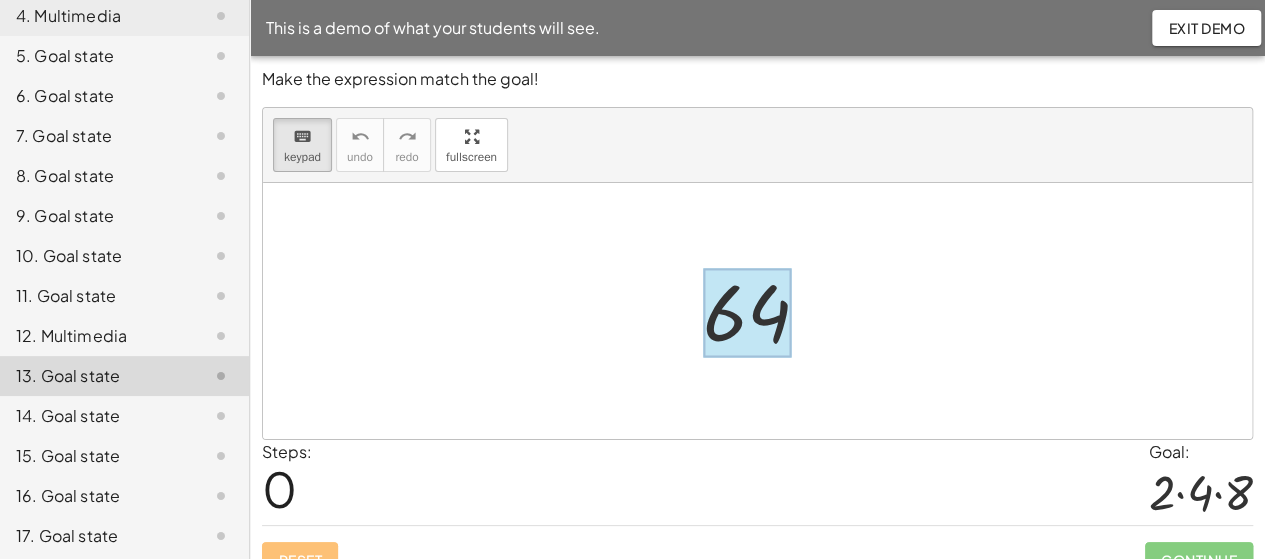 click at bounding box center (747, 313) 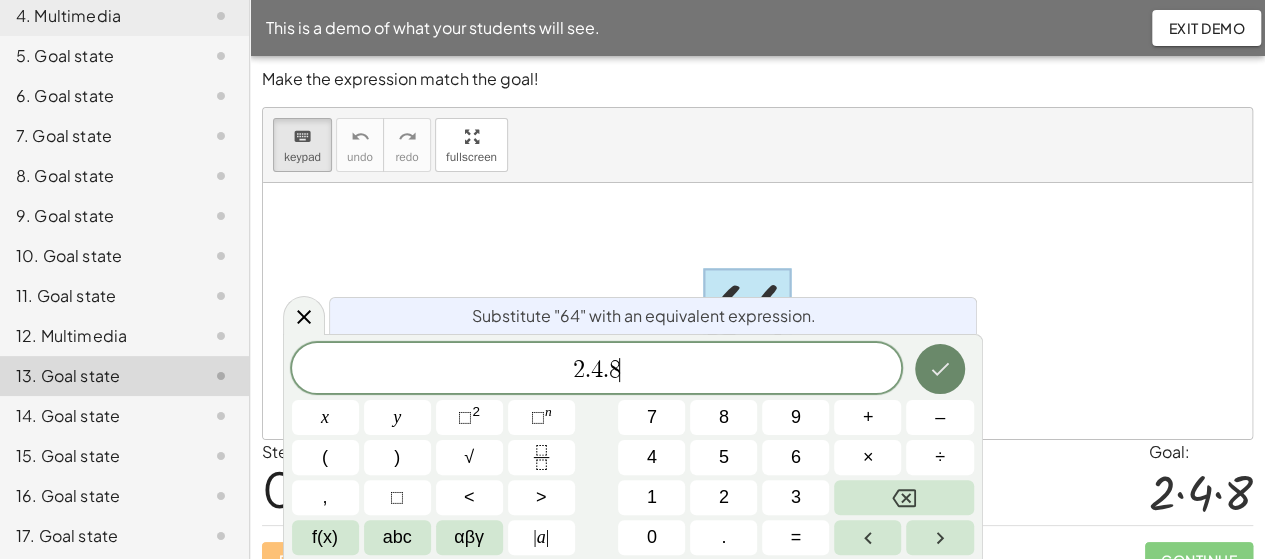 click 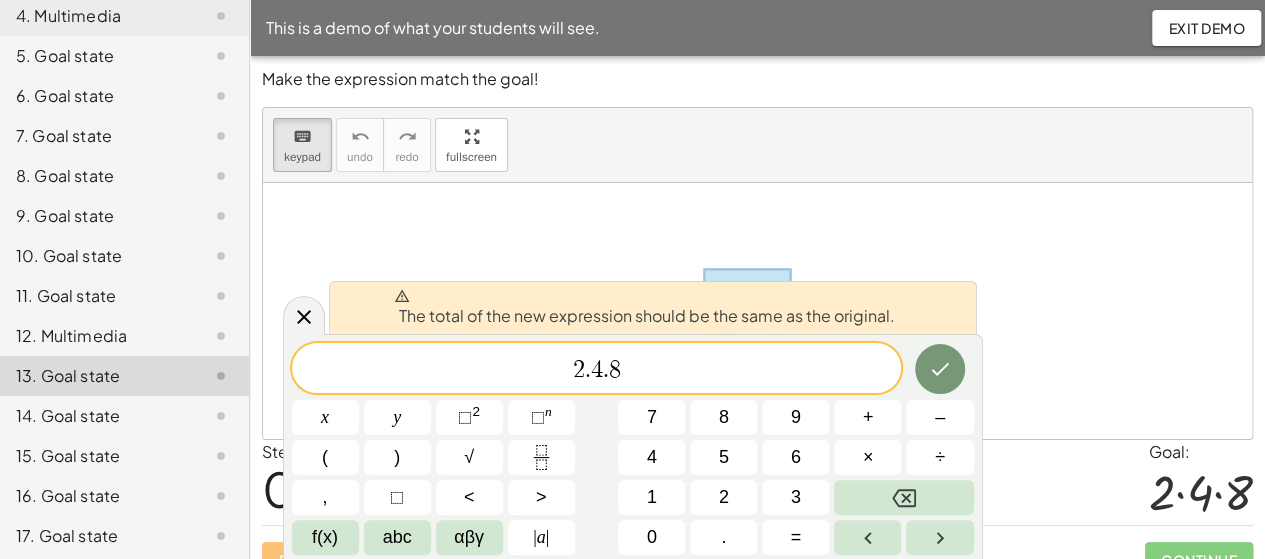 drag, startPoint x: 589, startPoint y: 375, endPoint x: 640, endPoint y: 389, distance: 52.886673 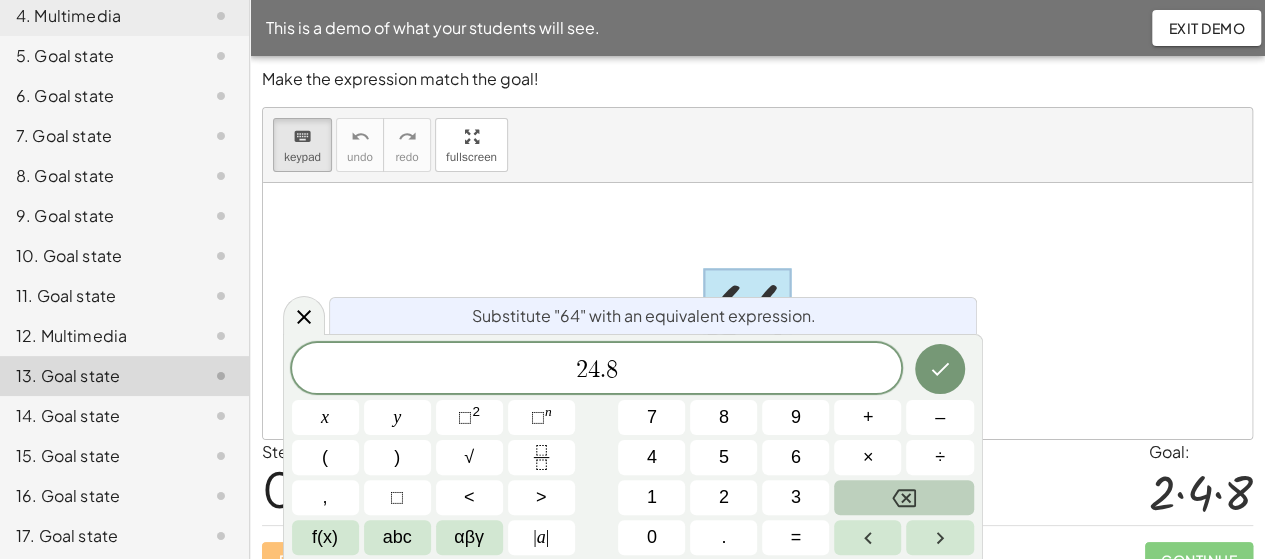 click 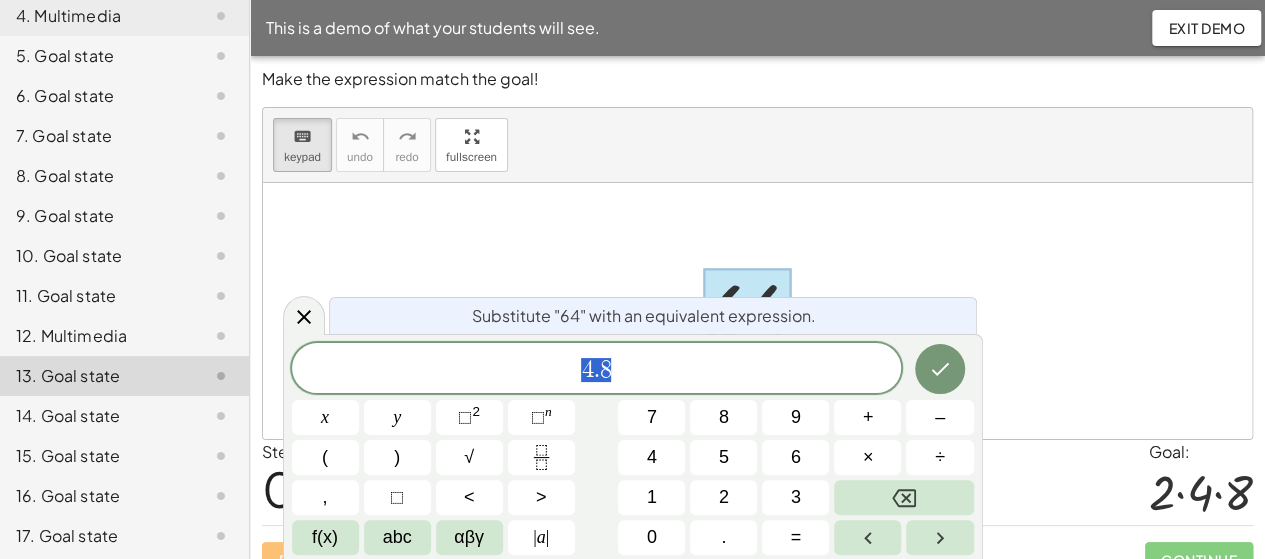 drag, startPoint x: 623, startPoint y: 371, endPoint x: 511, endPoint y: 355, distance: 113.137085 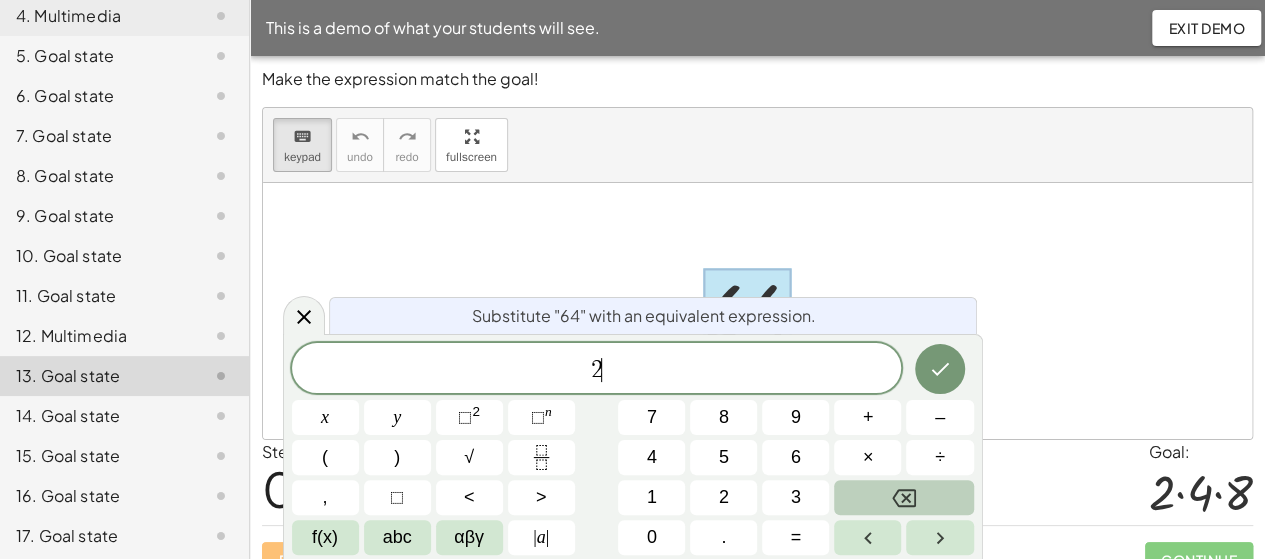 click 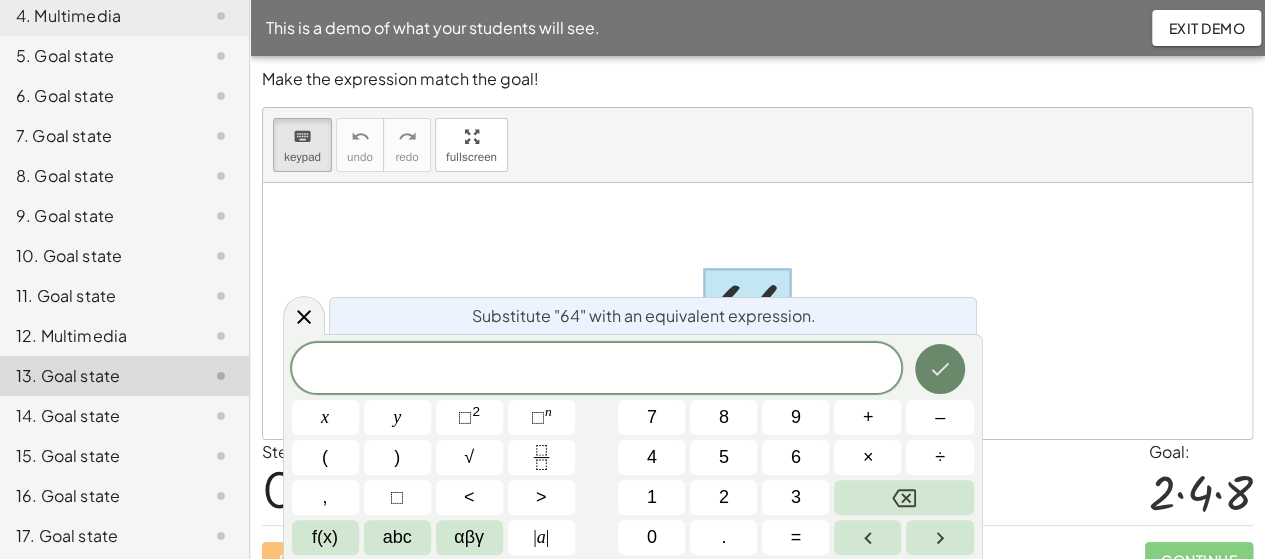 click at bounding box center (940, 369) 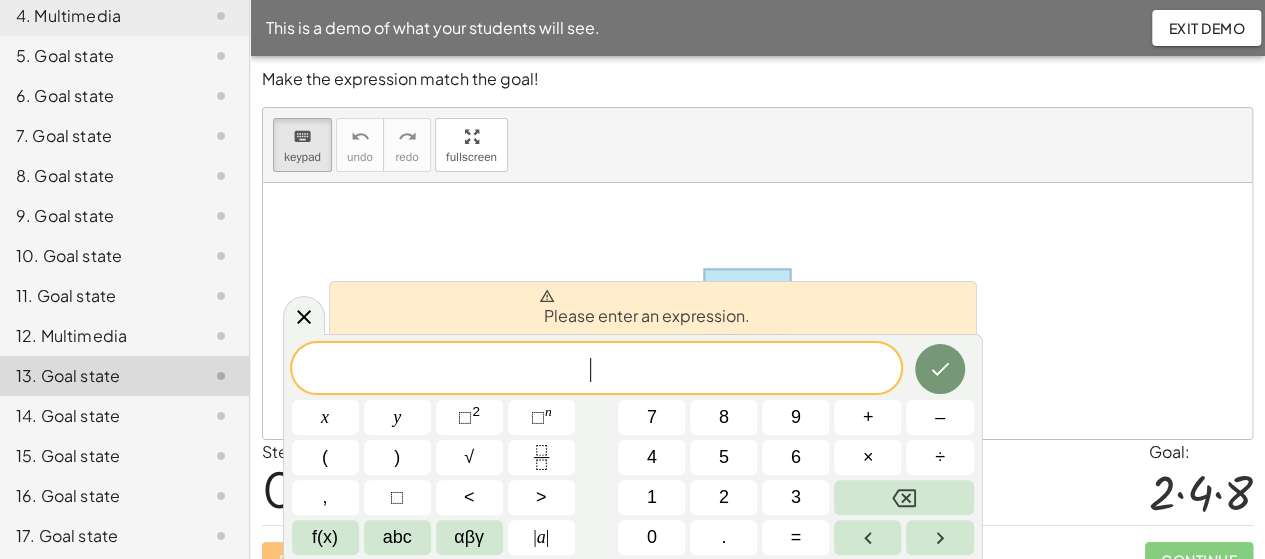 click at bounding box center [757, 311] 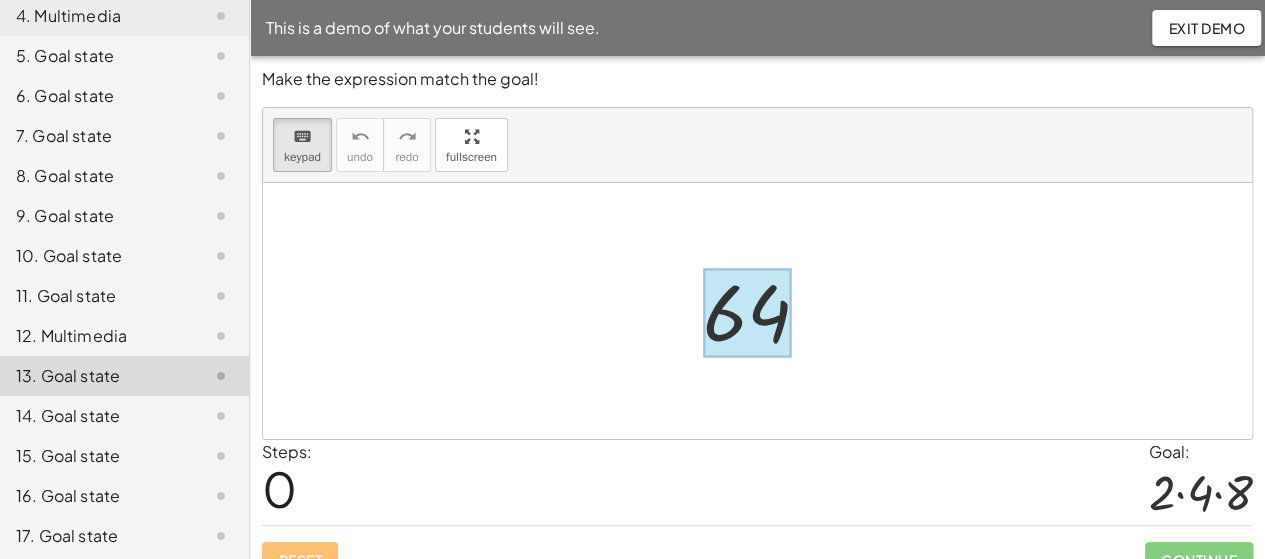 click at bounding box center [747, 313] 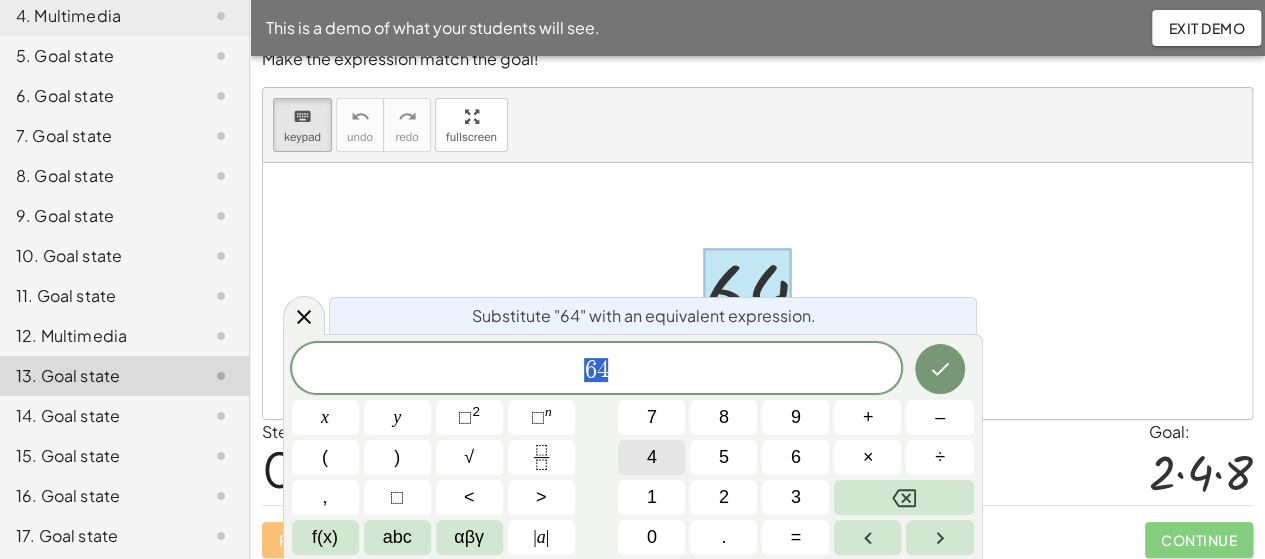 scroll, scrollTop: 28, scrollLeft: 0, axis: vertical 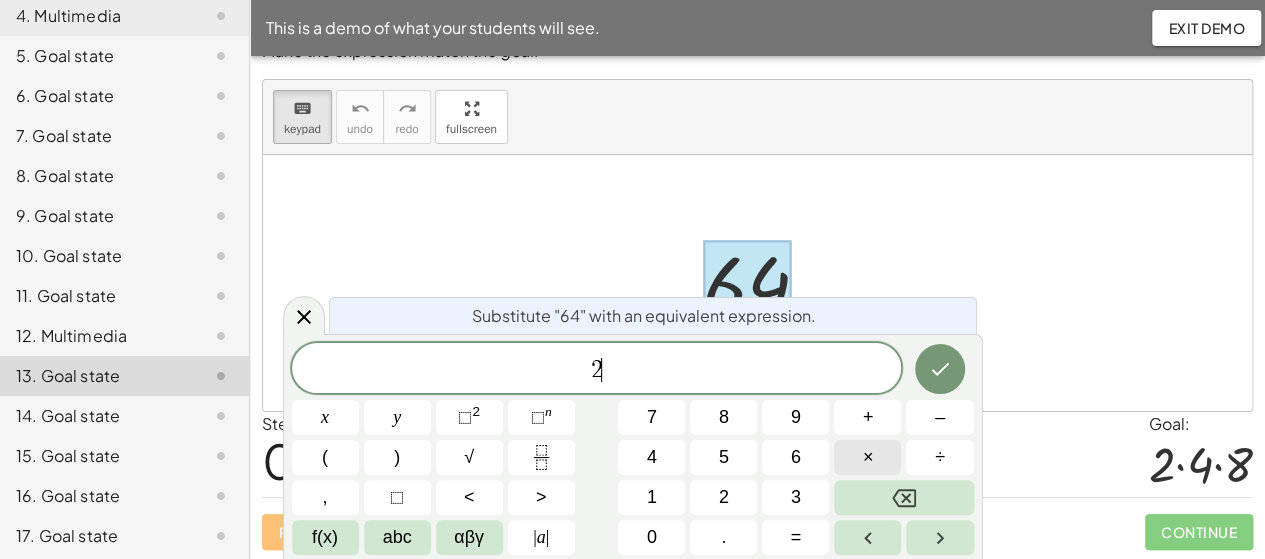 click on "×" at bounding box center (868, 457) 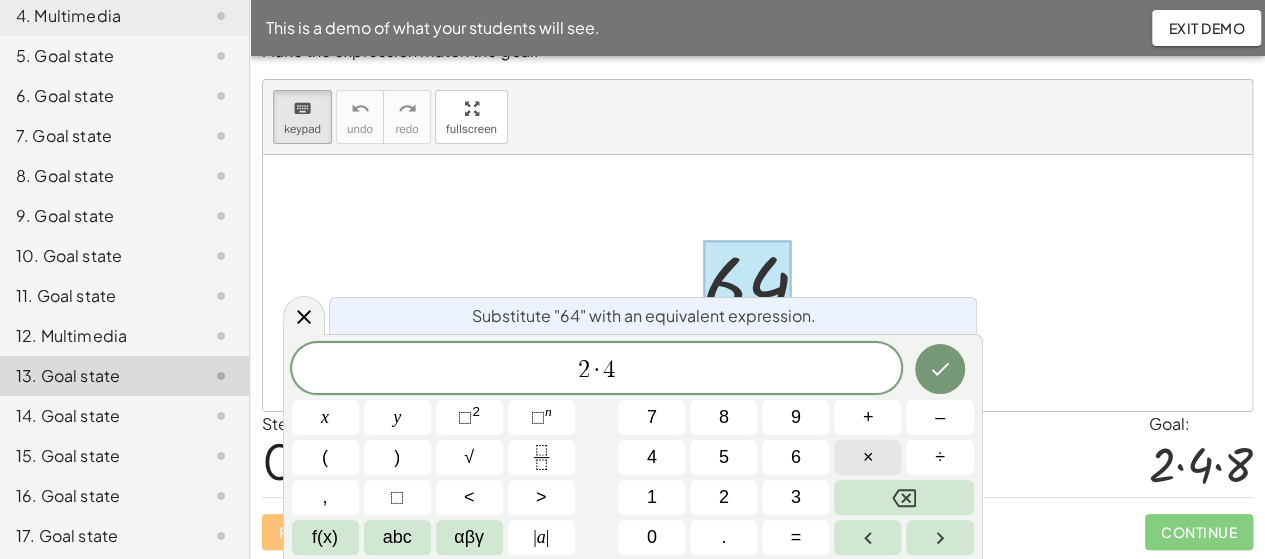 click on "×" at bounding box center [867, 457] 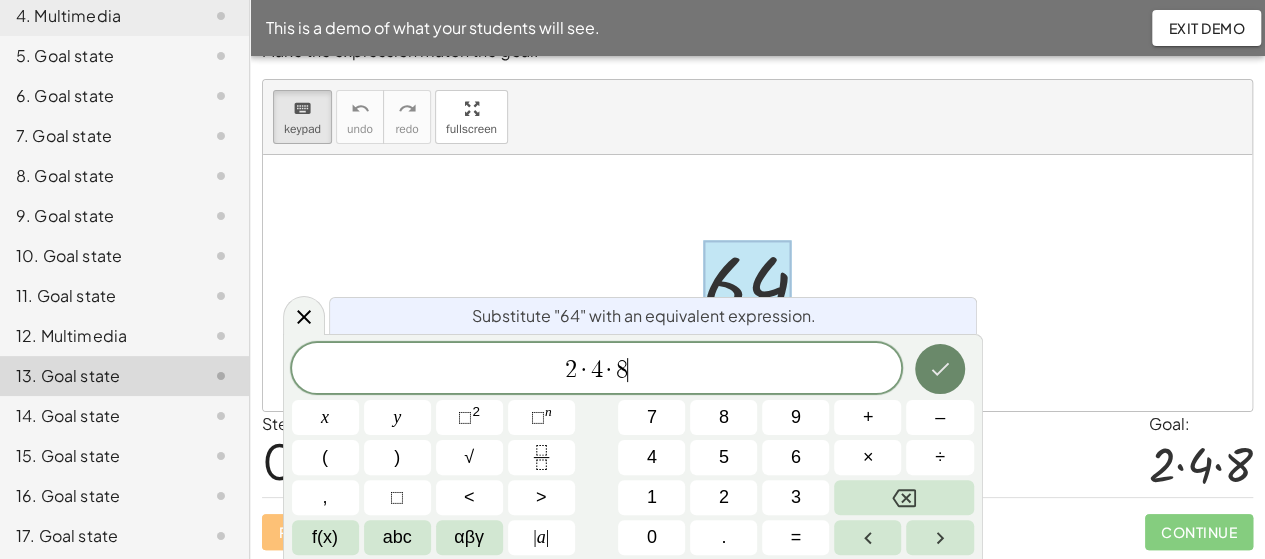 click 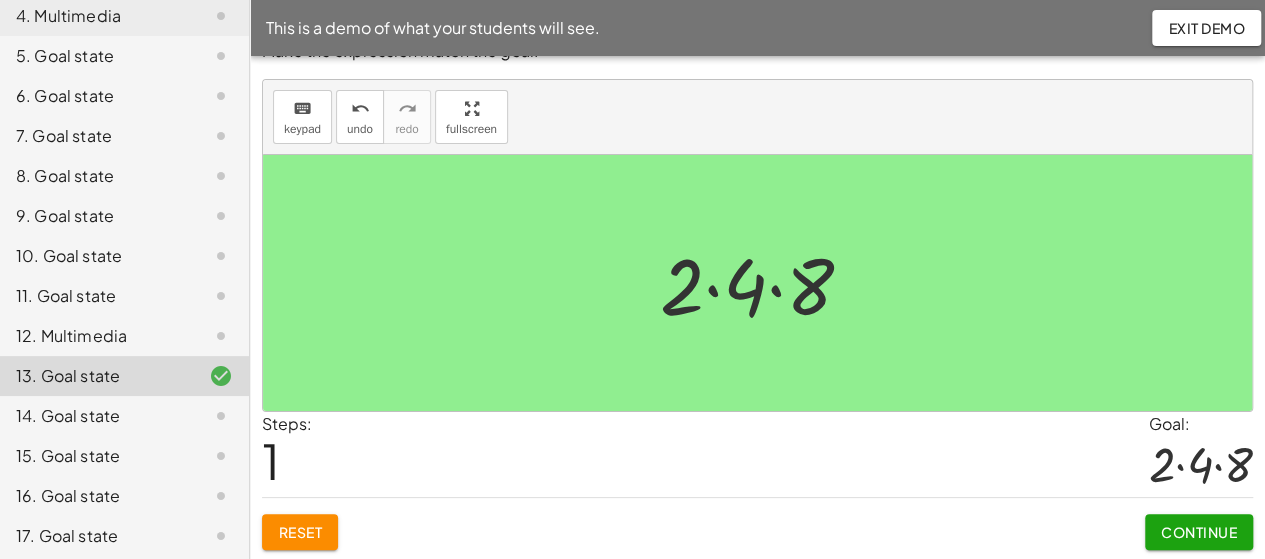 click on "Continue" 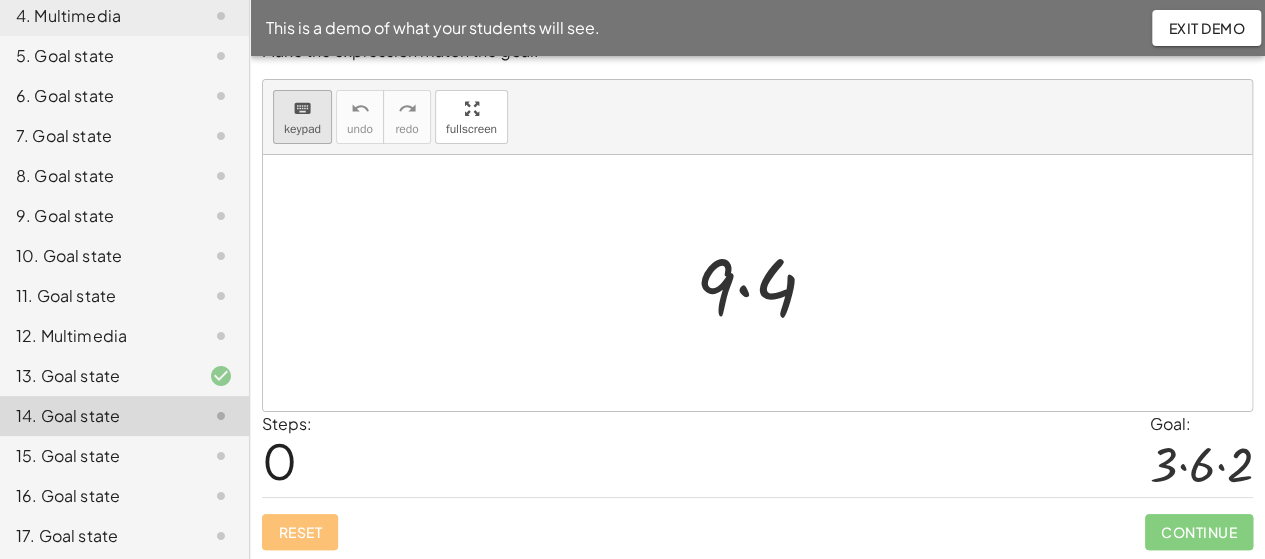 click on "keypad" at bounding box center [302, 129] 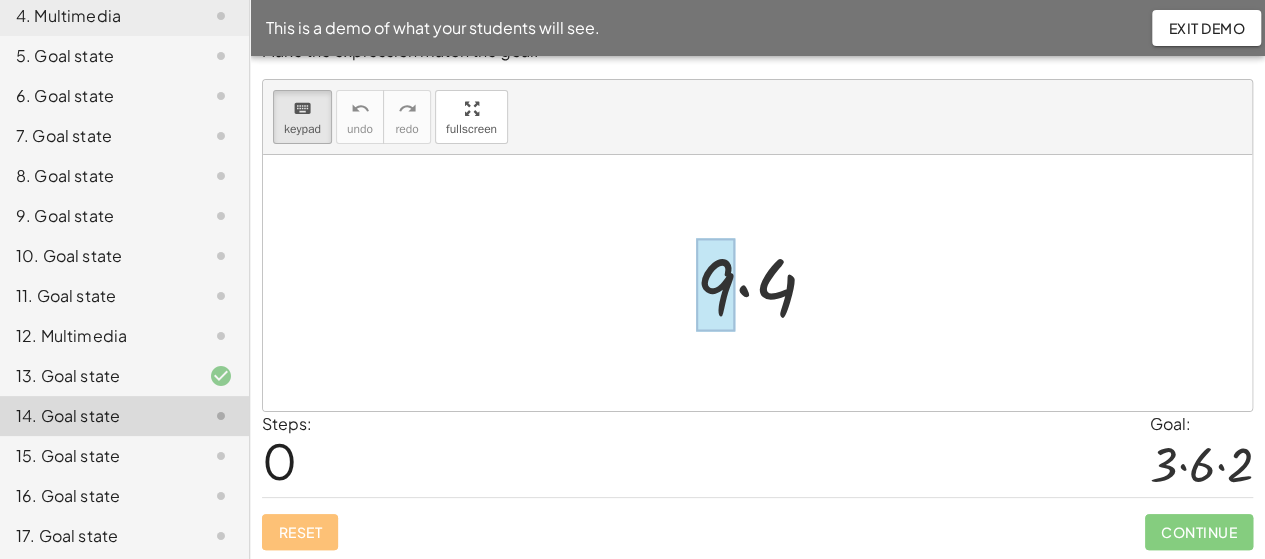 click at bounding box center [715, 285] 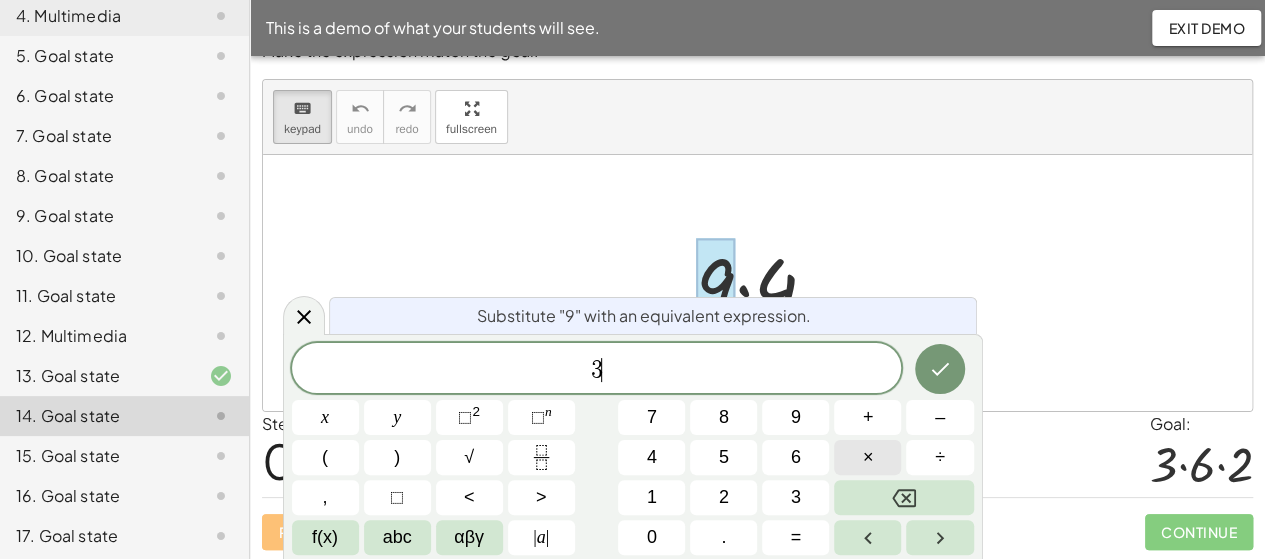 click on "×" at bounding box center [867, 457] 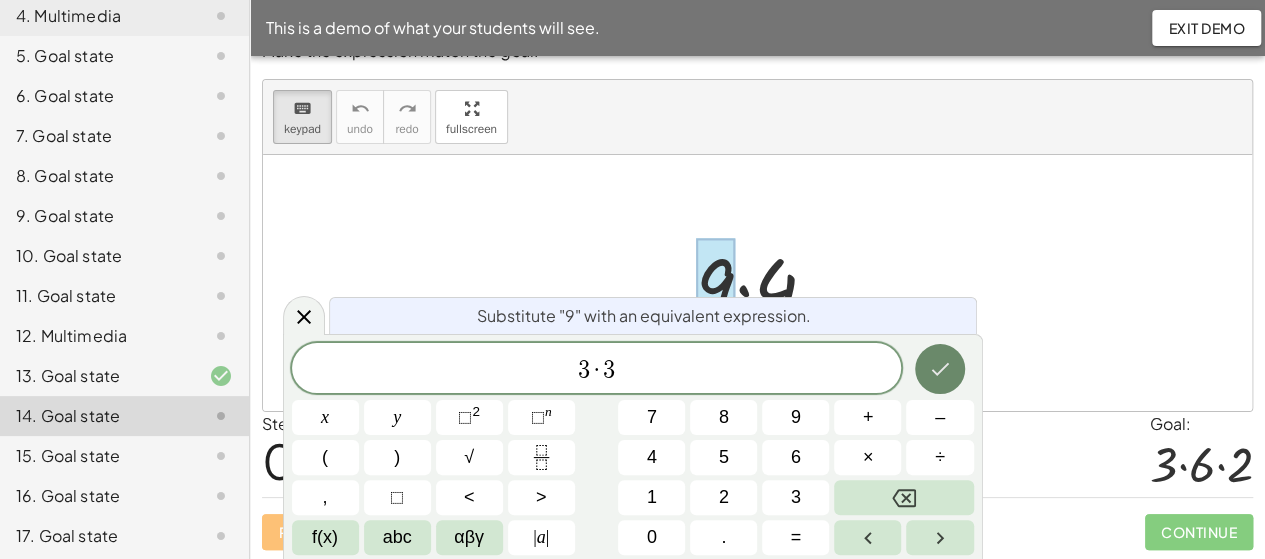 click 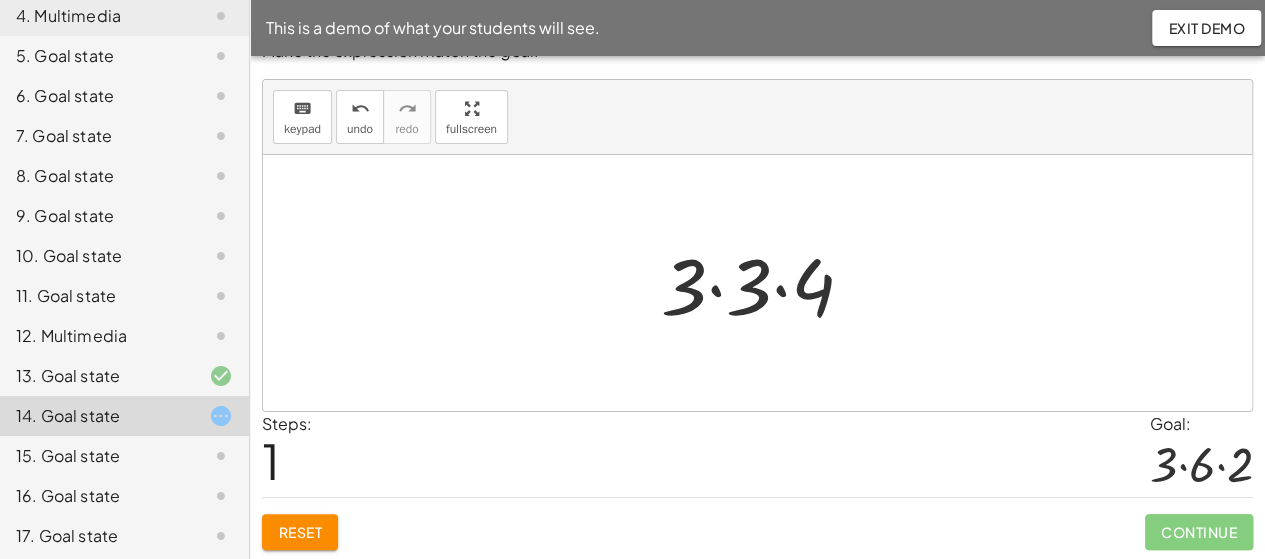 click at bounding box center [765, 283] 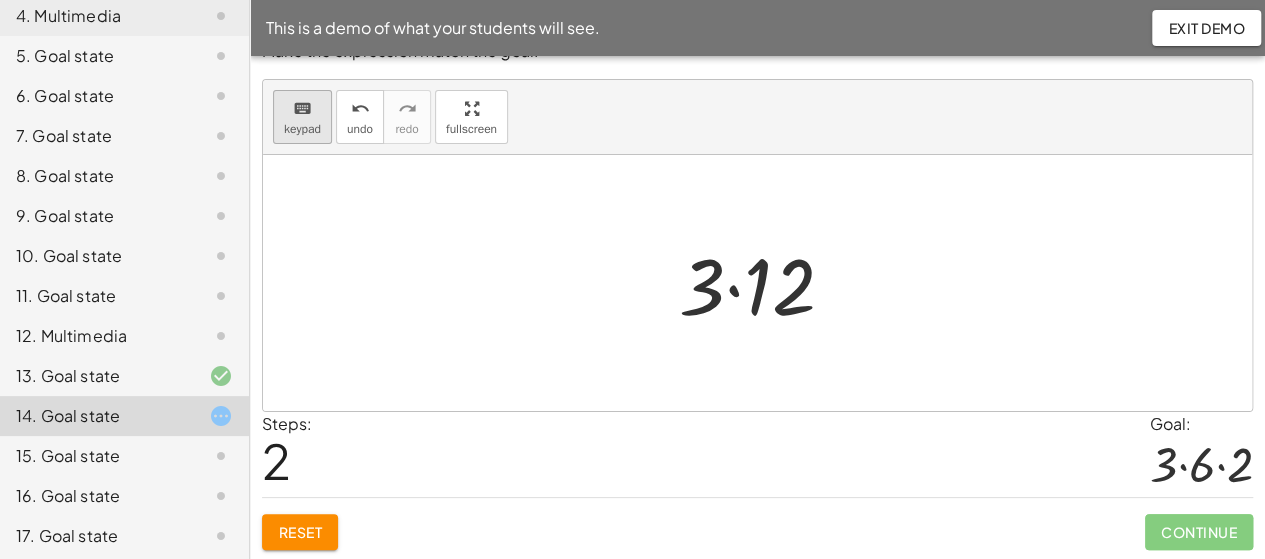 click on "keypad" at bounding box center (302, 129) 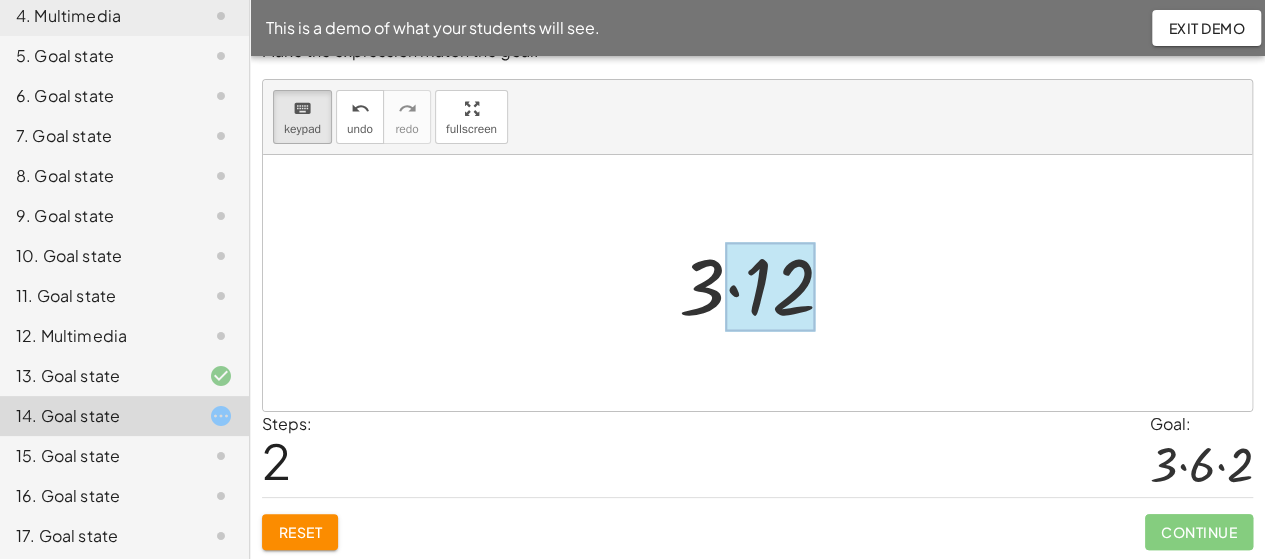 click at bounding box center (770, 287) 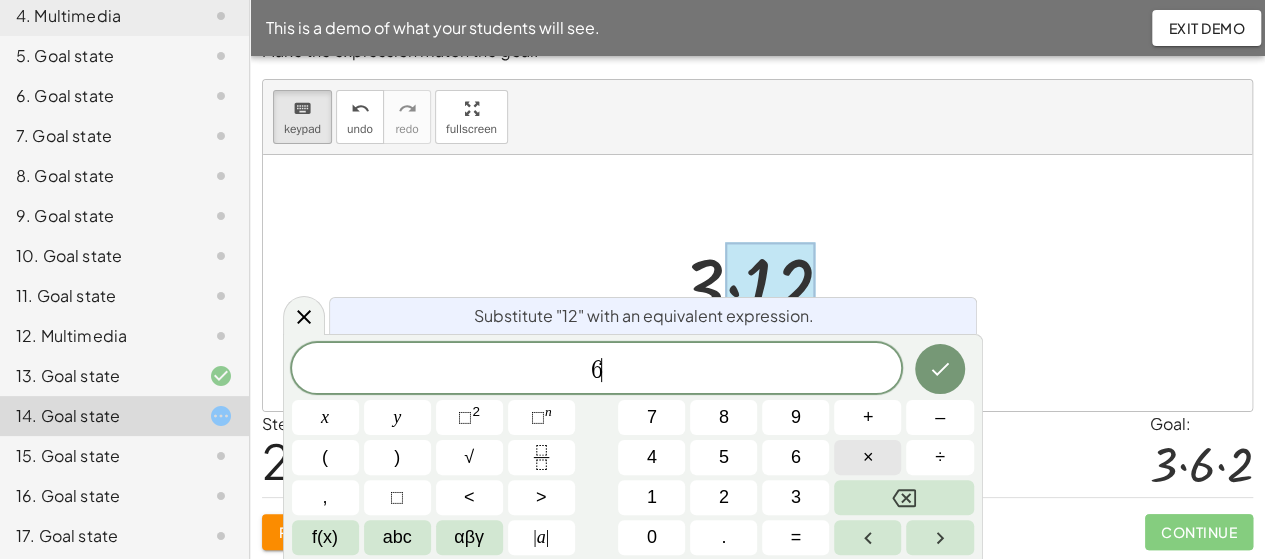 click on "×" at bounding box center [868, 457] 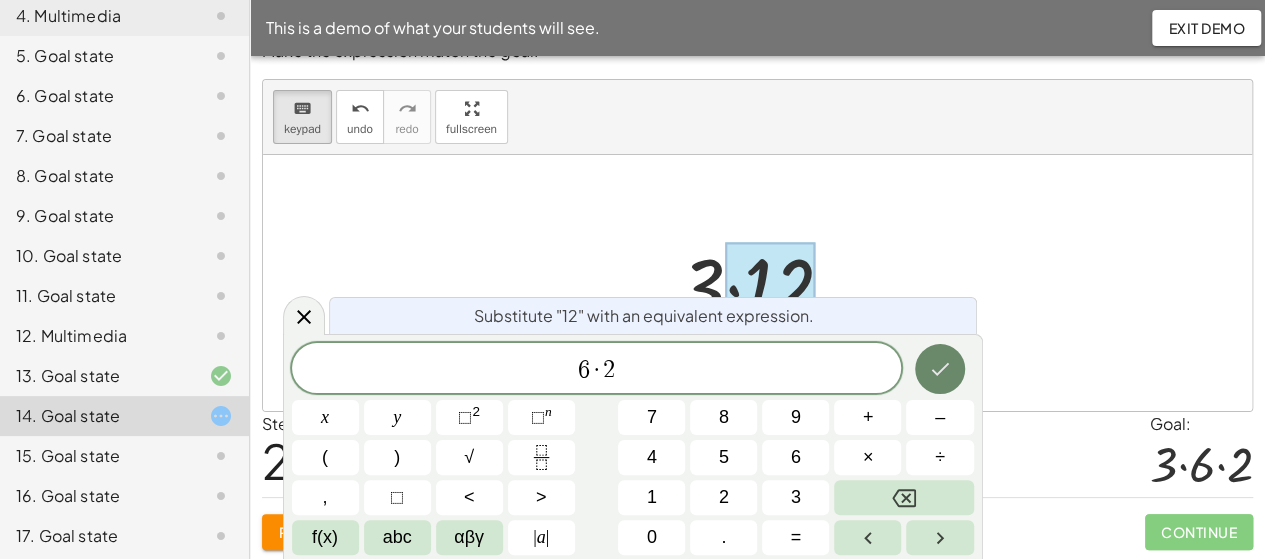 click 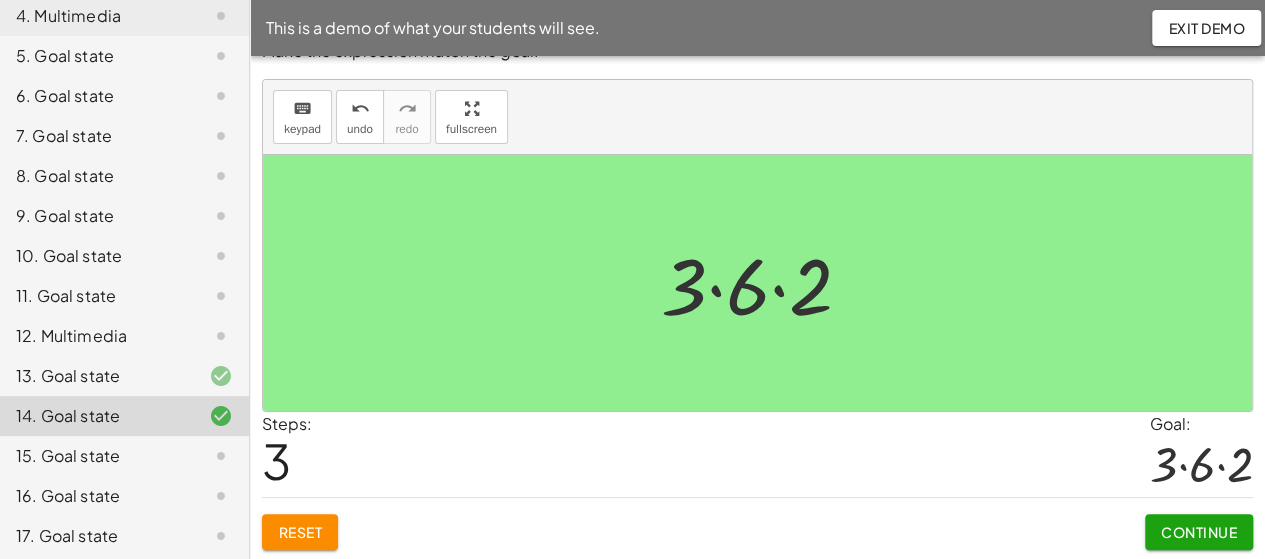 click on "Continue" 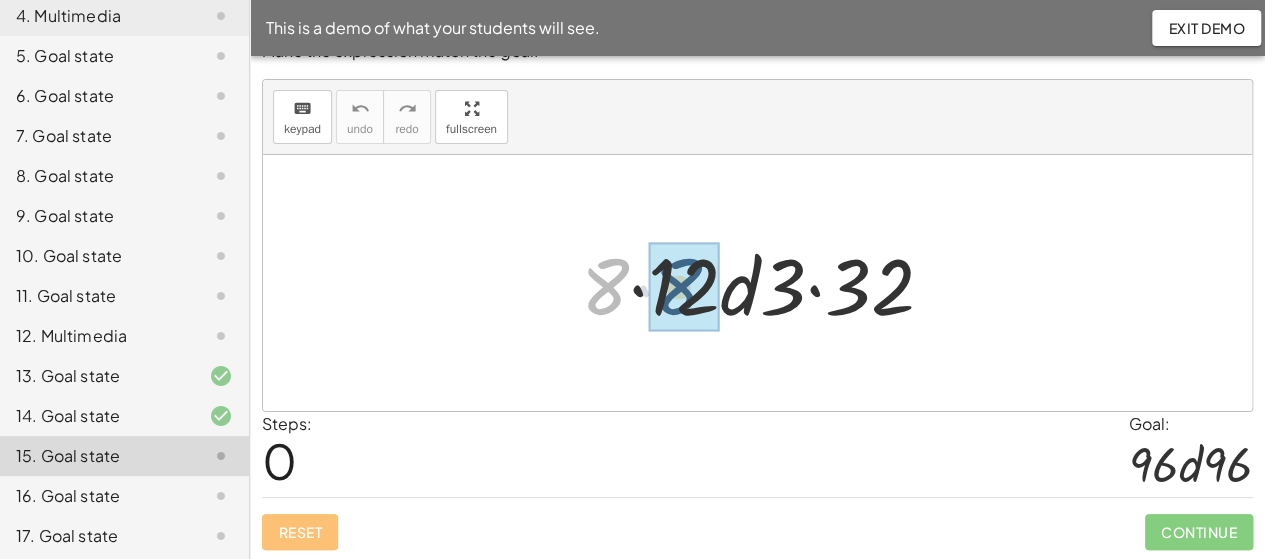 drag, startPoint x: 606, startPoint y: 304, endPoint x: 682, endPoint y: 304, distance: 76 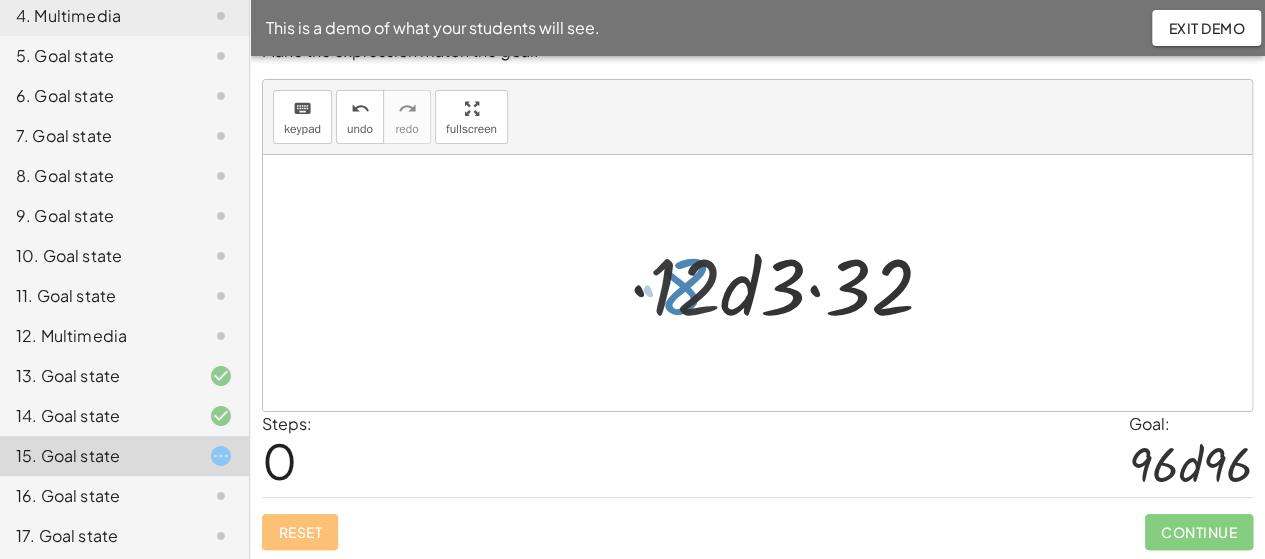 click at bounding box center [765, 283] 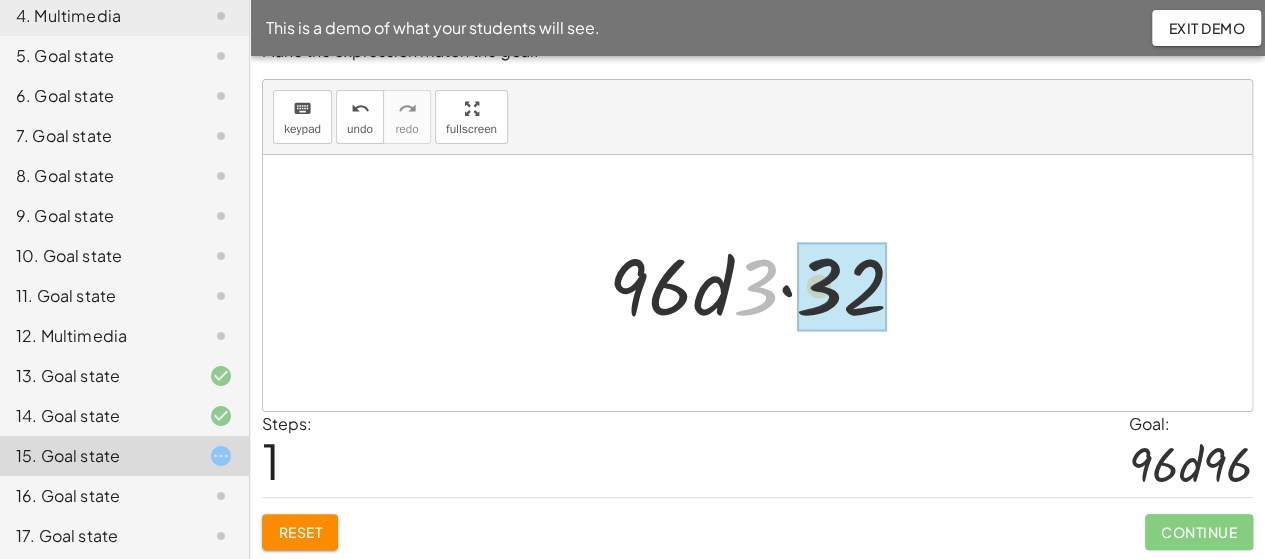 drag, startPoint x: 758, startPoint y: 301, endPoint x: 829, endPoint y: 300, distance: 71.00704 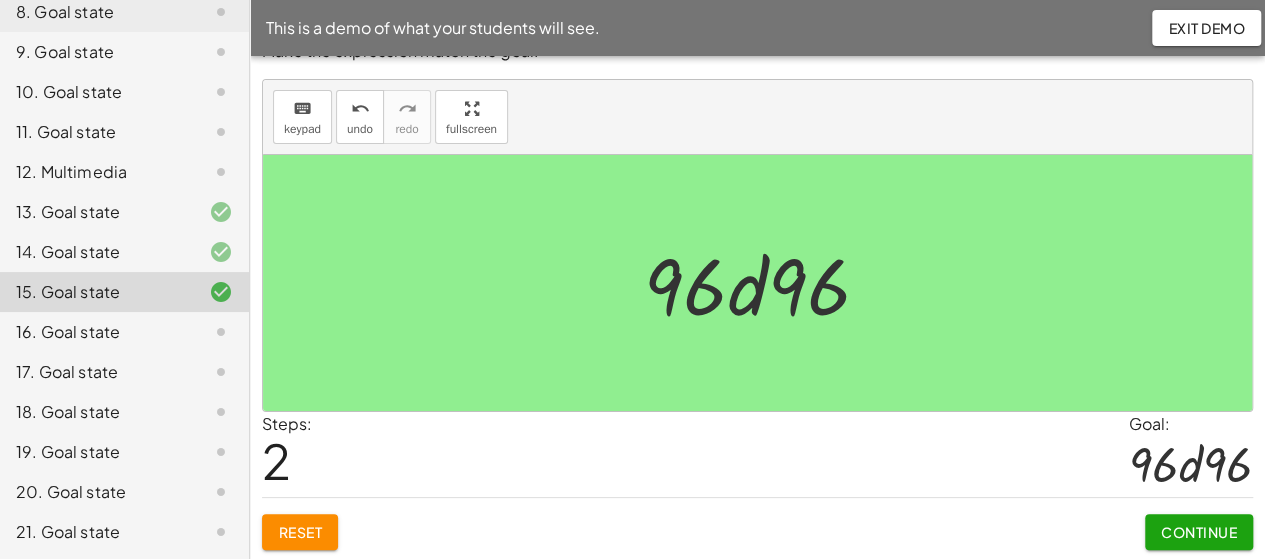 scroll, scrollTop: 489, scrollLeft: 0, axis: vertical 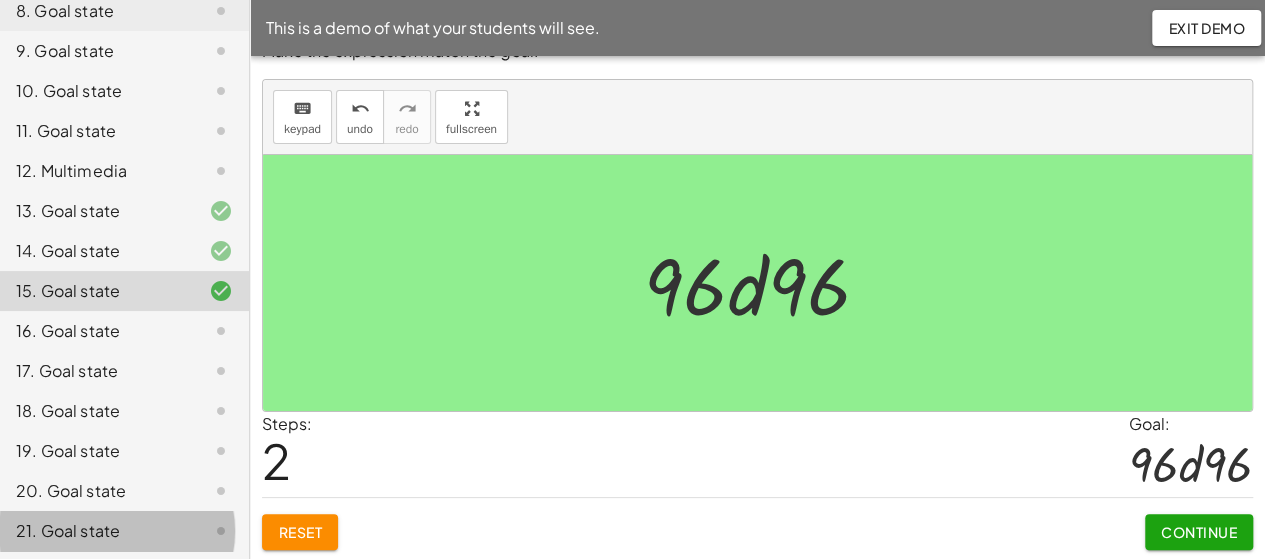 click on "21. Goal state" 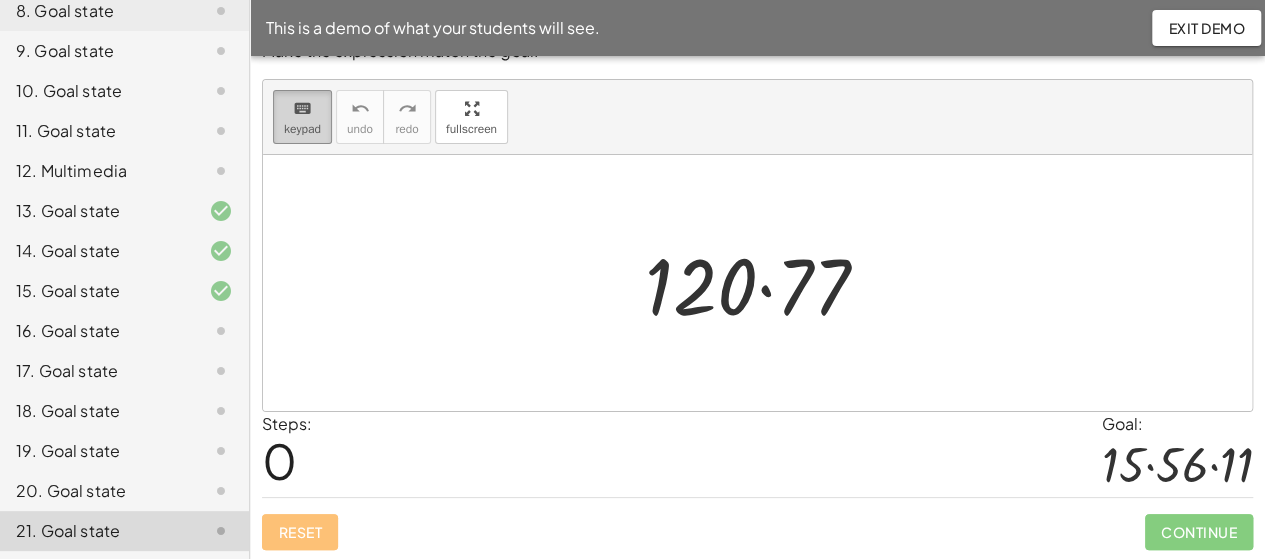 click on "keypad" at bounding box center [302, 129] 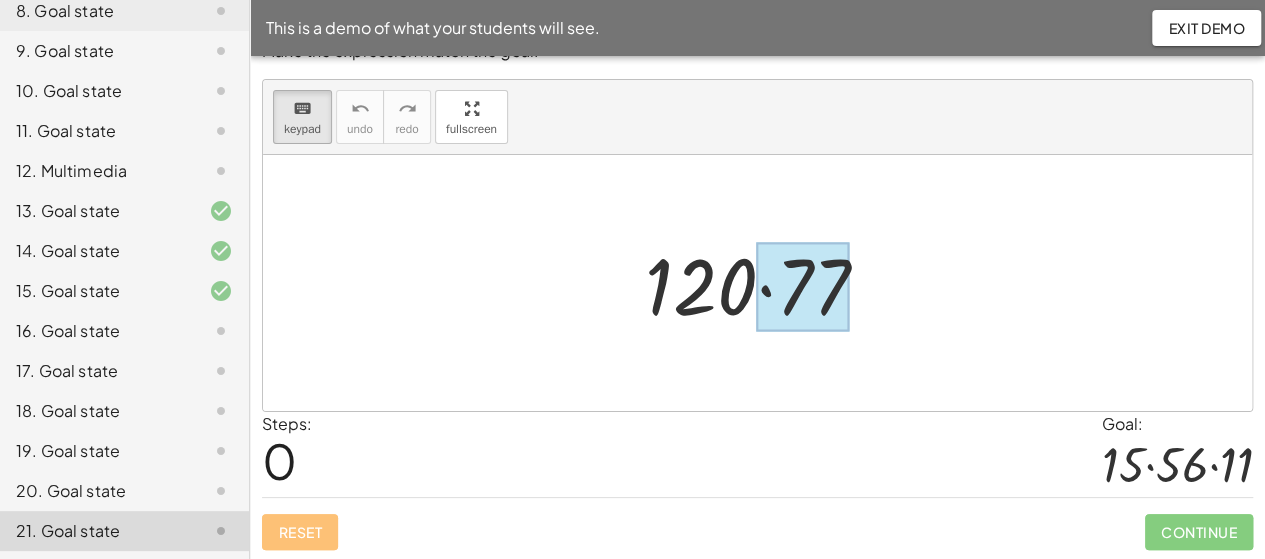 click at bounding box center (803, 287) 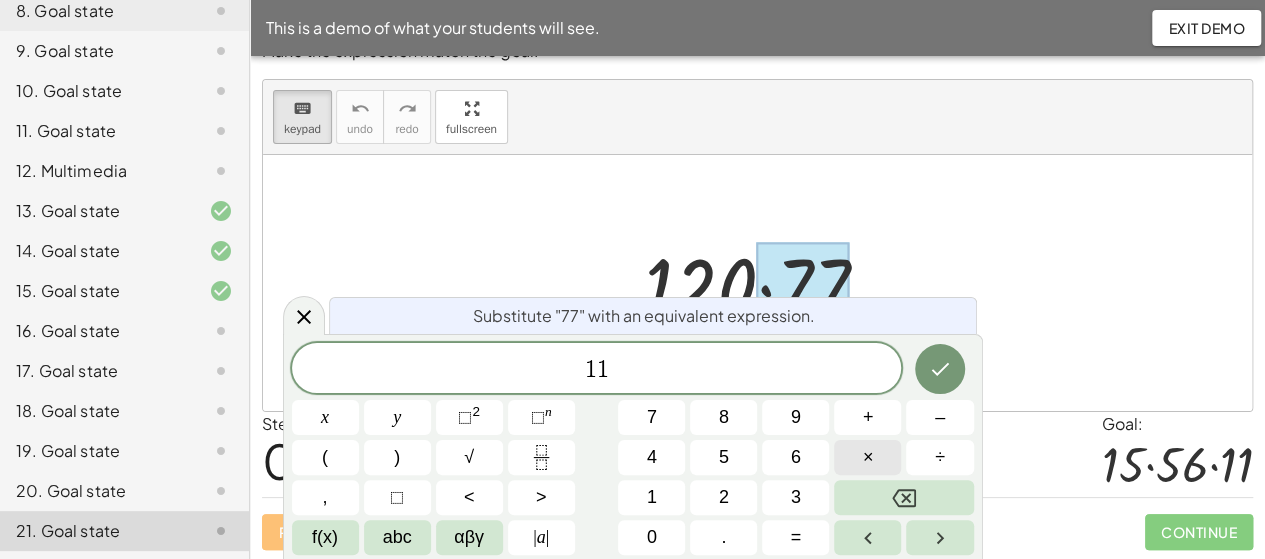 click on "×" at bounding box center [867, 457] 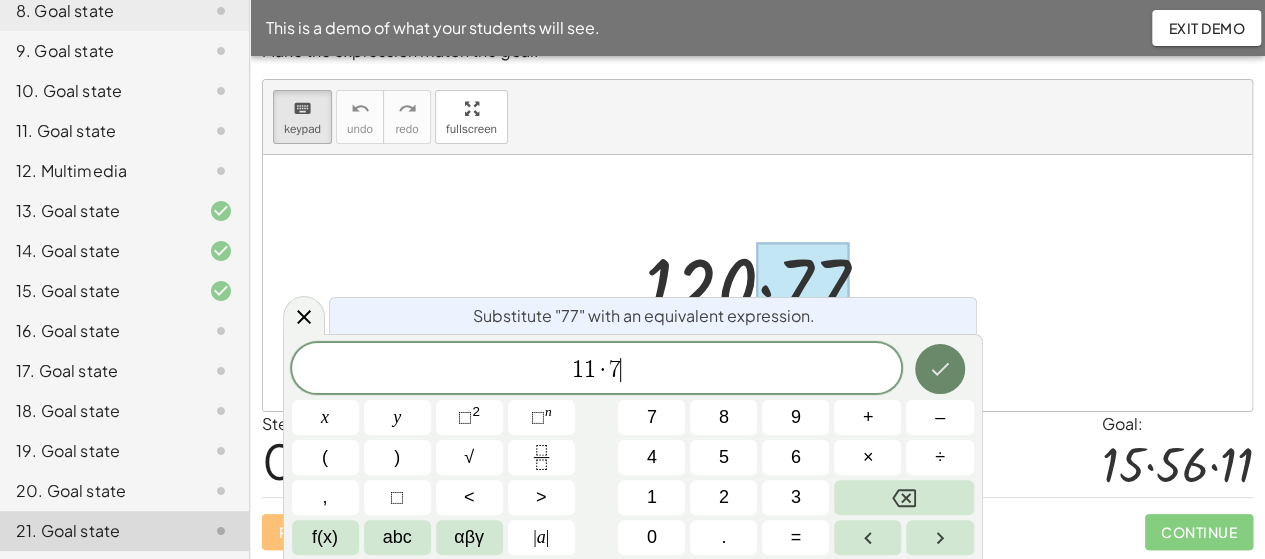 click at bounding box center [940, 369] 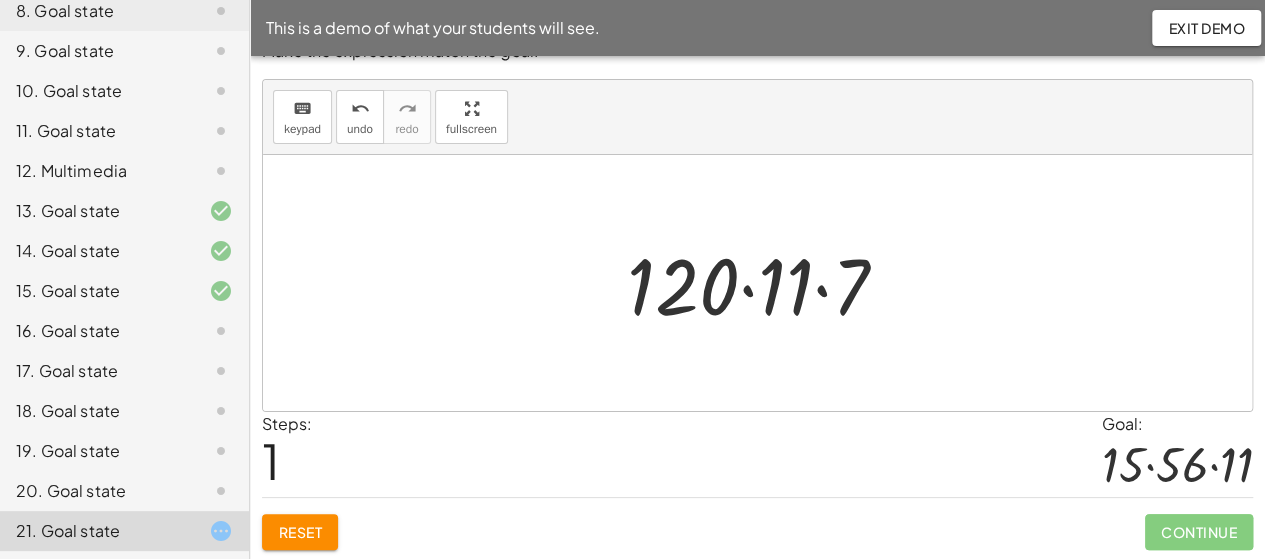 click at bounding box center (765, 283) 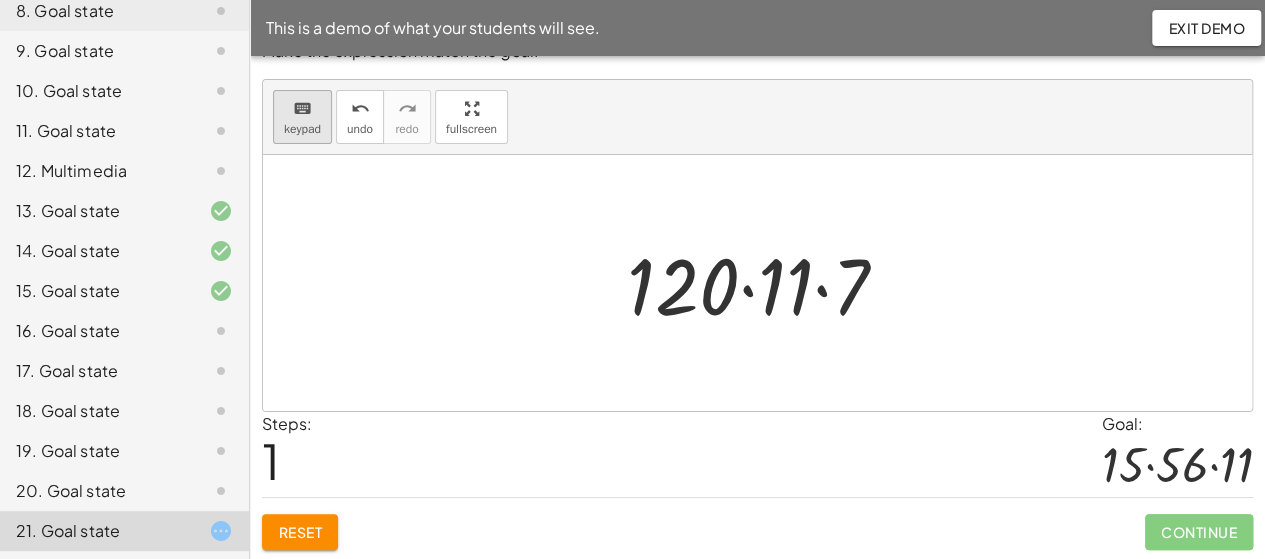 click on "keyboard" at bounding box center (302, 108) 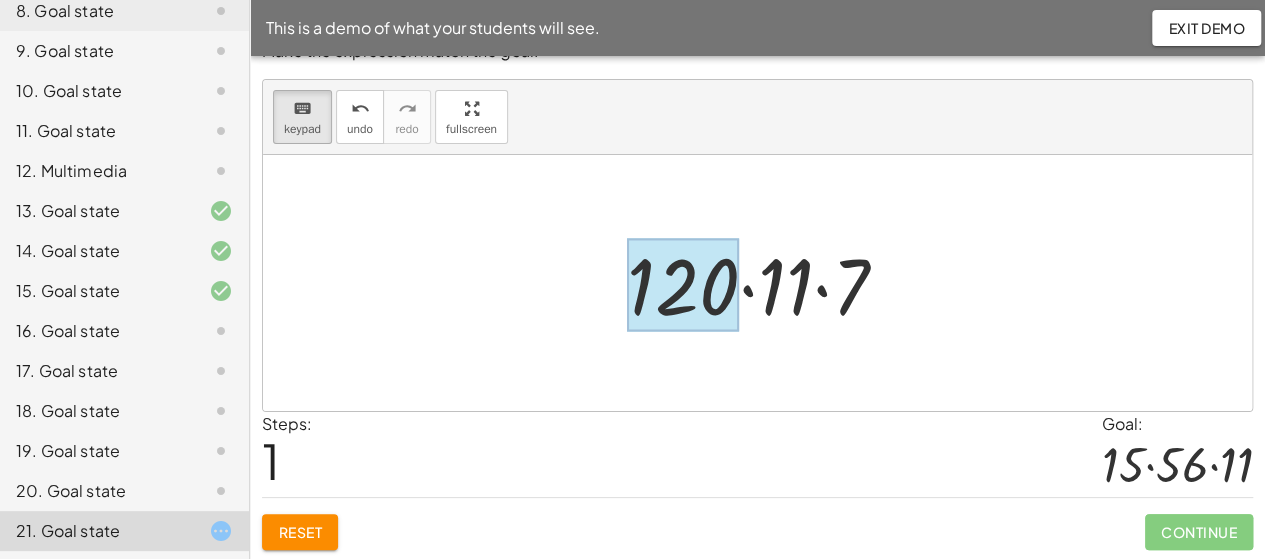 click at bounding box center (683, 285) 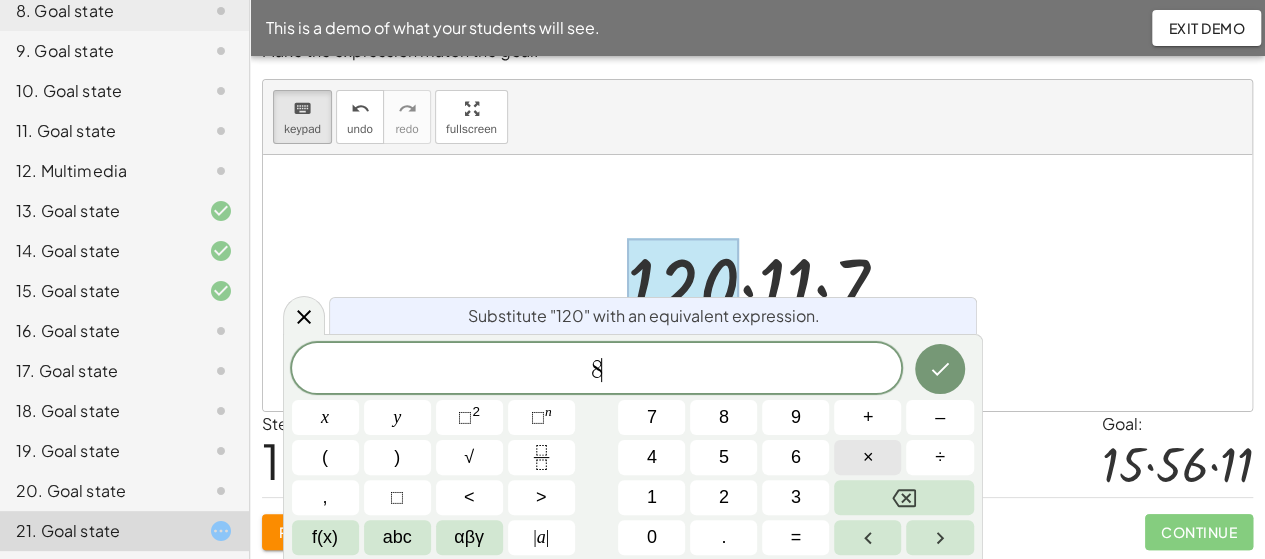 click on "×" at bounding box center [867, 457] 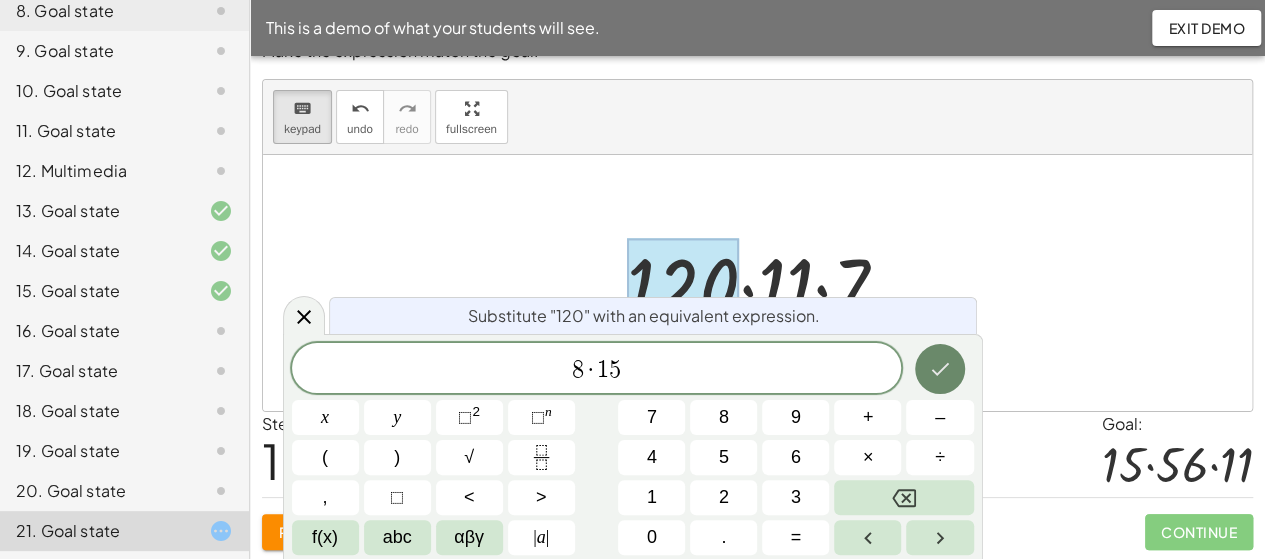click 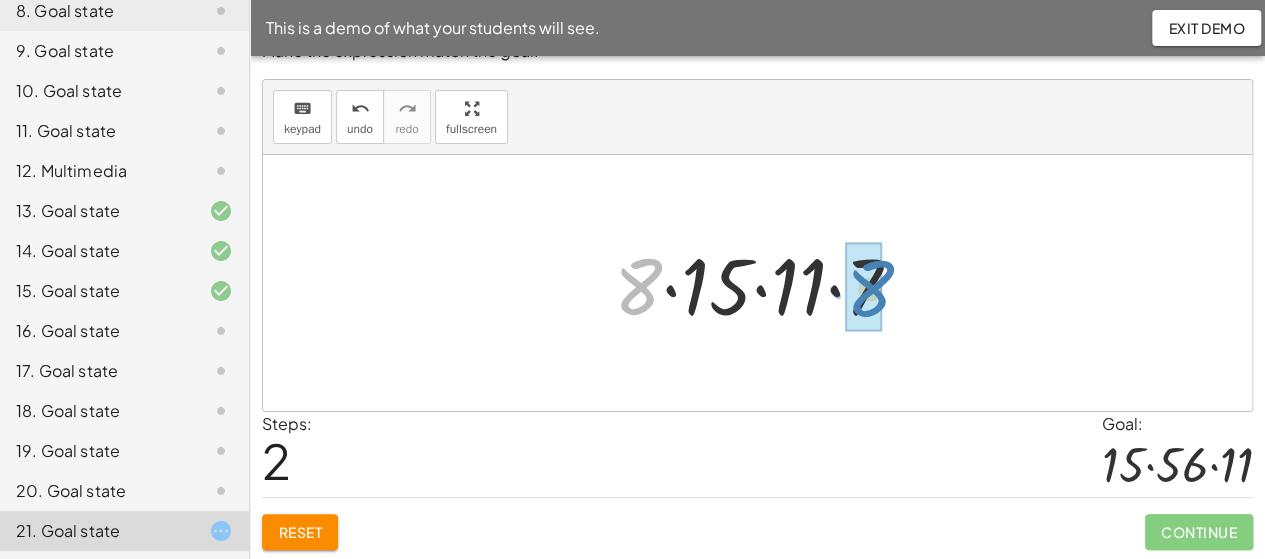 drag, startPoint x: 636, startPoint y: 291, endPoint x: 868, endPoint y: 293, distance: 232.00862 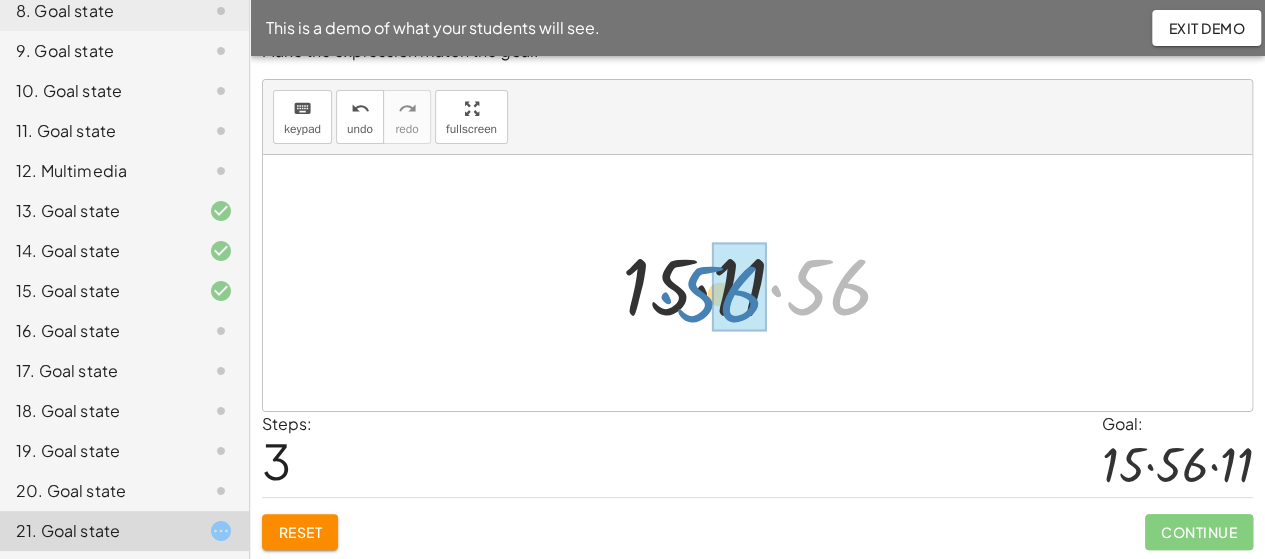 drag, startPoint x: 834, startPoint y: 299, endPoint x: 724, endPoint y: 306, distance: 110.2225 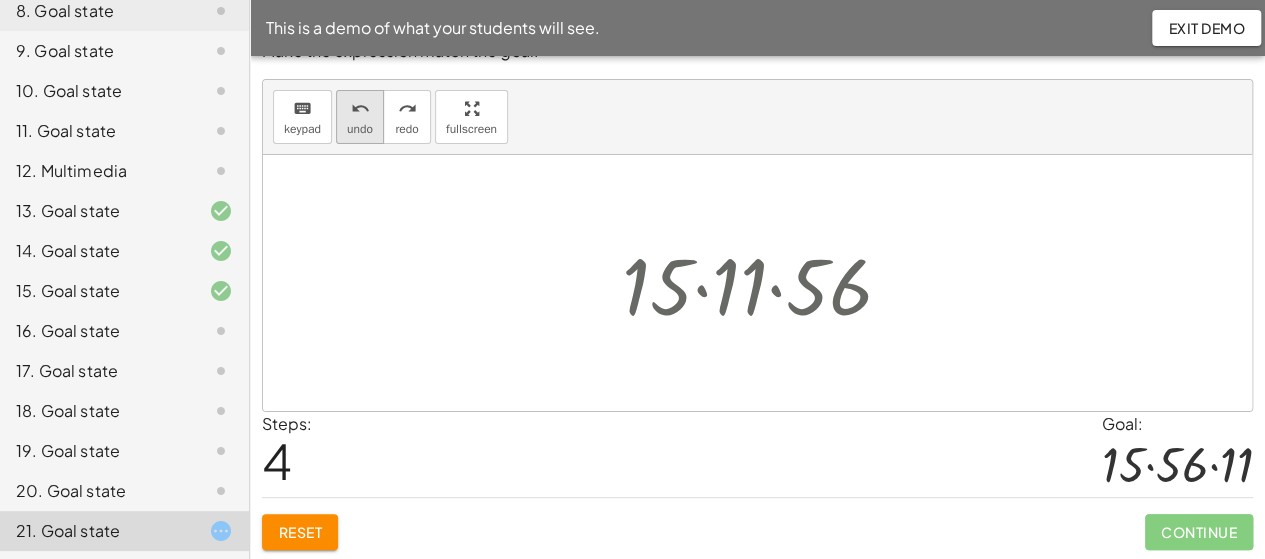 click on "undo" at bounding box center (360, 129) 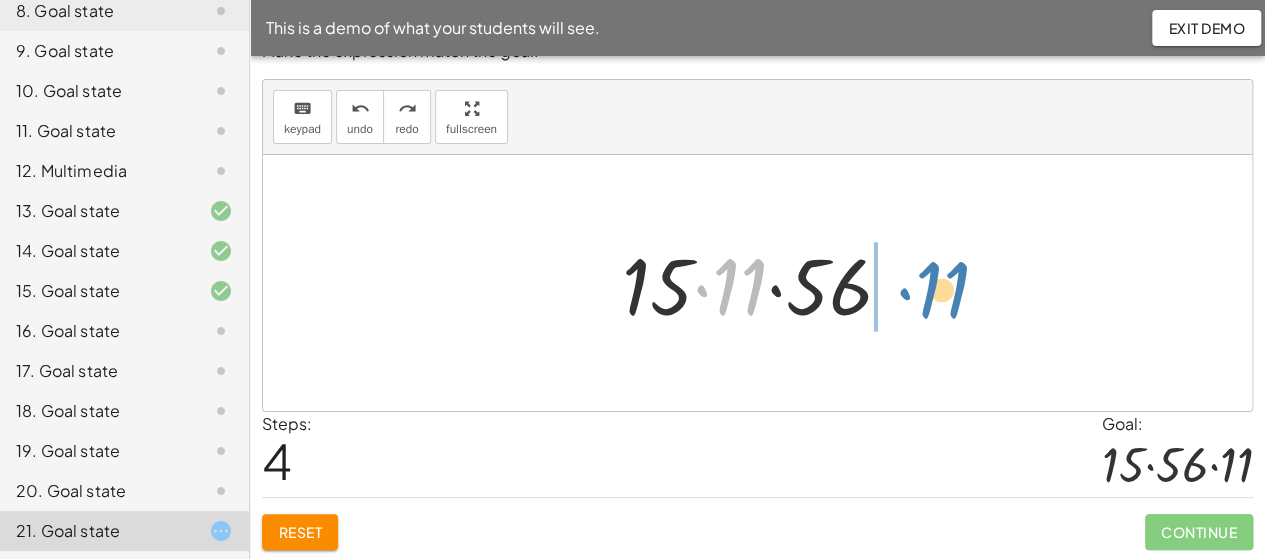 drag, startPoint x: 729, startPoint y: 296, endPoint x: 932, endPoint y: 299, distance: 203.02217 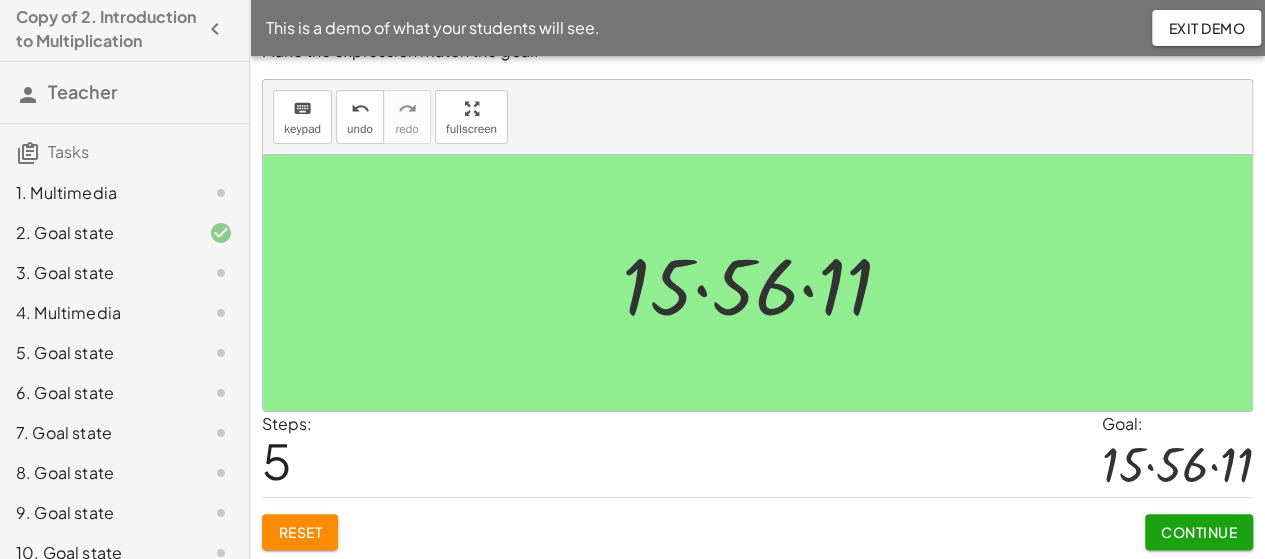 scroll, scrollTop: 0, scrollLeft: 0, axis: both 